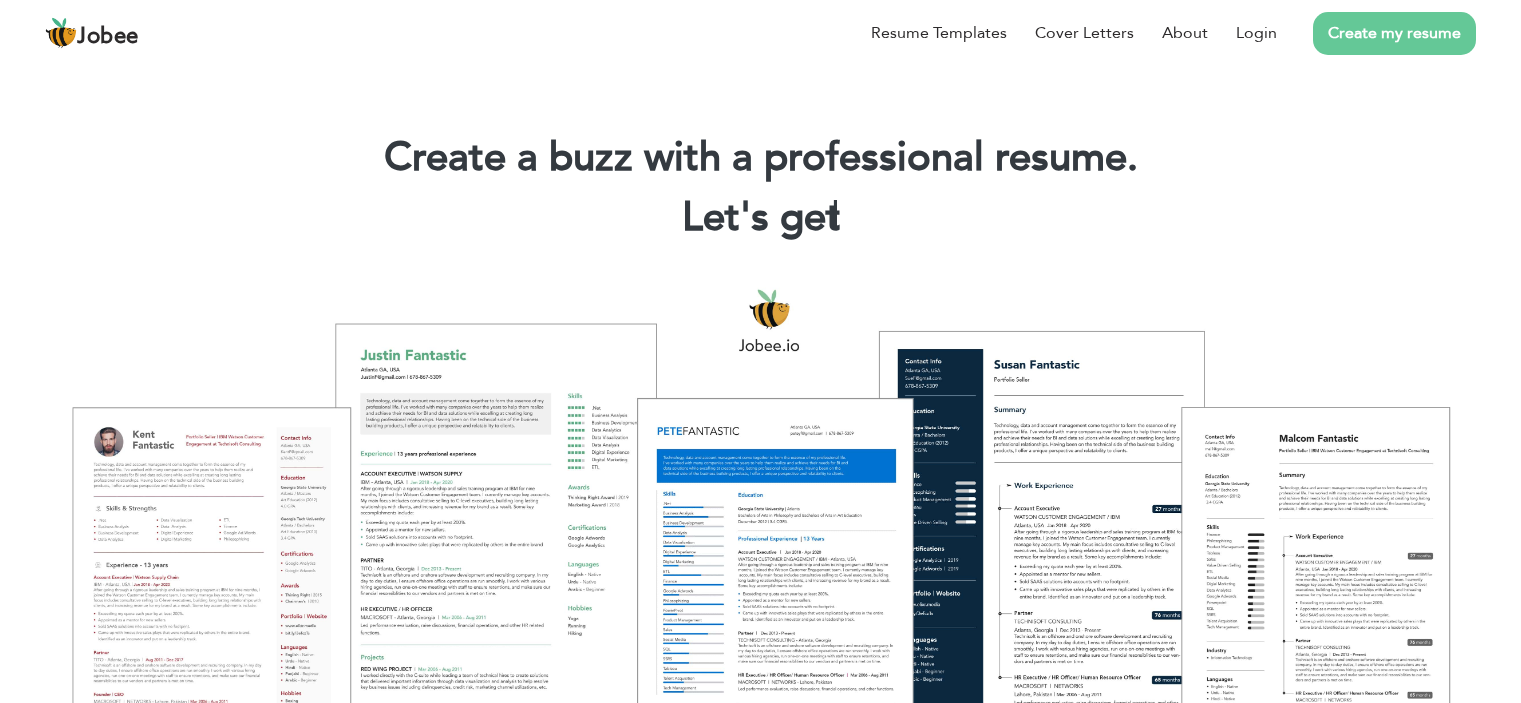 scroll, scrollTop: 0, scrollLeft: 0, axis: both 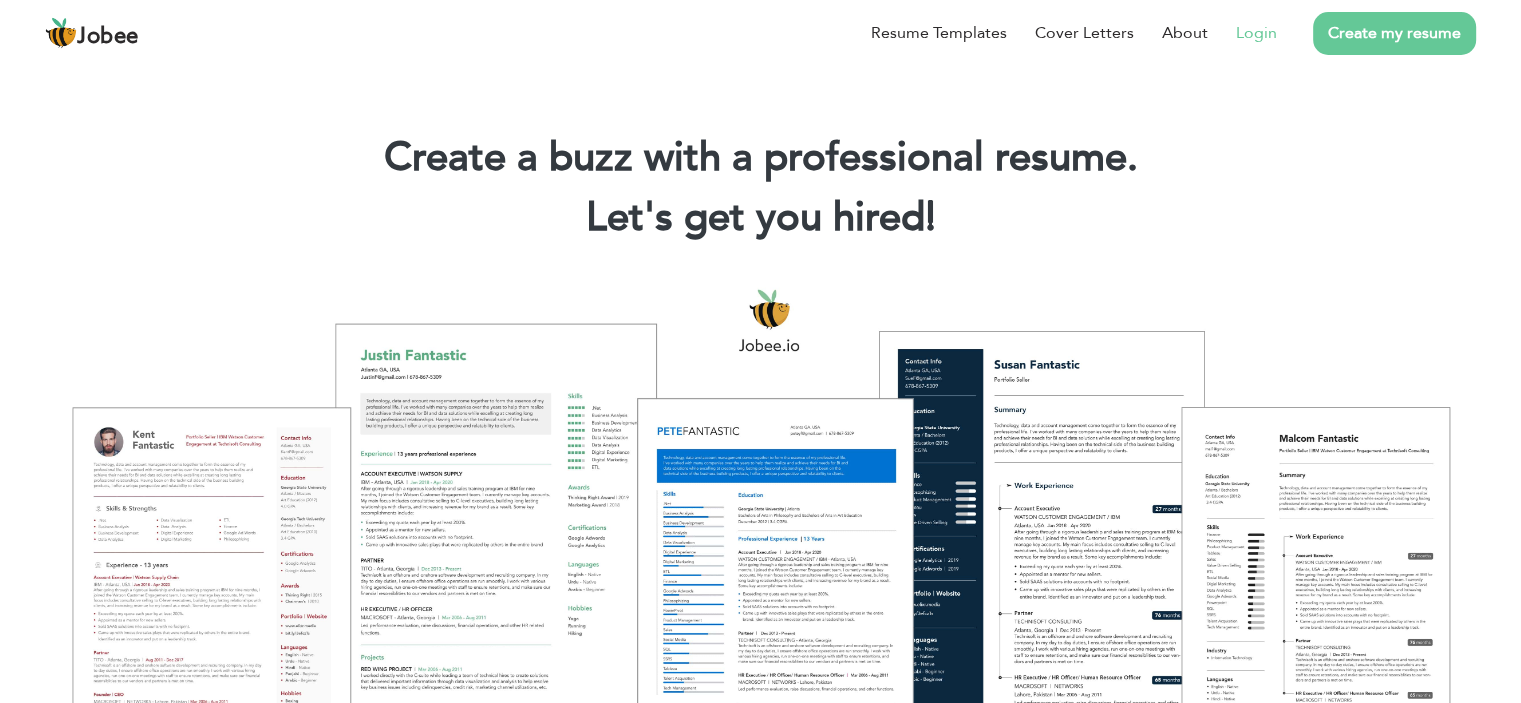 click on "Login" at bounding box center [1256, 33] 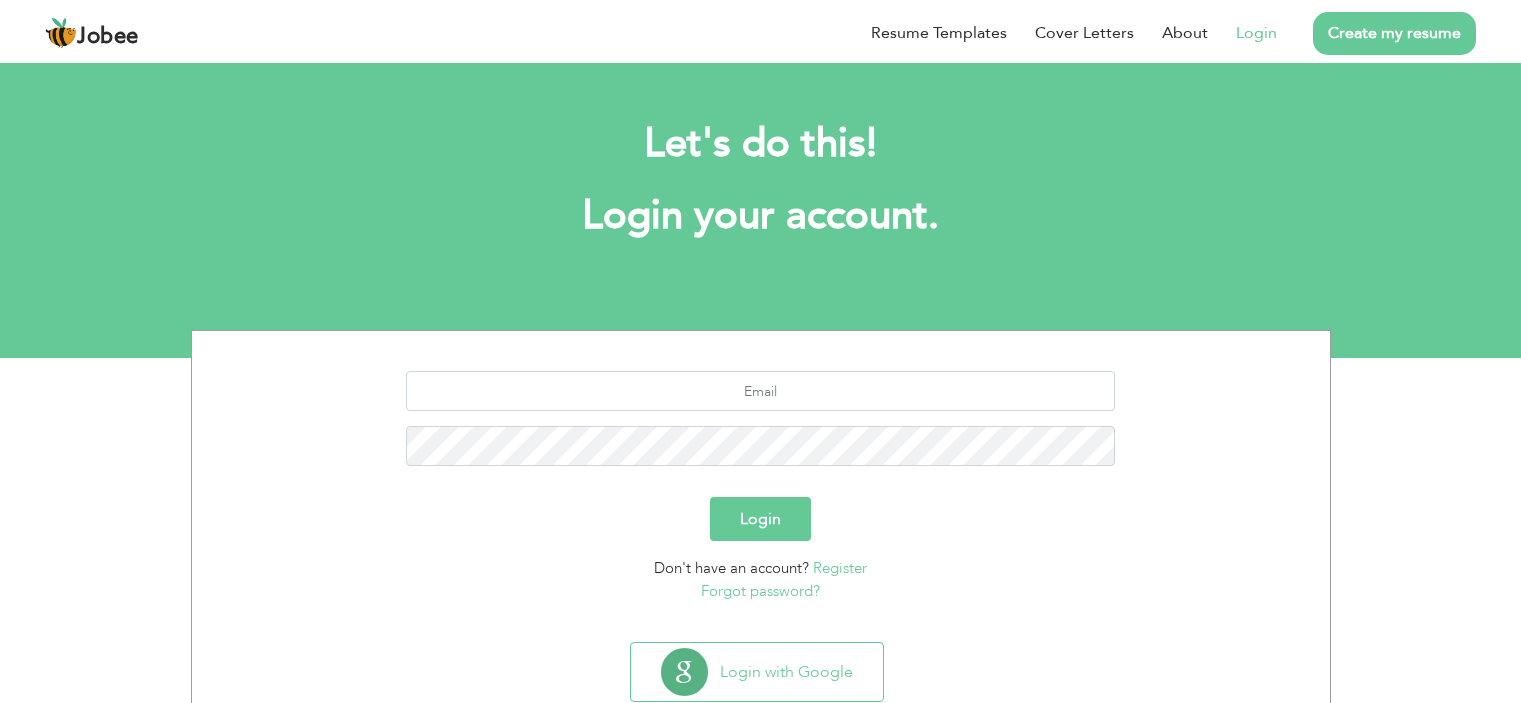 scroll, scrollTop: 0, scrollLeft: 0, axis: both 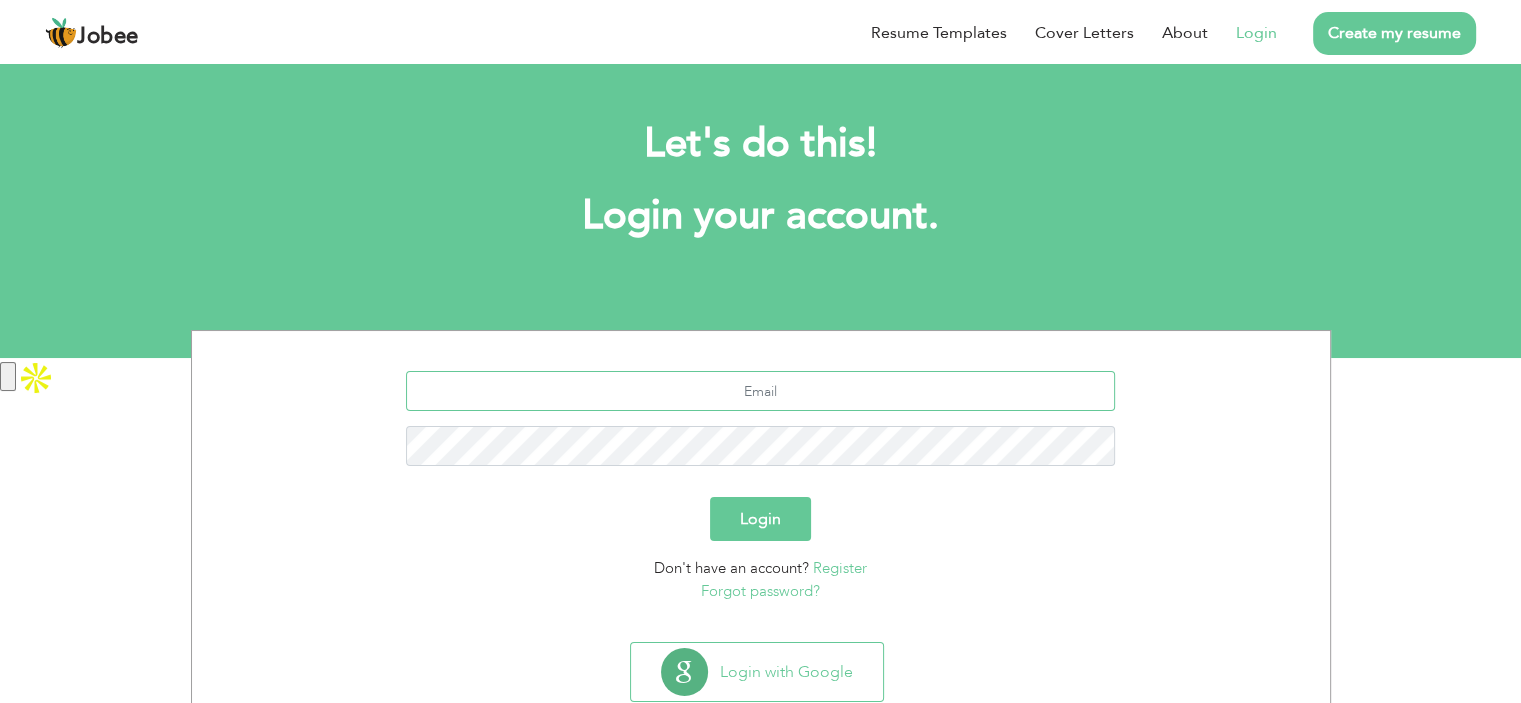 click at bounding box center (760, 391) 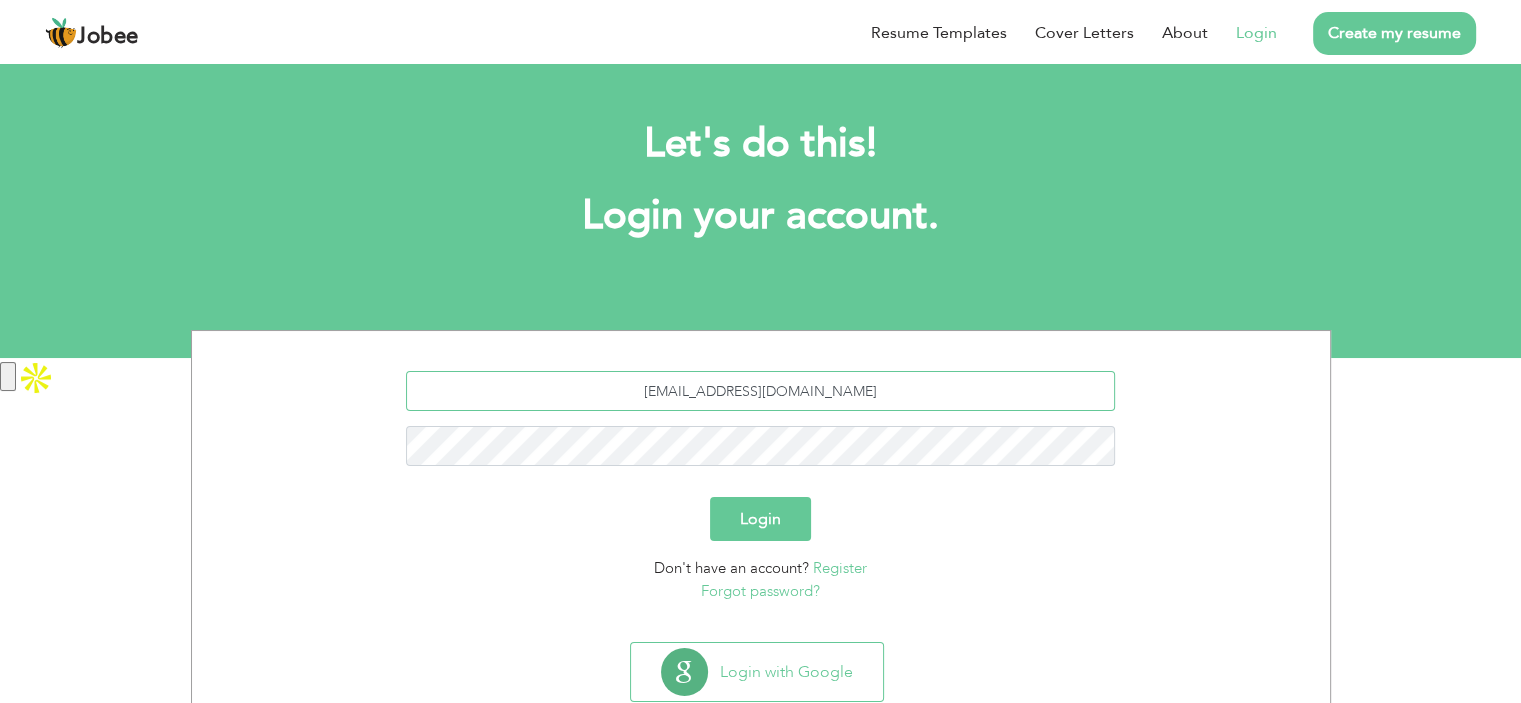 type on "btazeem@gmail.com" 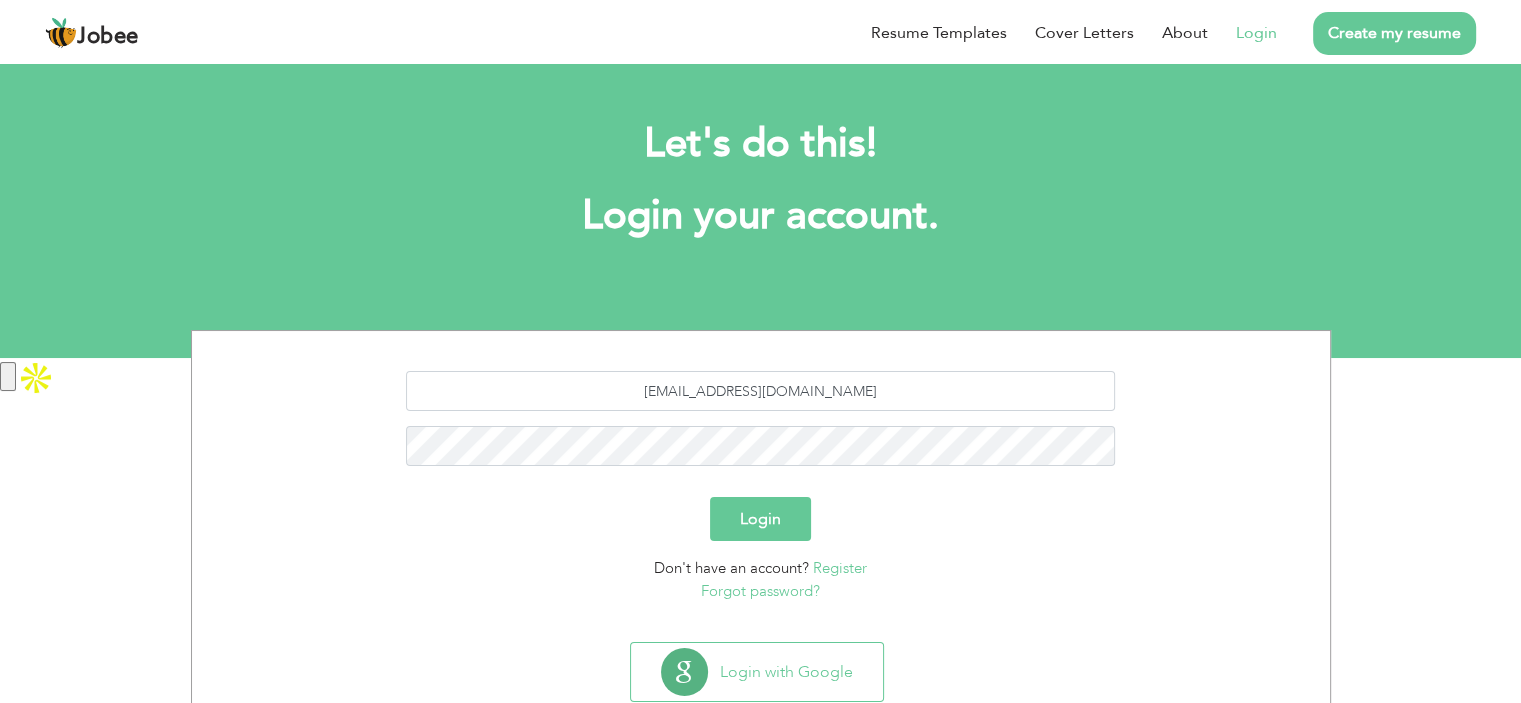 click on "btazeem@gmail.com" at bounding box center [761, 426] 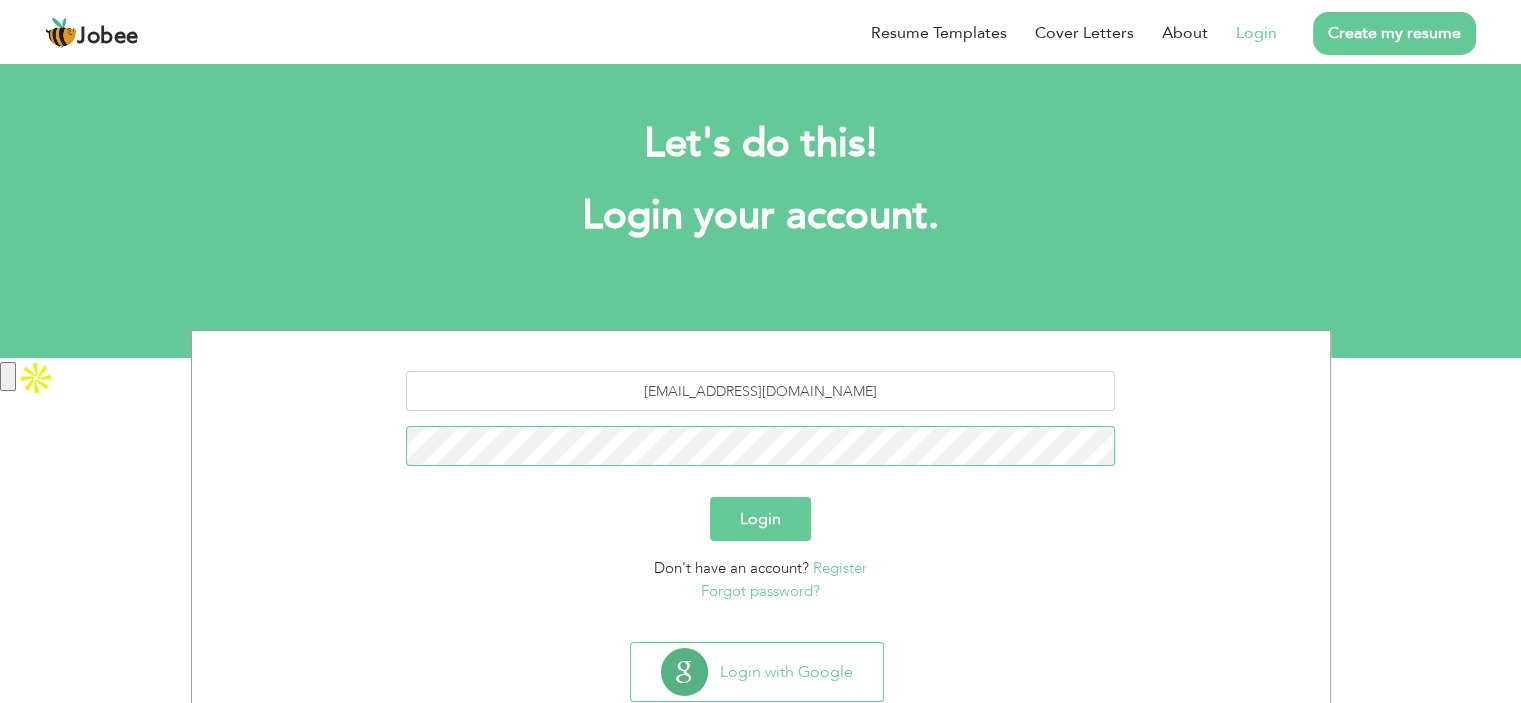 click on "Login" at bounding box center [760, 519] 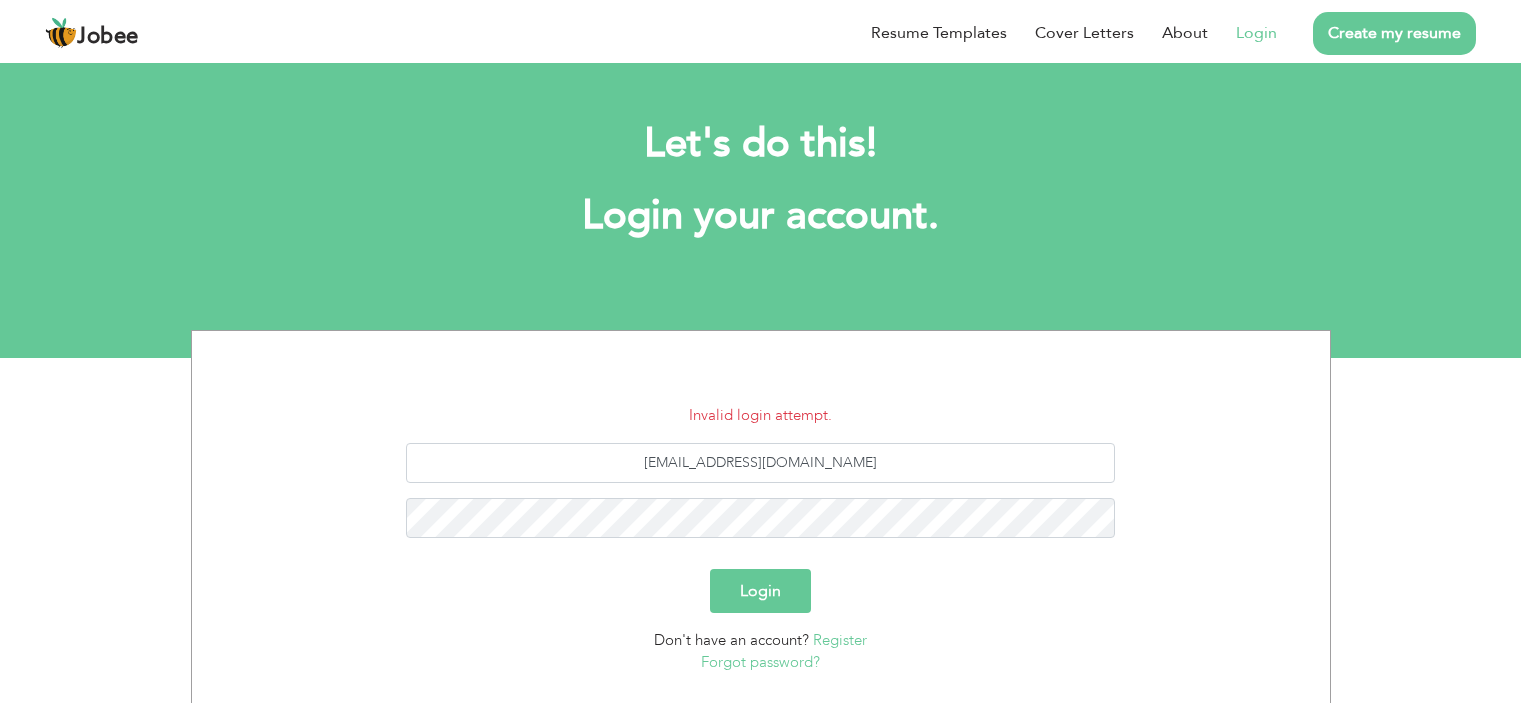scroll, scrollTop: 0, scrollLeft: 0, axis: both 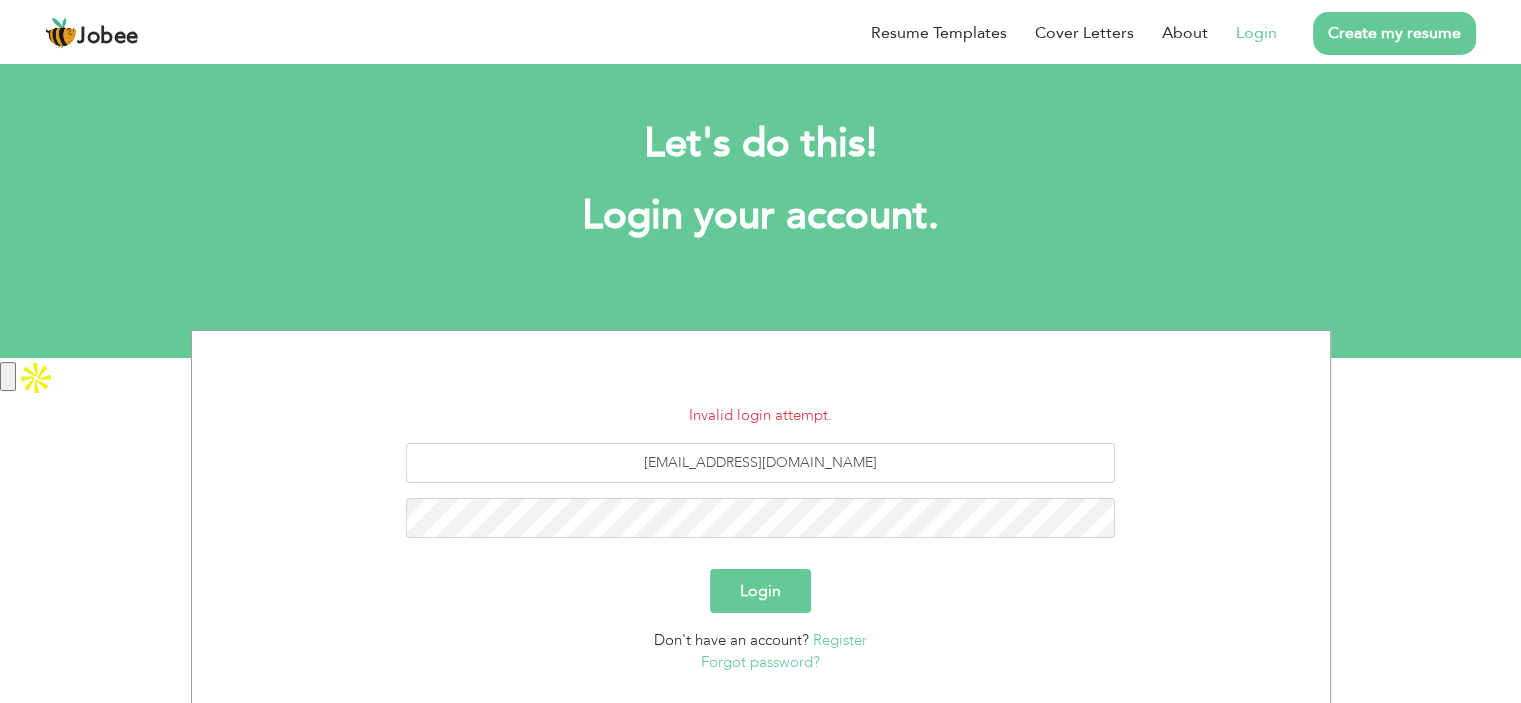 click on "Login" at bounding box center [760, 591] 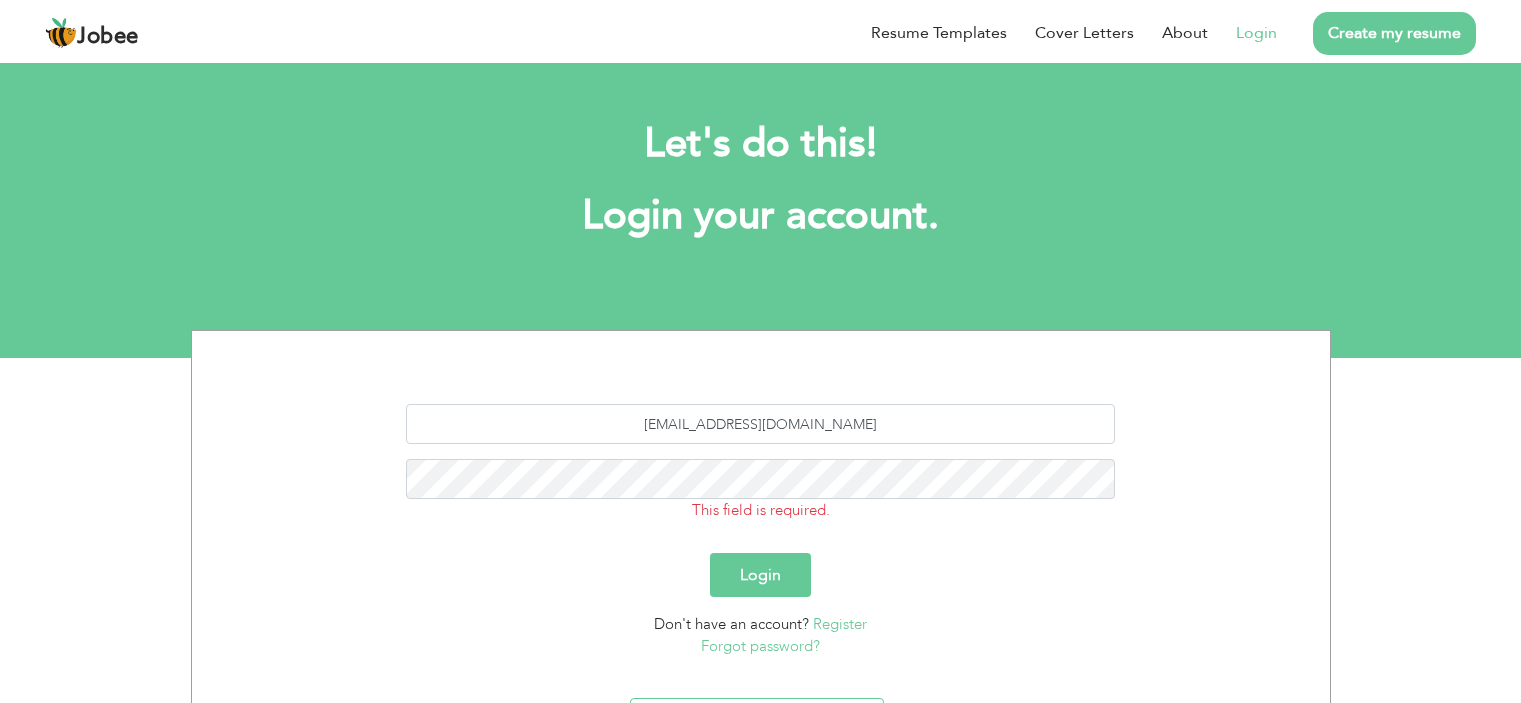 scroll, scrollTop: 0, scrollLeft: 0, axis: both 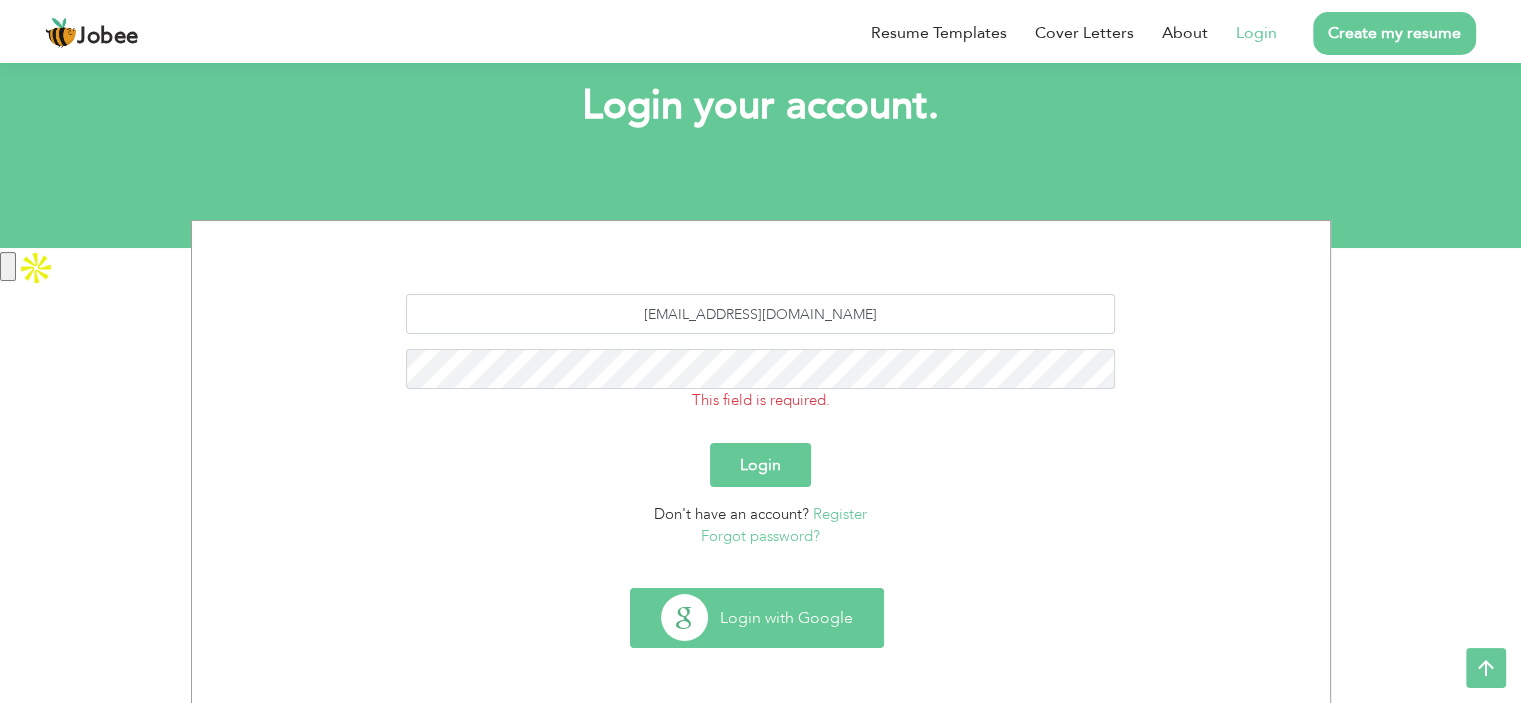 click on "Login with Google" at bounding box center (757, 618) 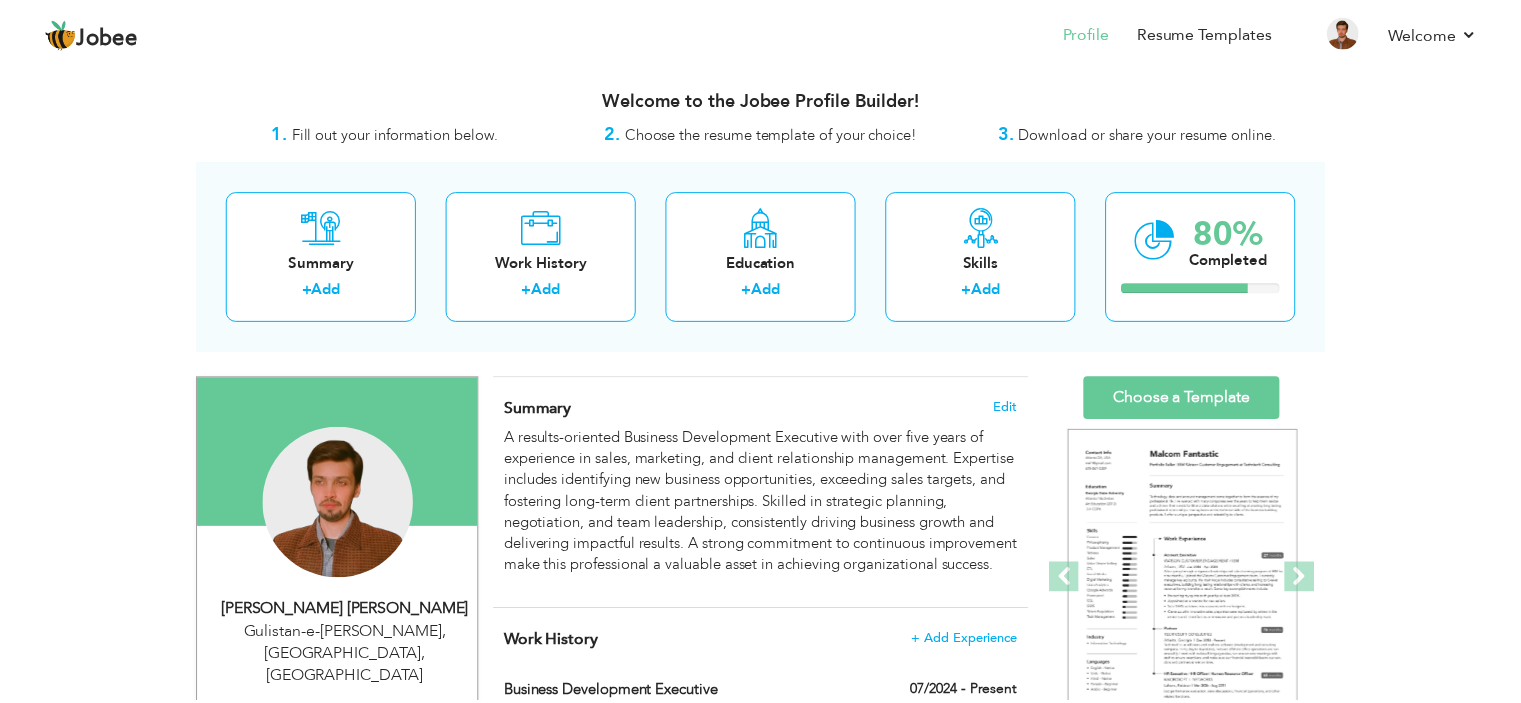 scroll, scrollTop: 0, scrollLeft: 0, axis: both 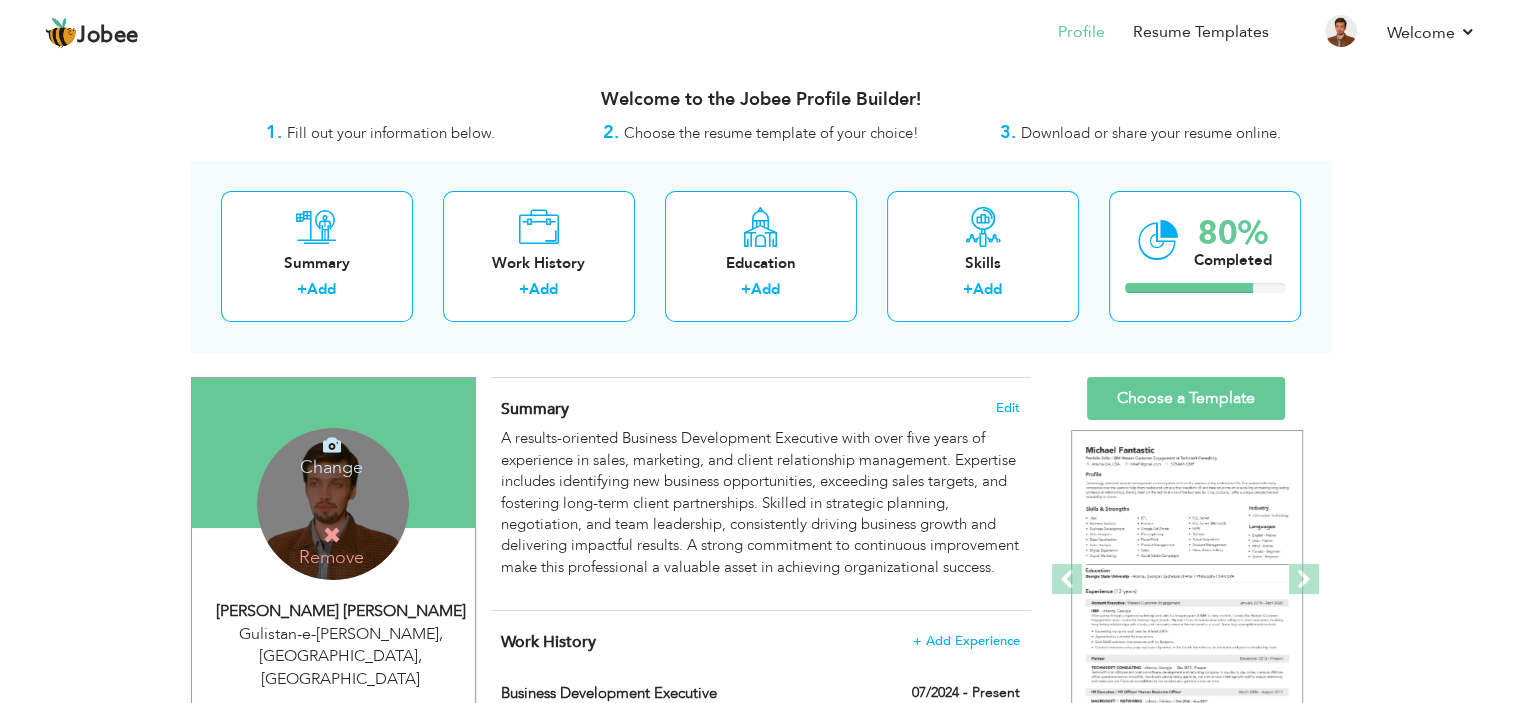 click on "Change" at bounding box center [331, 454] 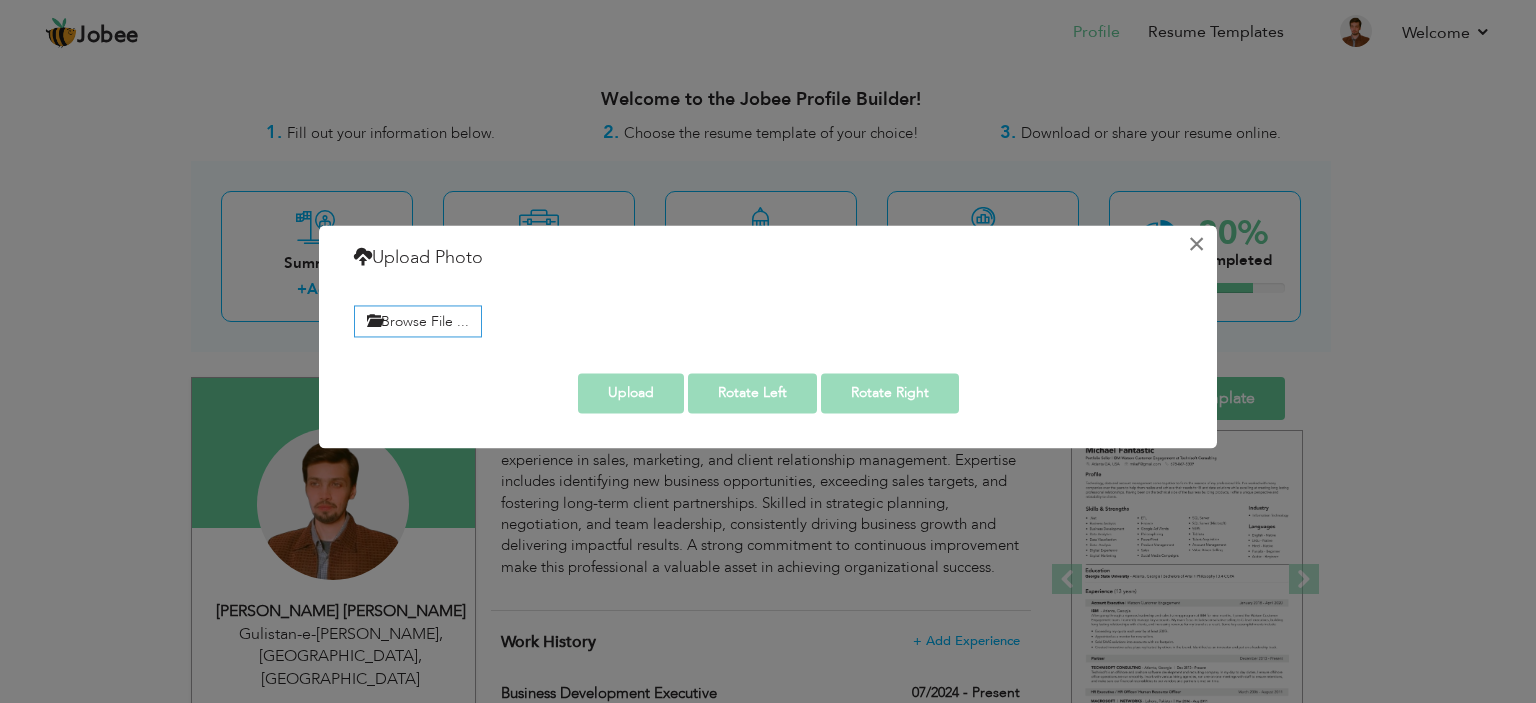 click on "×" at bounding box center [1196, 244] 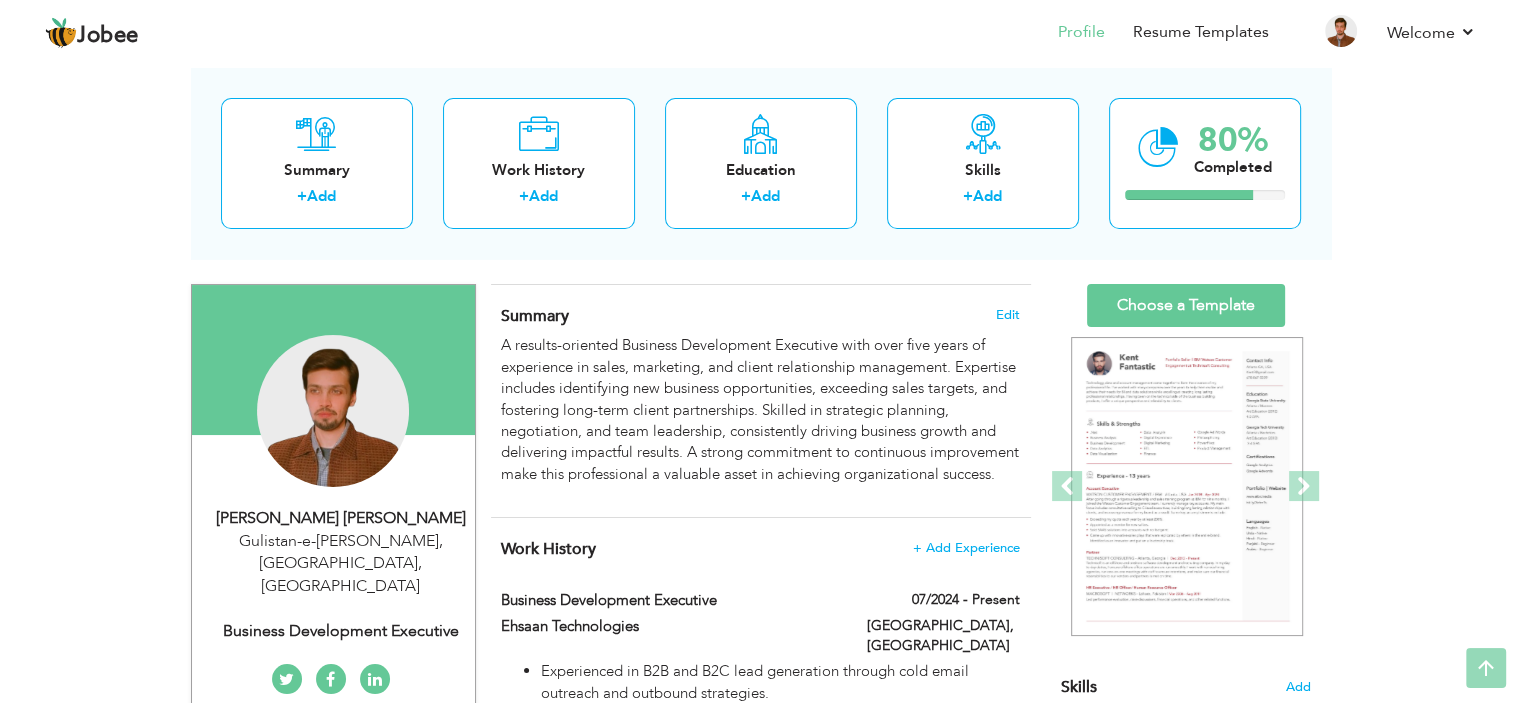 scroll, scrollTop: 0, scrollLeft: 0, axis: both 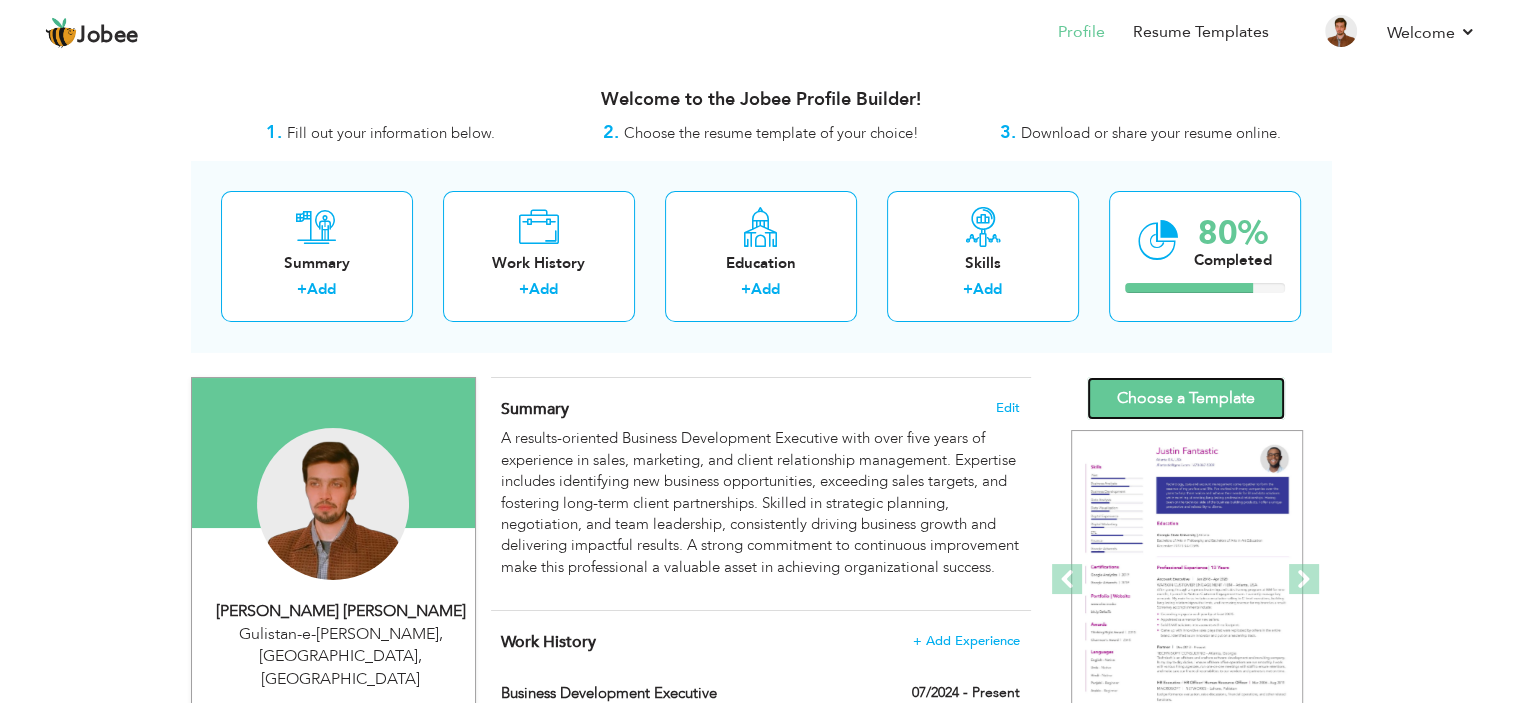 click on "Choose a Template" at bounding box center (1186, 398) 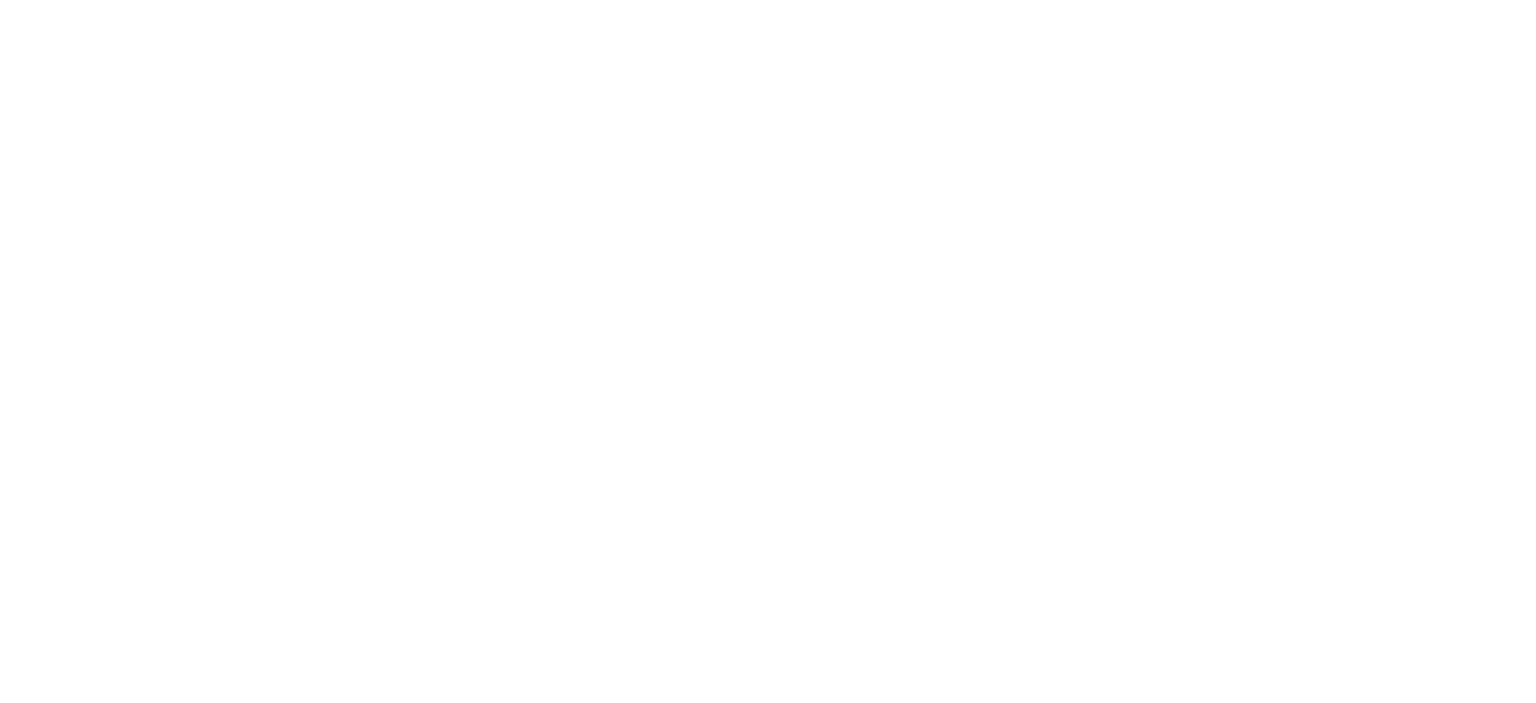 scroll, scrollTop: 0, scrollLeft: 0, axis: both 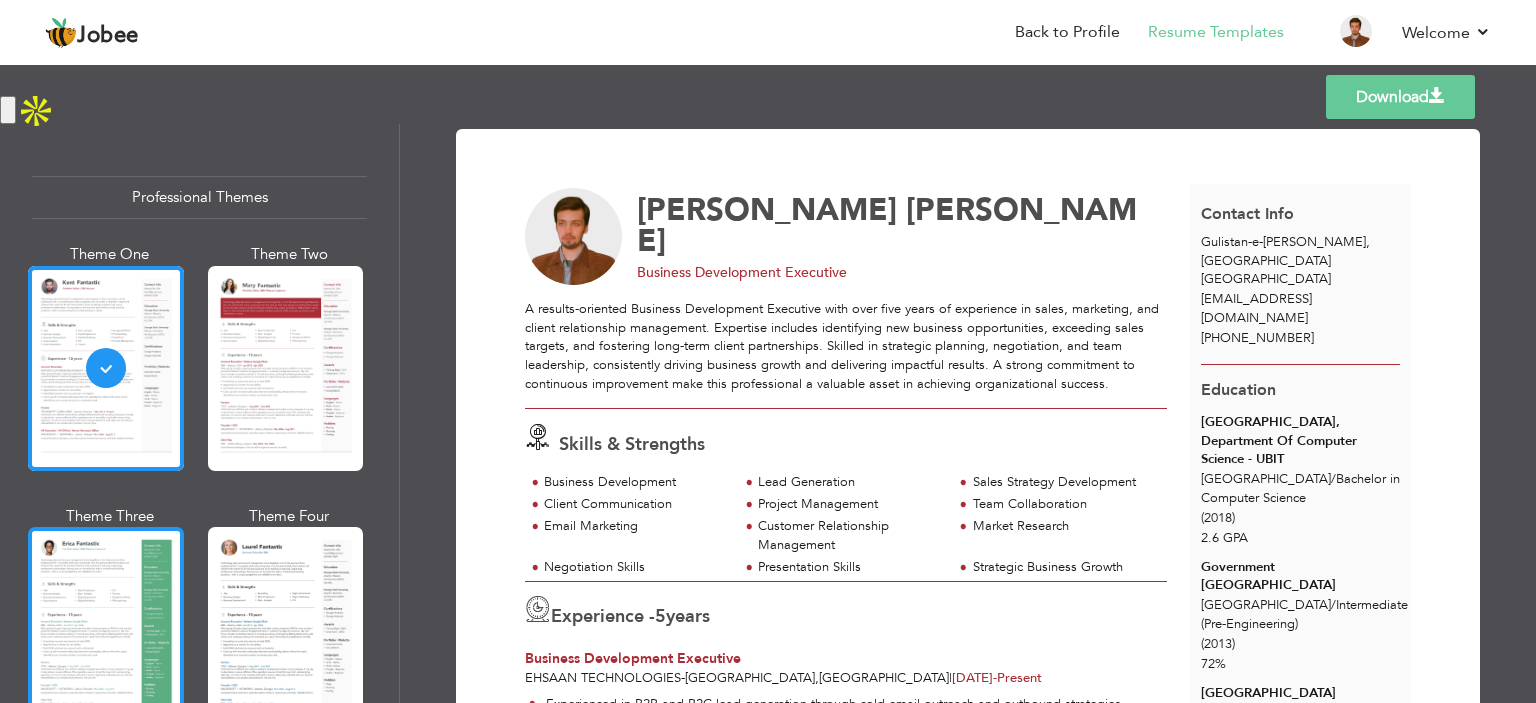 click at bounding box center [106, 629] 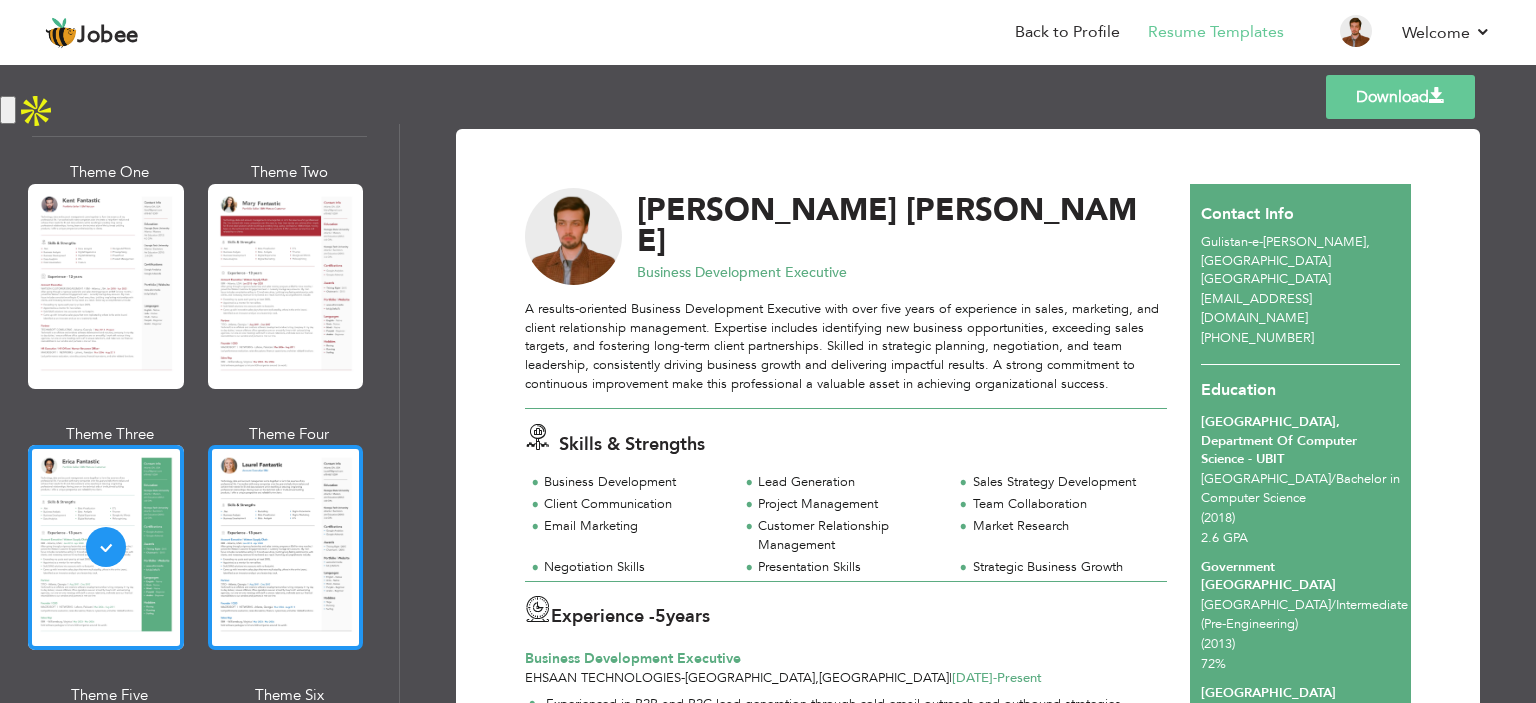 scroll, scrollTop: 200, scrollLeft: 0, axis: vertical 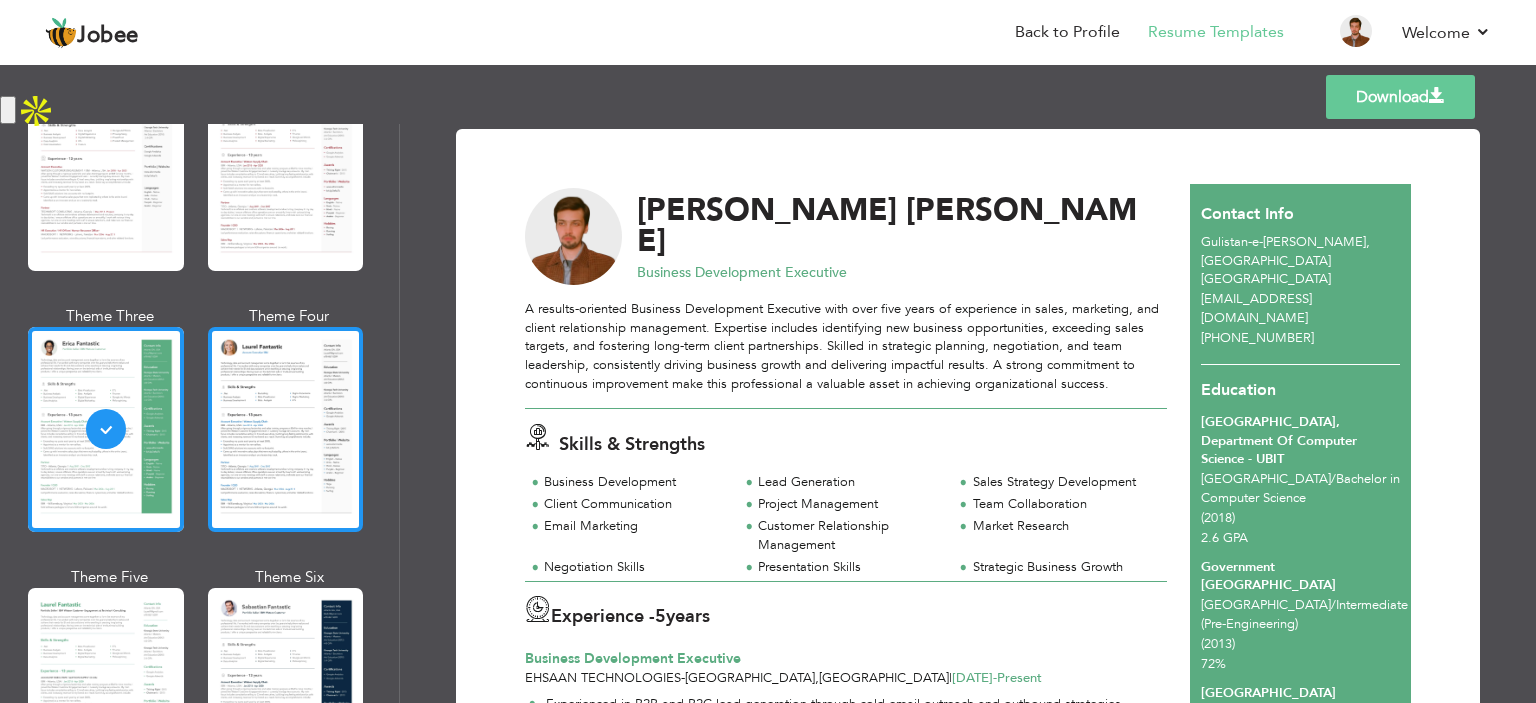click at bounding box center [286, 429] 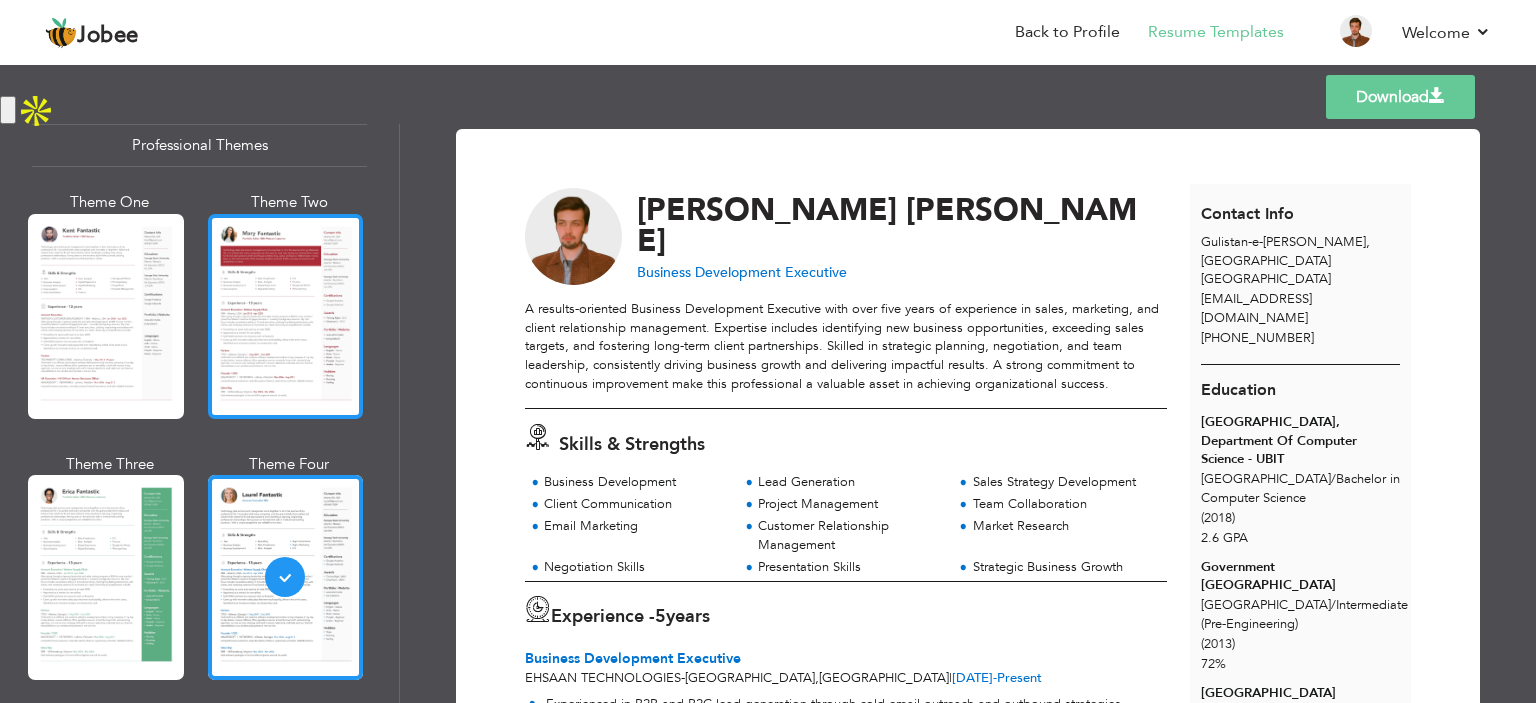 scroll, scrollTop: 100, scrollLeft: 0, axis: vertical 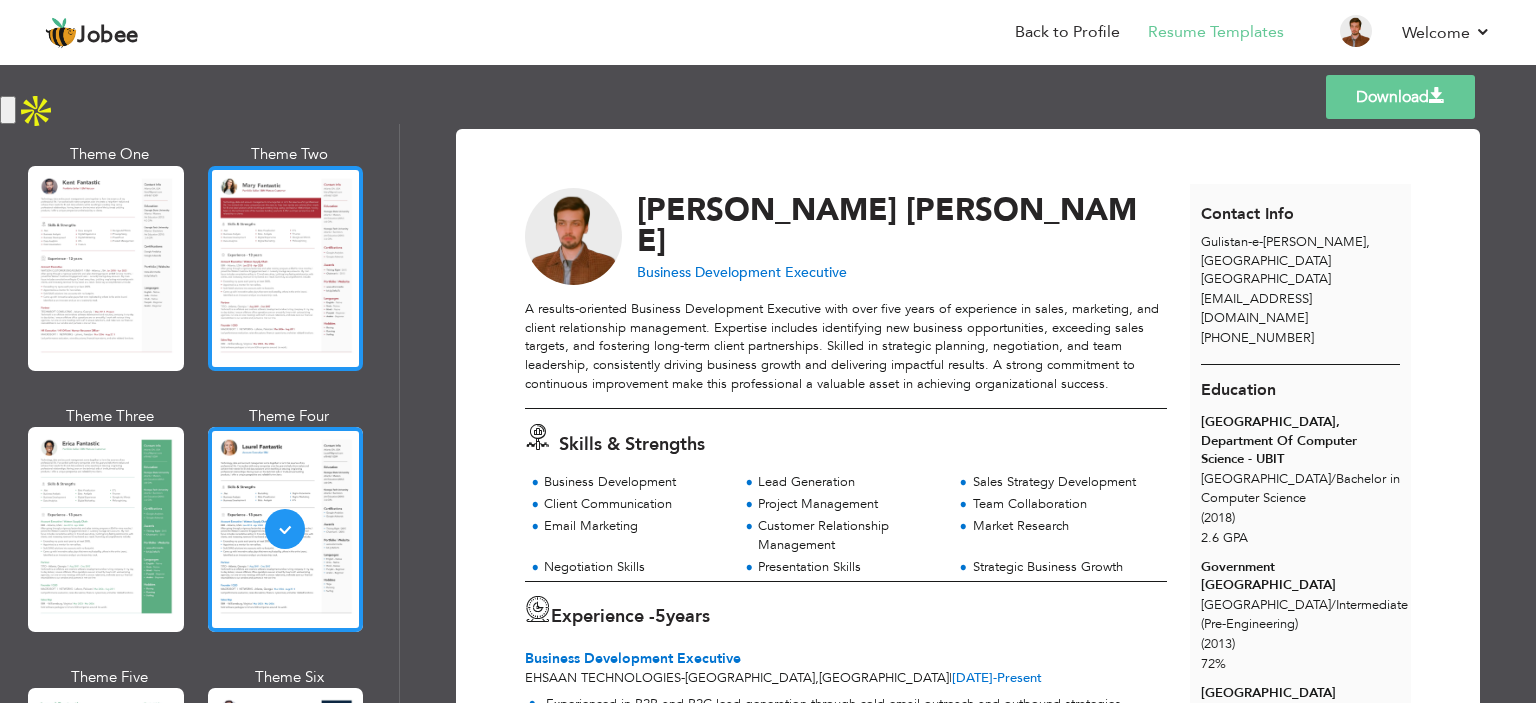 click at bounding box center (286, 268) 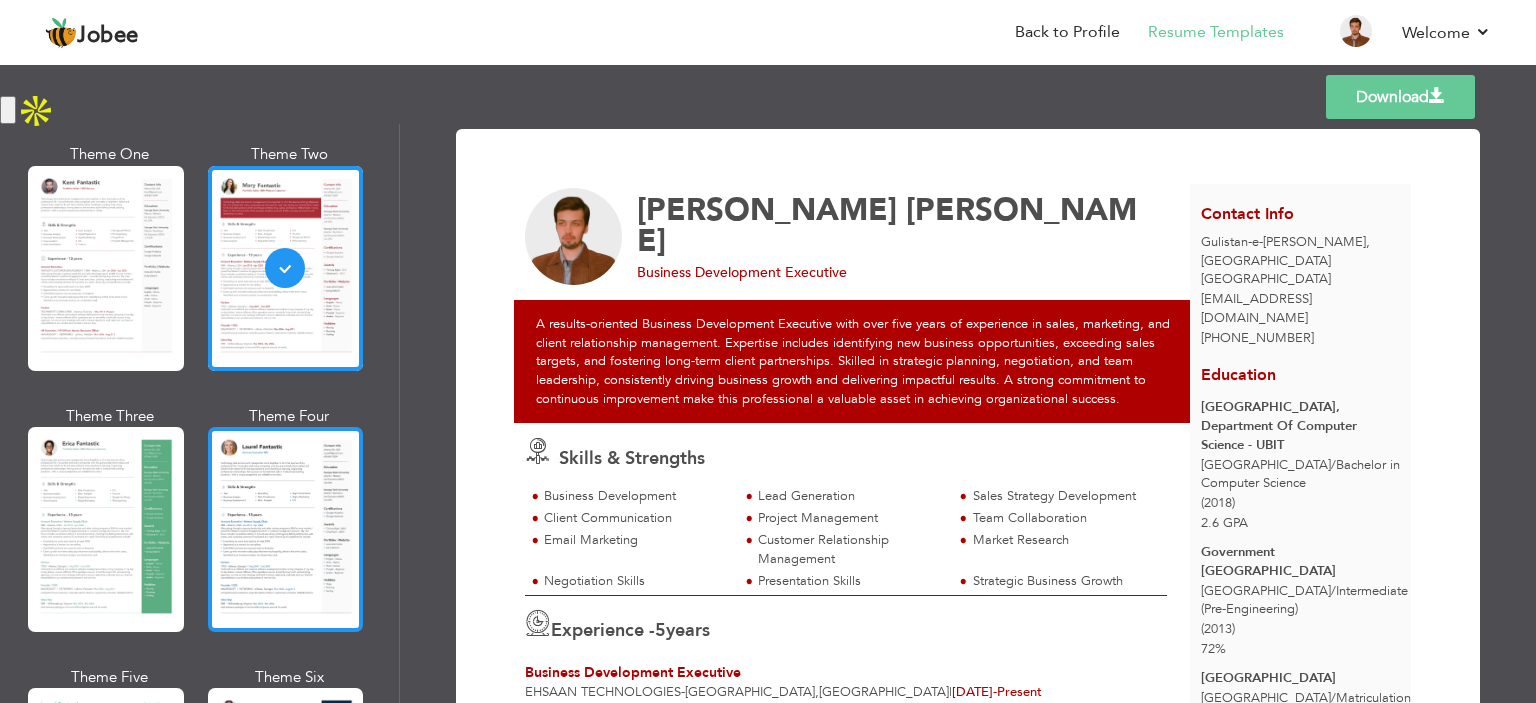 click at bounding box center [286, 529] 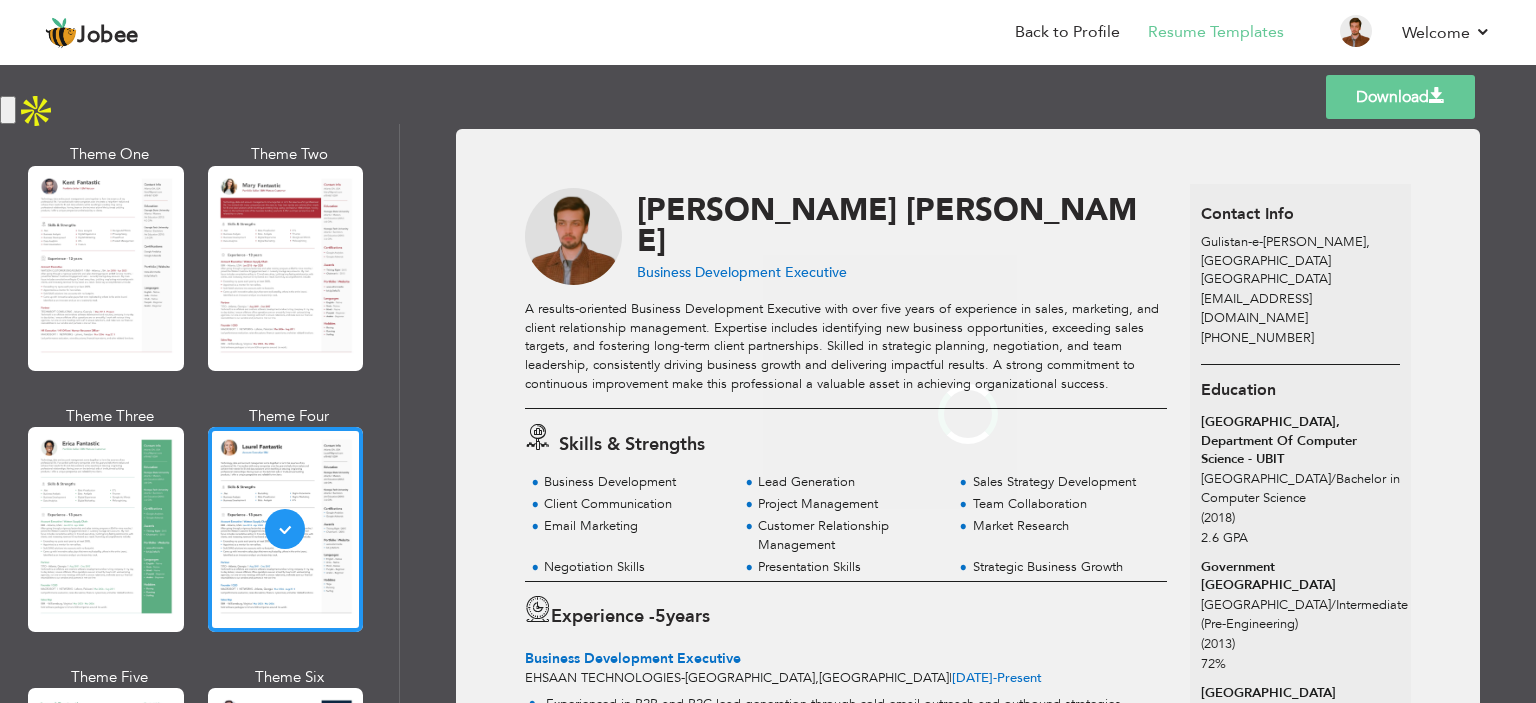 click on "Theme One
Theme Two
Theme Three
Theme Four" at bounding box center (199, 535) 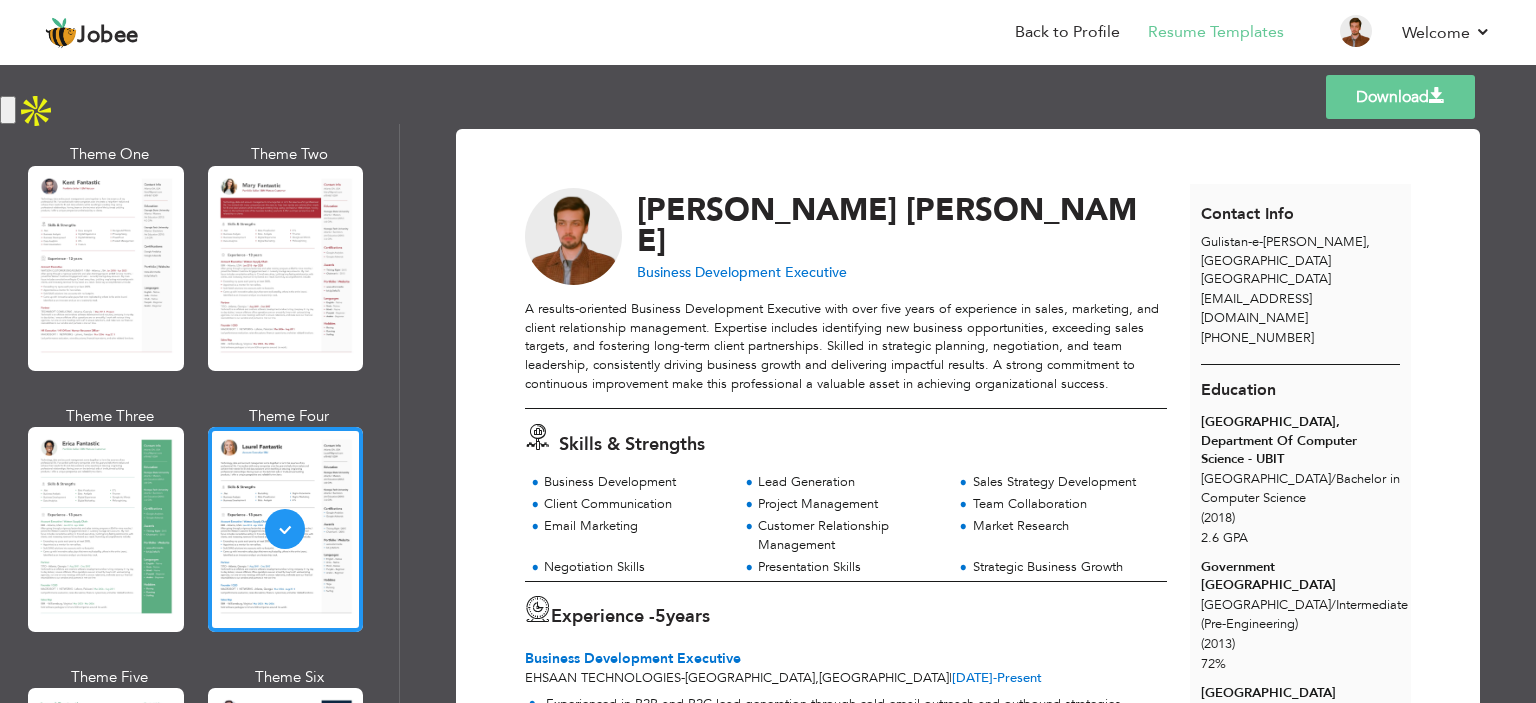 click at bounding box center (106, 268) 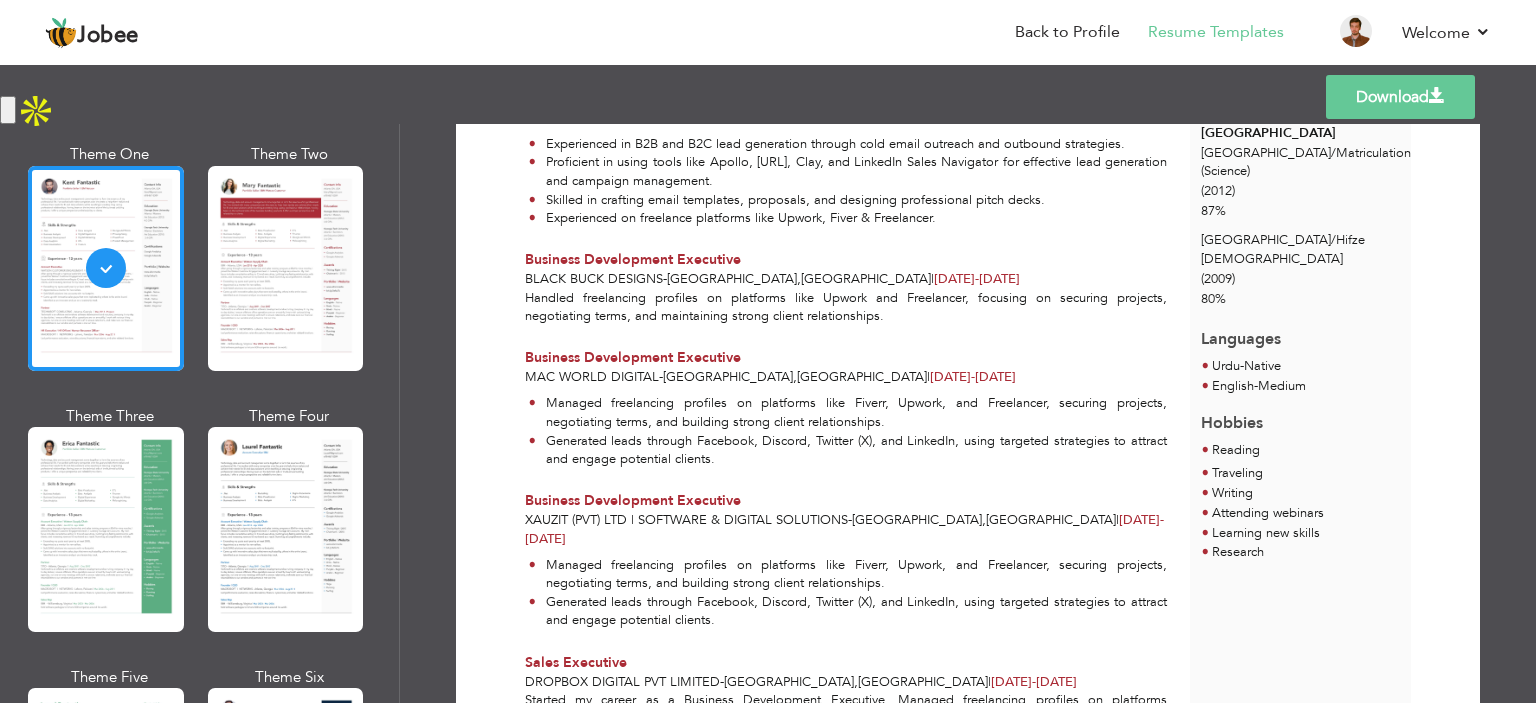 scroll, scrollTop: 758, scrollLeft: 0, axis: vertical 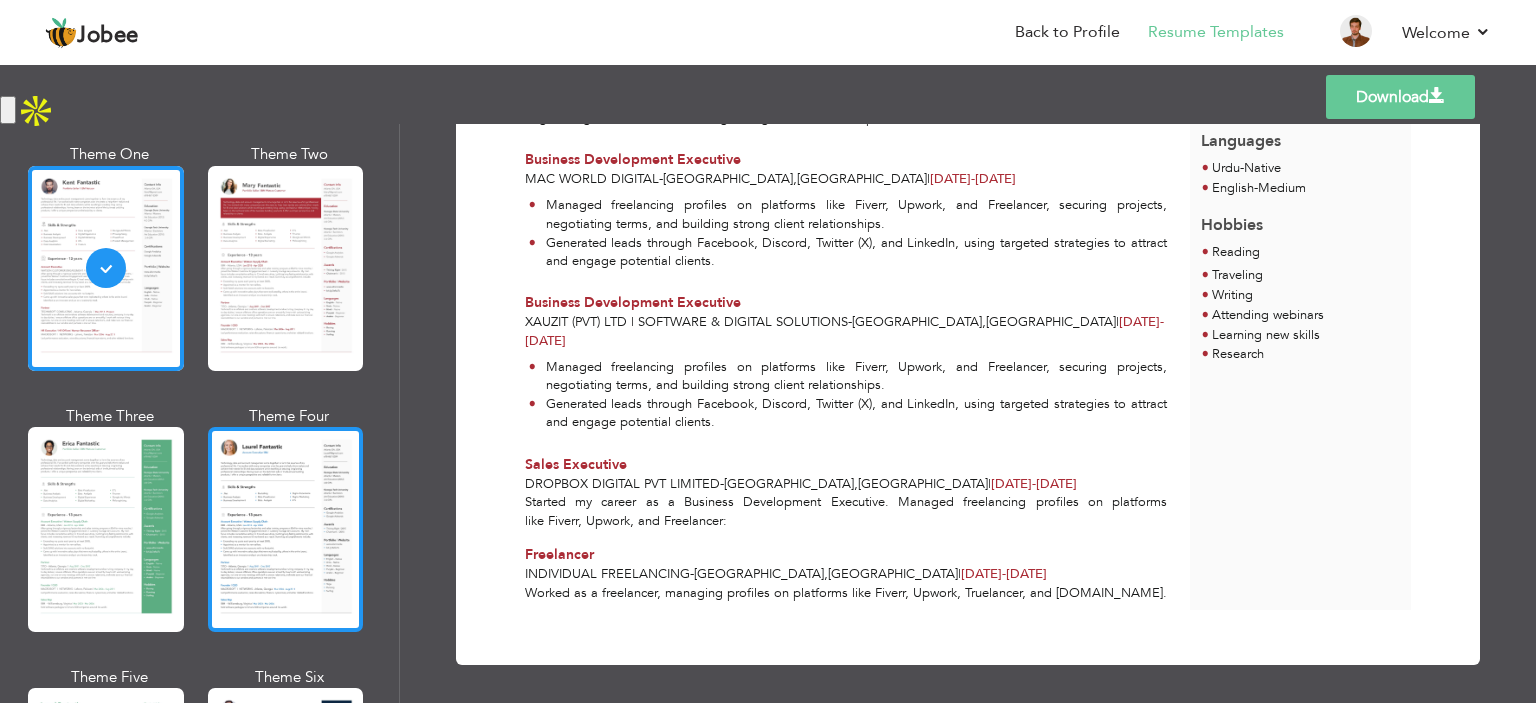 click at bounding box center (286, 529) 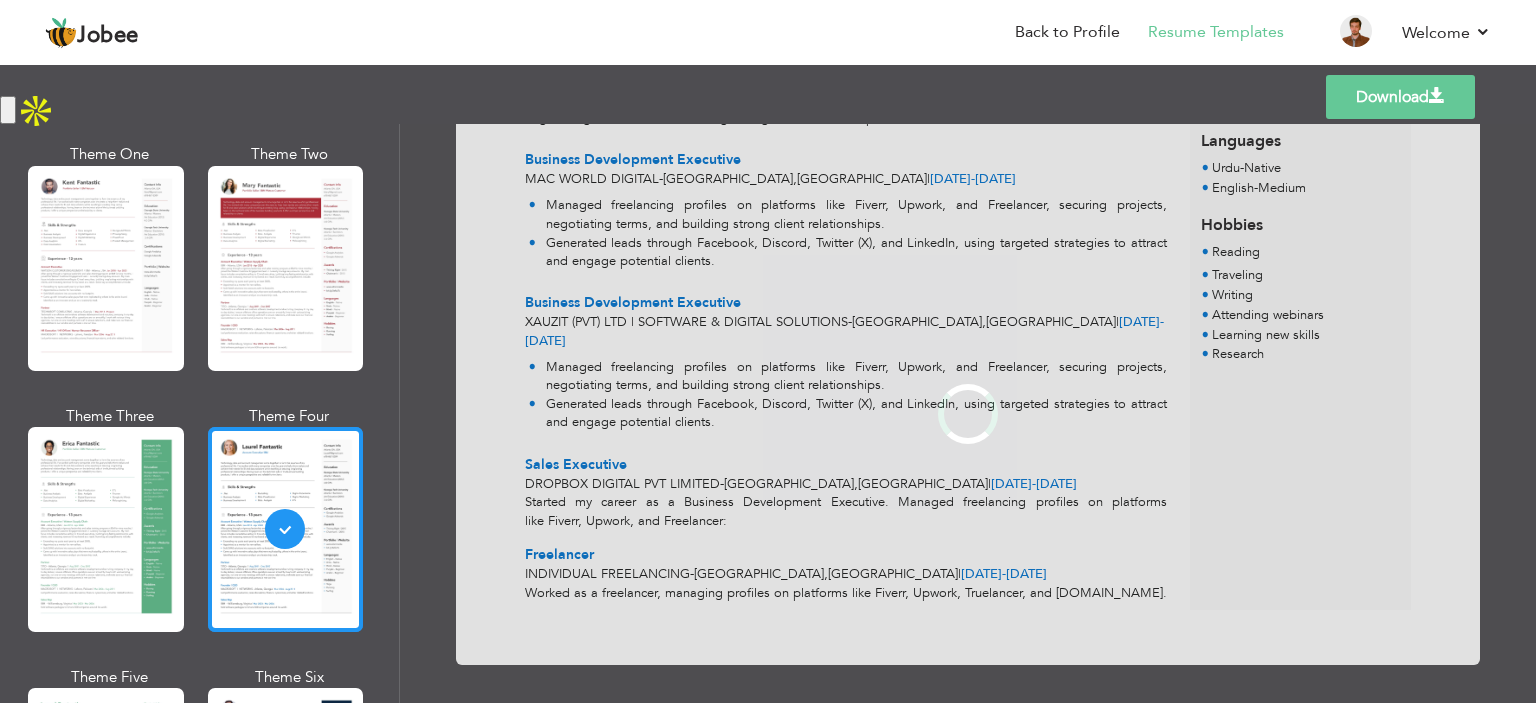 scroll, scrollTop: 0, scrollLeft: 0, axis: both 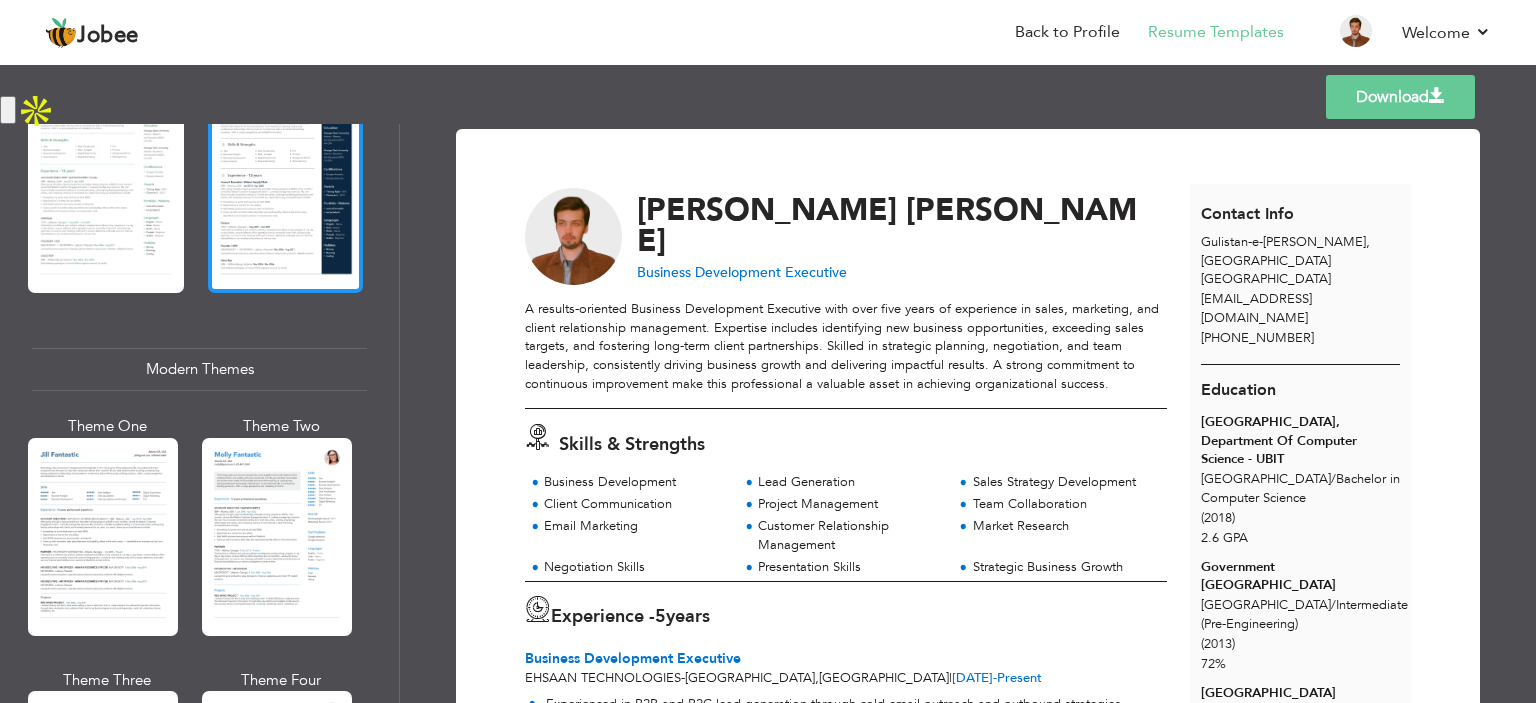 click at bounding box center (286, 190) 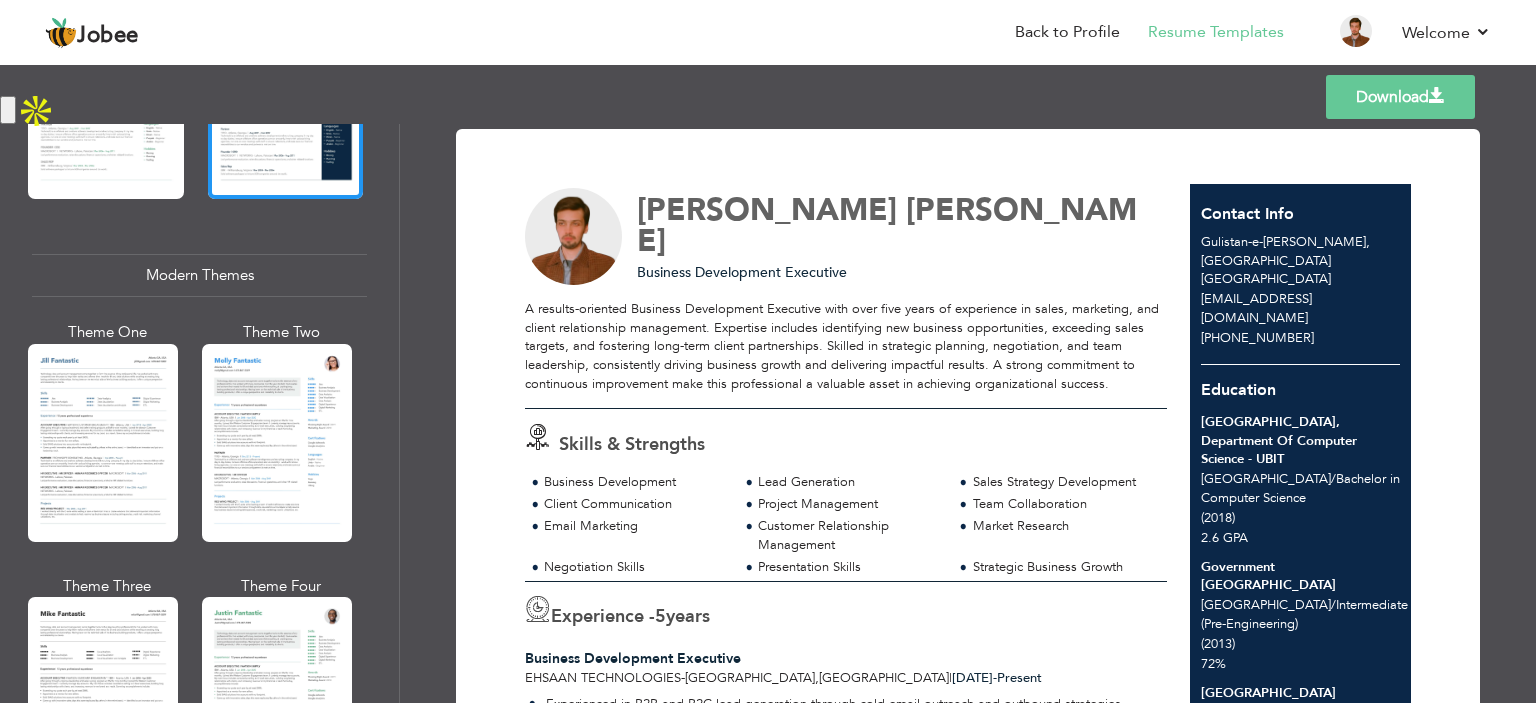 scroll, scrollTop: 800, scrollLeft: 0, axis: vertical 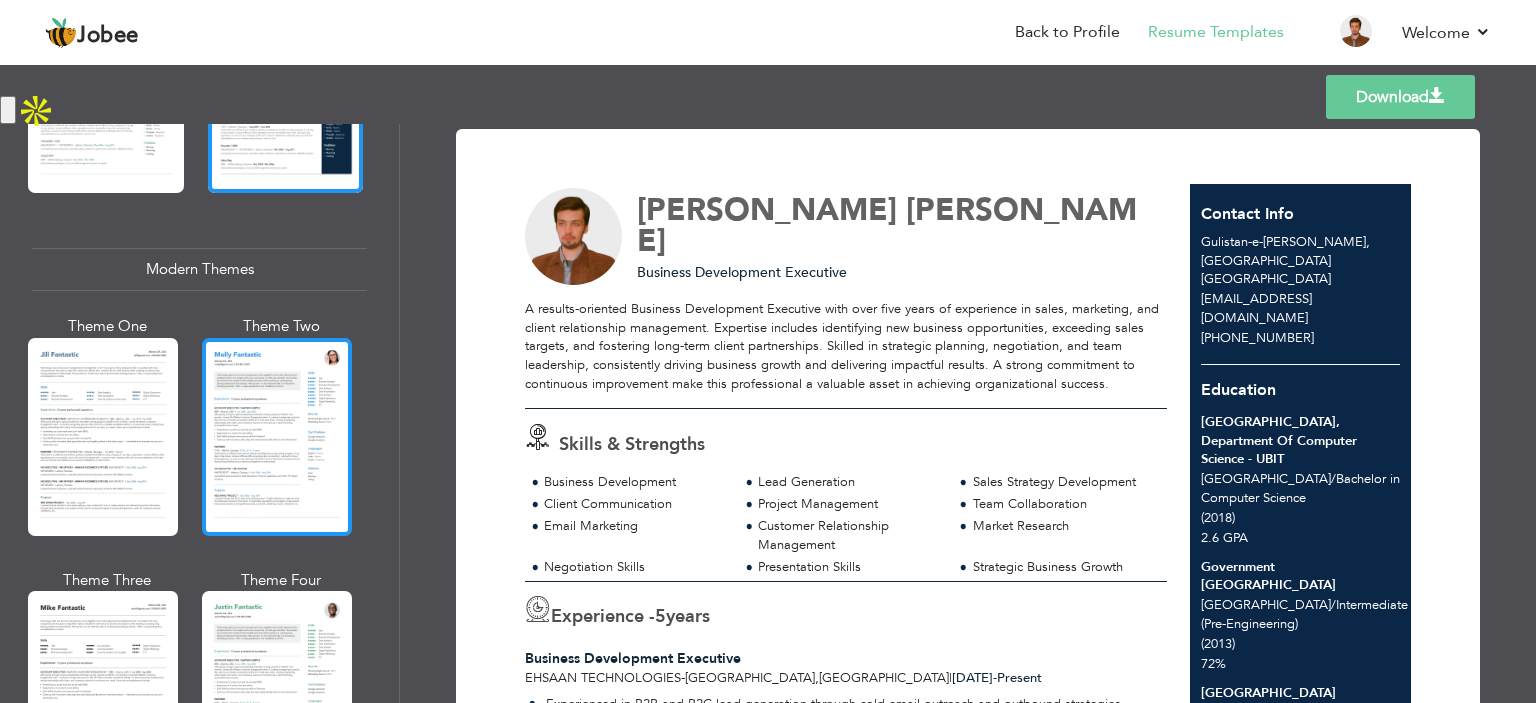 click at bounding box center (277, 437) 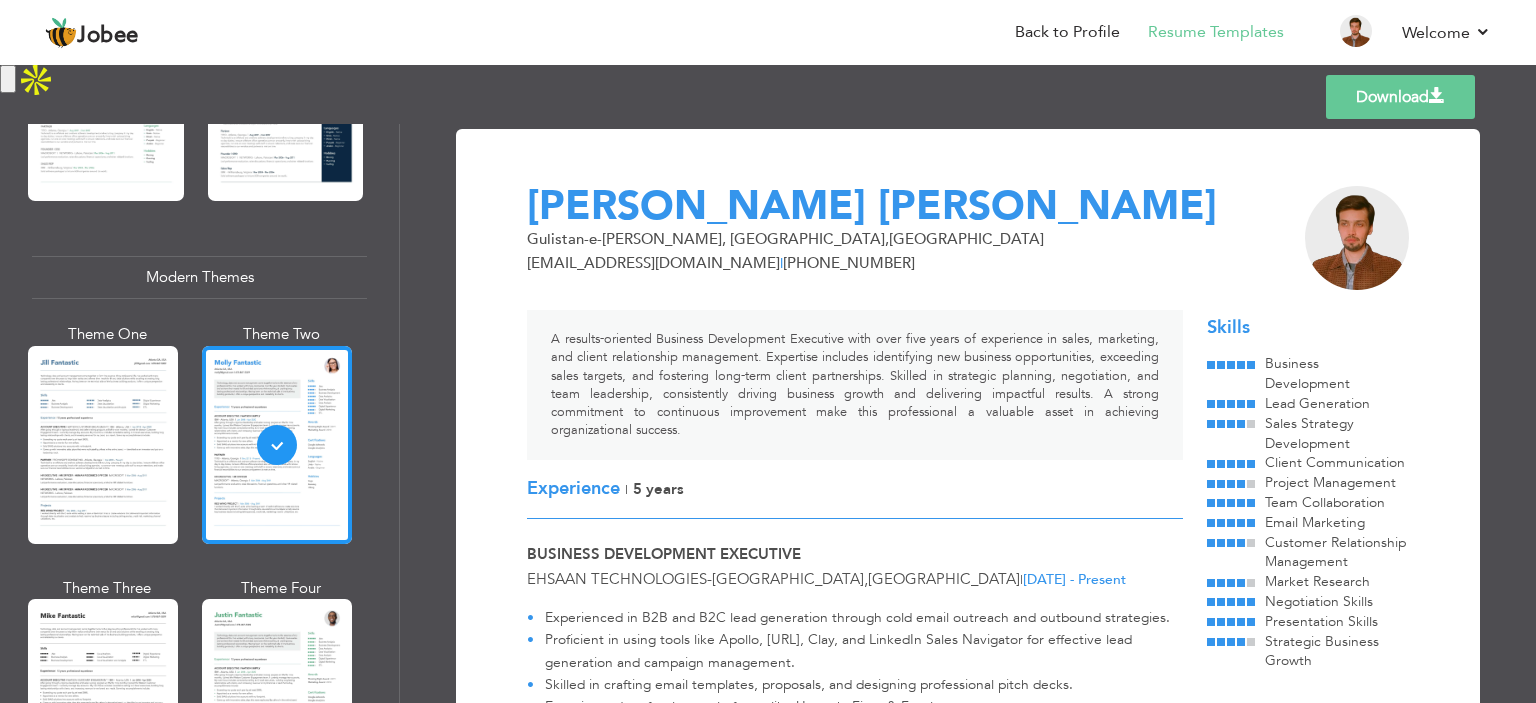 scroll, scrollTop: 900, scrollLeft: 0, axis: vertical 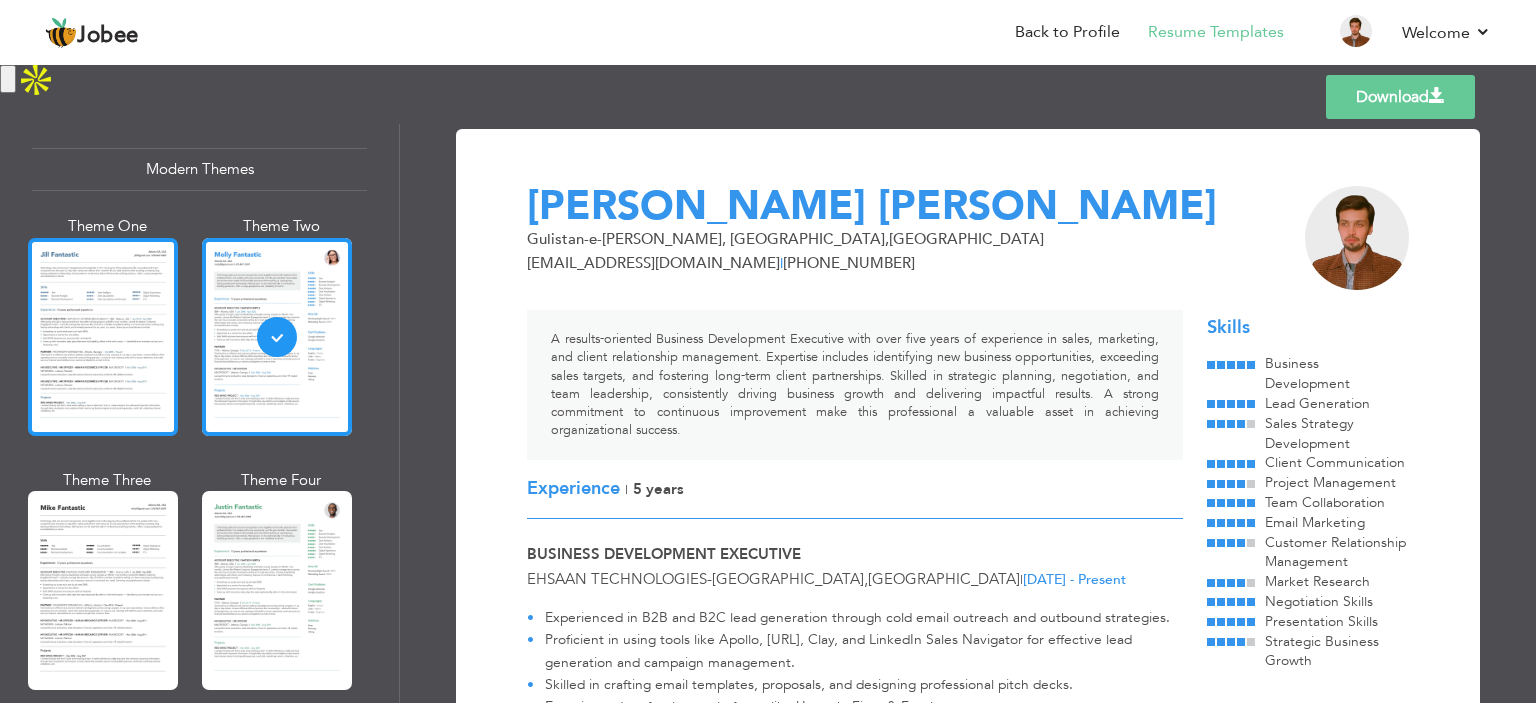 click at bounding box center (103, 337) 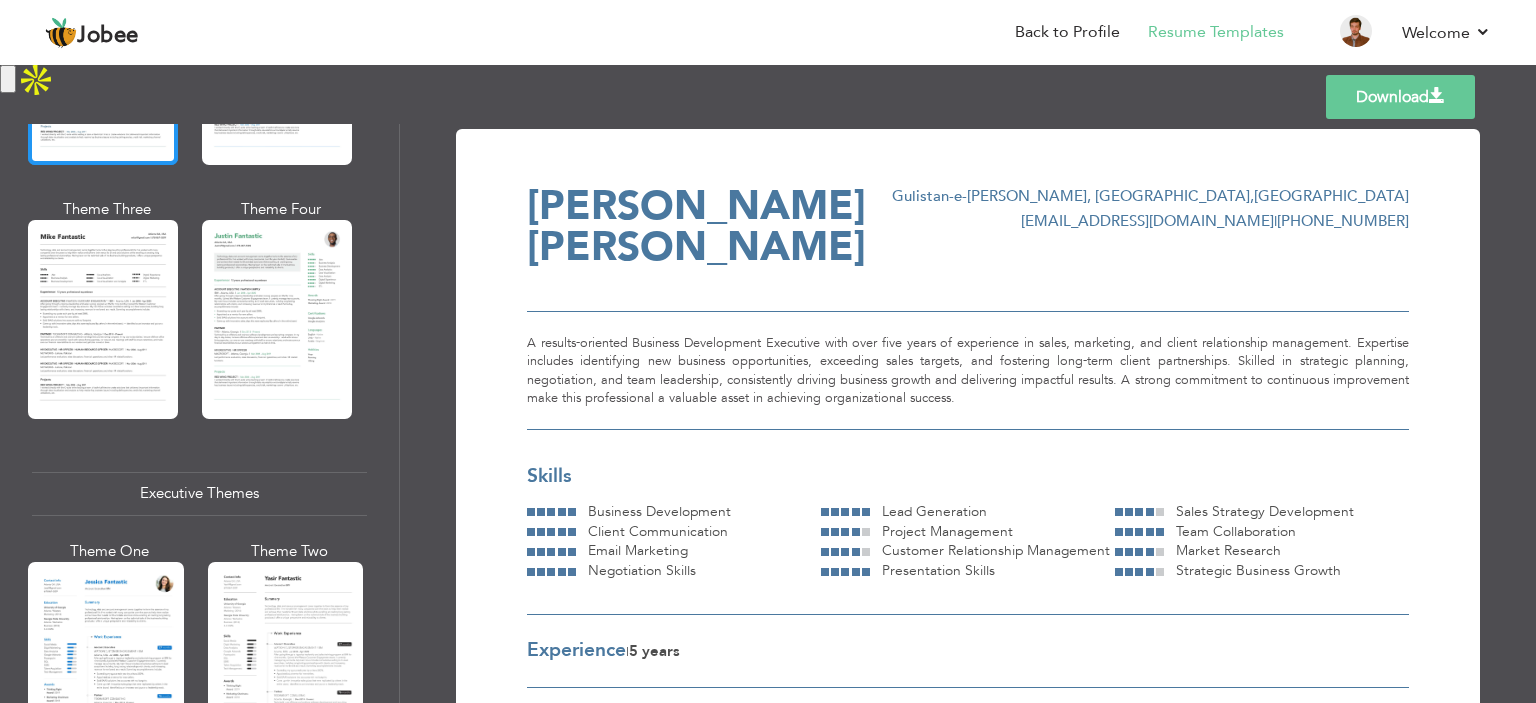 scroll, scrollTop: 1000, scrollLeft: 0, axis: vertical 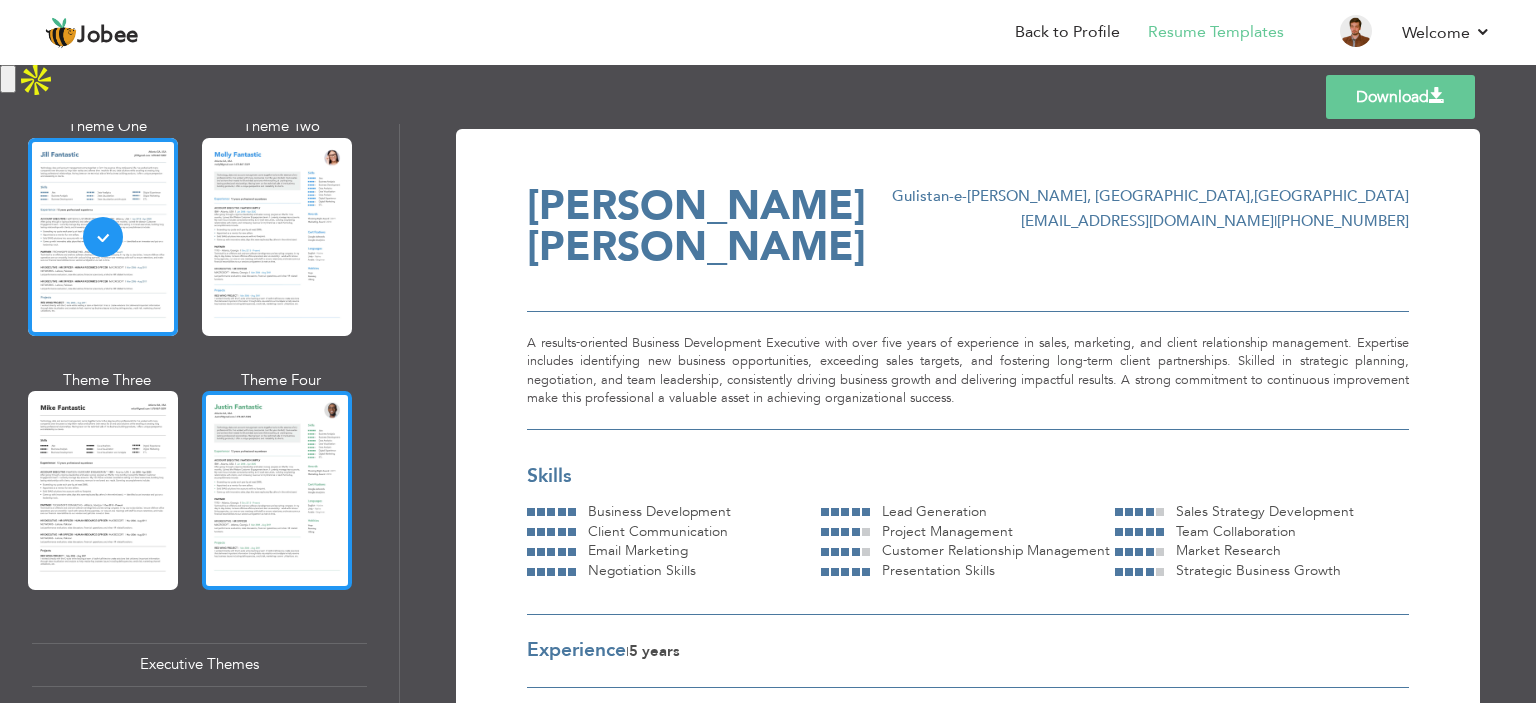 click at bounding box center [277, 490] 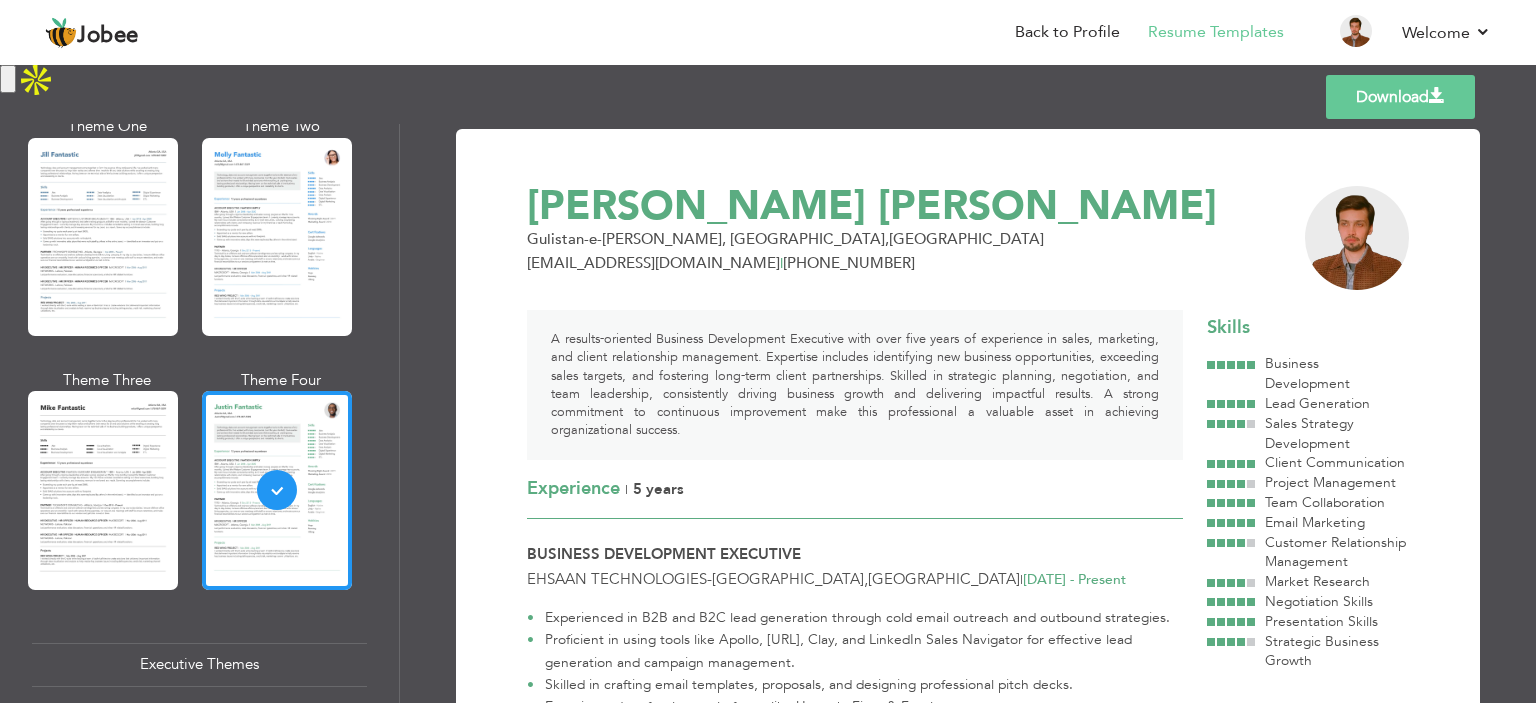 scroll, scrollTop: 600, scrollLeft: 0, axis: vertical 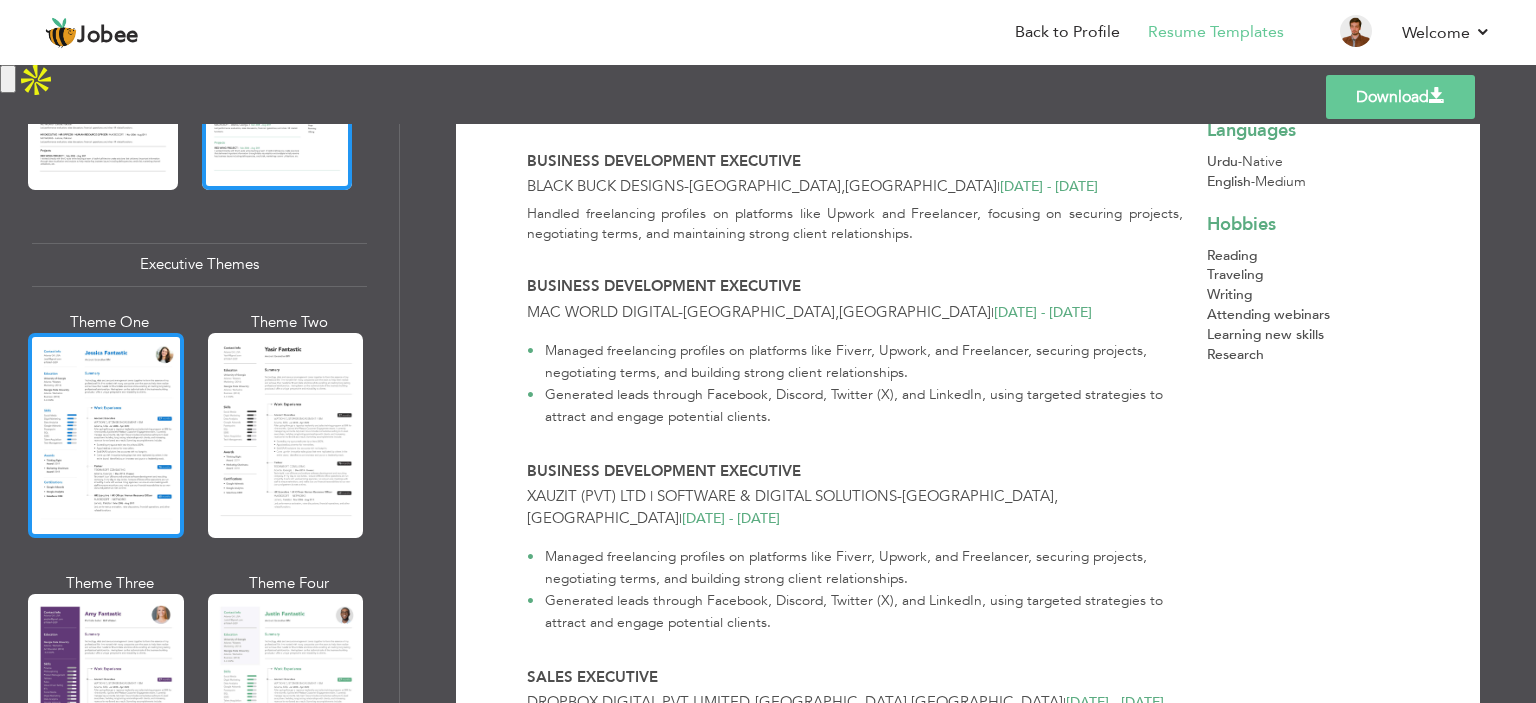 click at bounding box center [106, 435] 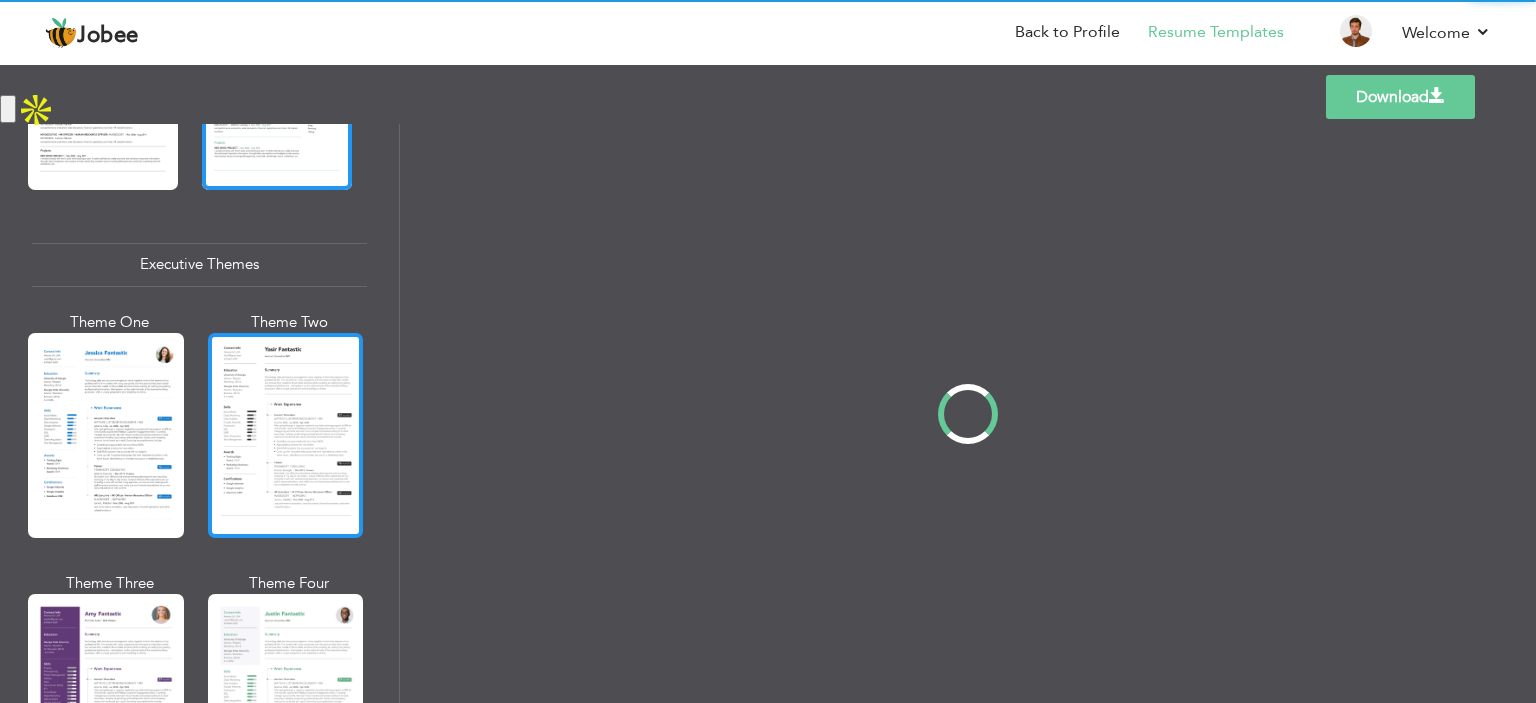 scroll, scrollTop: 0, scrollLeft: 0, axis: both 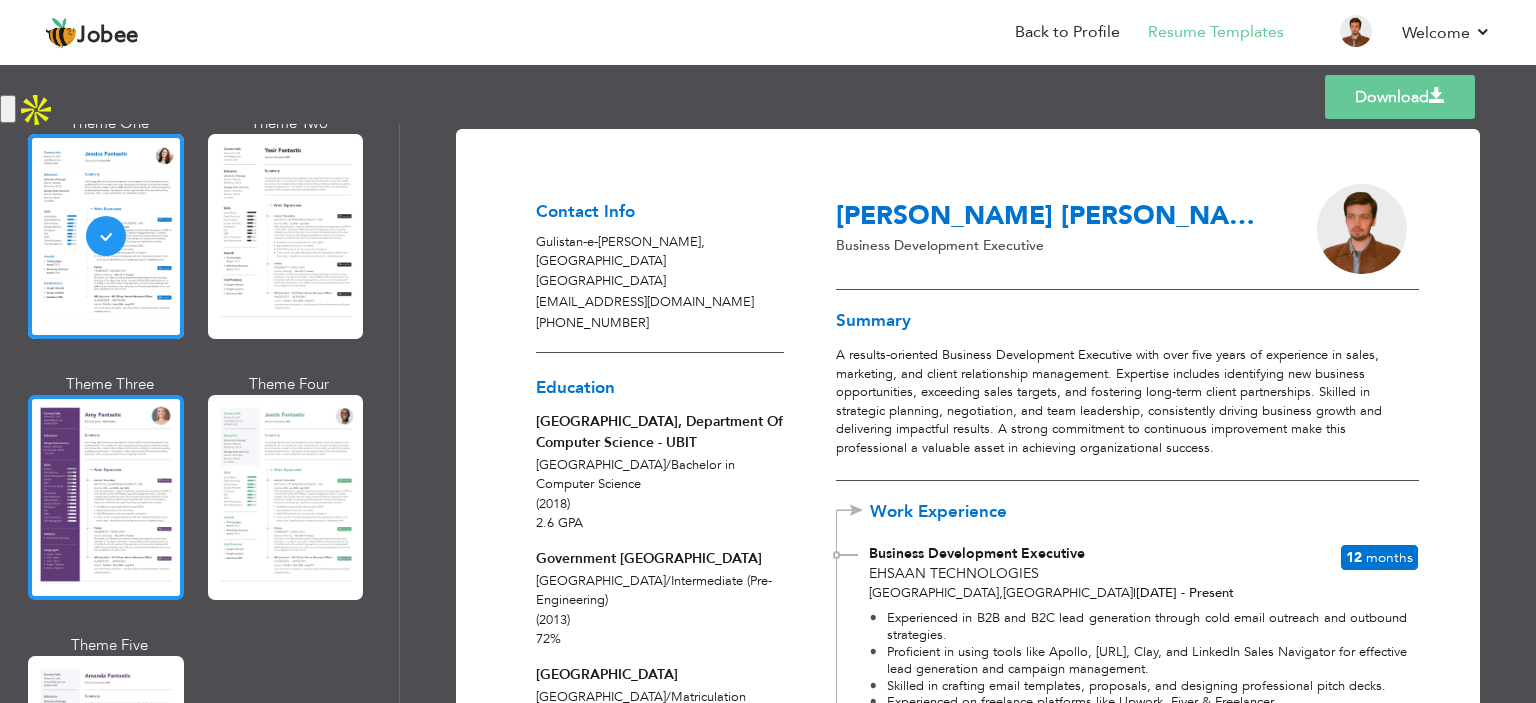 click at bounding box center (106, 497) 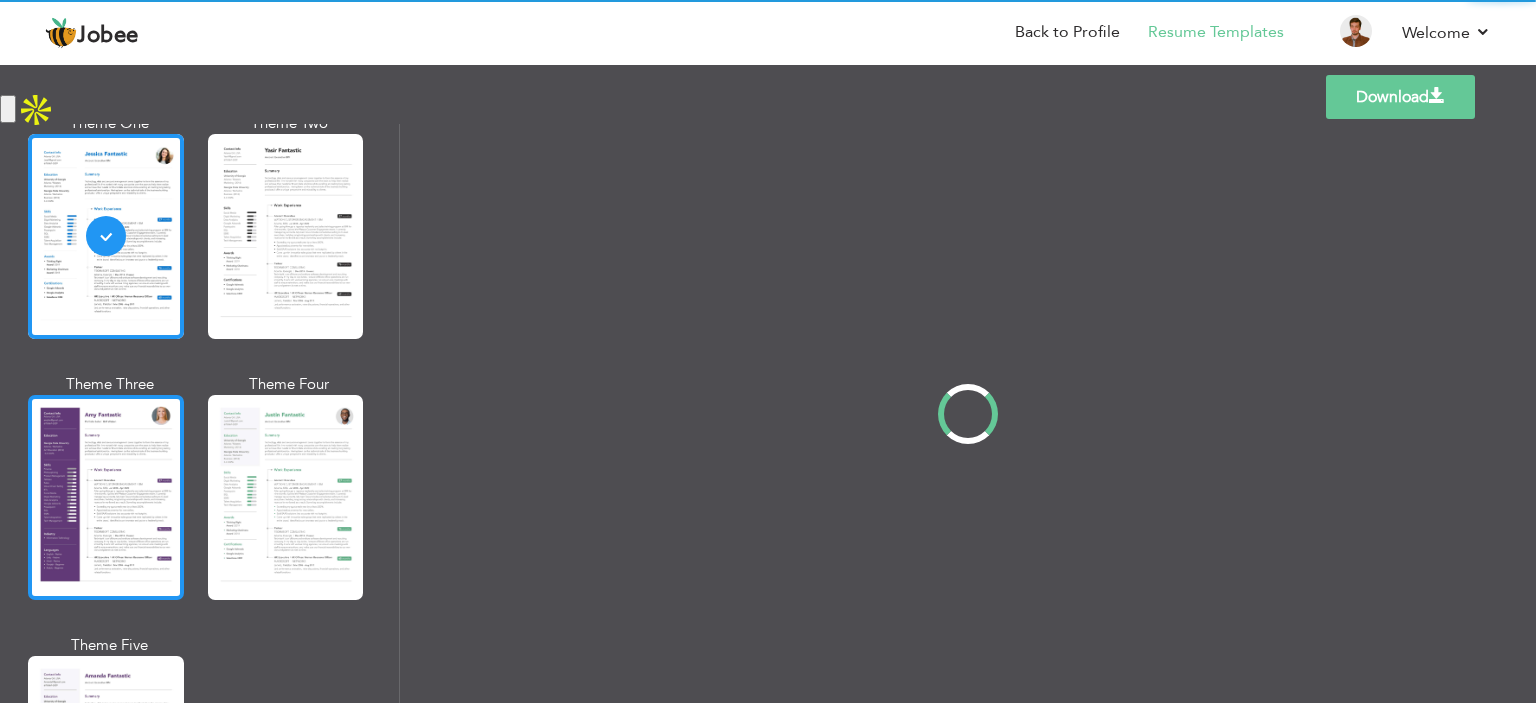 scroll, scrollTop: 1600, scrollLeft: 0, axis: vertical 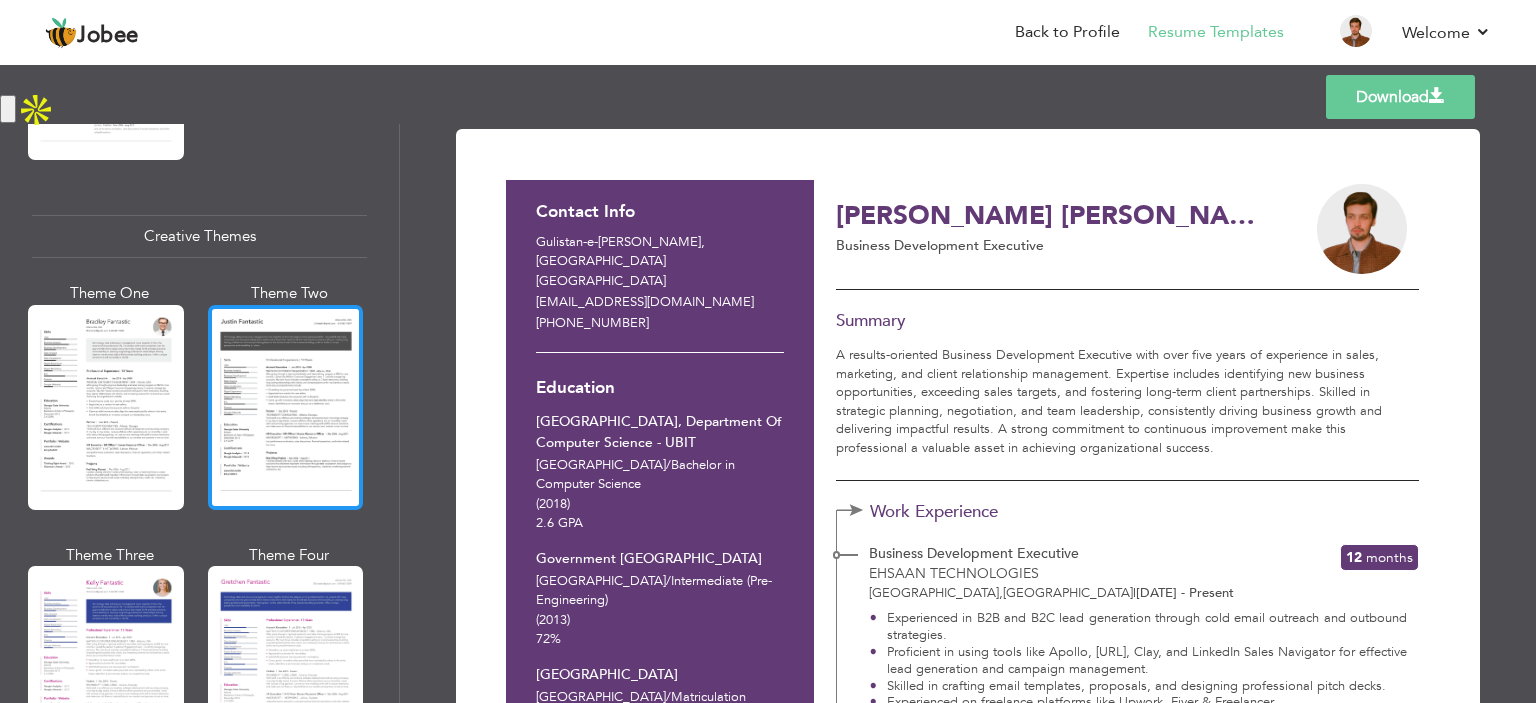 click at bounding box center [286, 407] 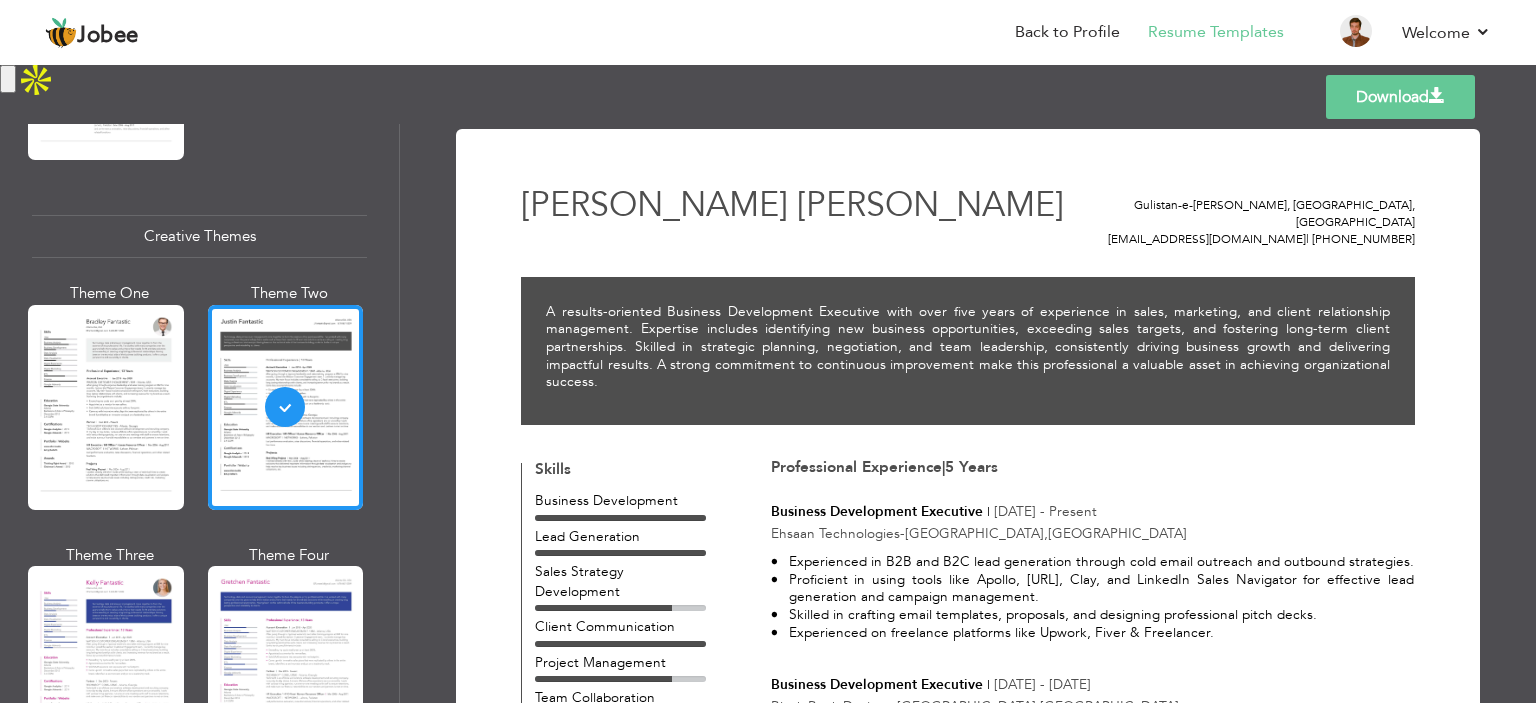 click at bounding box center (106, 407) 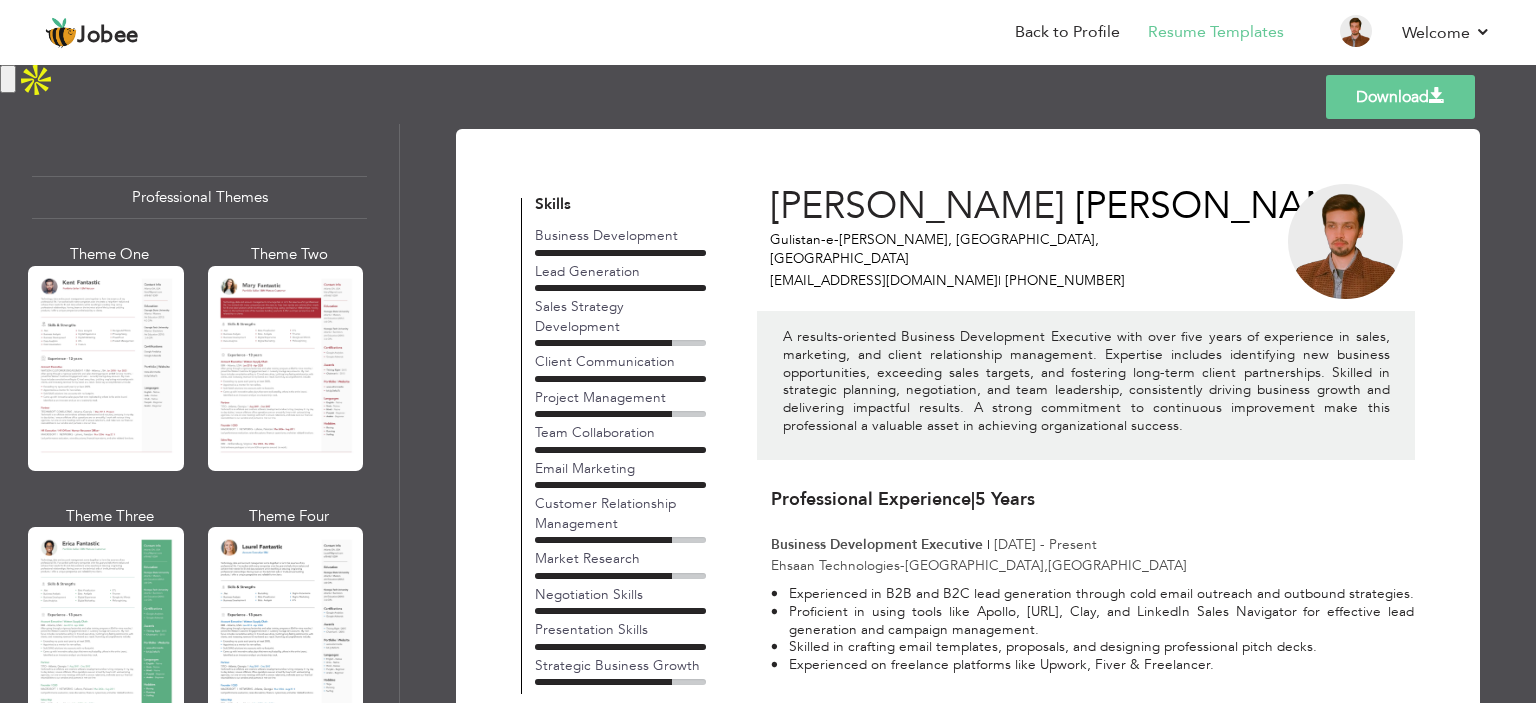 scroll, scrollTop: 0, scrollLeft: 0, axis: both 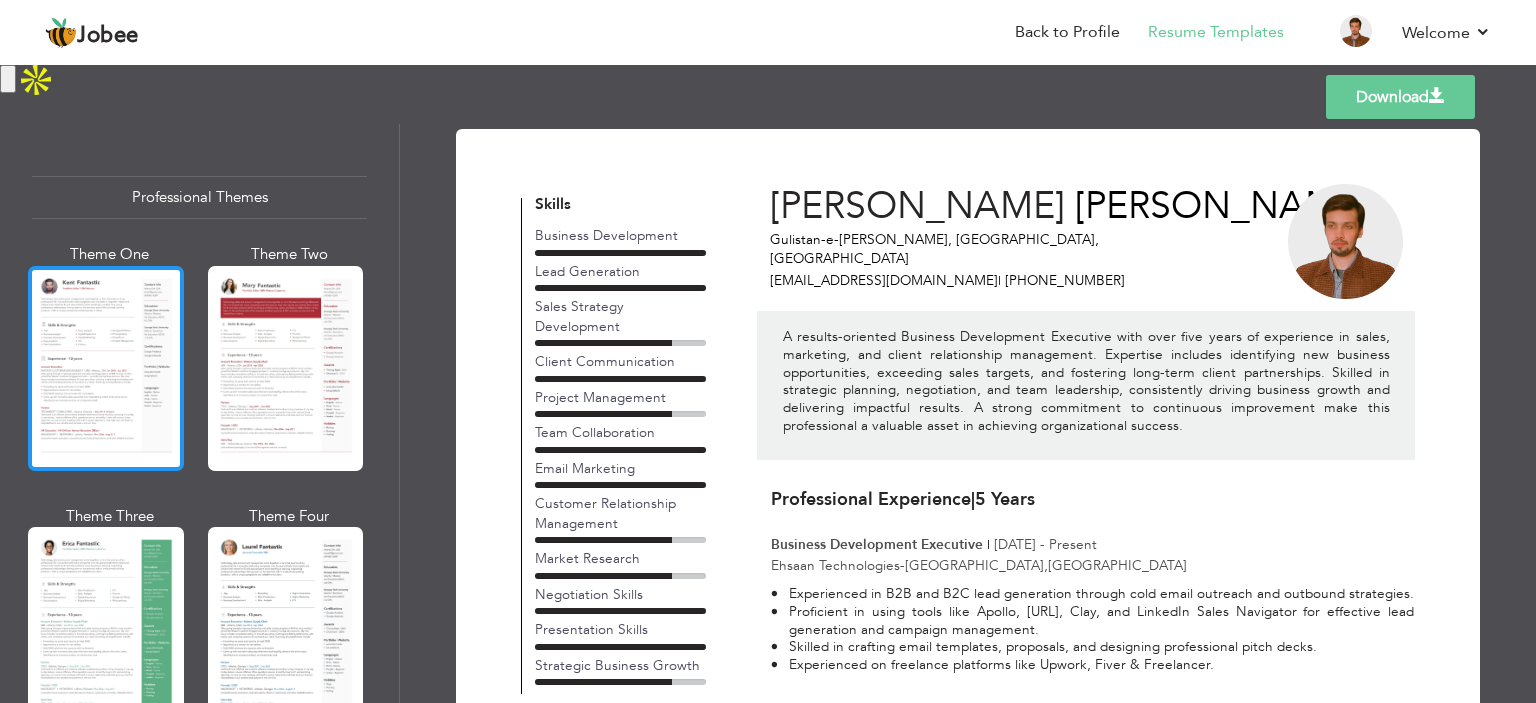 click at bounding box center (106, 368) 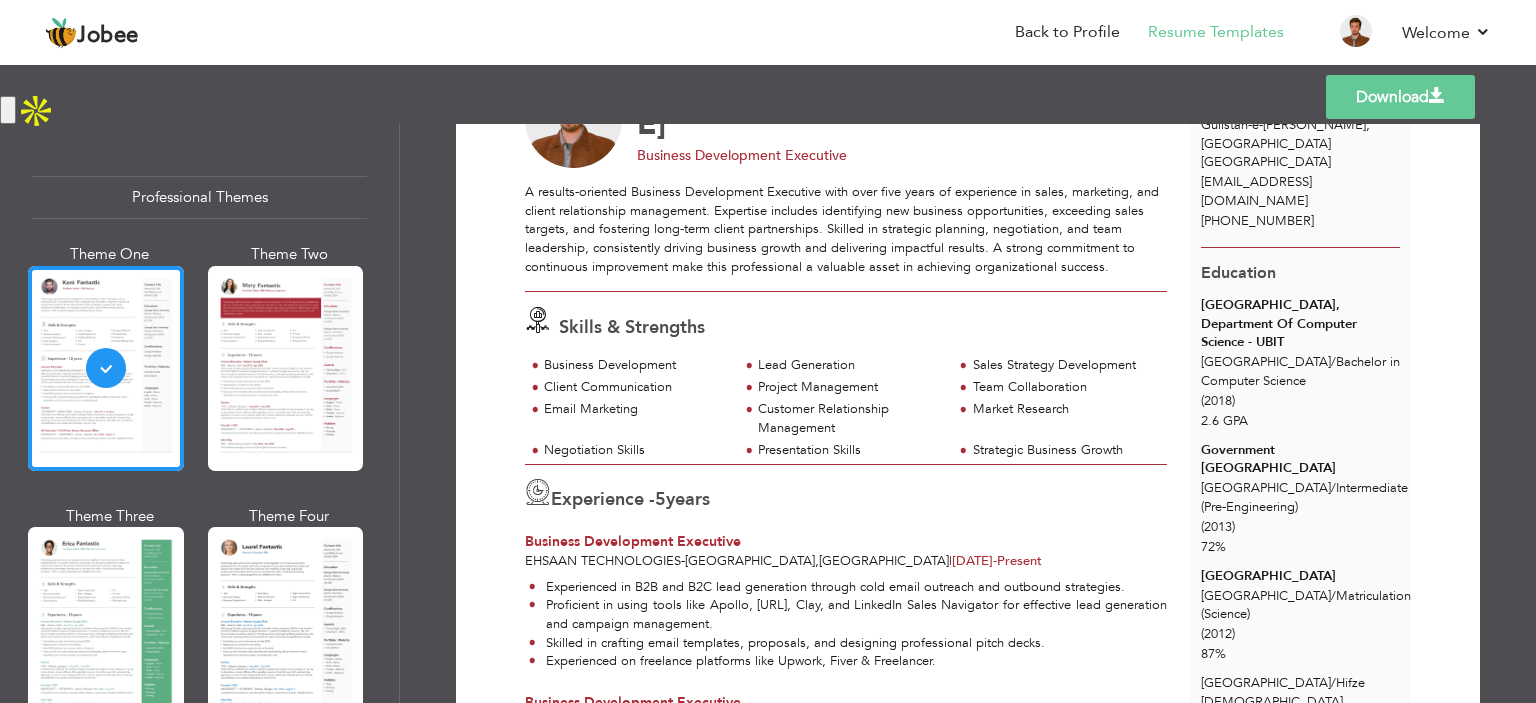 scroll, scrollTop: 0, scrollLeft: 0, axis: both 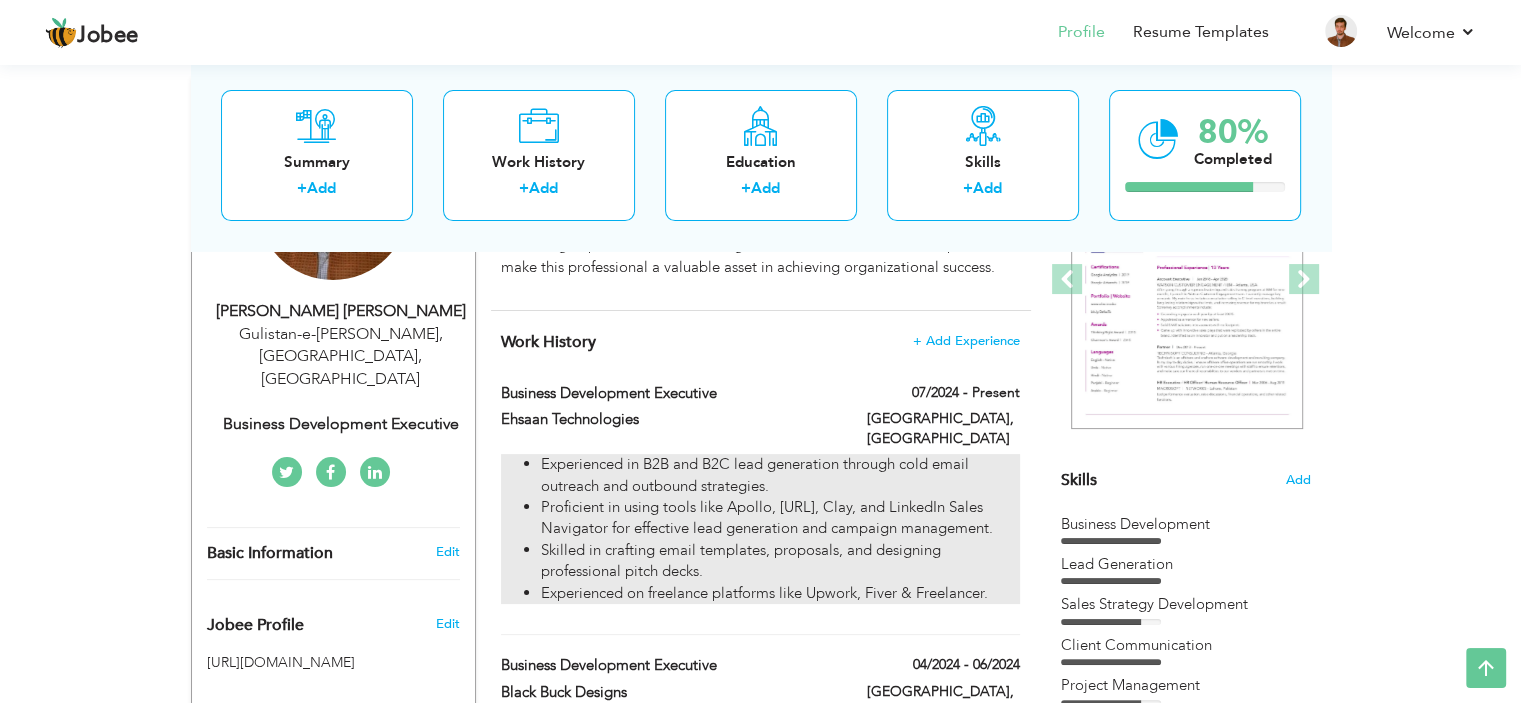 drag, startPoint x: 537, startPoint y: 469, endPoint x: 824, endPoint y: 541, distance: 295.89355 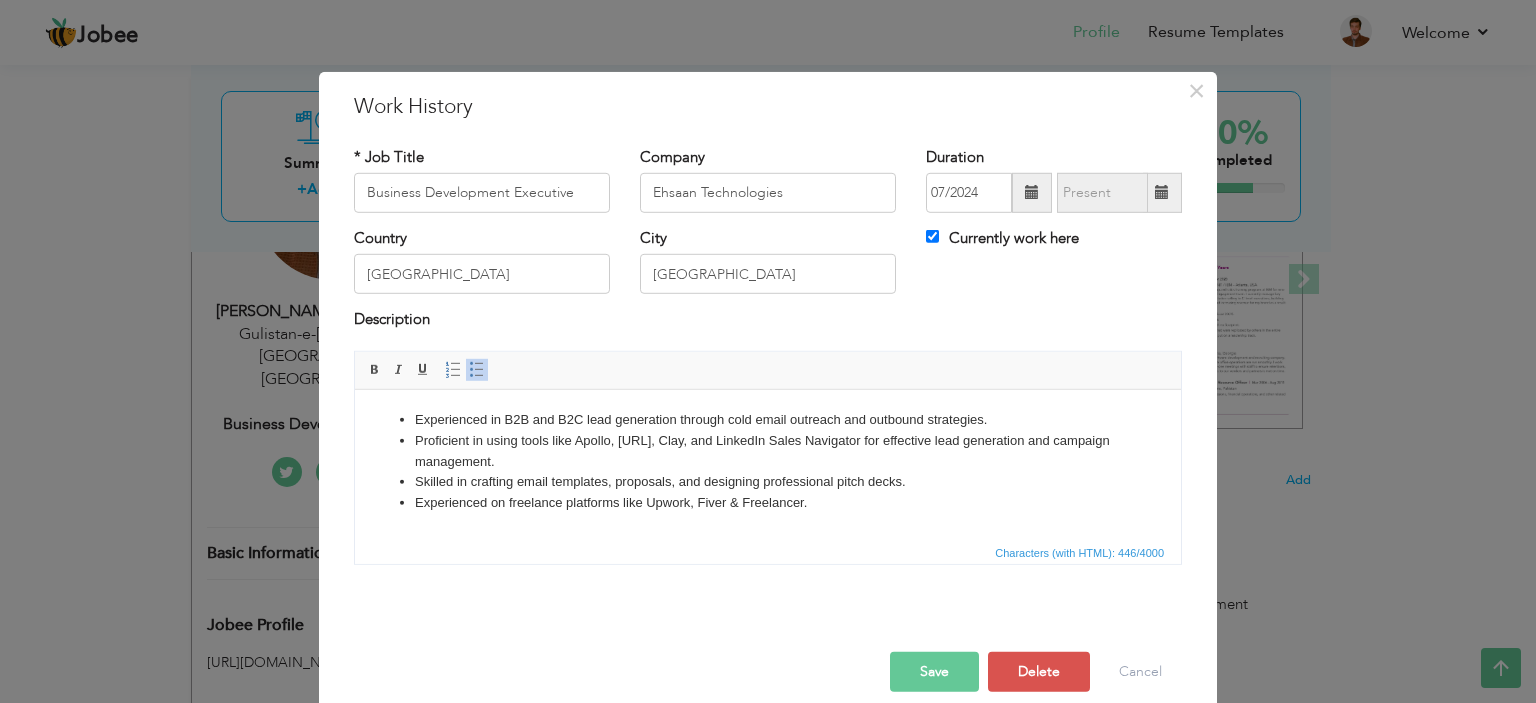click on "Experienced on freelance platforms like Upwork, Fiver & Freelancer." at bounding box center (768, 502) 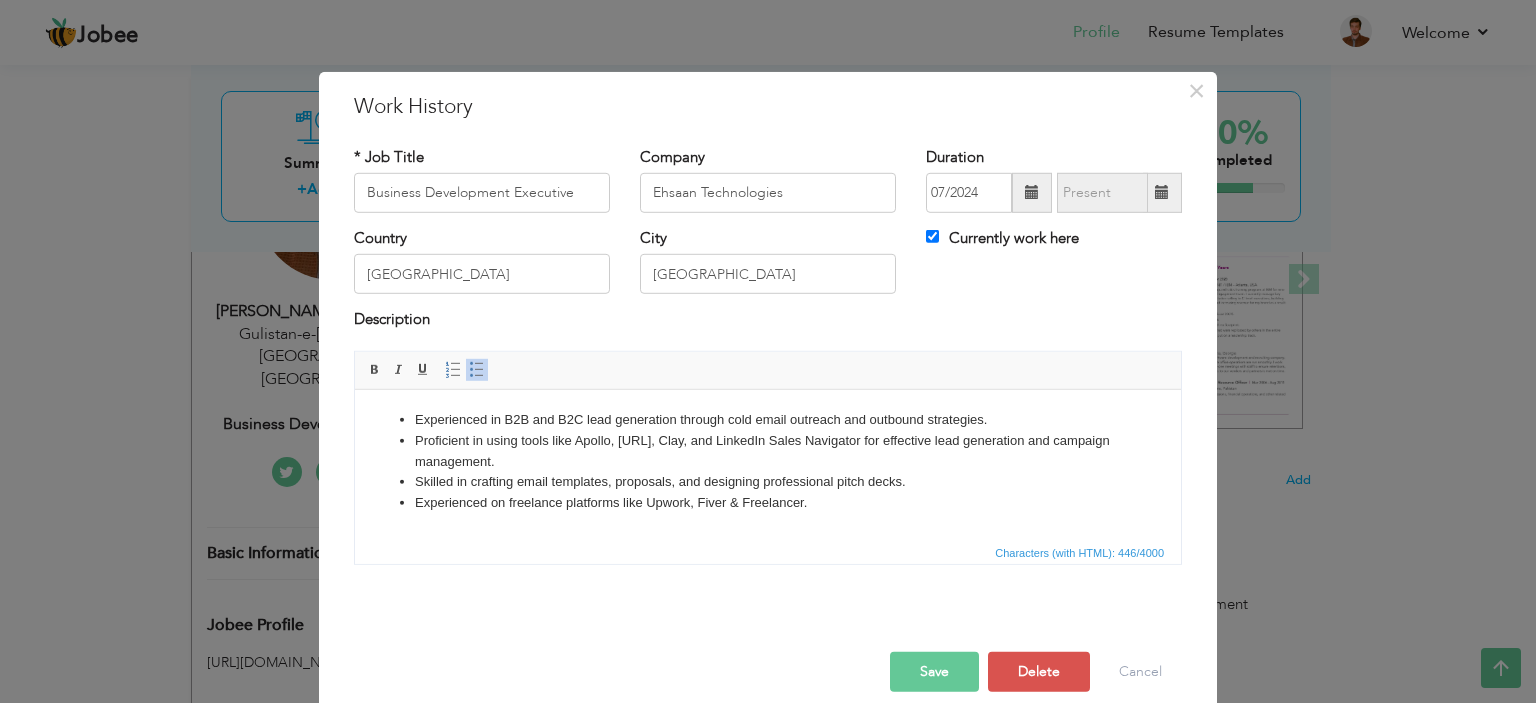copy on "Experienced in B2B and B2C lead generation through cold email outreach and outbound strategies. Proficient in using tools like Apollo, [URL], Clay, and LinkedIn Sales Navigator for effective lead generation and campaign management. Skilled in crafting email templates, proposals, and designing professional pitch decks. Experienced on freelance platforms like Upwork, Fiver & Freelancer." 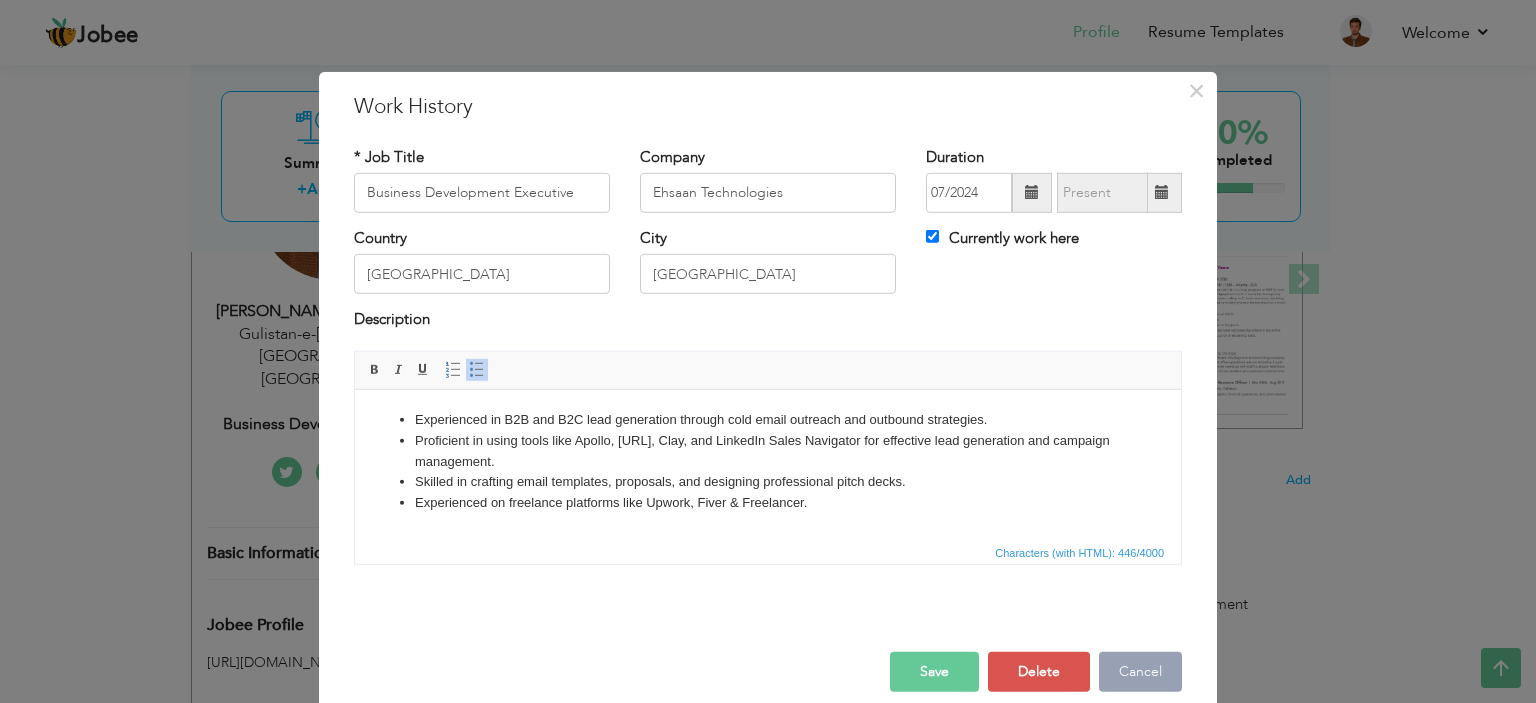 click on "Cancel" at bounding box center [1140, 672] 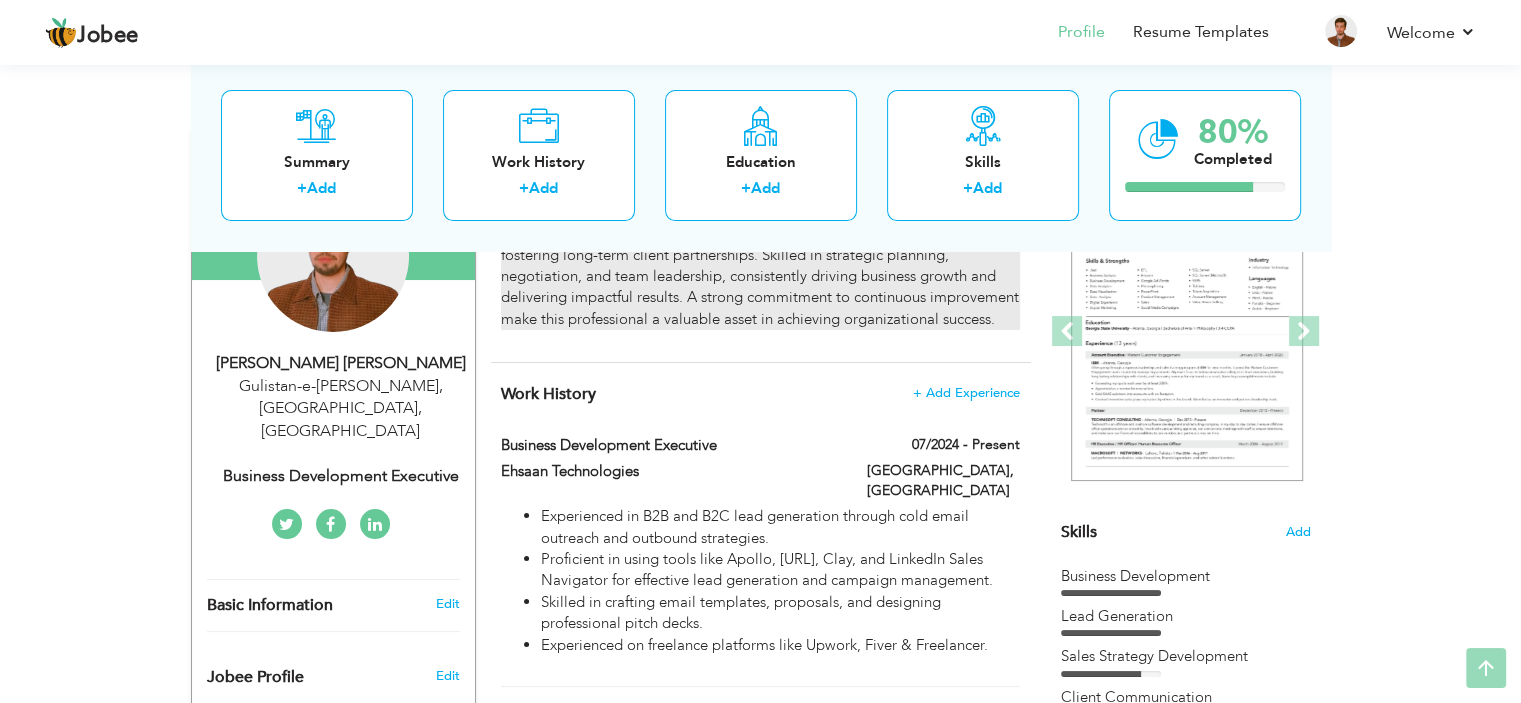 scroll, scrollTop: 0, scrollLeft: 0, axis: both 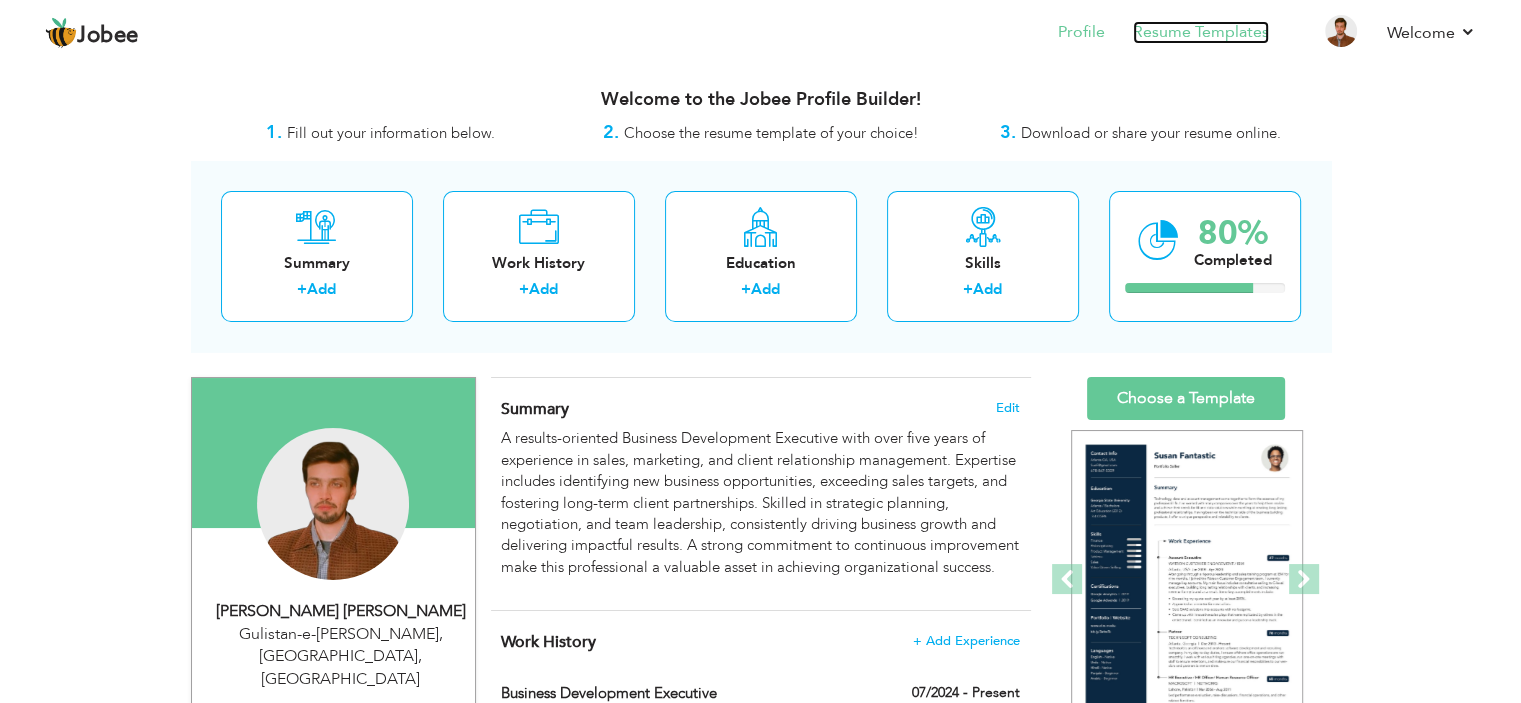 click on "Resume Templates" at bounding box center [1201, 32] 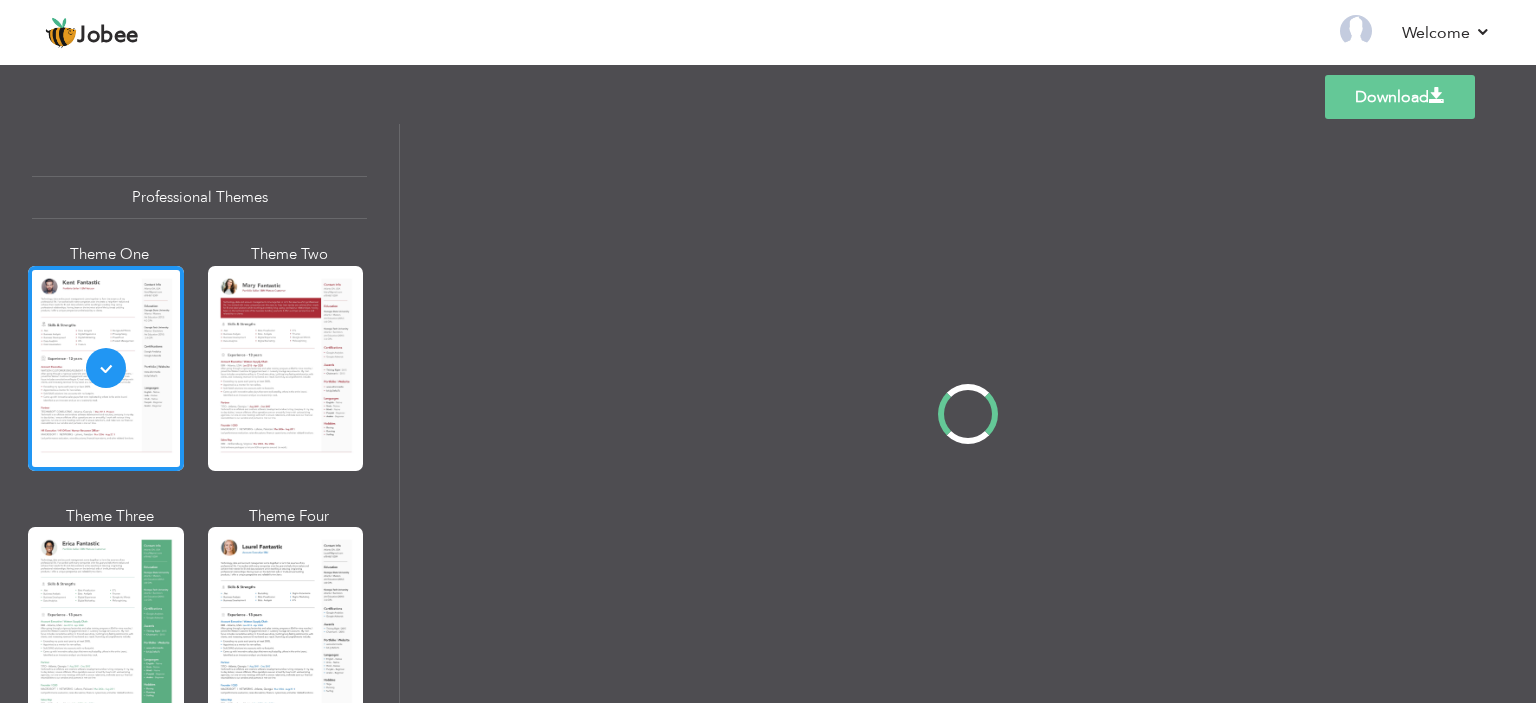 scroll, scrollTop: 0, scrollLeft: 0, axis: both 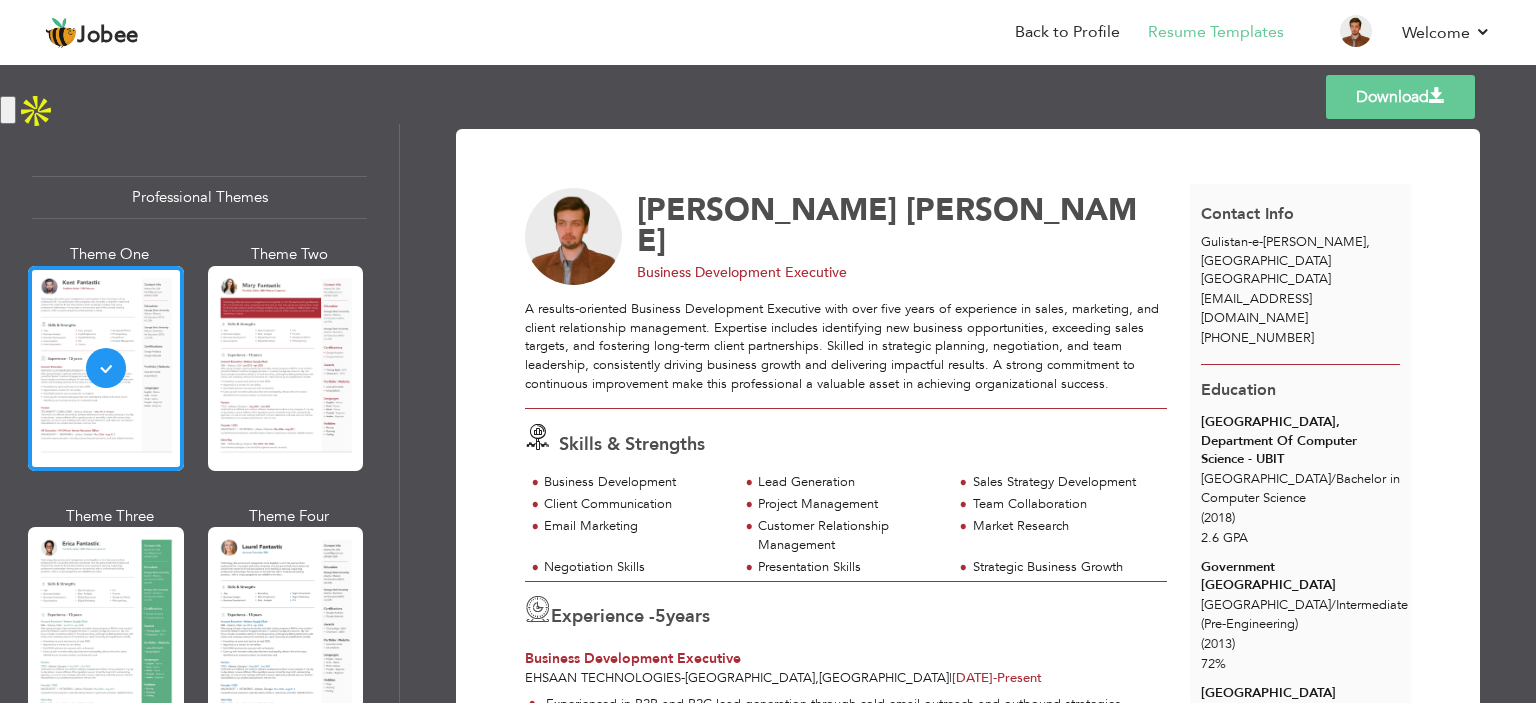 click at bounding box center (106, 629) 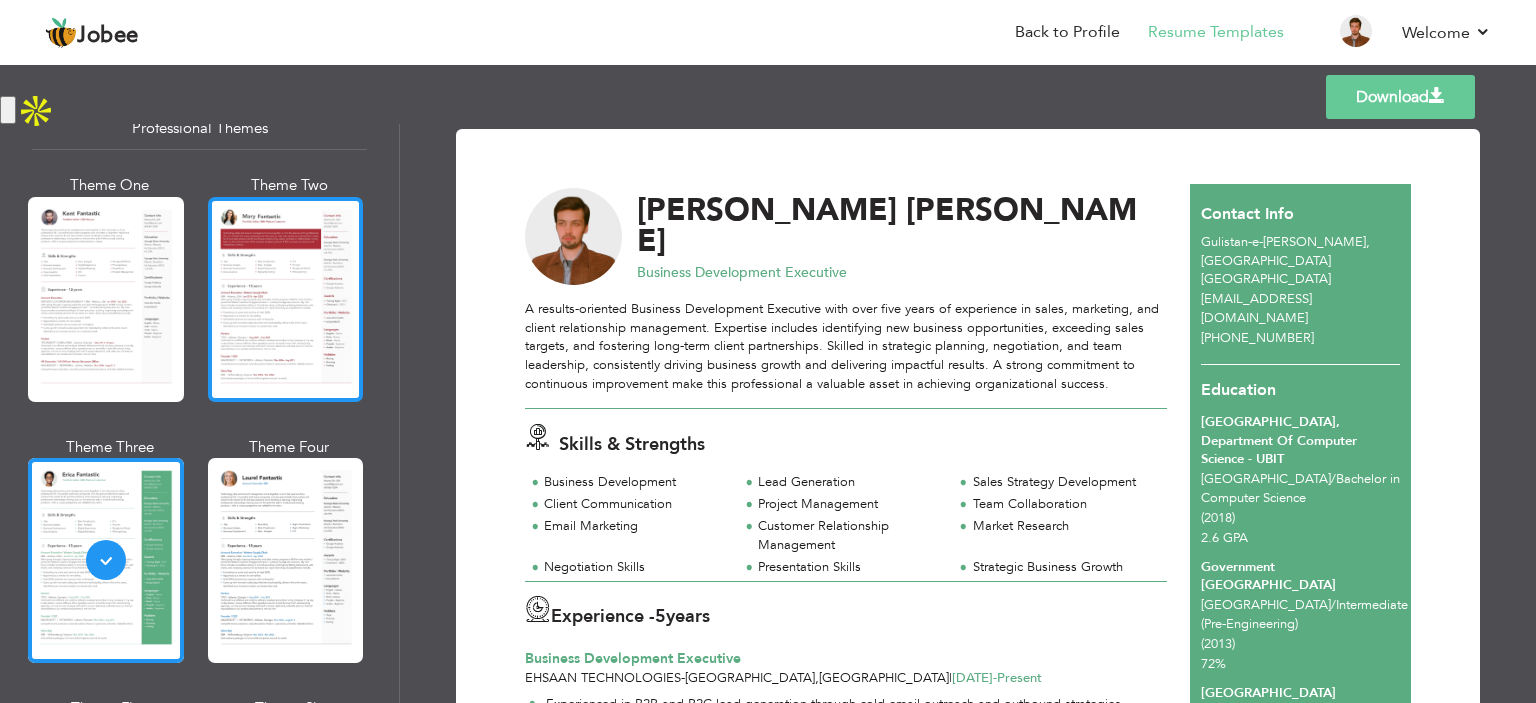 scroll, scrollTop: 200, scrollLeft: 0, axis: vertical 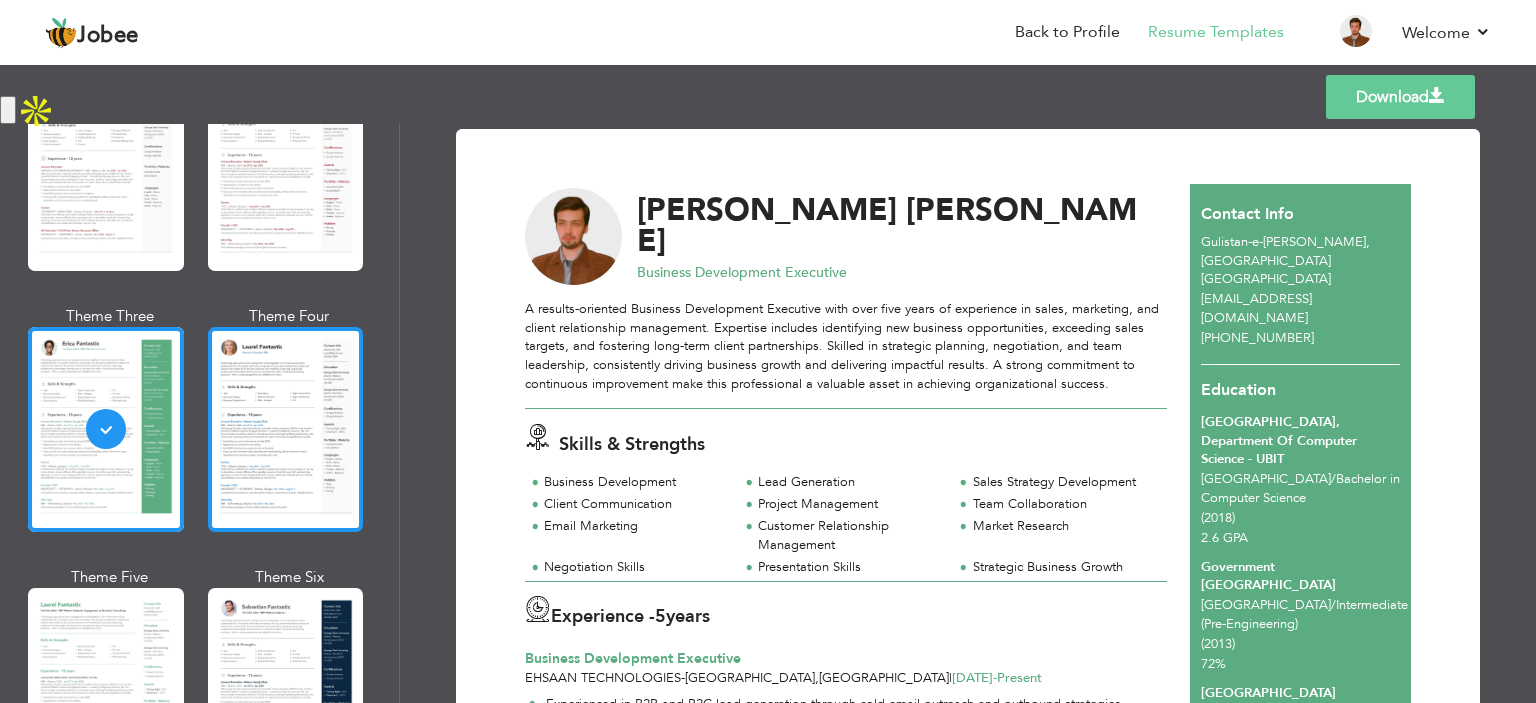 click at bounding box center [286, 429] 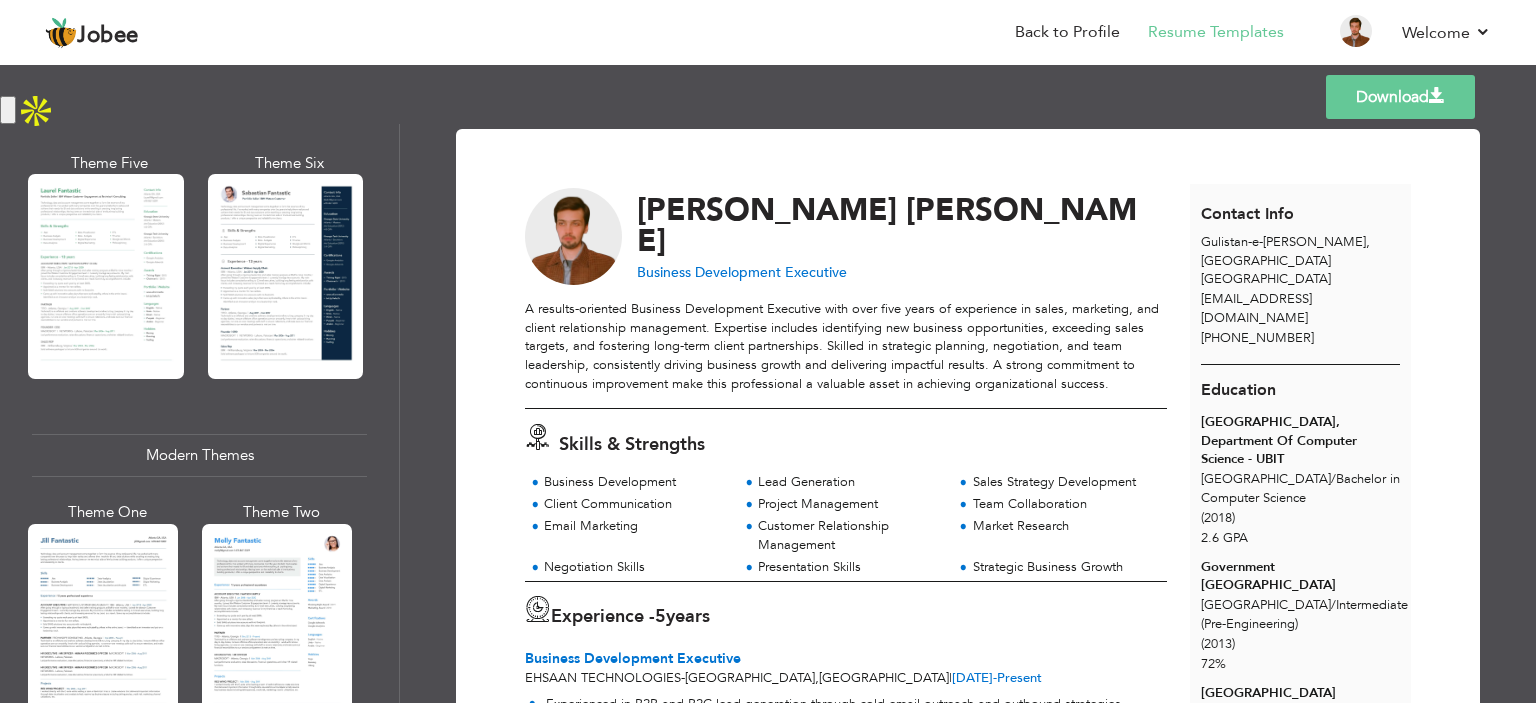 scroll, scrollTop: 800, scrollLeft: 0, axis: vertical 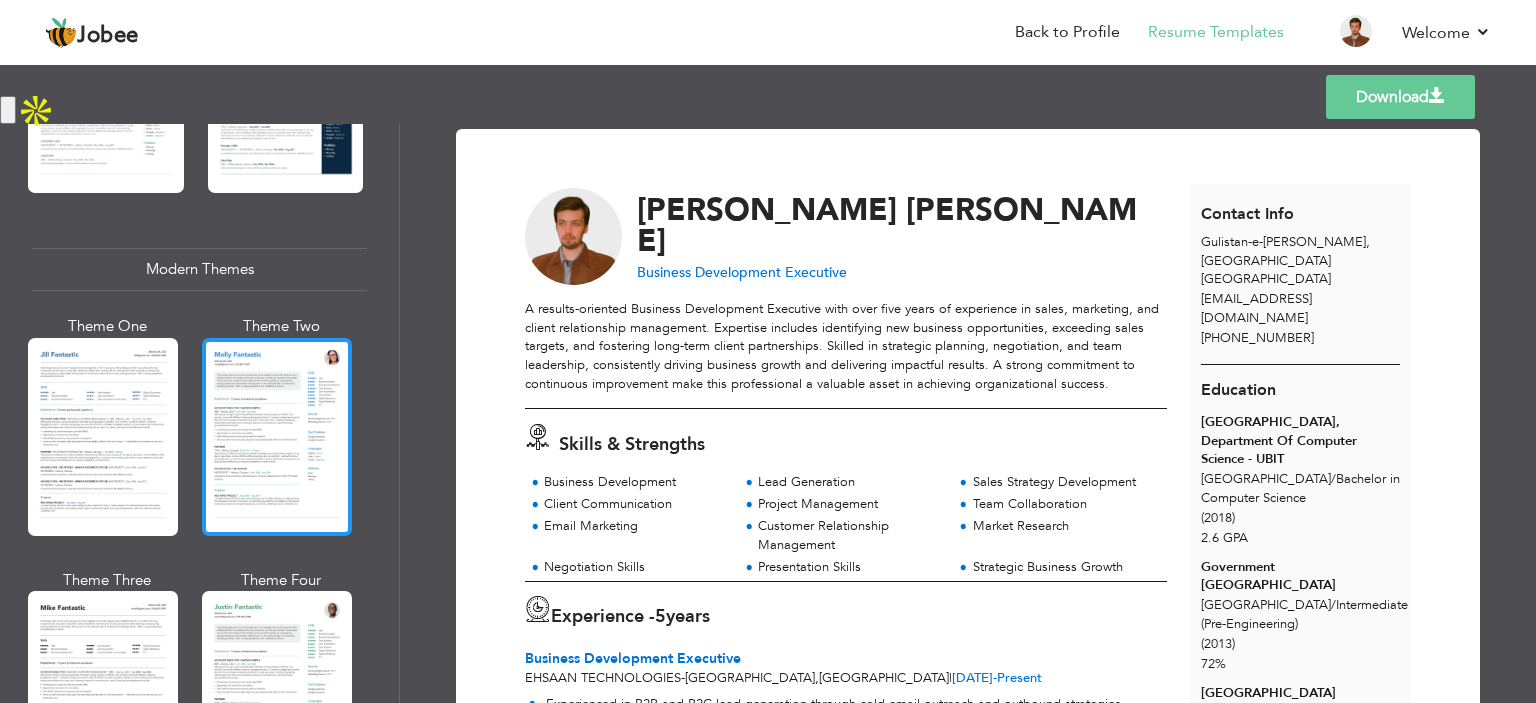 click at bounding box center [277, 437] 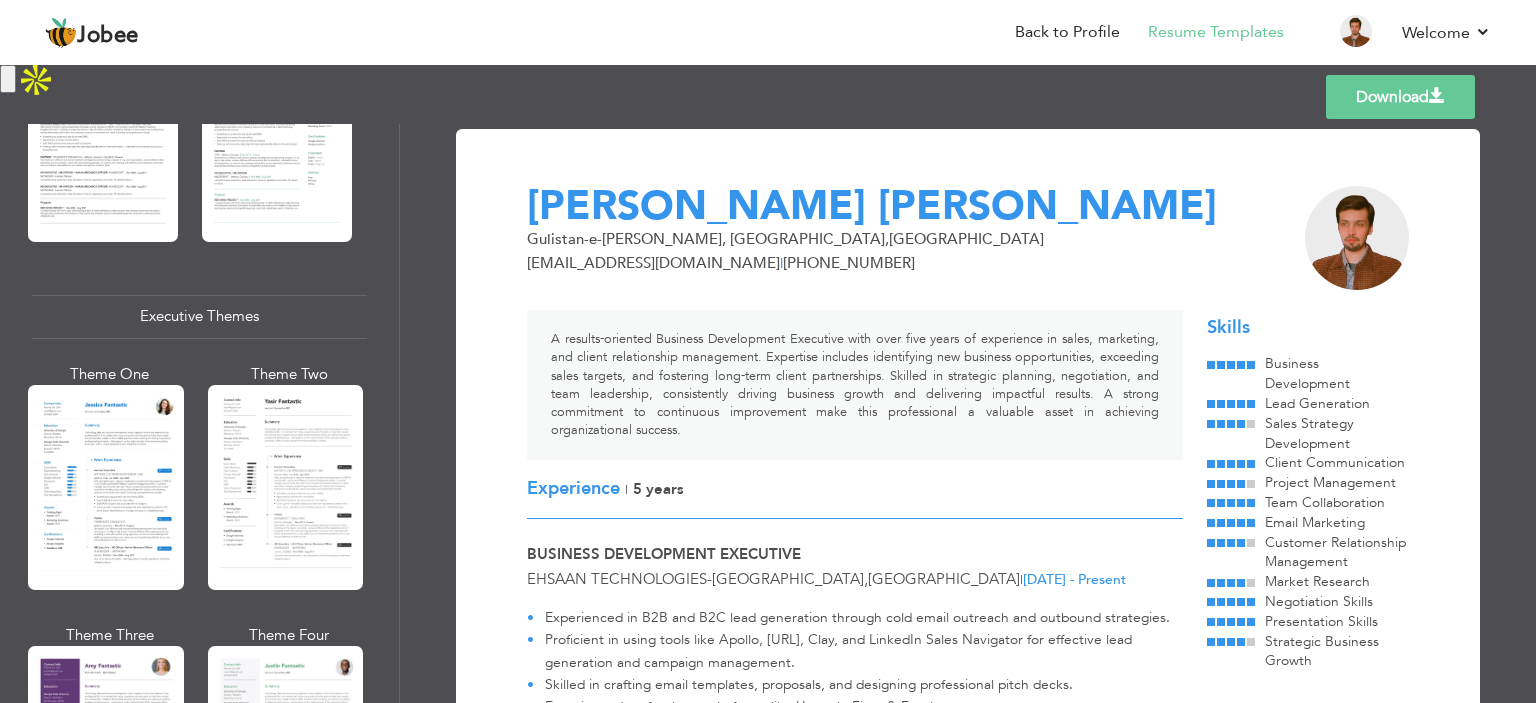 scroll, scrollTop: 1500, scrollLeft: 0, axis: vertical 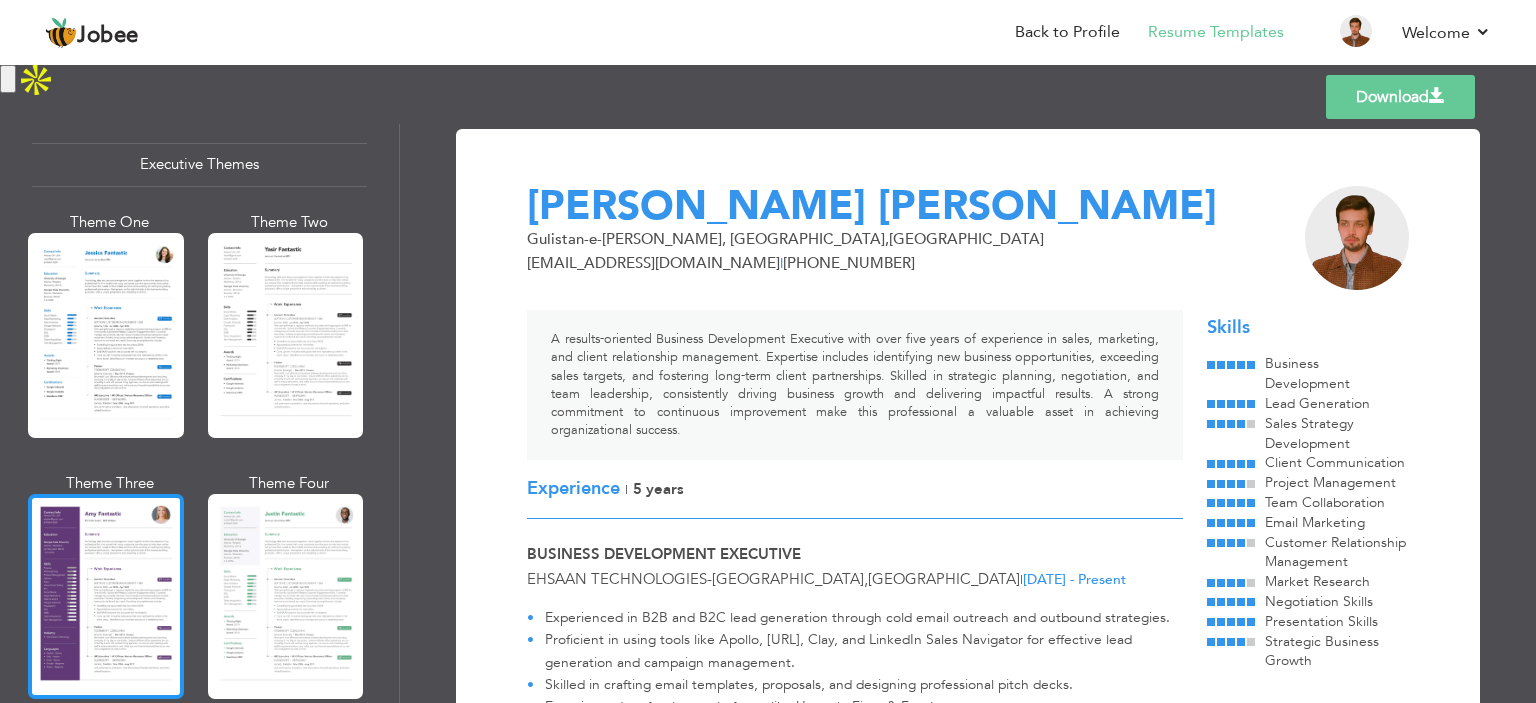 click at bounding box center [106, 596] 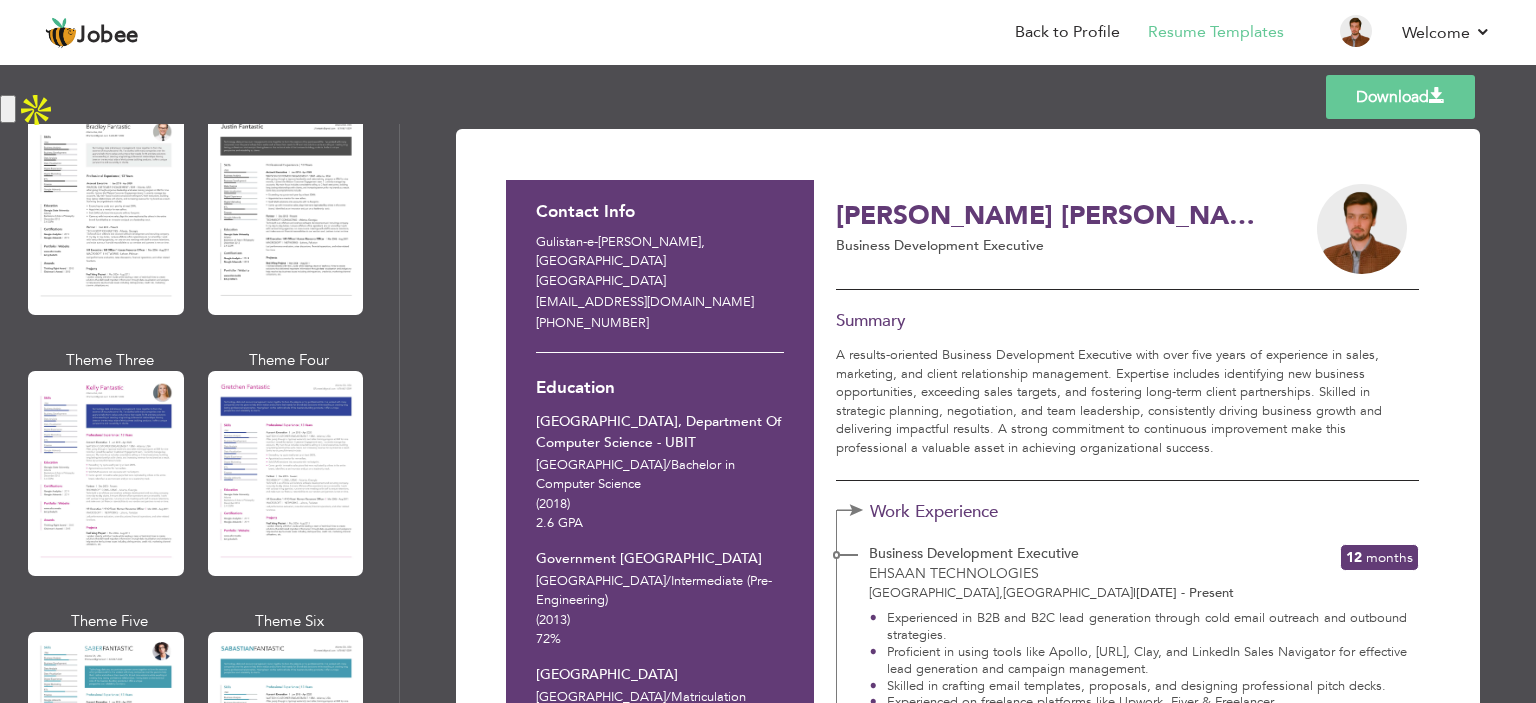 scroll, scrollTop: 2500, scrollLeft: 0, axis: vertical 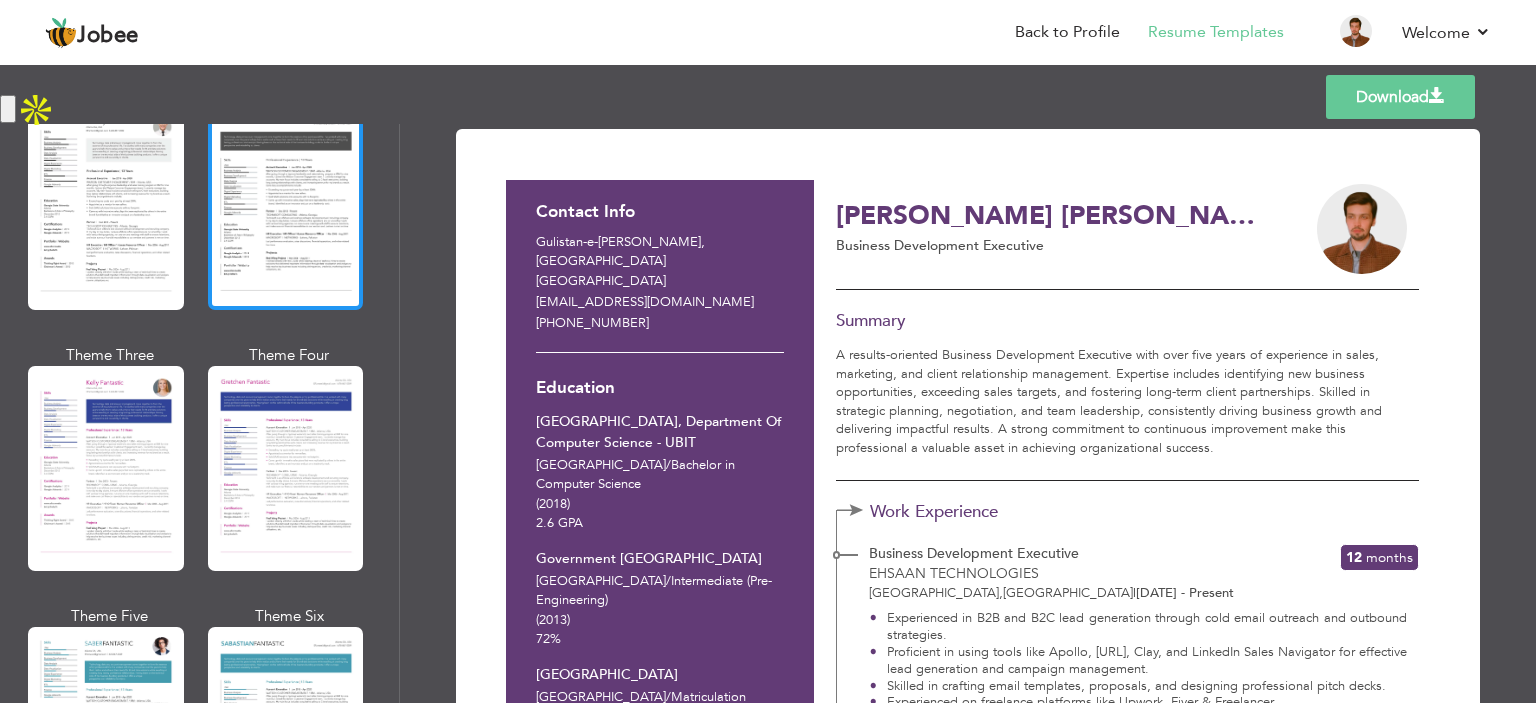 click at bounding box center [286, 207] 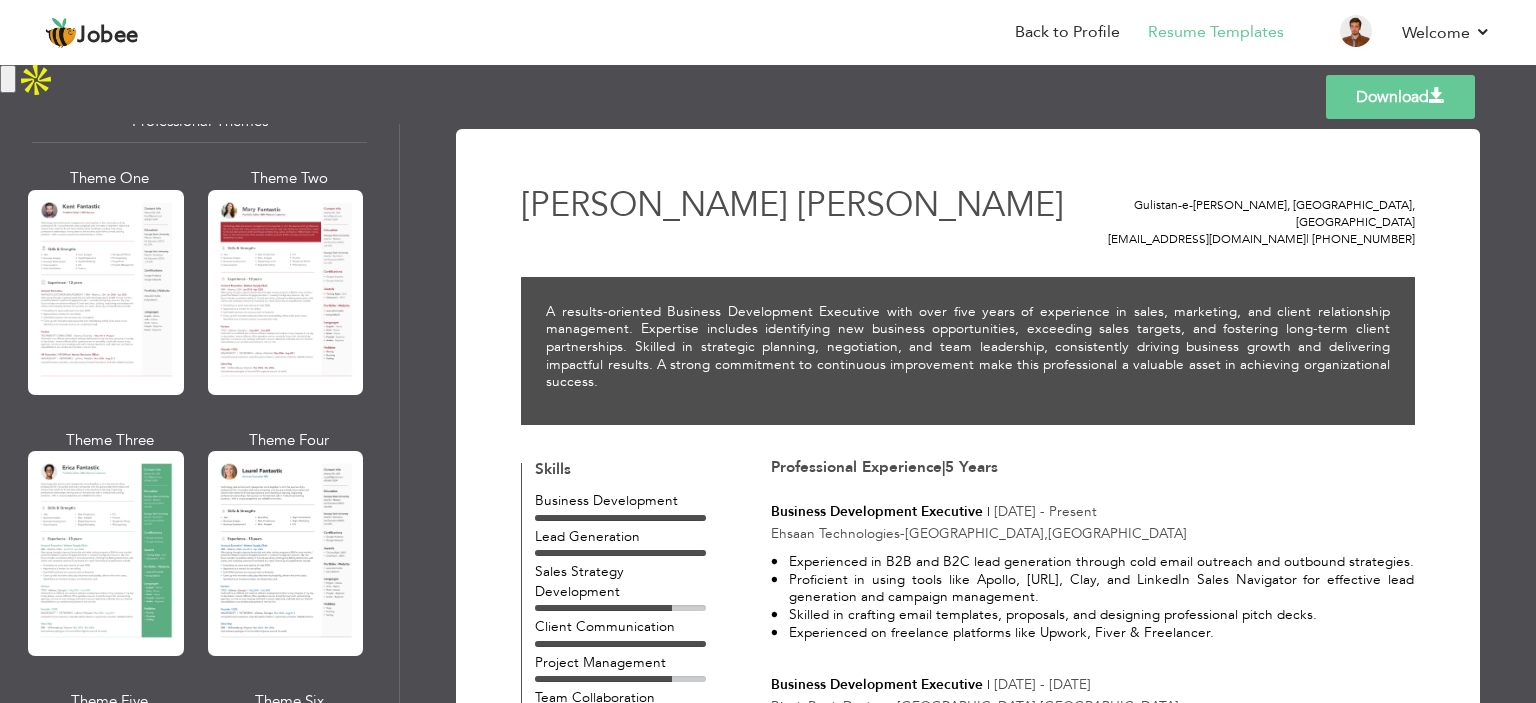 scroll, scrollTop: 0, scrollLeft: 0, axis: both 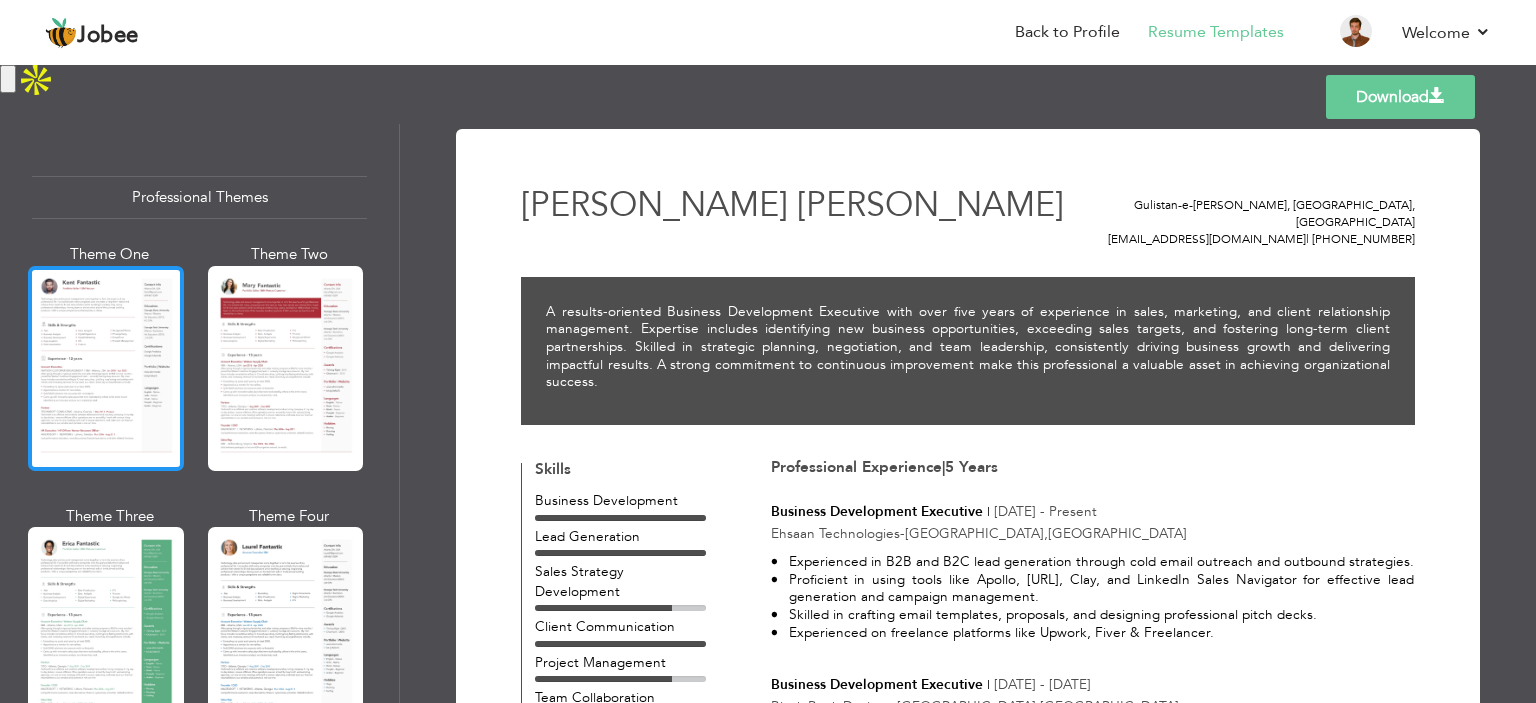 click at bounding box center [106, 368] 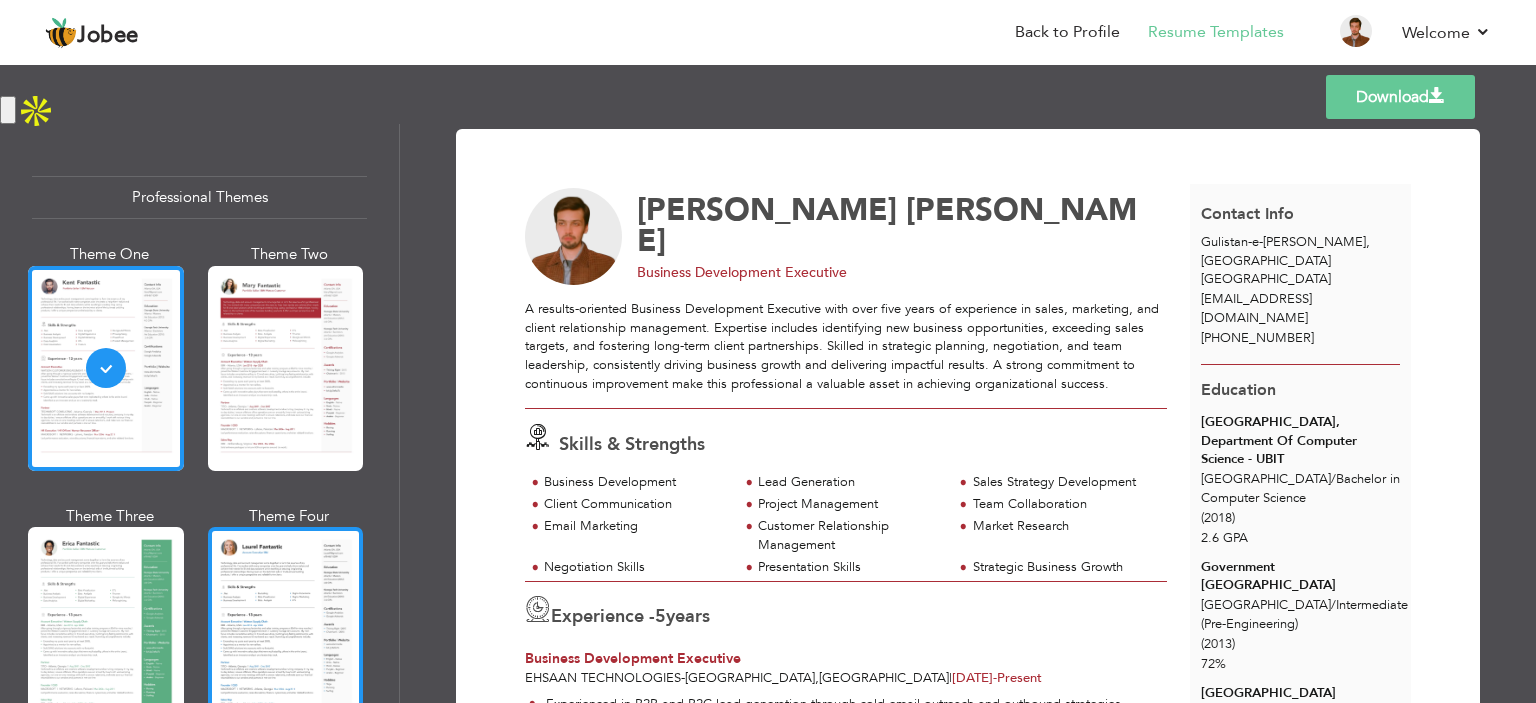 click at bounding box center [286, 629] 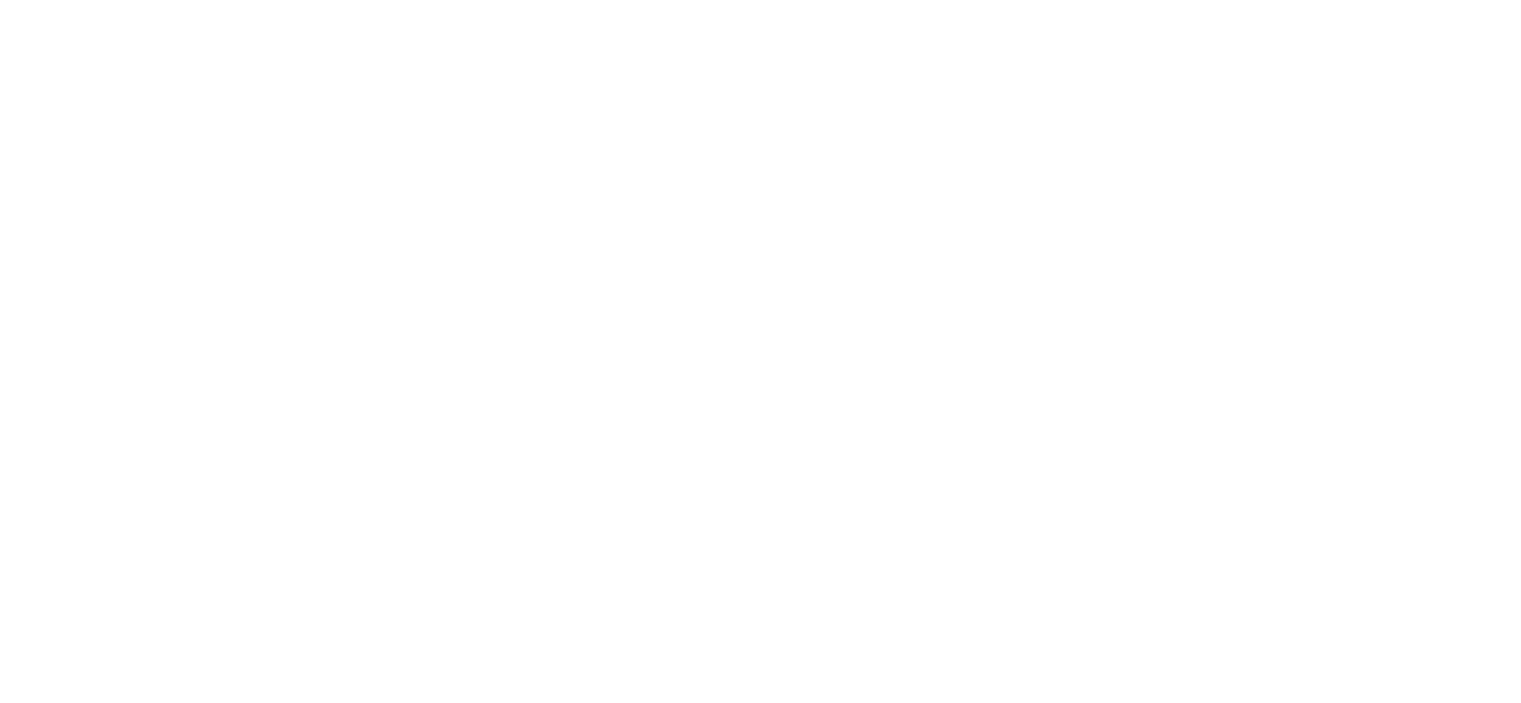 scroll, scrollTop: 0, scrollLeft: 0, axis: both 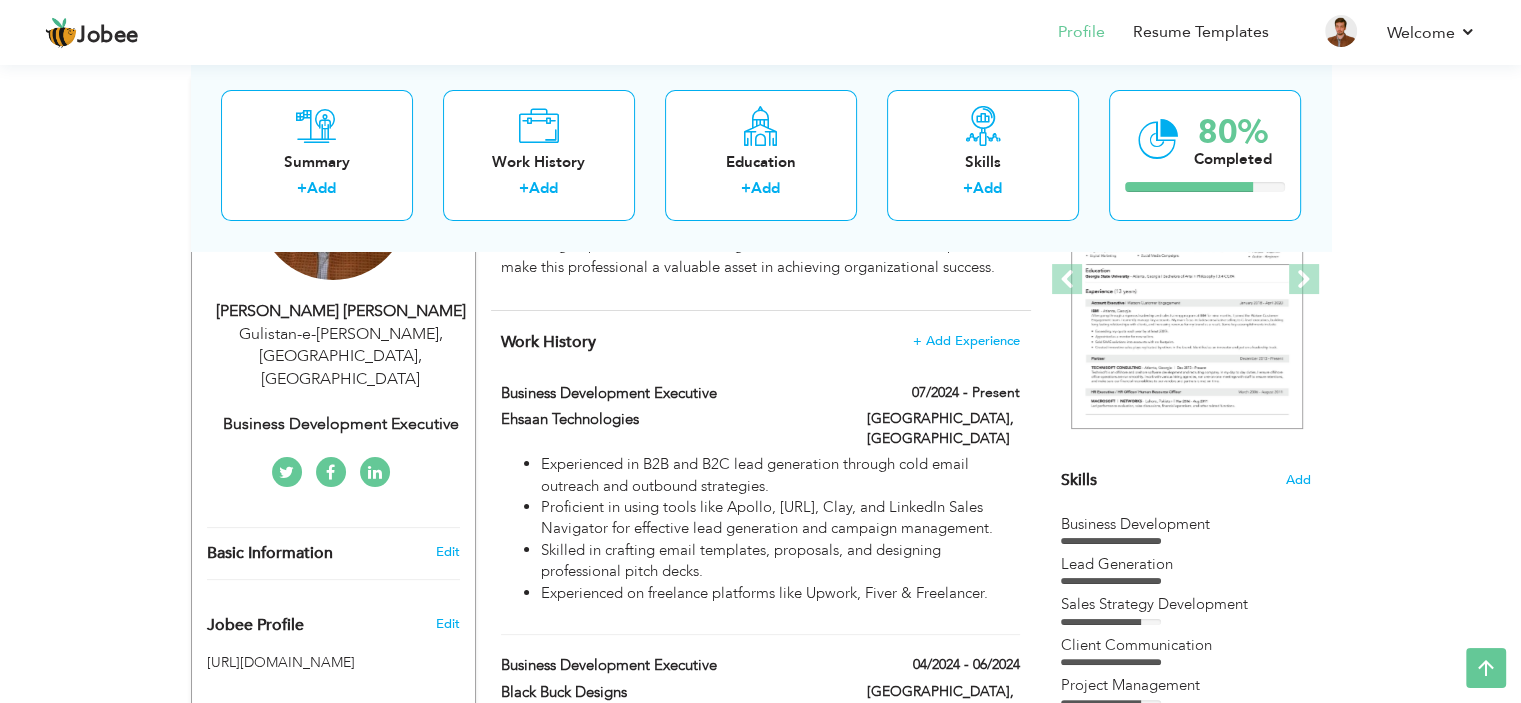 drag, startPoint x: 545, startPoint y: 507, endPoint x: 1023, endPoint y: 544, distance: 479.42987 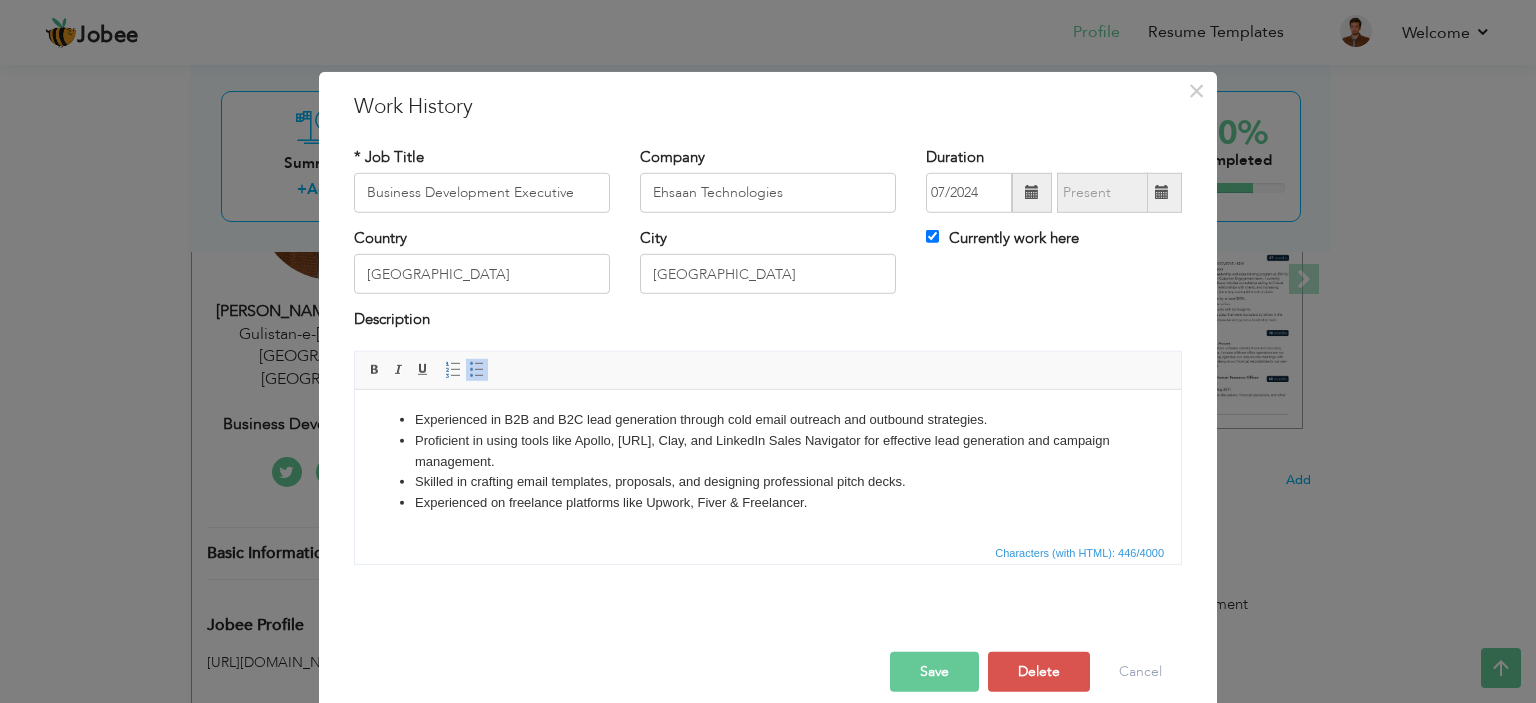 drag, startPoint x: 569, startPoint y: 462, endPoint x: 418, endPoint y: 439, distance: 152.74161 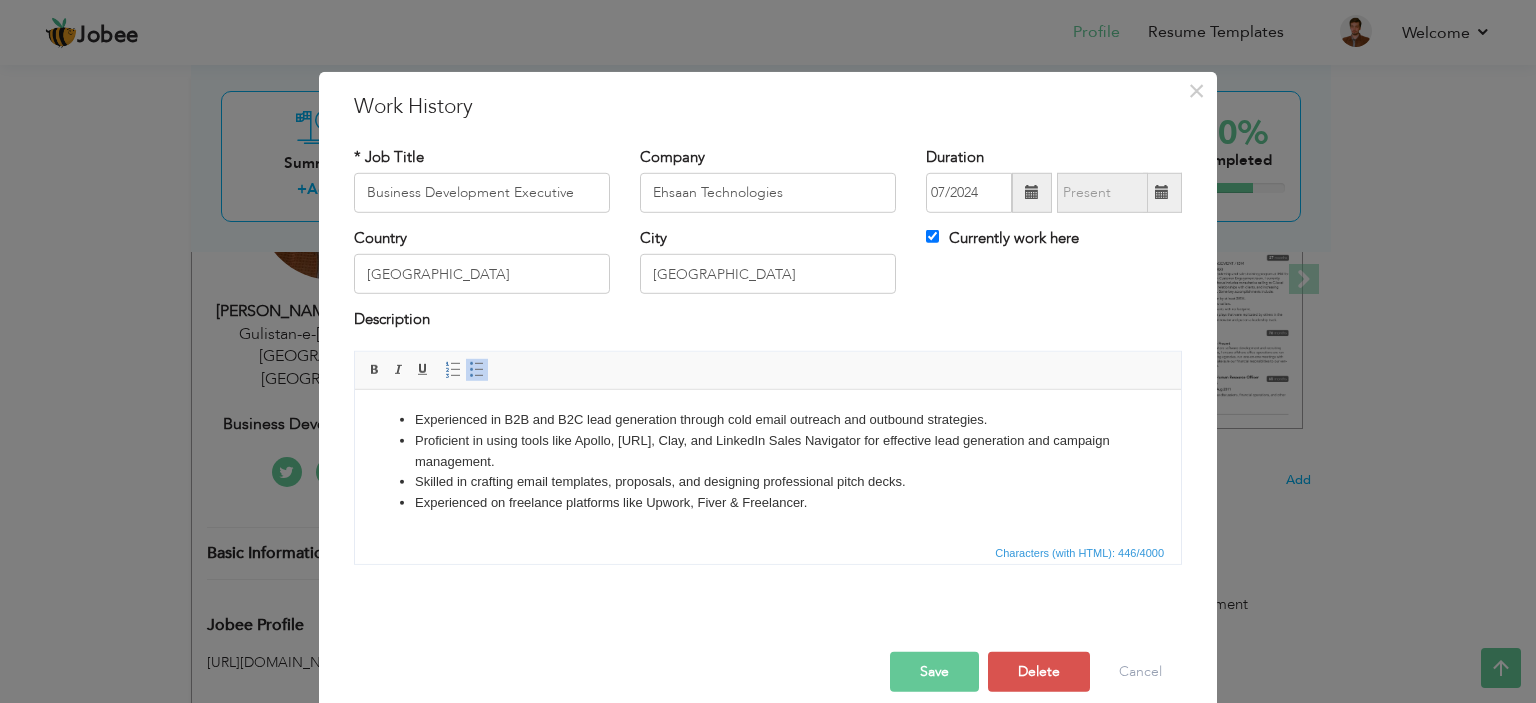 click on "Experienced on freelance platforms like Upwork, Fiver & Freelancer." at bounding box center (768, 502) 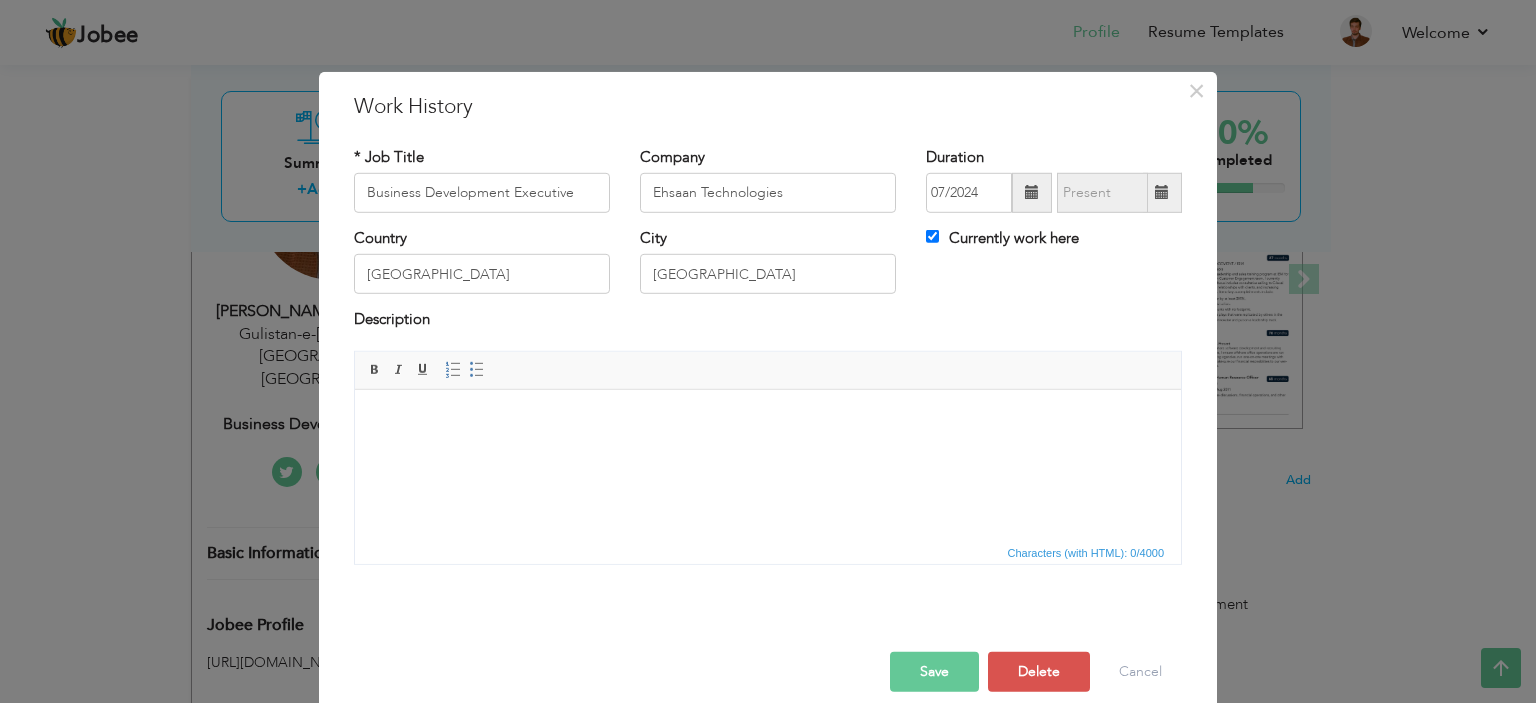 drag, startPoint x: 918, startPoint y: 453, endPoint x: 918, endPoint y: 469, distance: 16 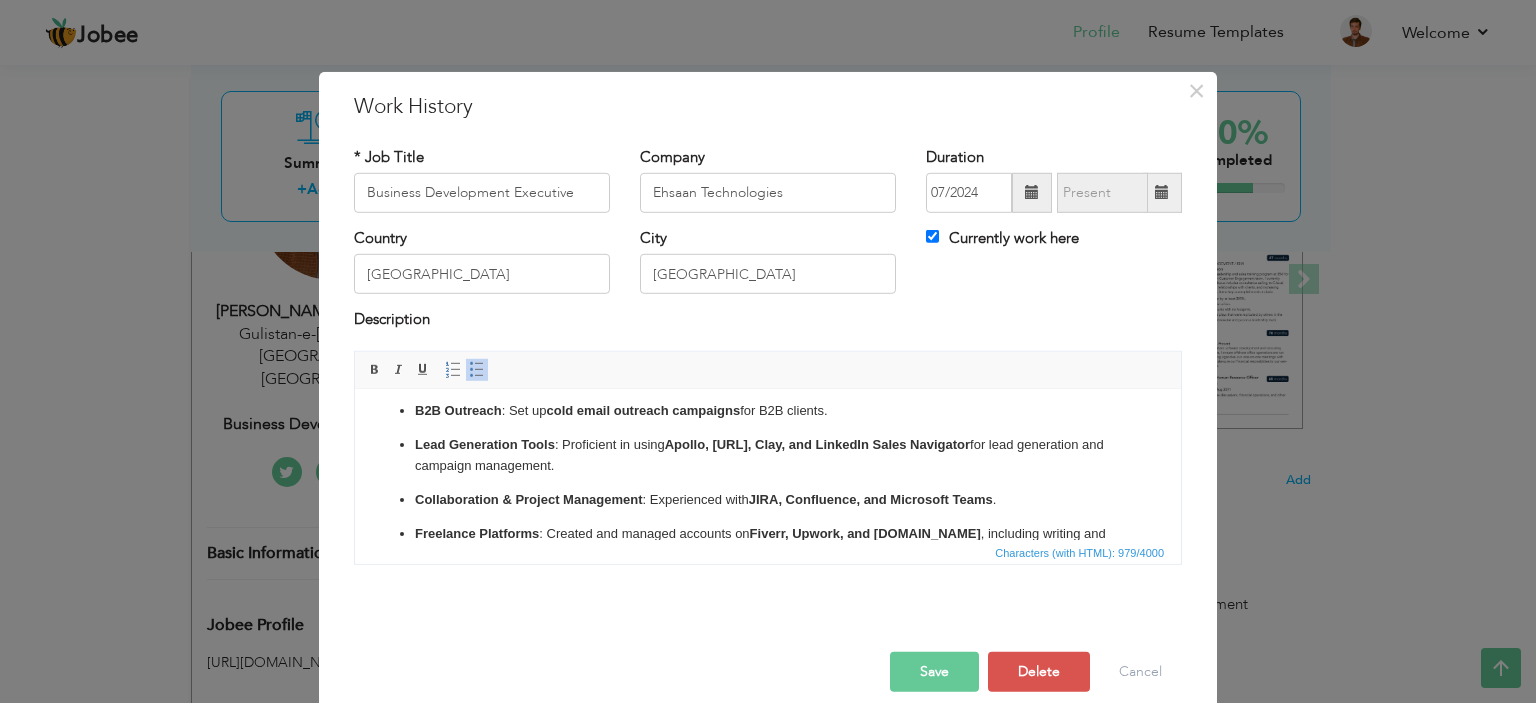 scroll, scrollTop: 0, scrollLeft: 0, axis: both 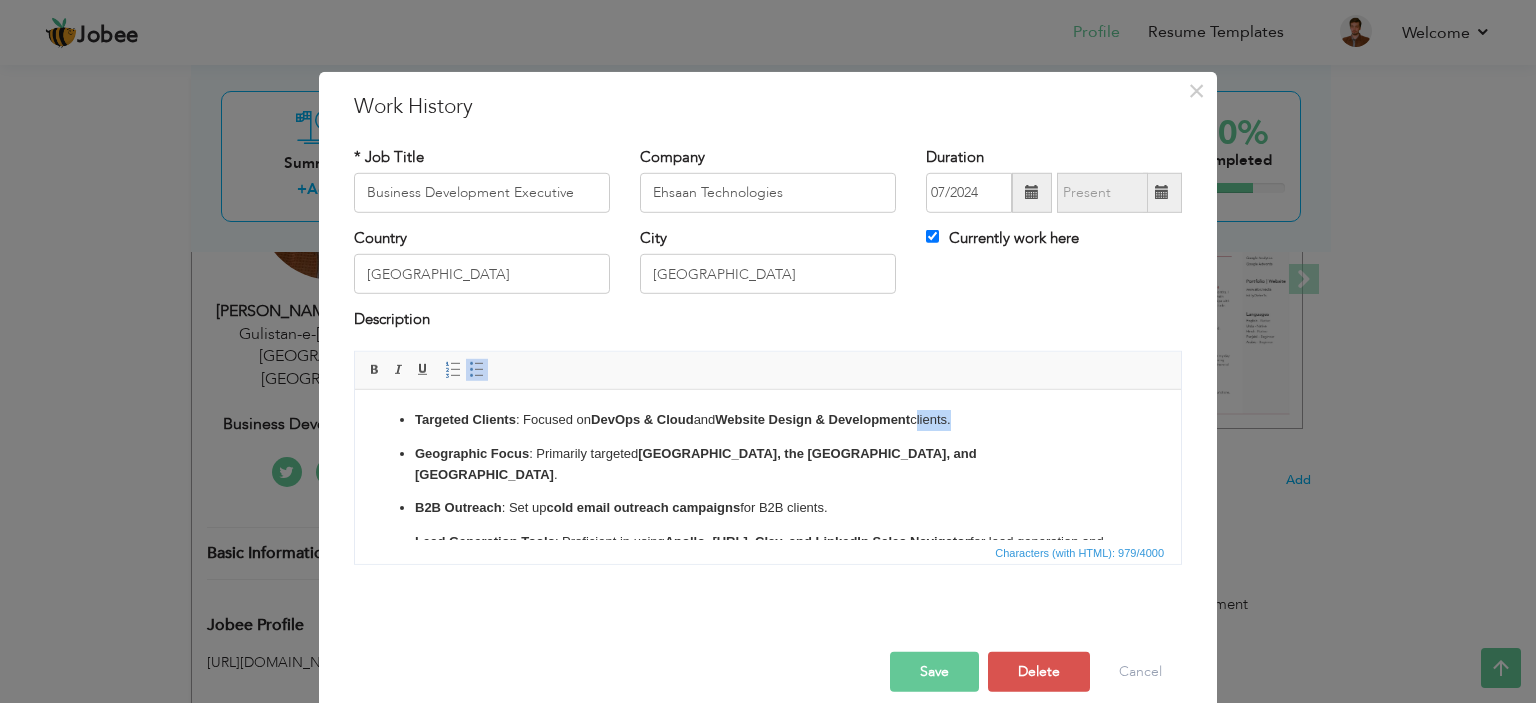 drag, startPoint x: 961, startPoint y: 418, endPoint x: 923, endPoint y: 418, distance: 38 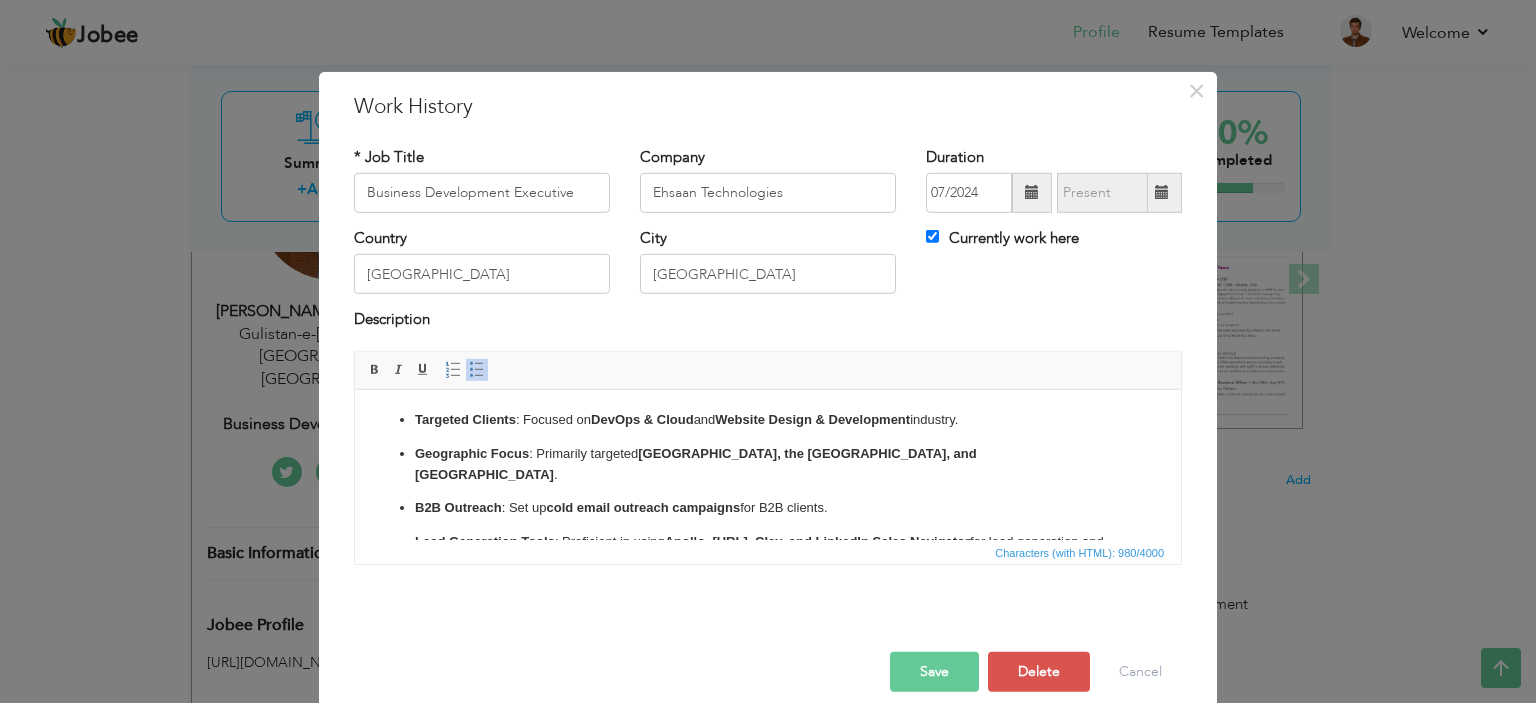 click on "Targeted Clients" at bounding box center [465, 418] 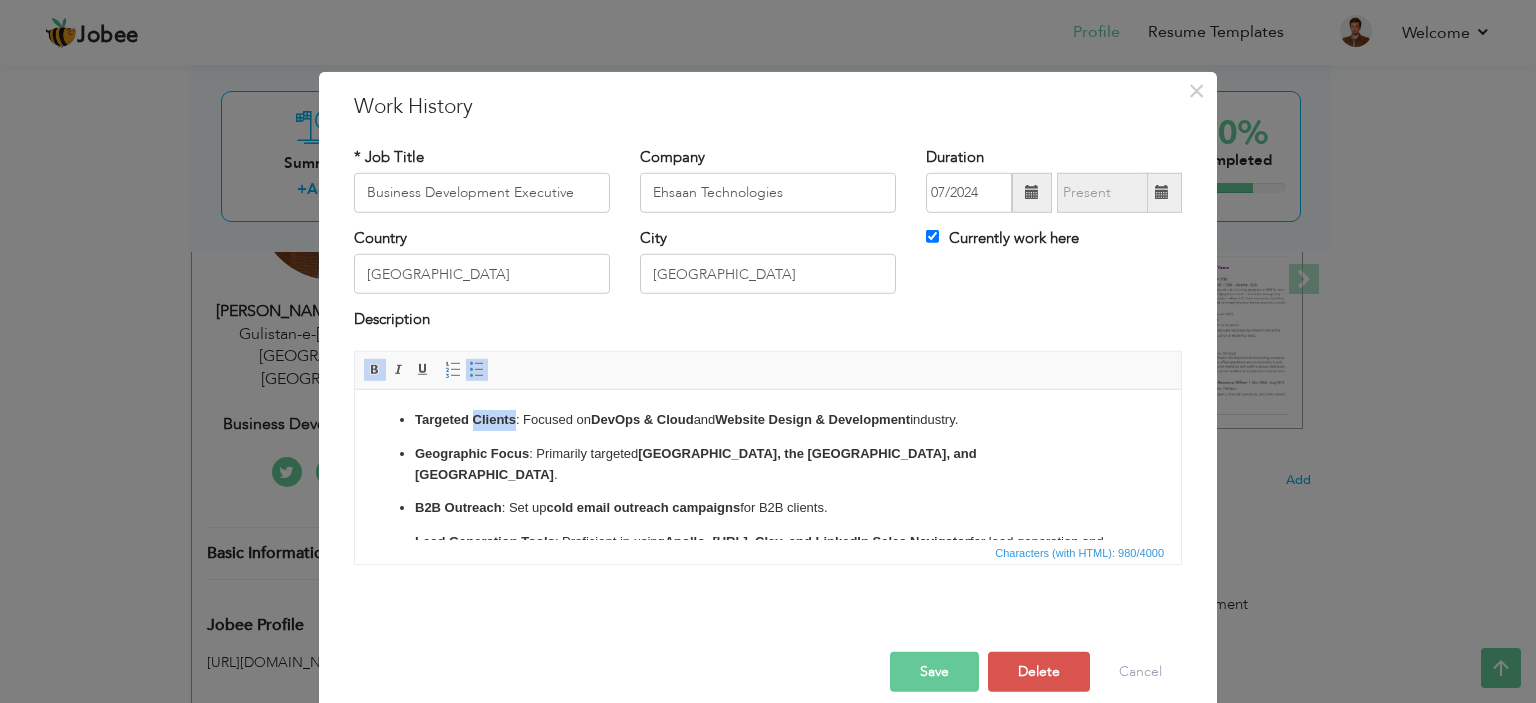 click on "Targeted Clients" at bounding box center [465, 418] 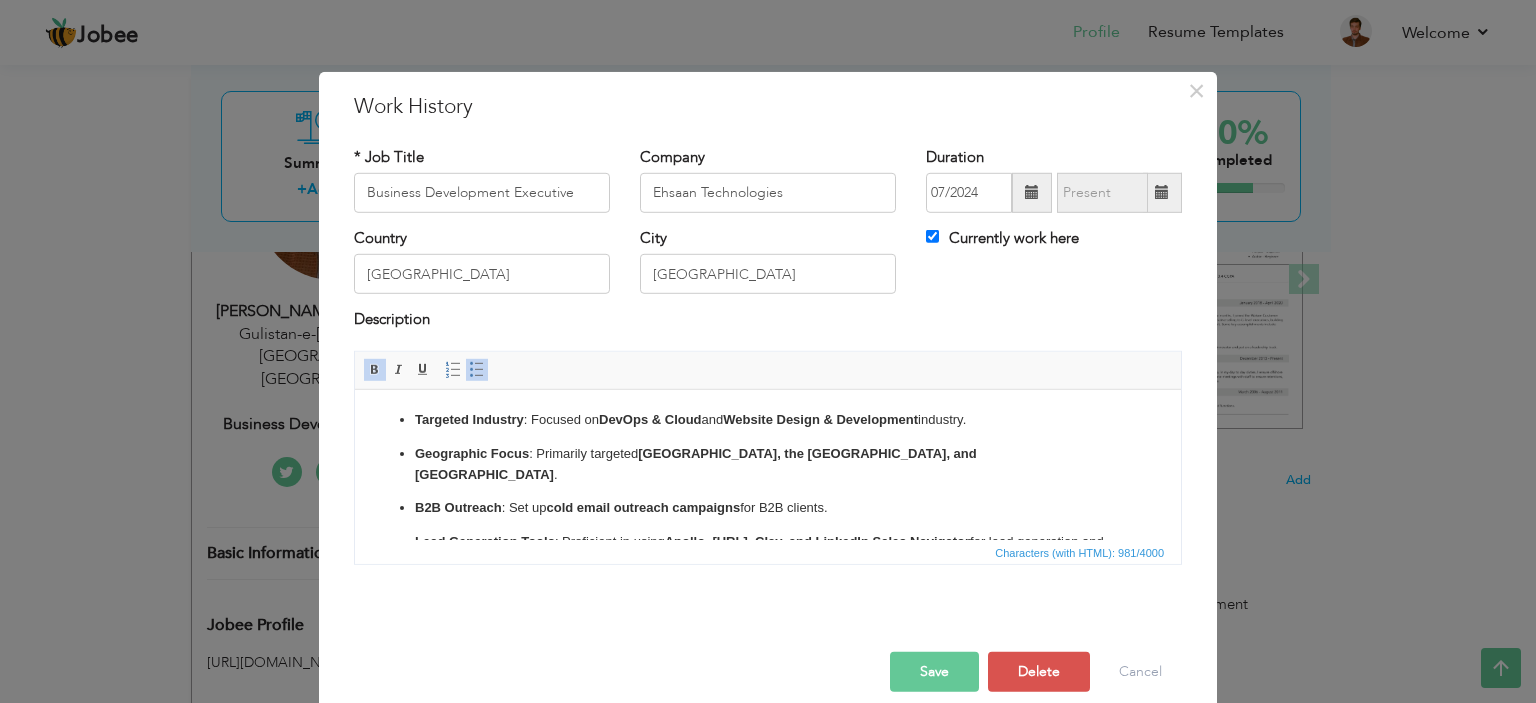 drag, startPoint x: 643, startPoint y: 448, endPoint x: 536, endPoint y: 453, distance: 107.11676 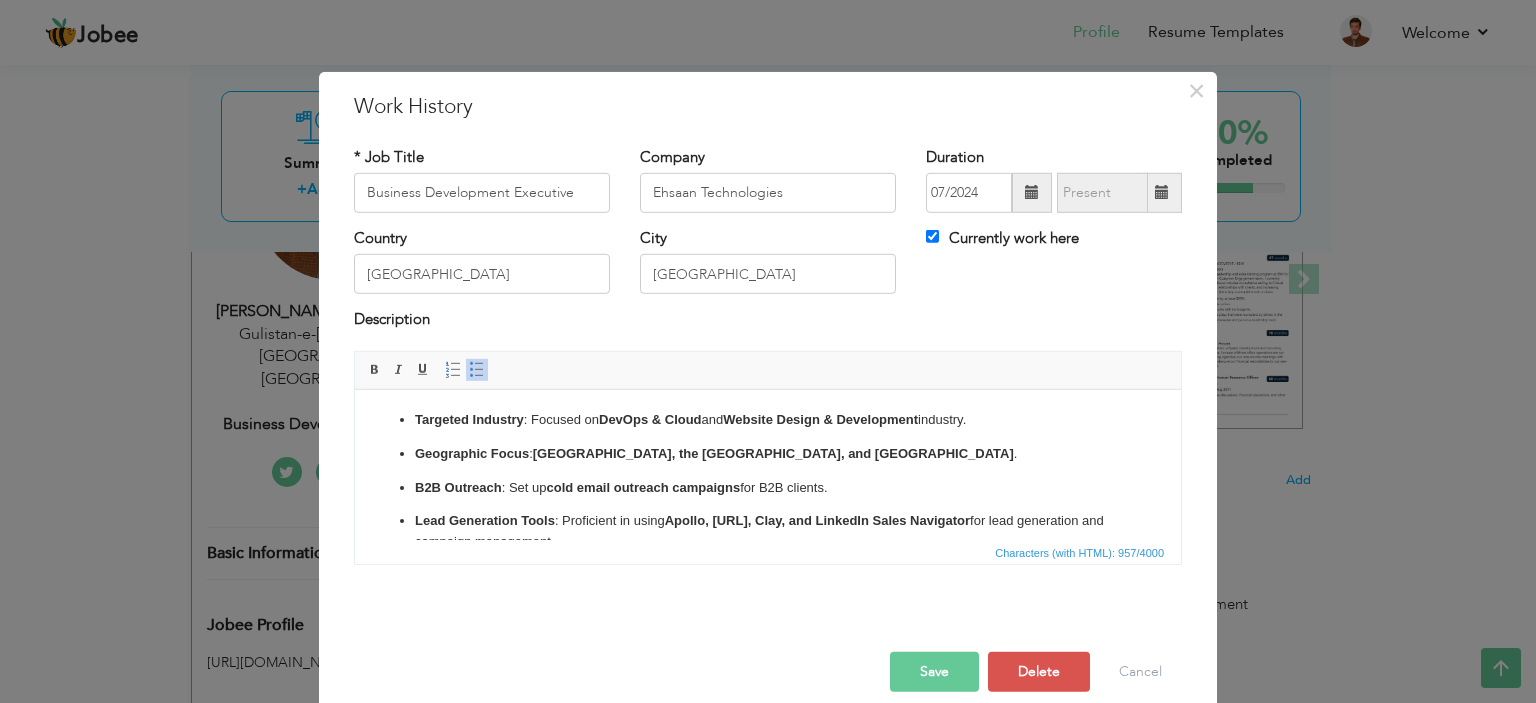 click on "Saudi Arabia, the US, and Canada" at bounding box center (773, 452) 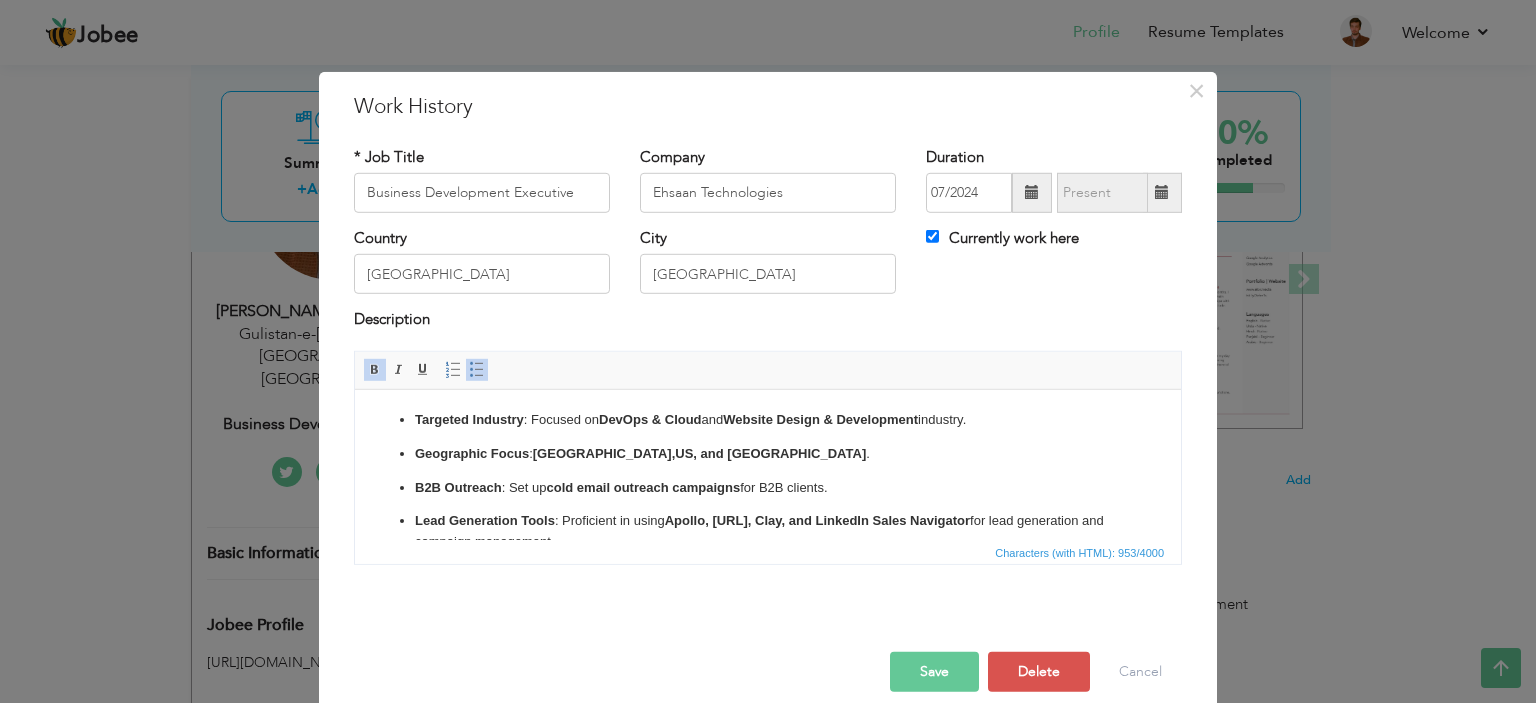 scroll, scrollTop: 100, scrollLeft: 0, axis: vertical 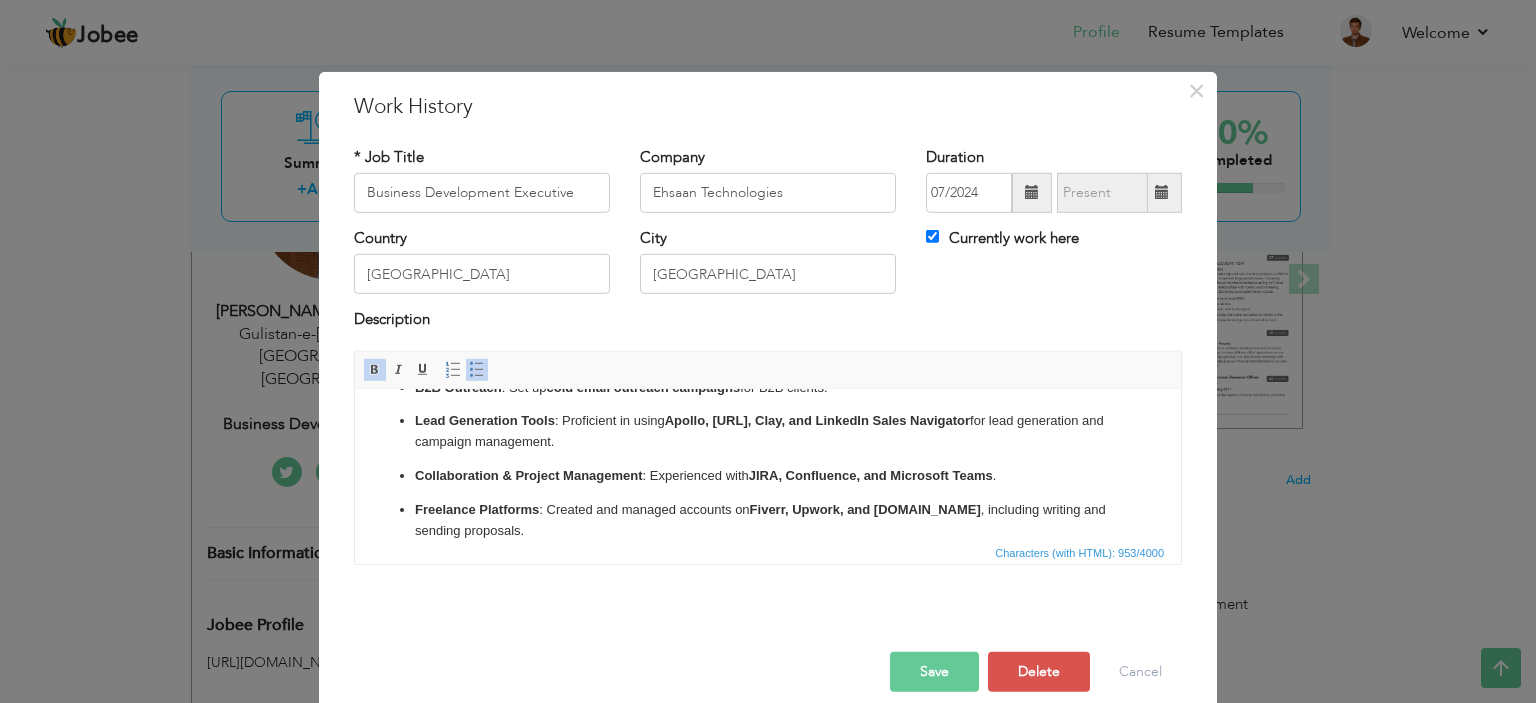 click on "Save" at bounding box center [934, 672] 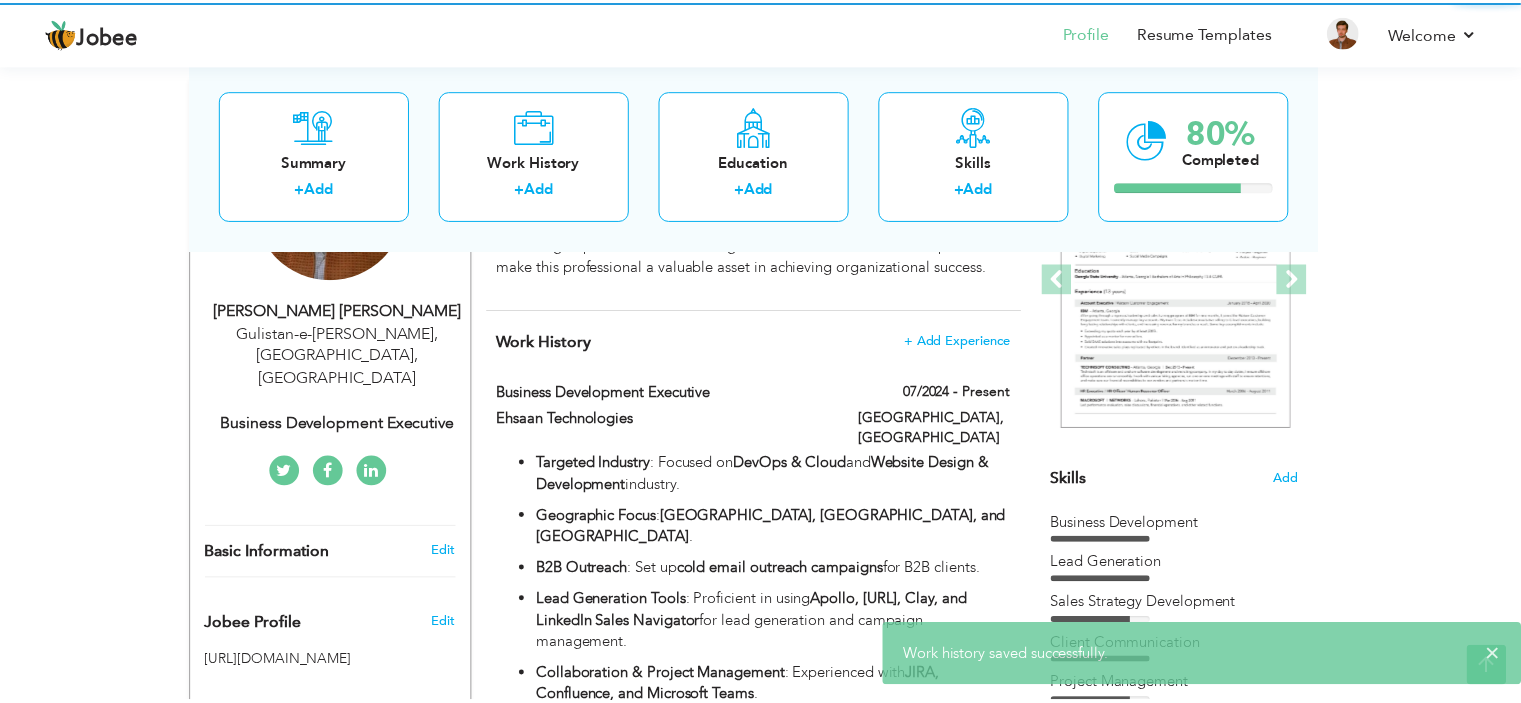 scroll, scrollTop: 0, scrollLeft: 0, axis: both 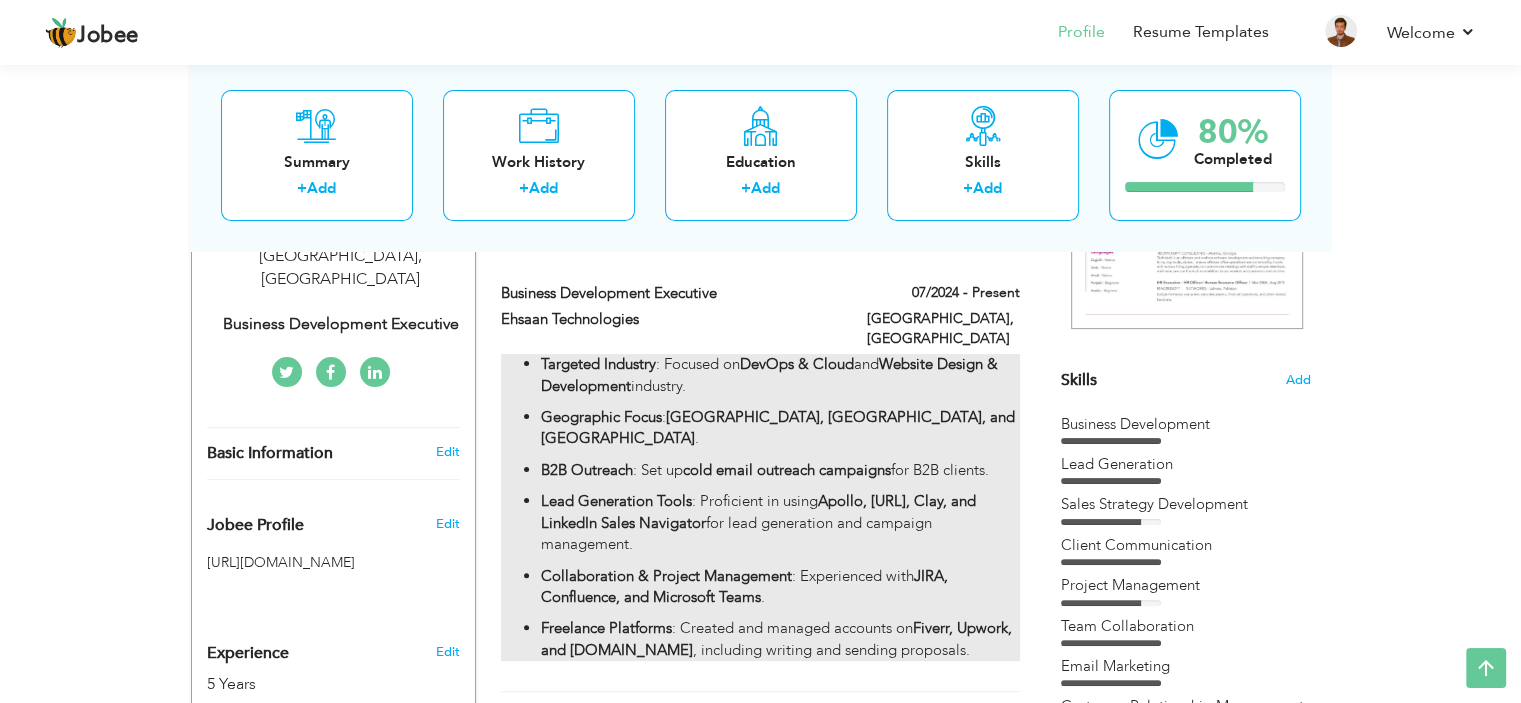click on "Targeted Industry : Focused on  DevOps & Cloud  and  Website Design & Development  industry." at bounding box center (780, 375) 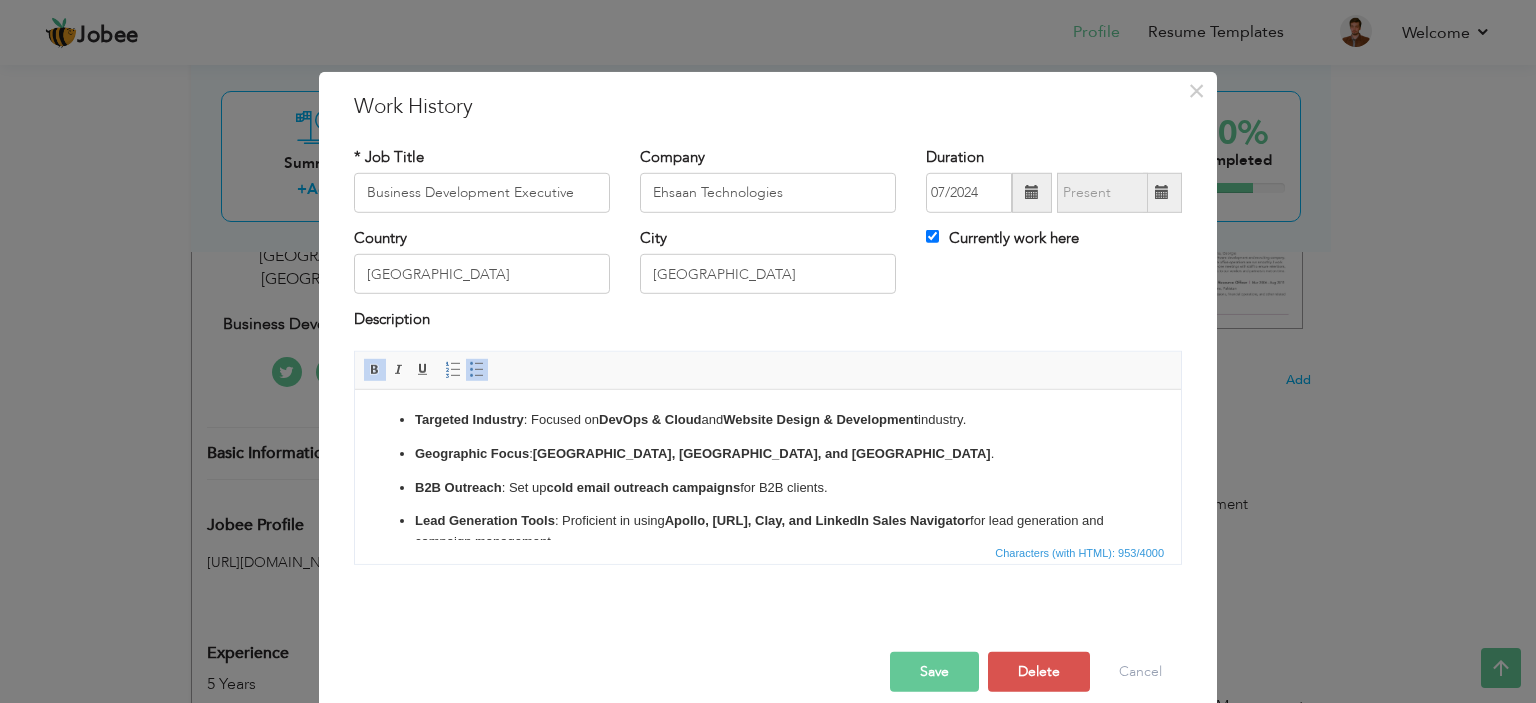click on "Targeted Industry : Focused on  DevOps & Cloud  and  Website Design & Development  industry. Geographic Focus :  Saudi Arabia, US, and Canada . B2B Outreach : Set up  cold email outreach campaigns  for B2B clients. Lead Generation Tools : Proficient in using  Apollo, Instantly.ai, Clay, and LinkedIn Sales Navigator  for lead generation and campaign management. Collaboration & Project Management : Experienced with  JIRA, Confluence, and Microsoft Teams . Freelance Platforms : Created and managed accounts on  Fiverr, Upwork, and Freelancer.com , including writing and sending proposals." at bounding box center [768, 524] 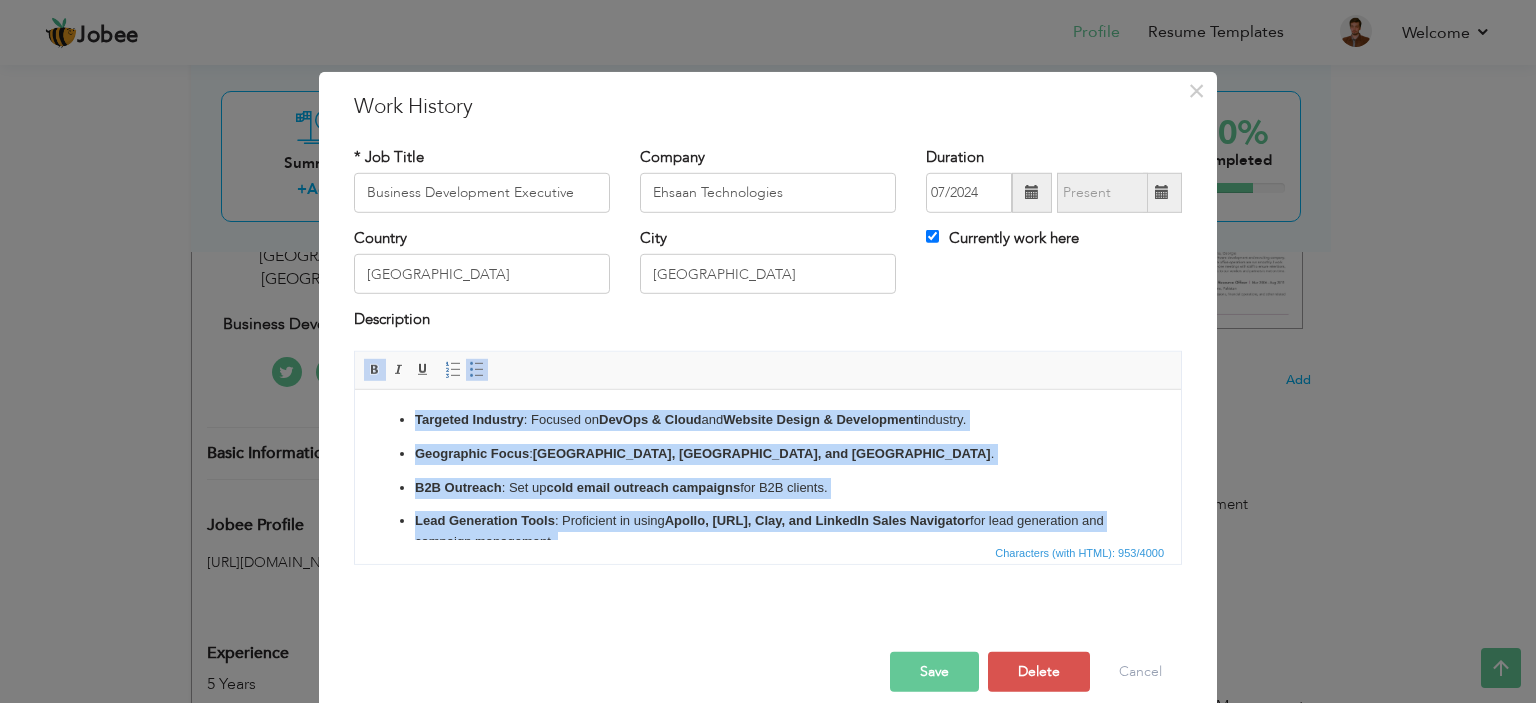 copy on "Targeted Industry : Focused on  DevOps & Cloud  and  Website Design & Development  industry. Geographic Focus :  Saudi Arabia, US, and Canada . B2B Outreach : Set up  cold email outreach campaigns  for B2B clients. Lead Generation Tools : Proficient in using  Apollo, Instantly.ai, Clay, and LinkedIn Sales Navigator  for lead generation and campaign management. Collaboration & Project Management : Experienced with  JIRA, Confluence, and Microsoft Teams . Freelance Platforms : Created and managed accounts on  Fiverr, Upwork, and Freelancer.com , including writing and sending proposals." 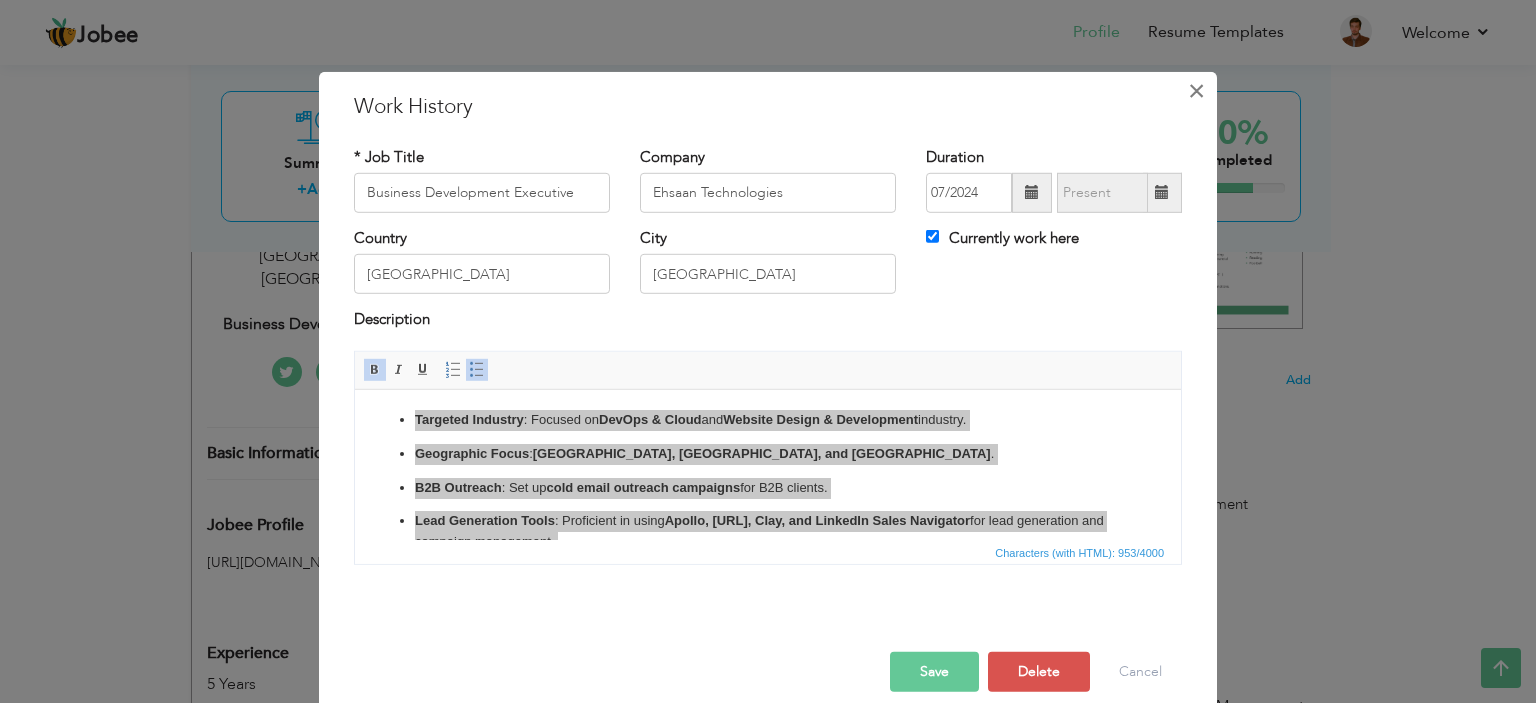click on "×" at bounding box center [1196, 90] 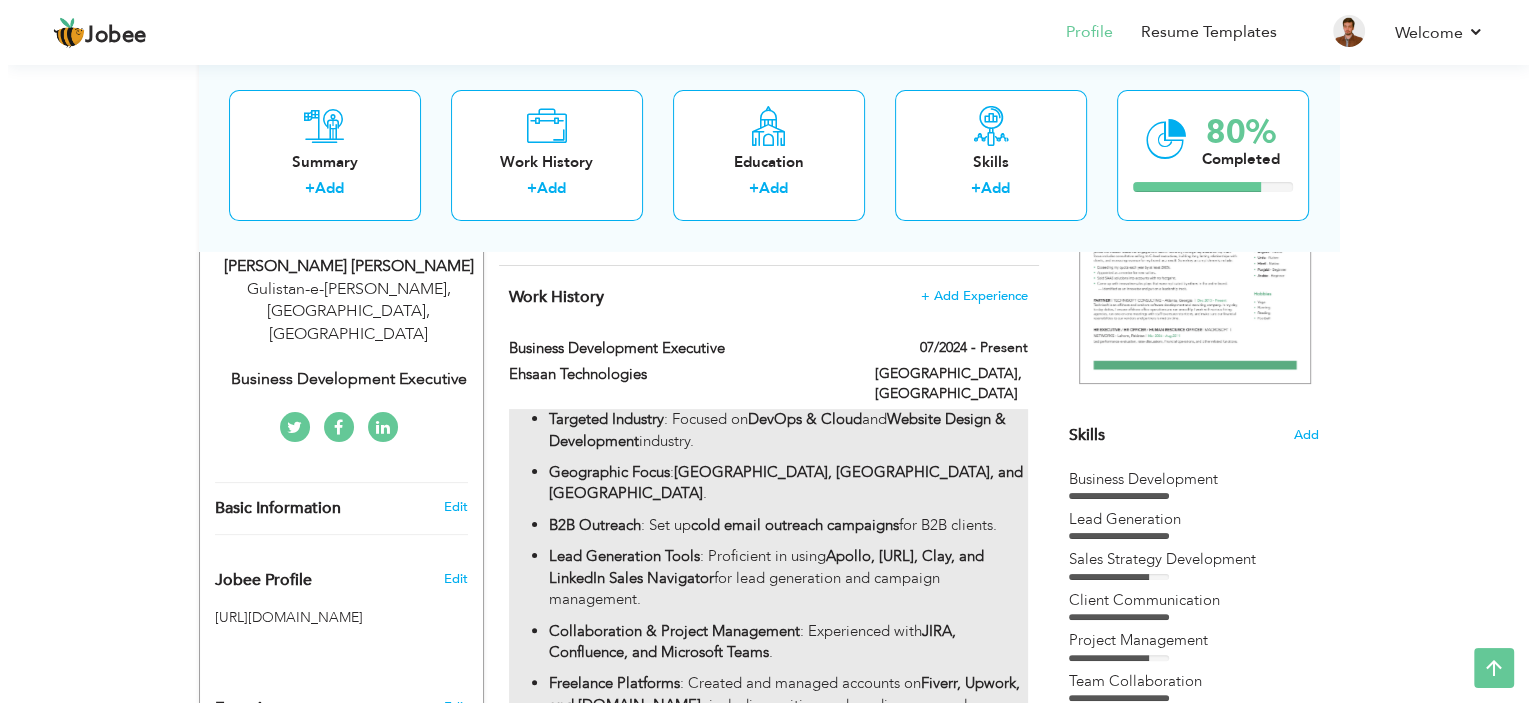 scroll, scrollTop: 300, scrollLeft: 0, axis: vertical 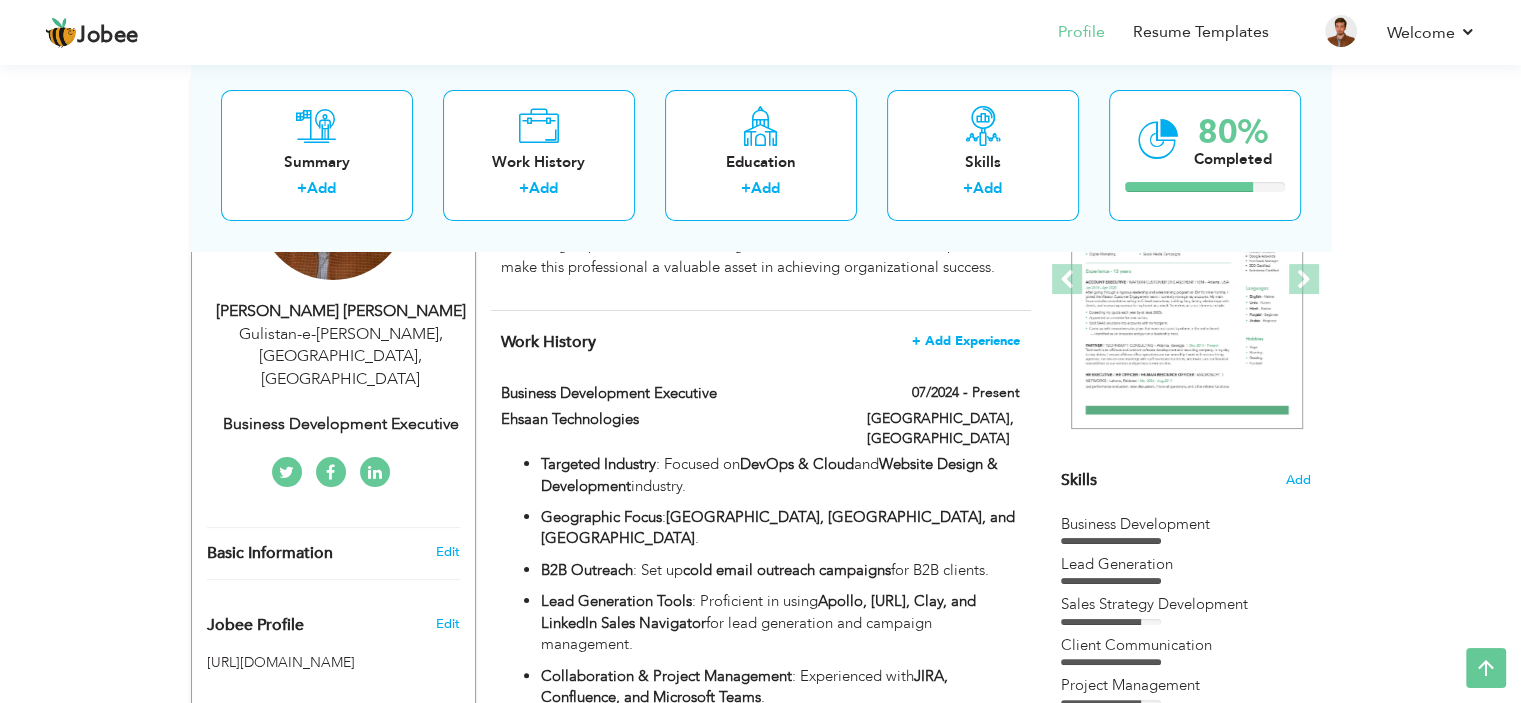 click on "+ Add Experience" at bounding box center [966, 341] 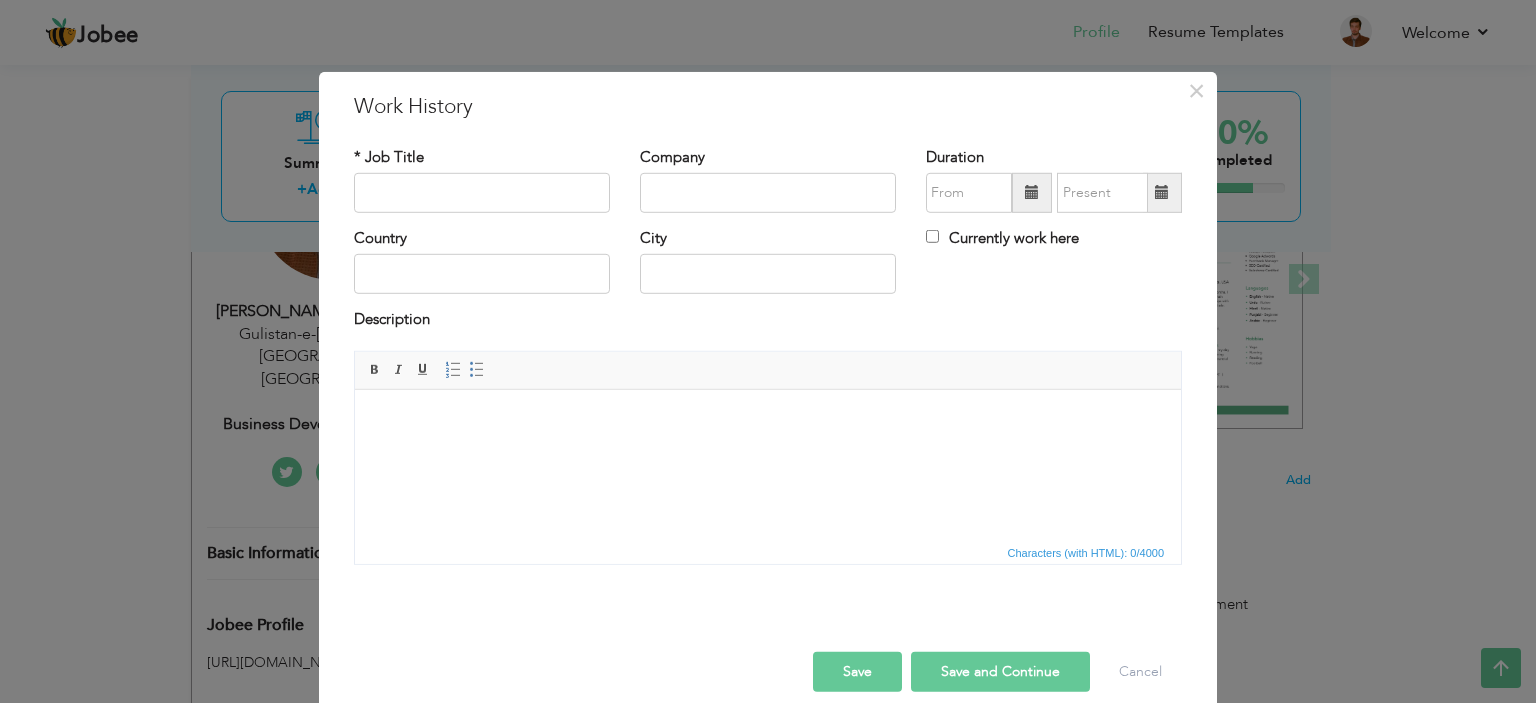 click at bounding box center (768, 419) 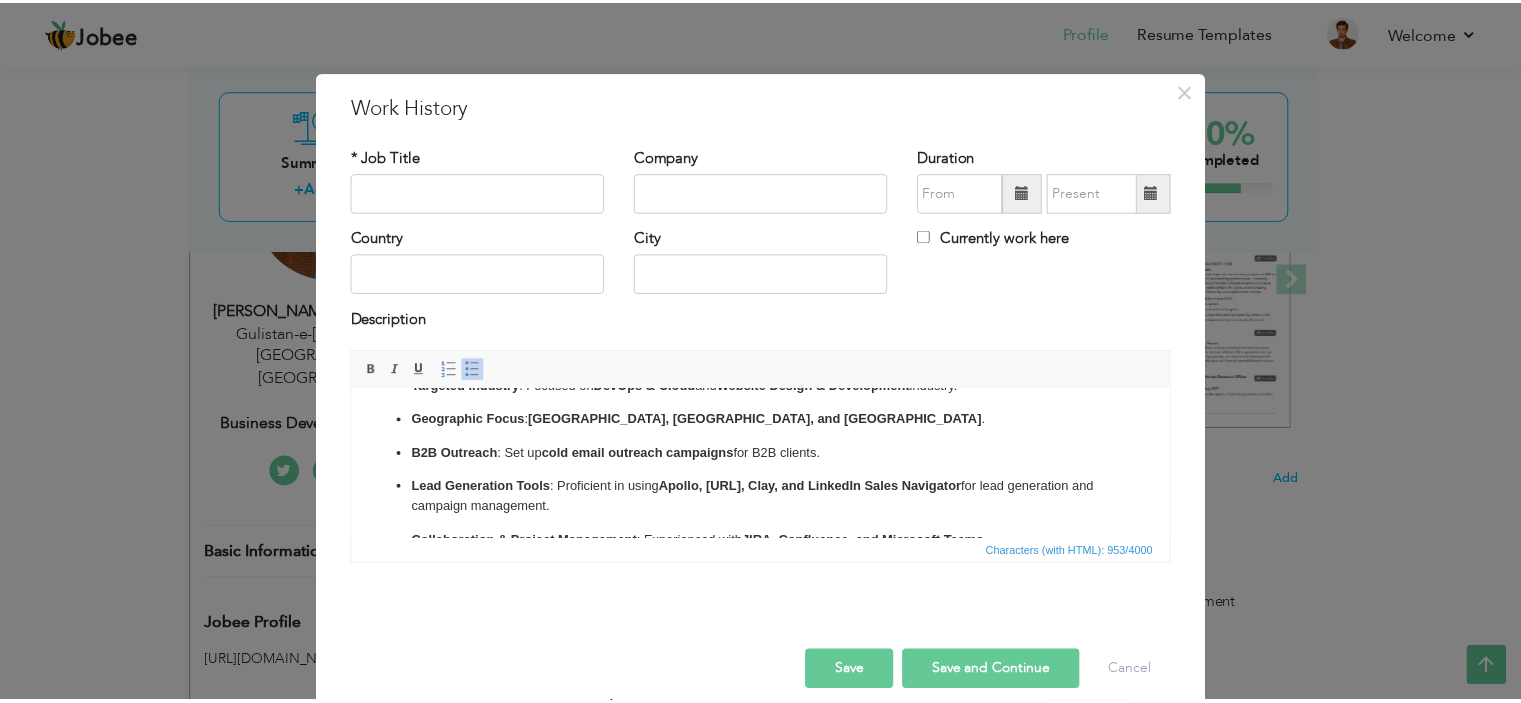 scroll, scrollTop: 0, scrollLeft: 0, axis: both 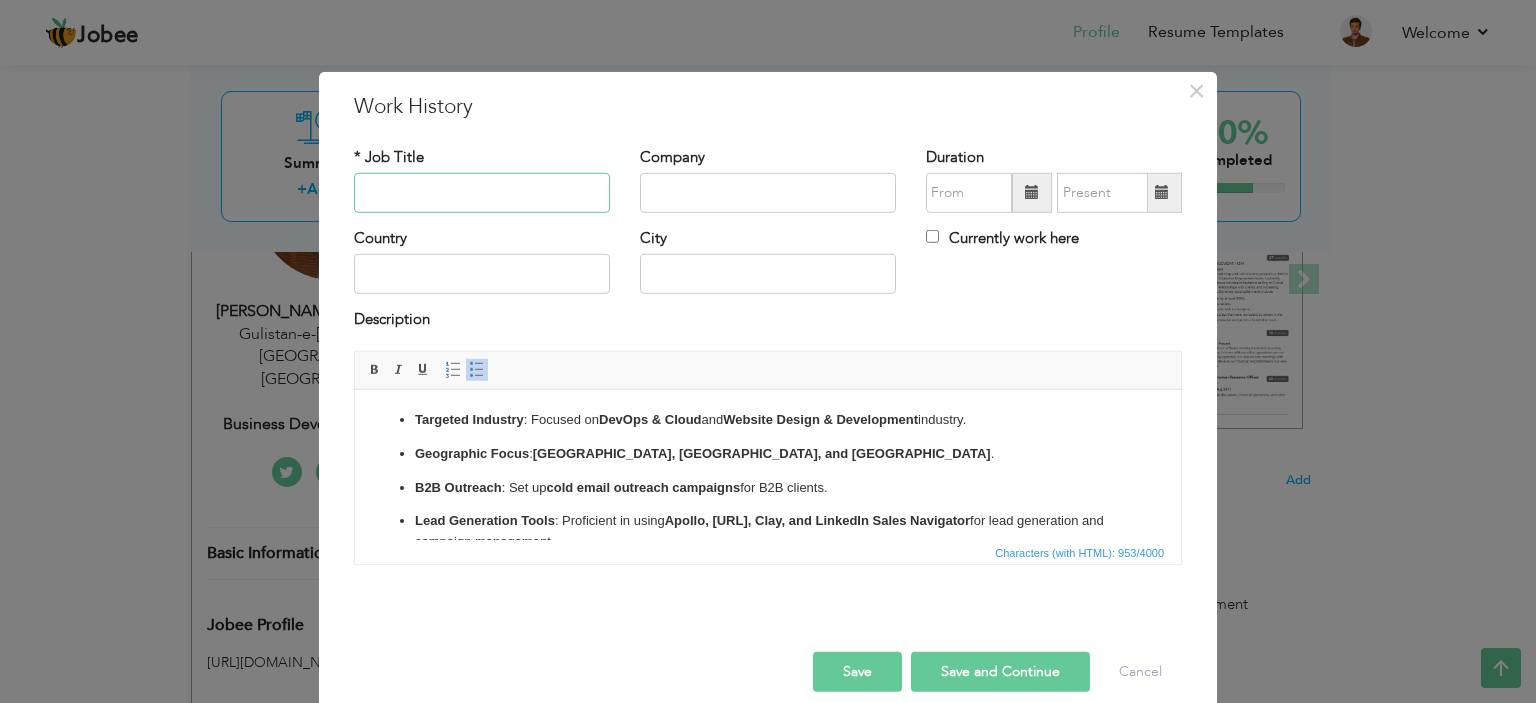 click at bounding box center (482, 193) 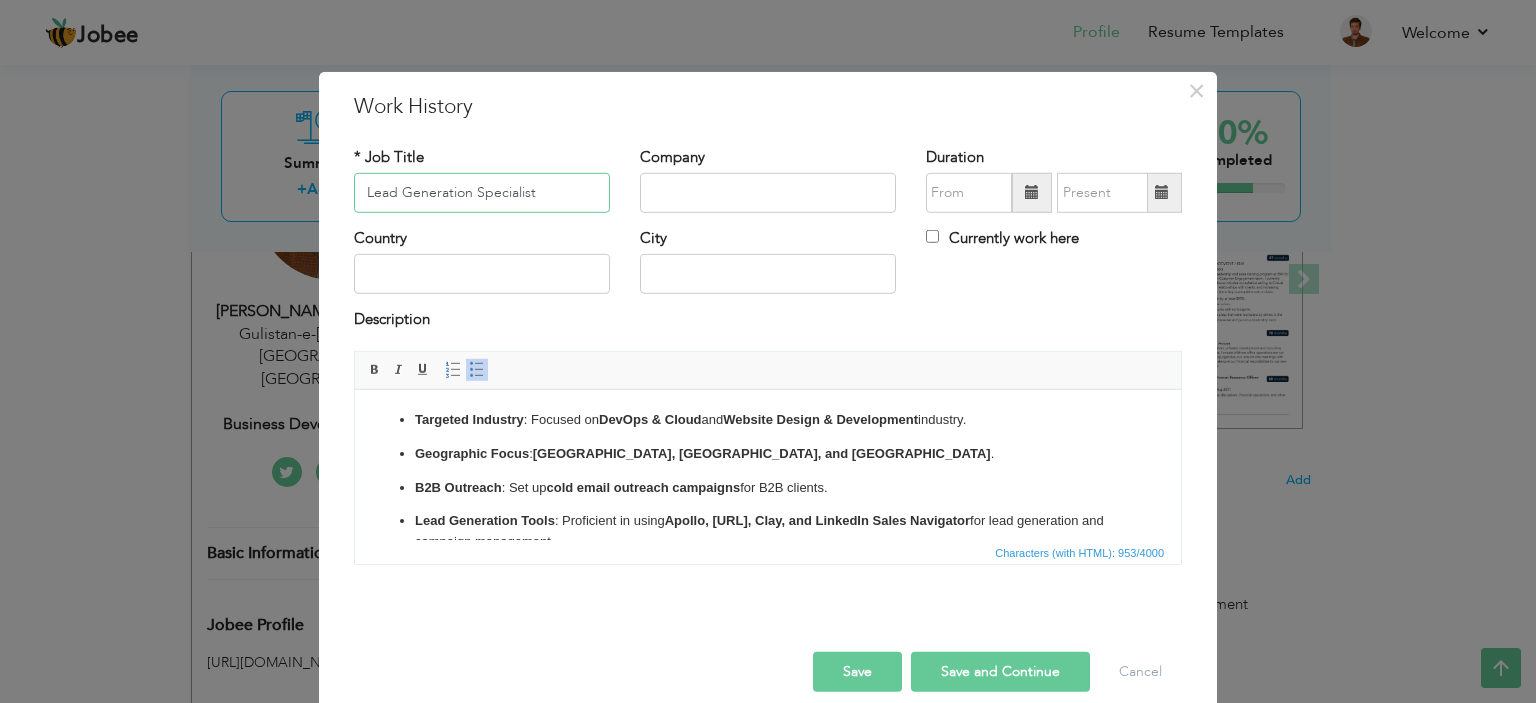 click on "Lead Generation Specialist" at bounding box center (482, 193) 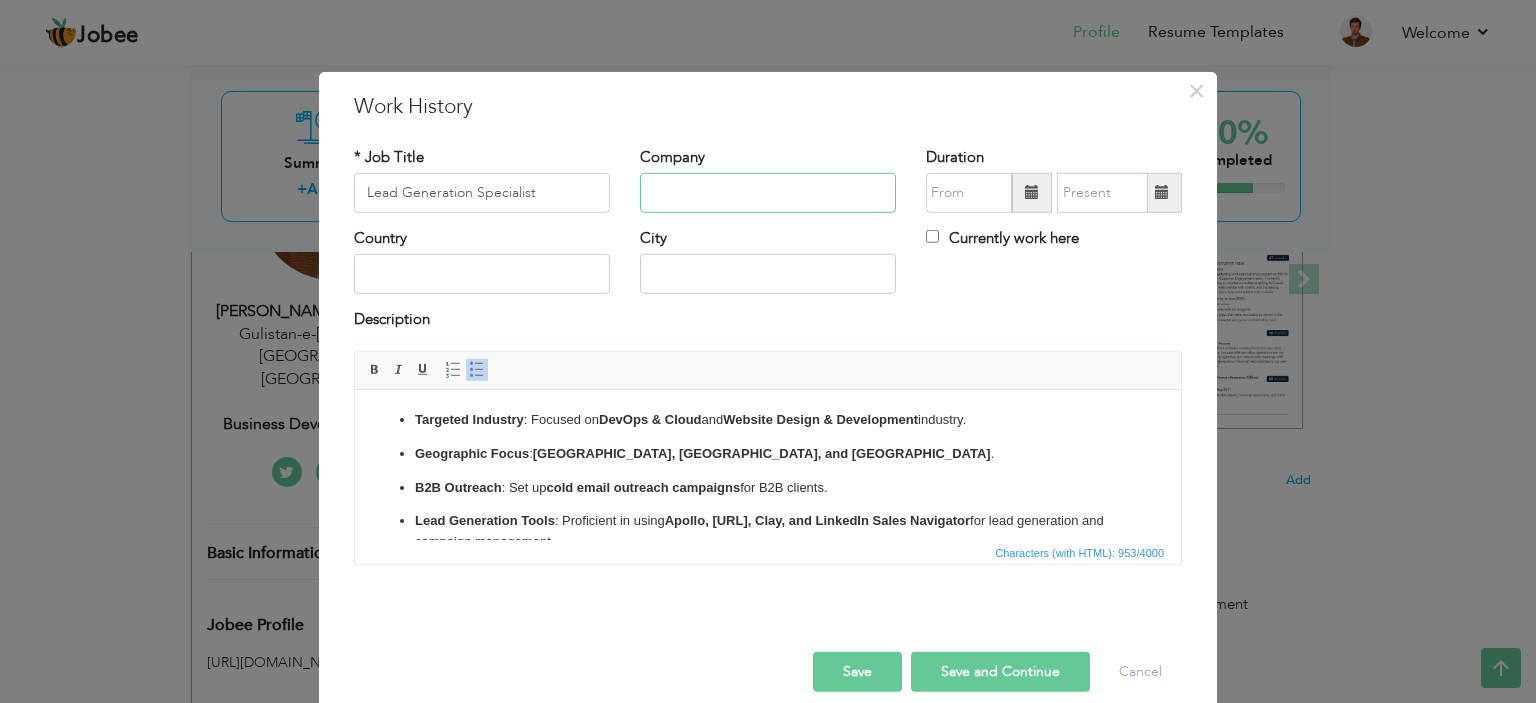 click at bounding box center (768, 193) 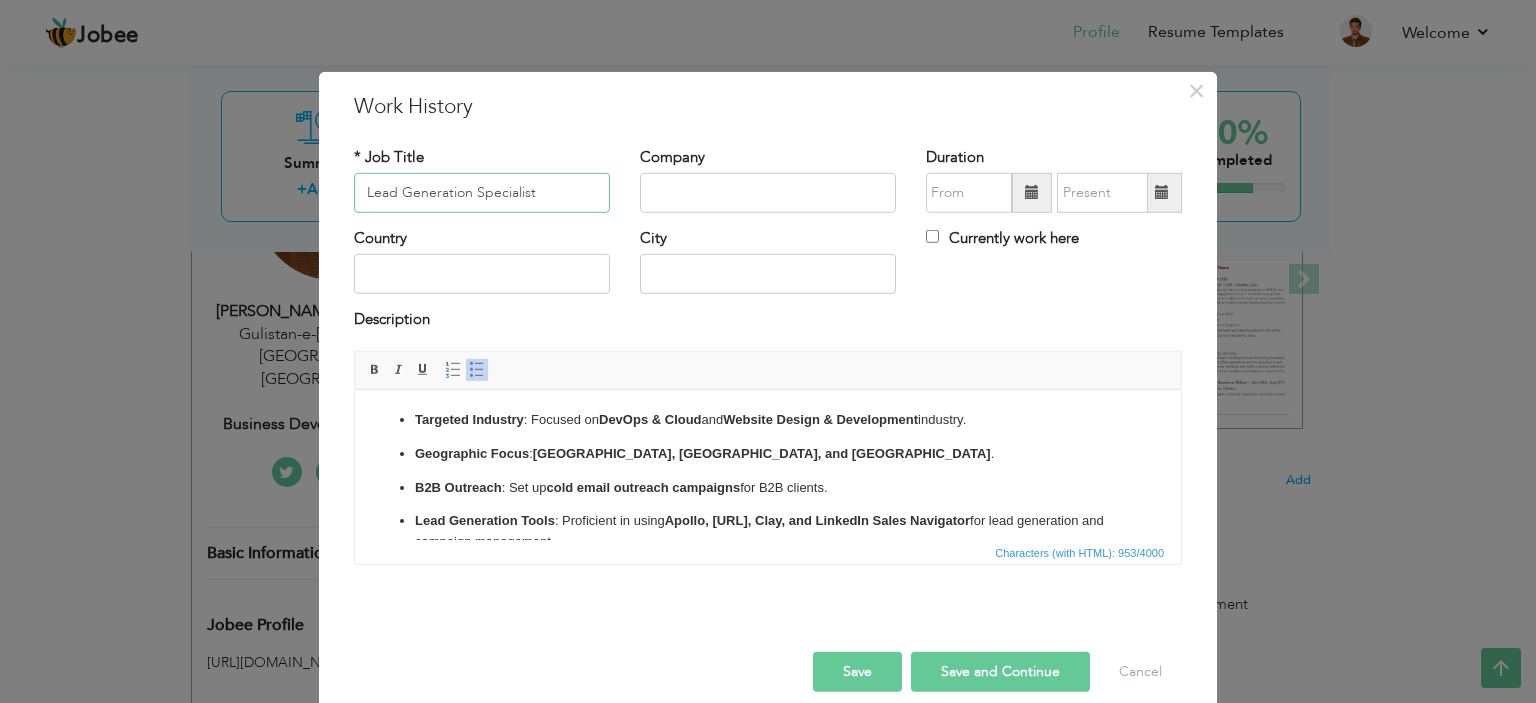 click on "Lead Generation Specialist" at bounding box center (482, 193) 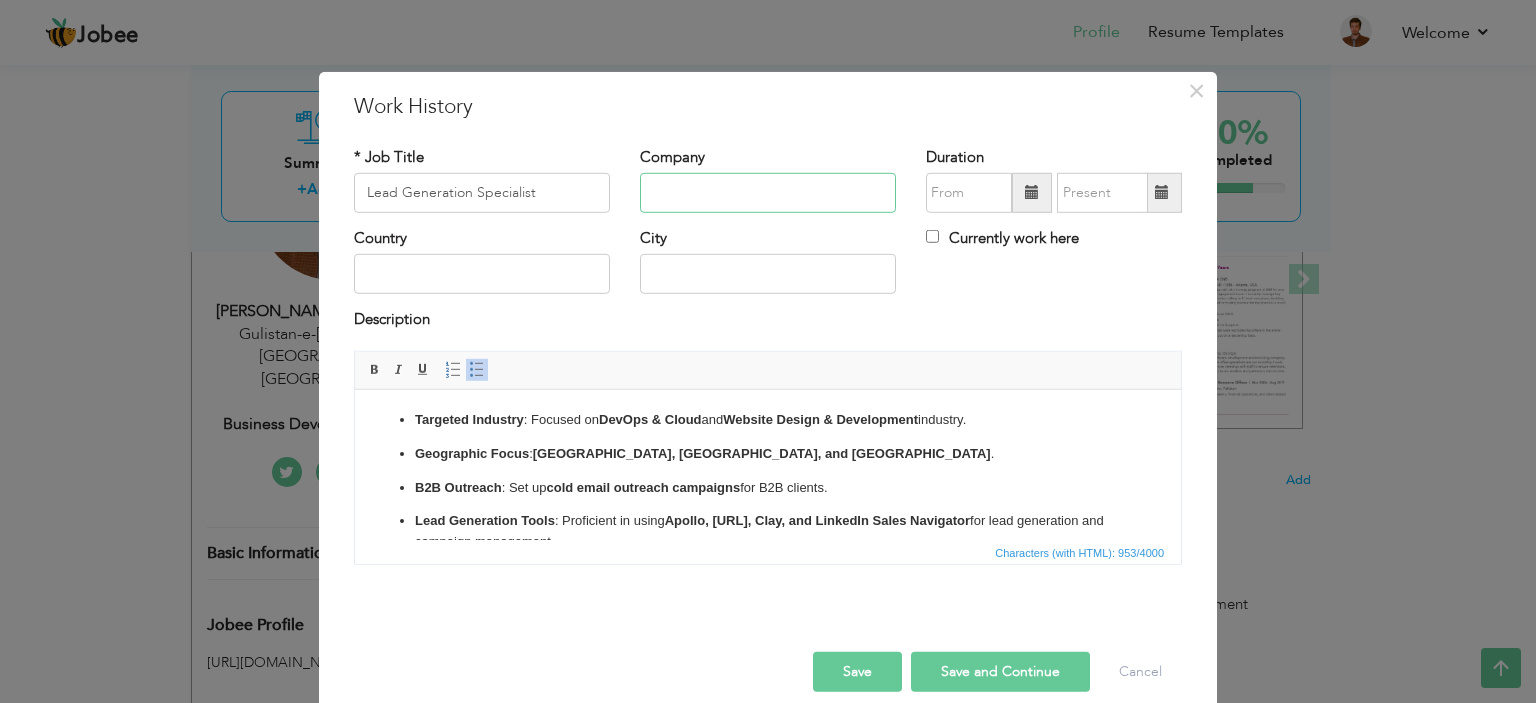 click at bounding box center (768, 193) 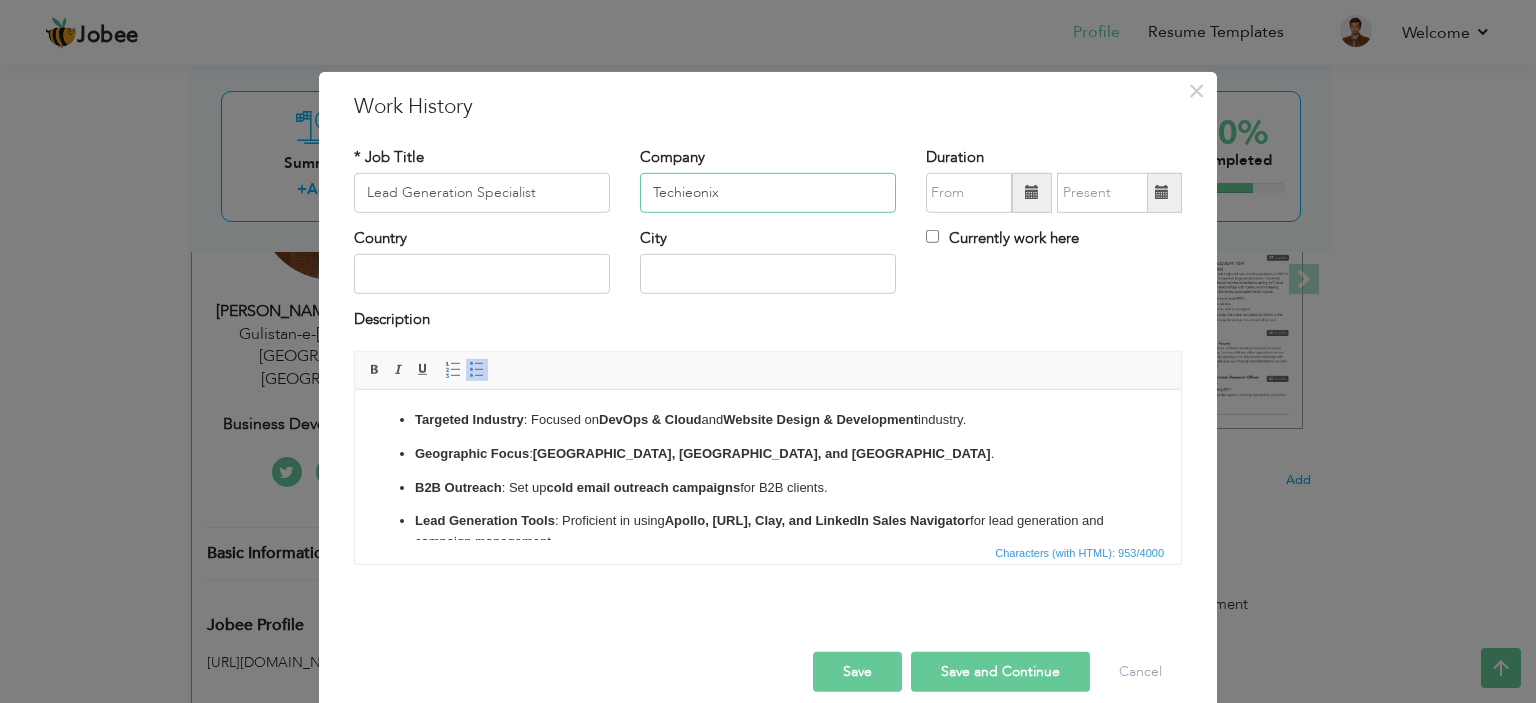 type on "Techieonix" 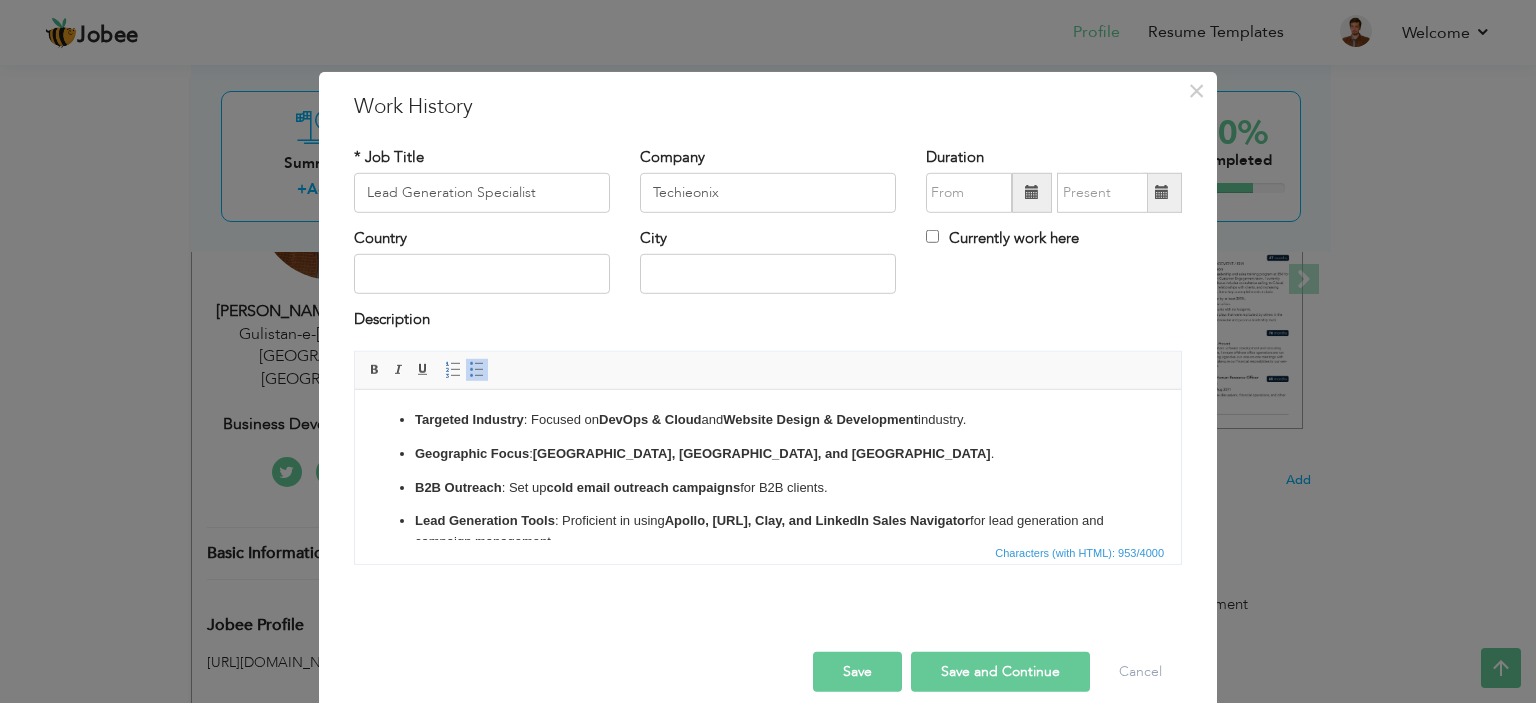 click on "Save" at bounding box center (857, 672) 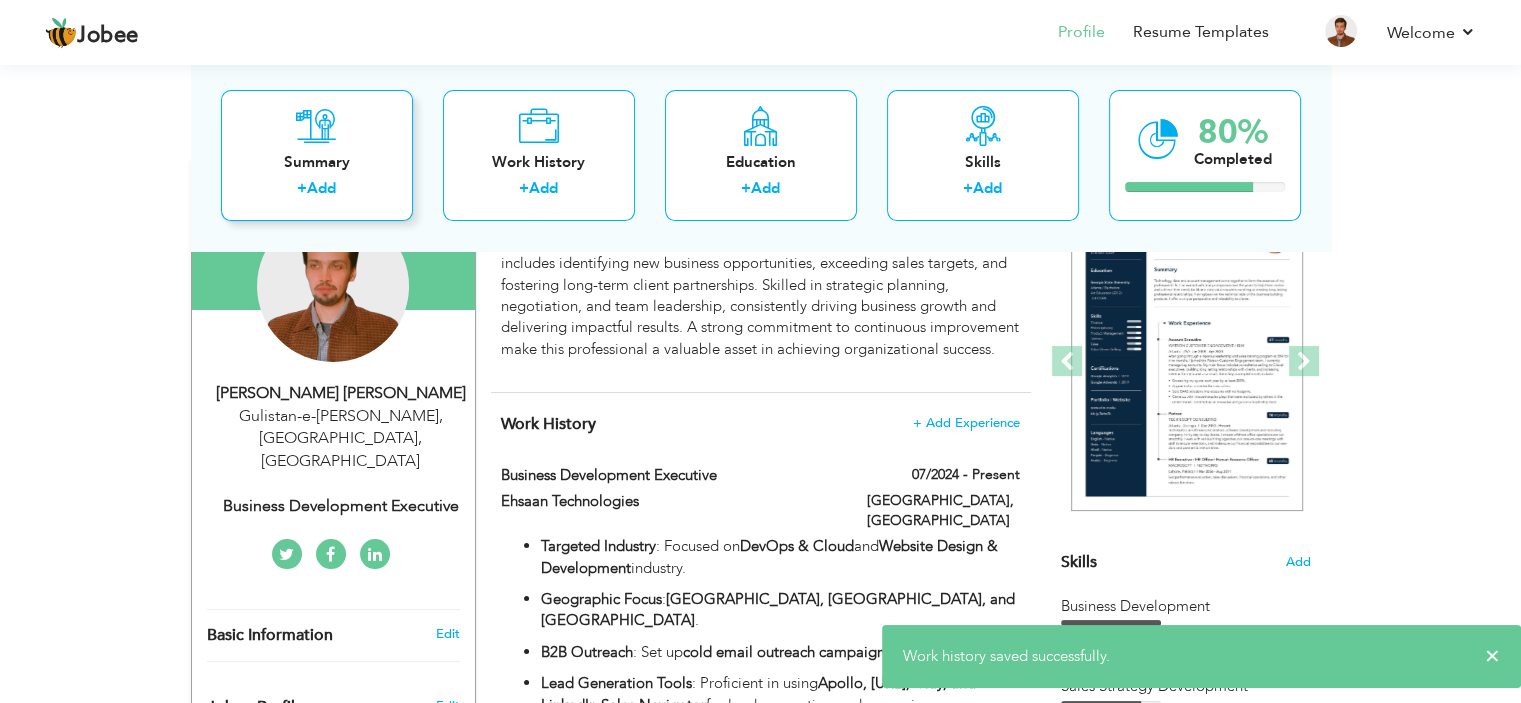 scroll, scrollTop: 100, scrollLeft: 0, axis: vertical 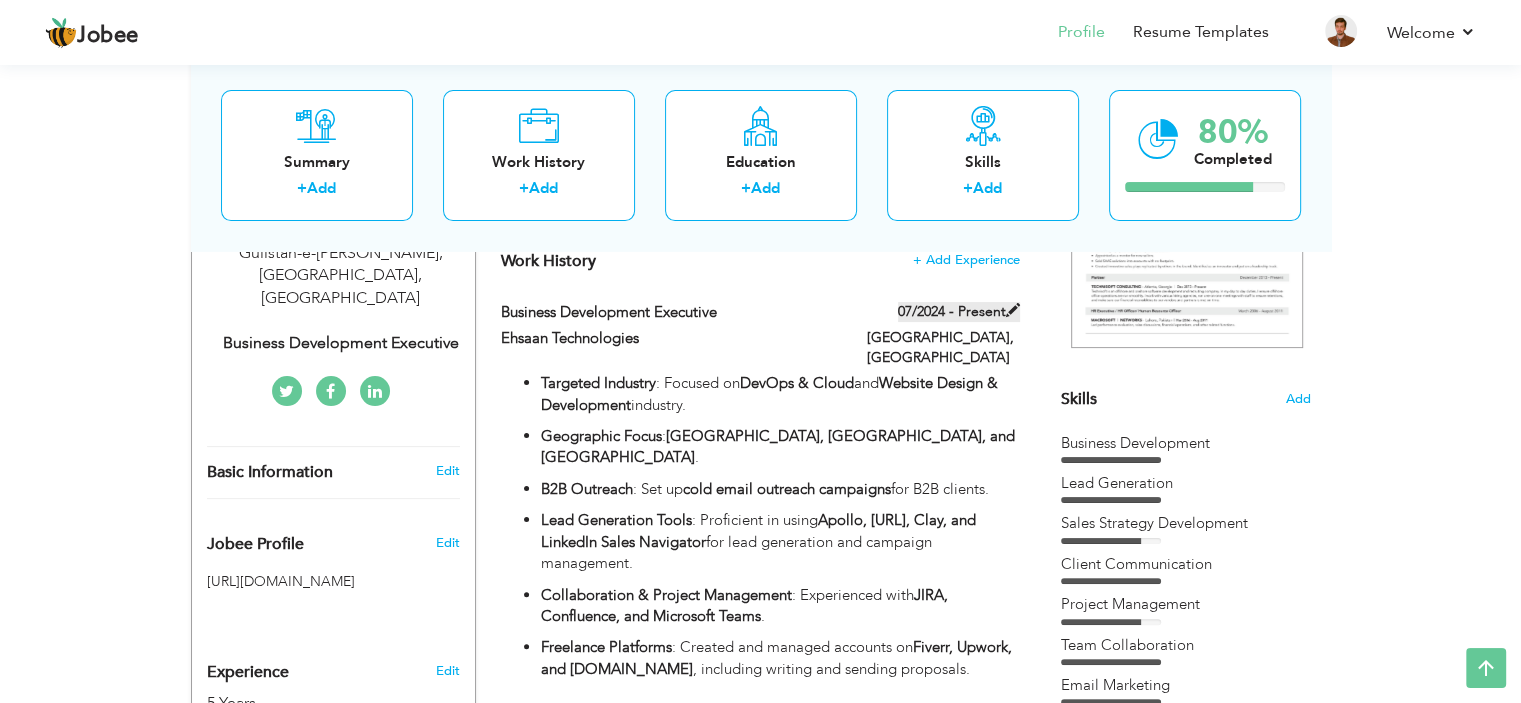 click at bounding box center (1013, 310) 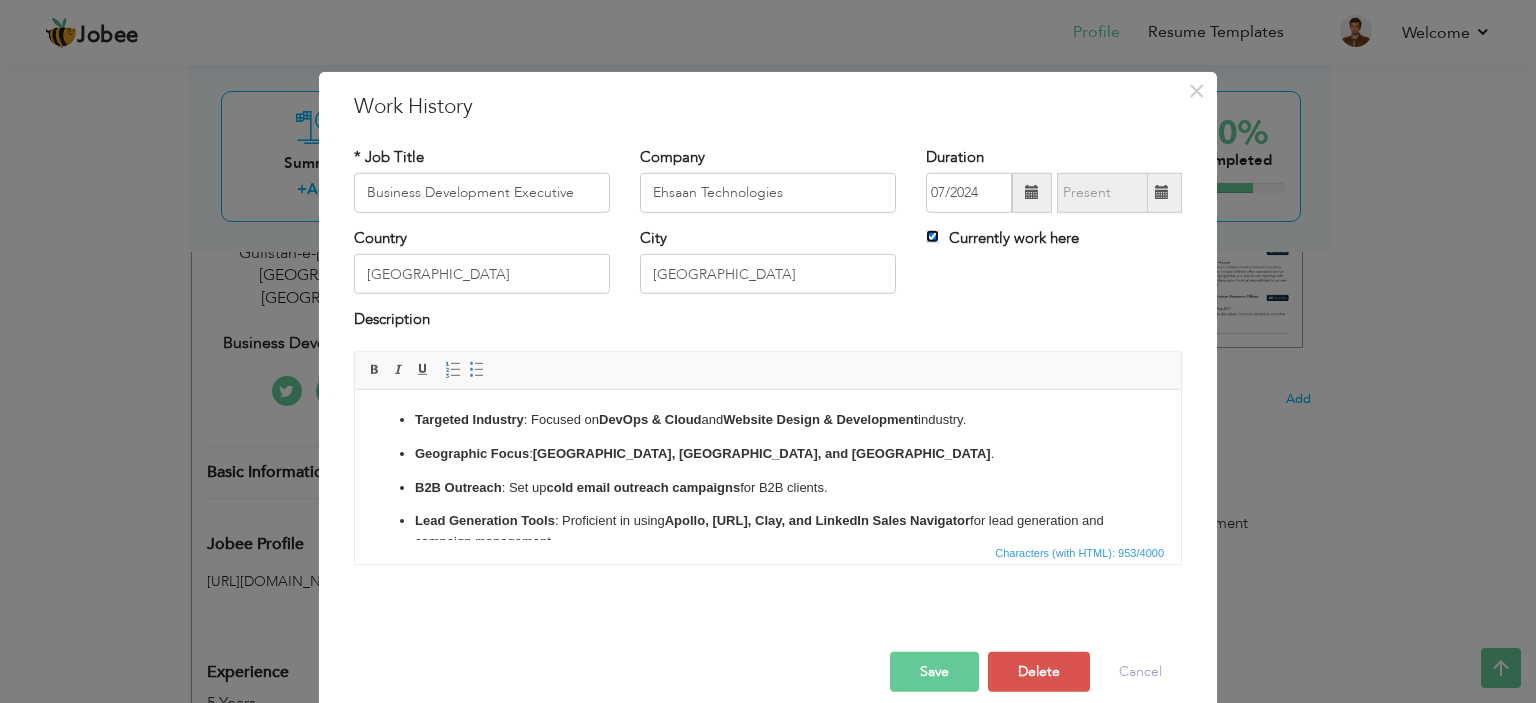 click on "Currently work here" at bounding box center (932, 236) 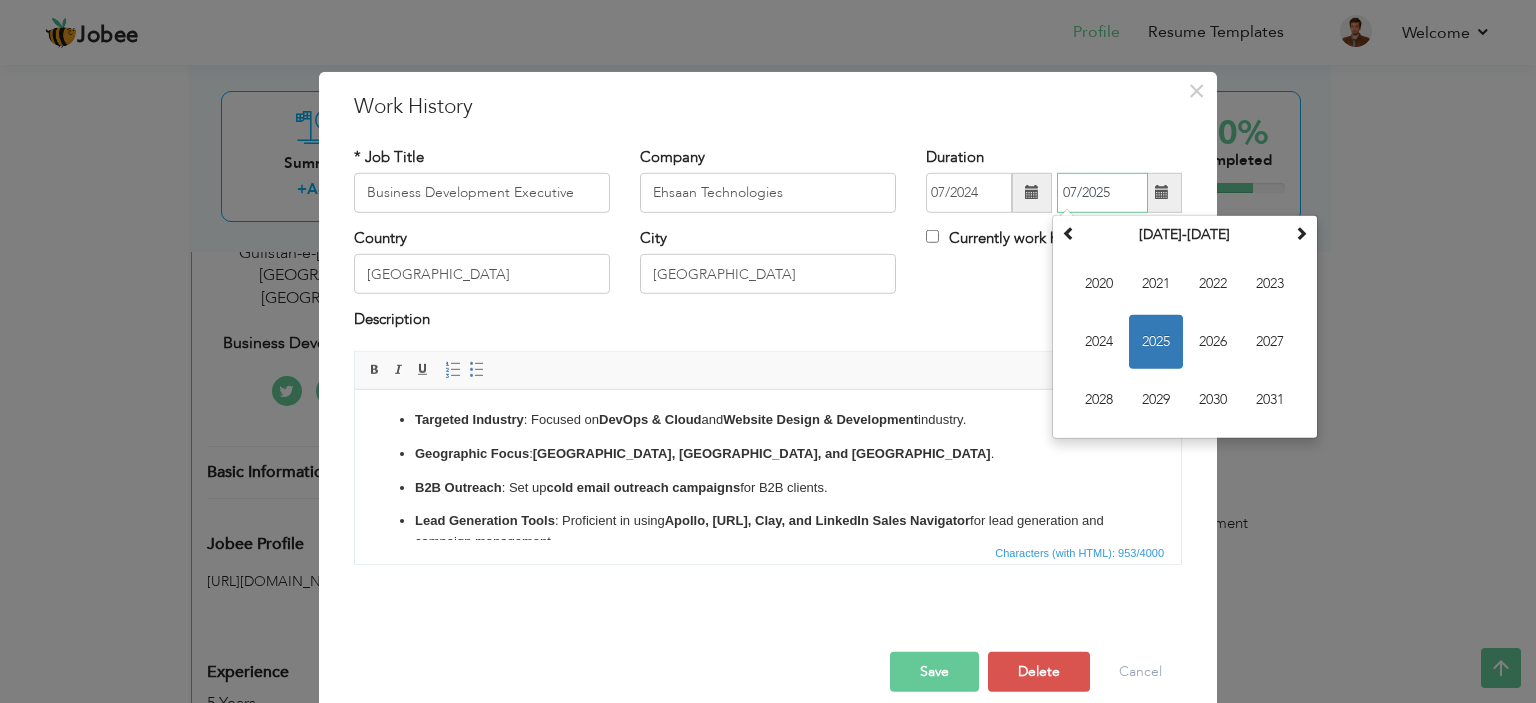 click on "07/2025" at bounding box center [1102, 193] 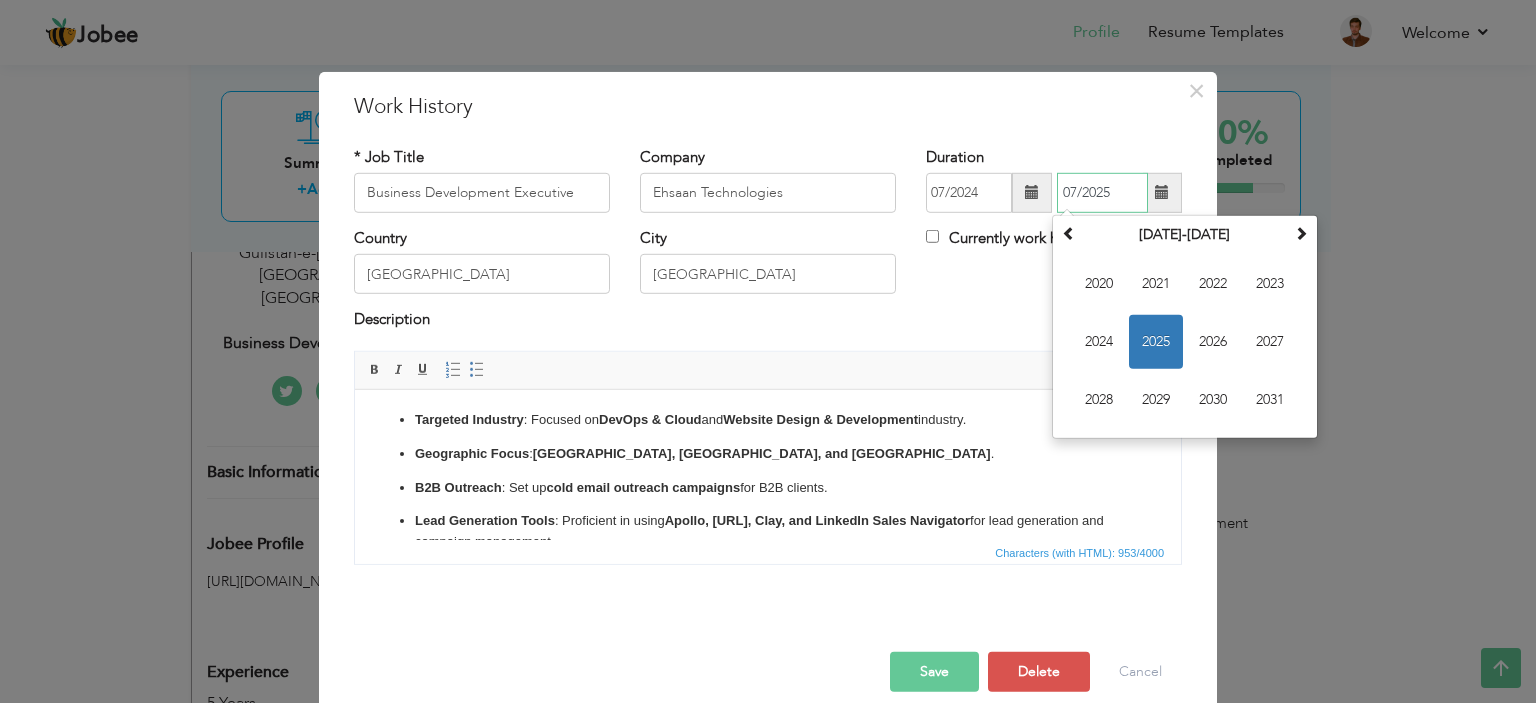 click on "2025" at bounding box center [1156, 342] 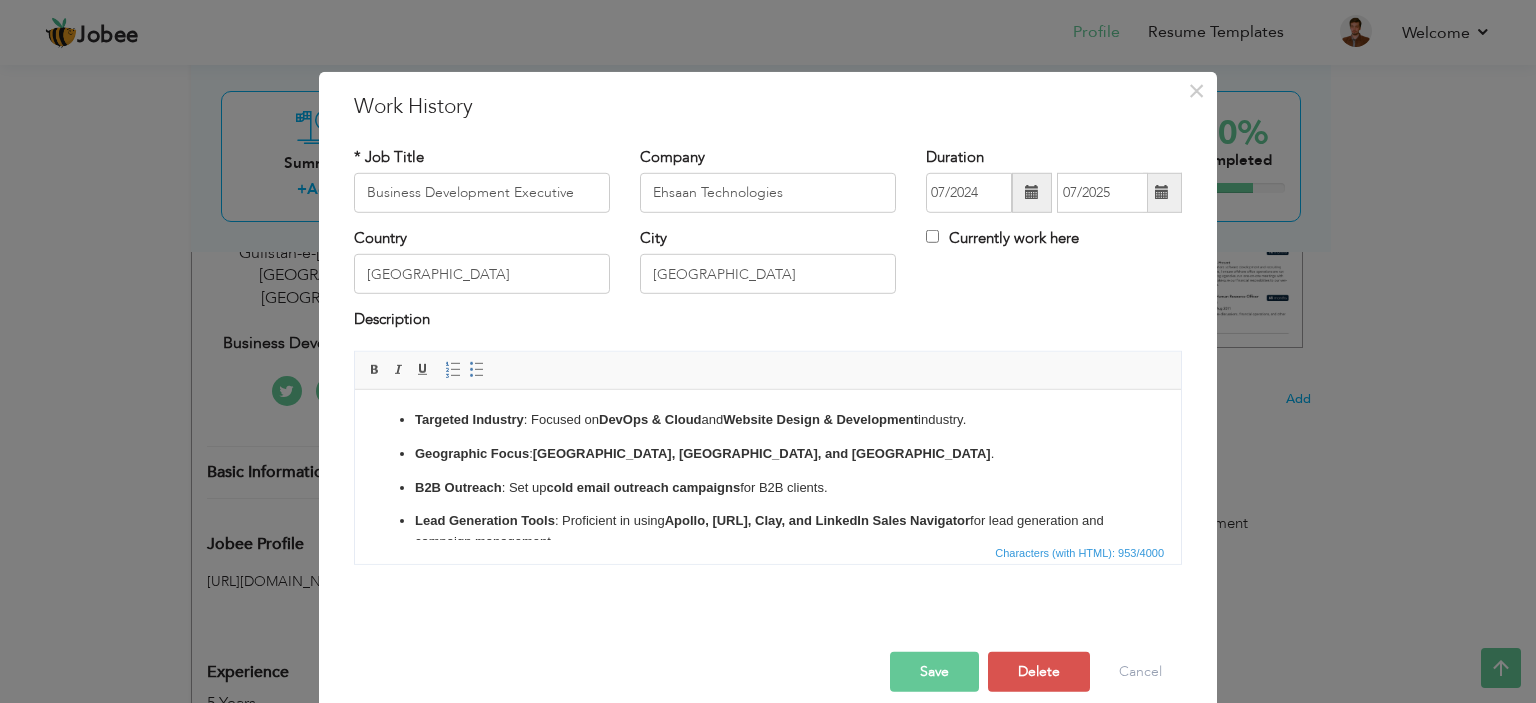 click at bounding box center (1162, 192) 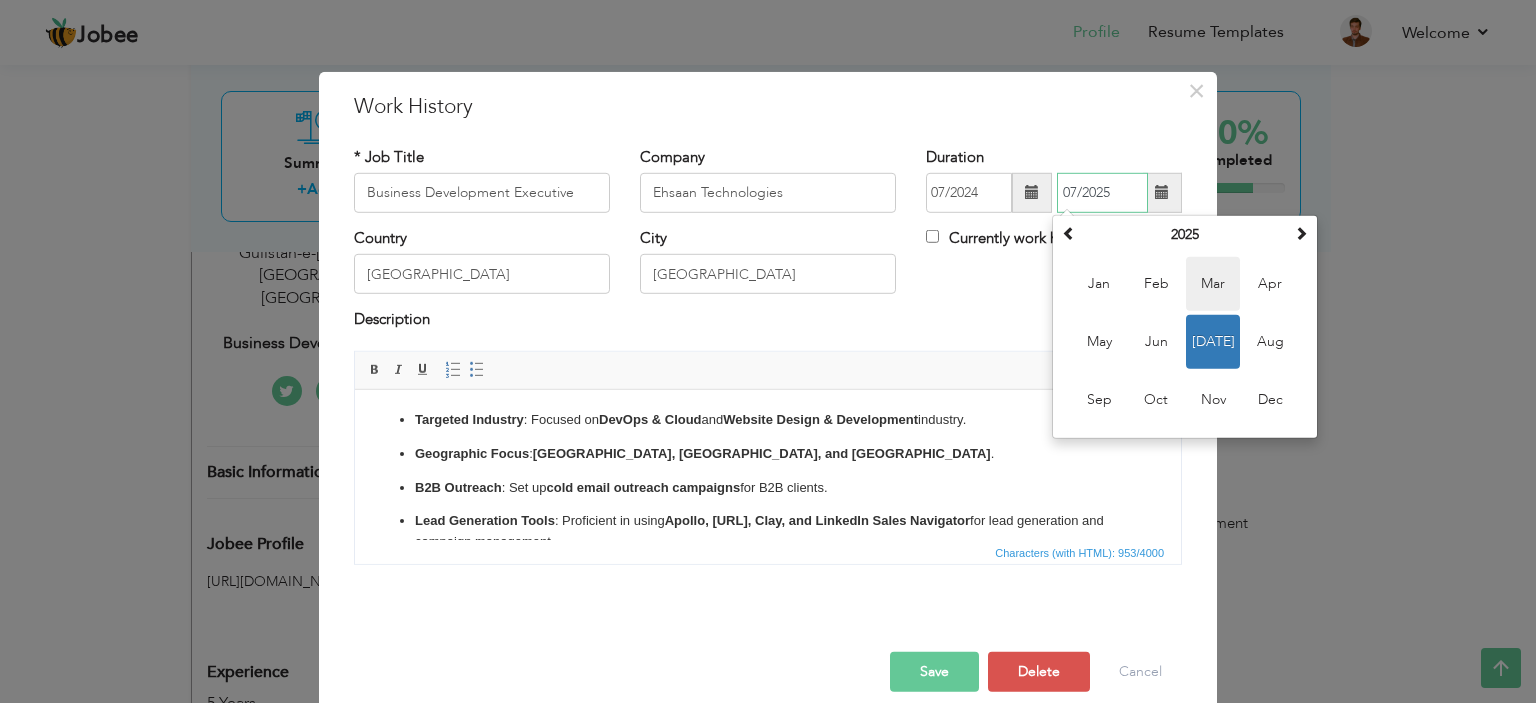 click on "Mar" at bounding box center [1213, 284] 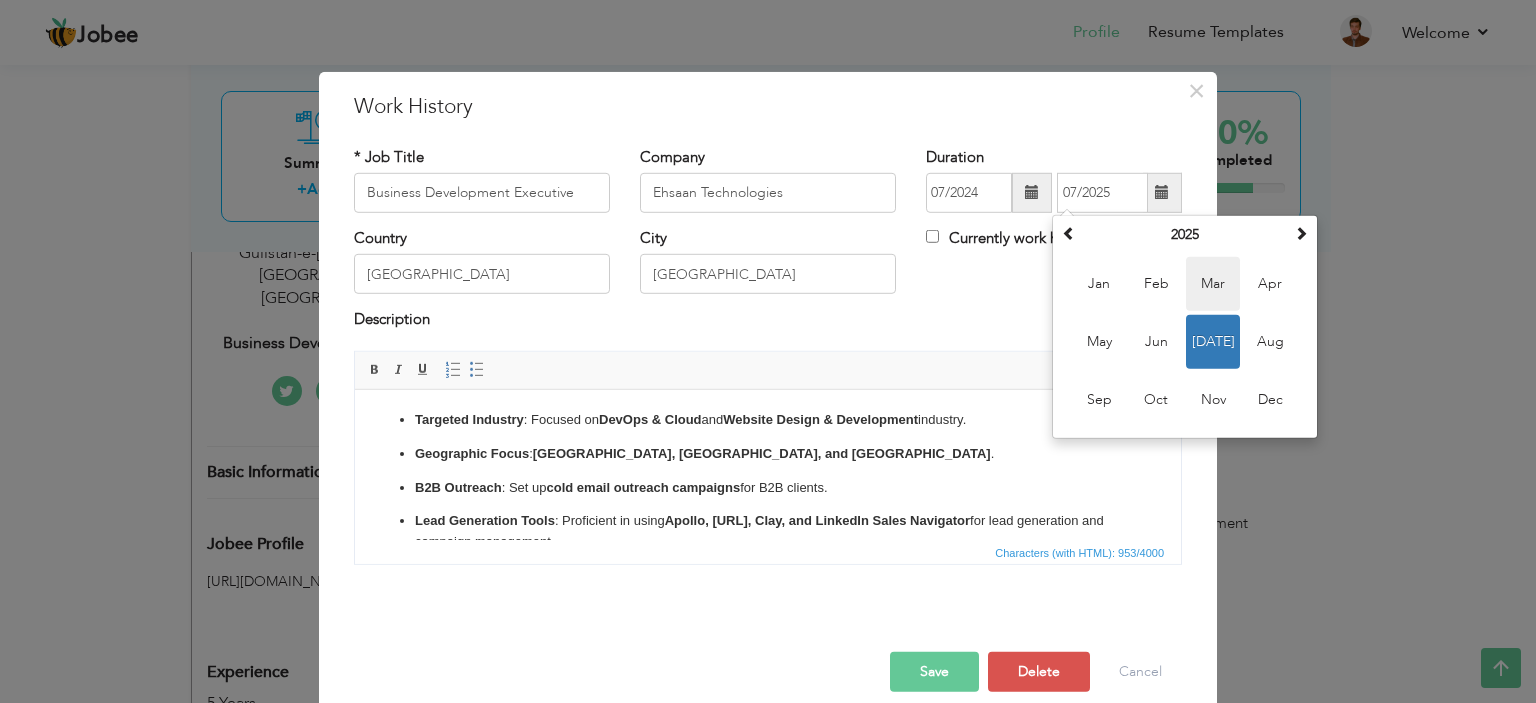 type on "03/2025" 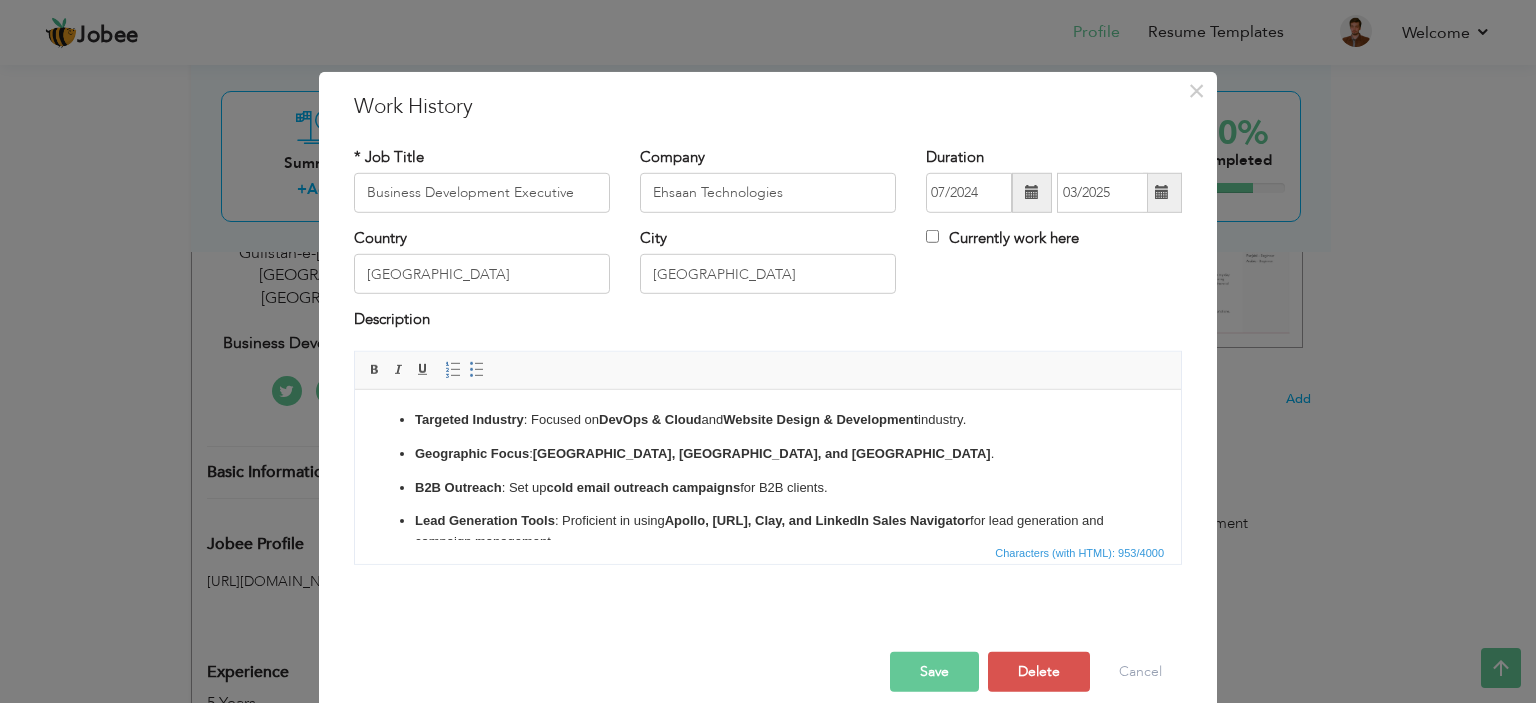 click on "Save" at bounding box center [934, 672] 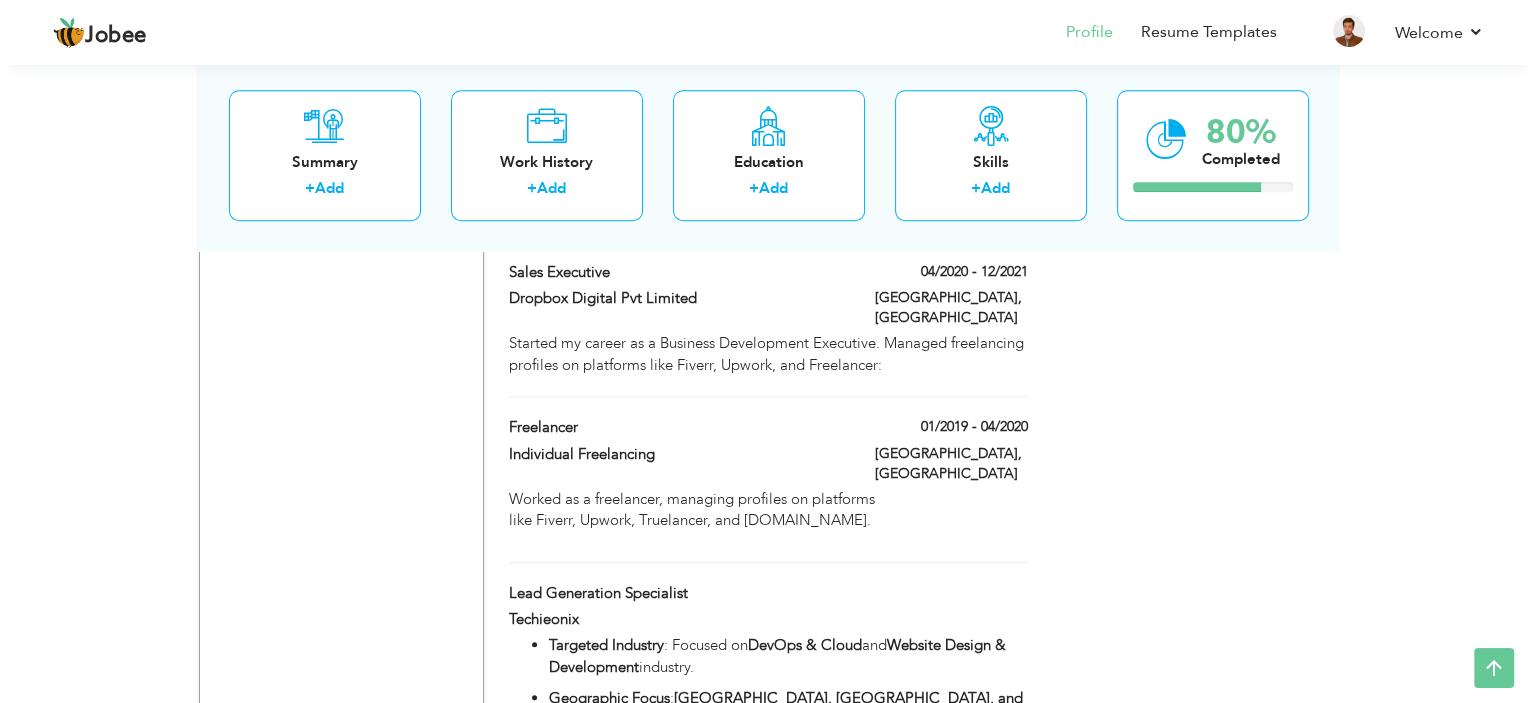 scroll, scrollTop: 1681, scrollLeft: 0, axis: vertical 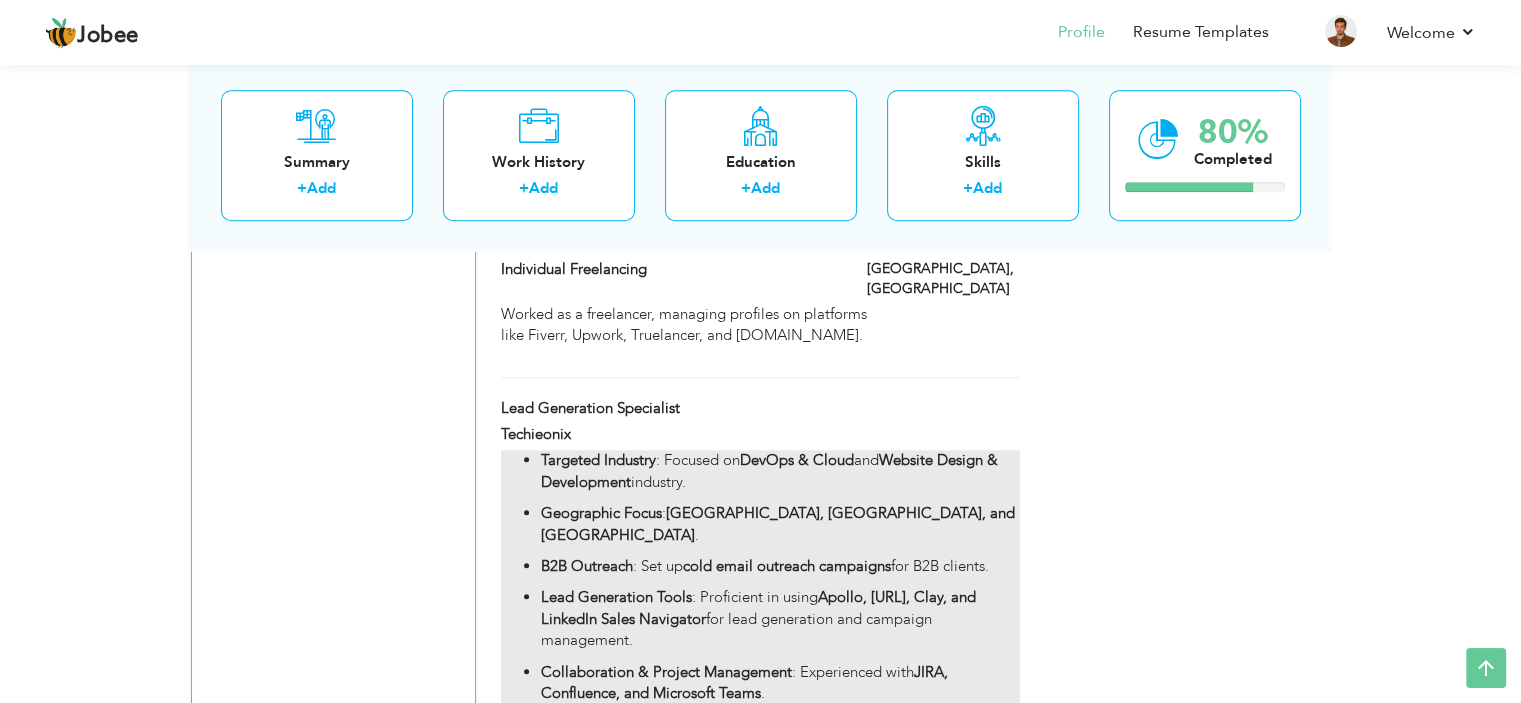 click on "Targeted Industry : Focused on  DevOps & Cloud  and  Website Design & Development  industry.
Geographic Focus :  Saudi Arabia, US, and Canada .
B2B Outreach : Set up  cold email outreach campaigns  for B2B clients.
Lead Generation Tools : Proficient in using  Apollo, Instantly.ai, Clay, and LinkedIn Sales Navigator  for lead generation and campaign management.
Collaboration & Project Management : Experienced with  JIRA, Confluence, and Microsoft Teams .
Freelance Platforms : Created and managed accounts on  Fiverr, Upwork, and Freelancer.com , including writing and sending proposals." at bounding box center [760, 603] 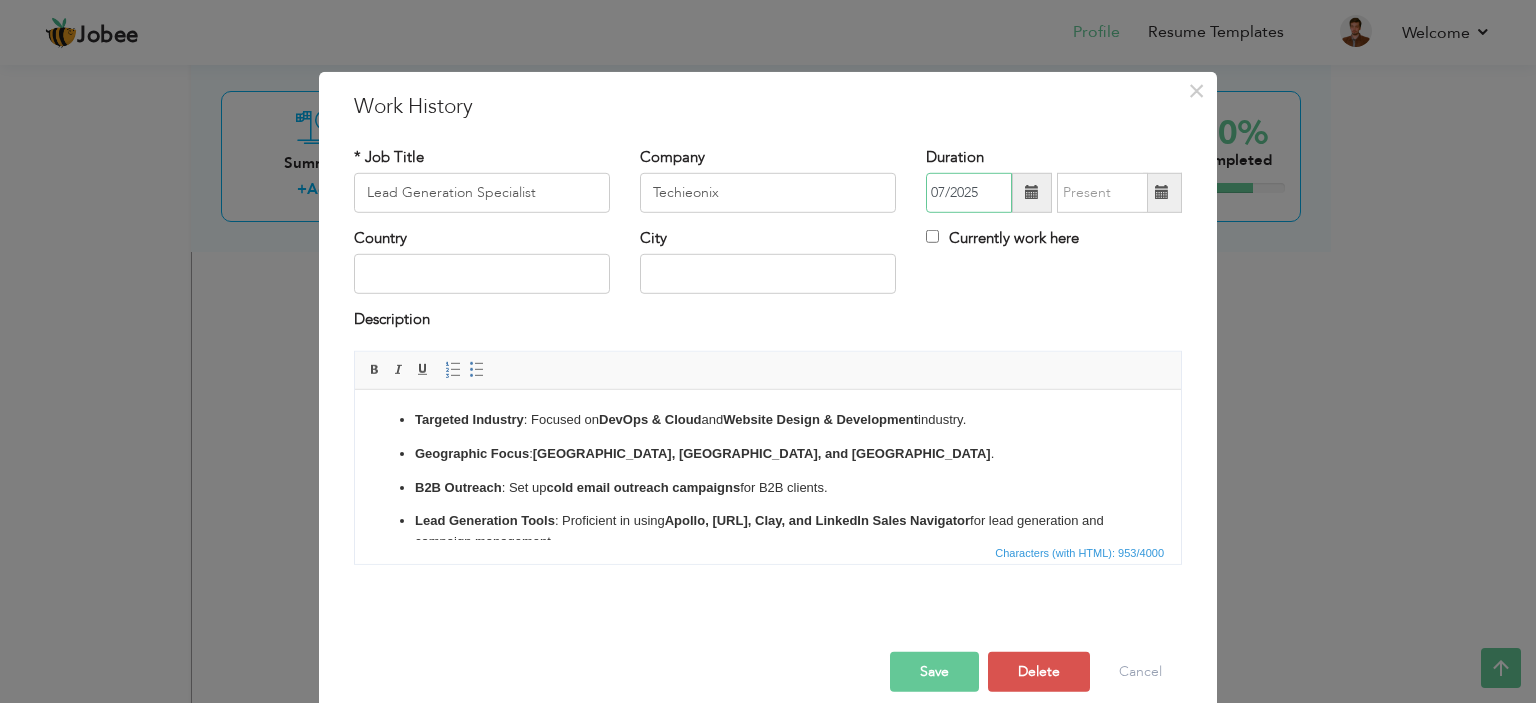 click on "07/2025" at bounding box center [969, 193] 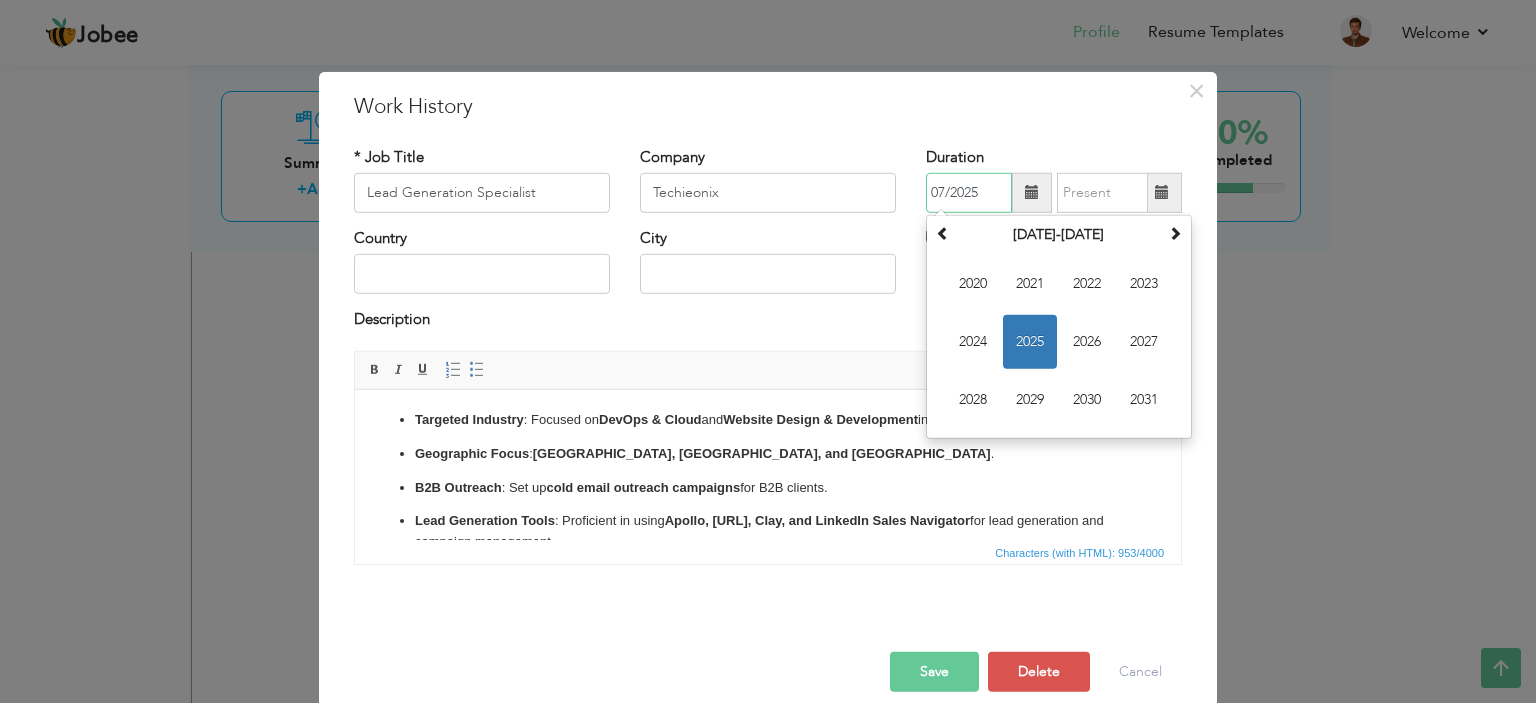 click on "2025" at bounding box center [1030, 342] 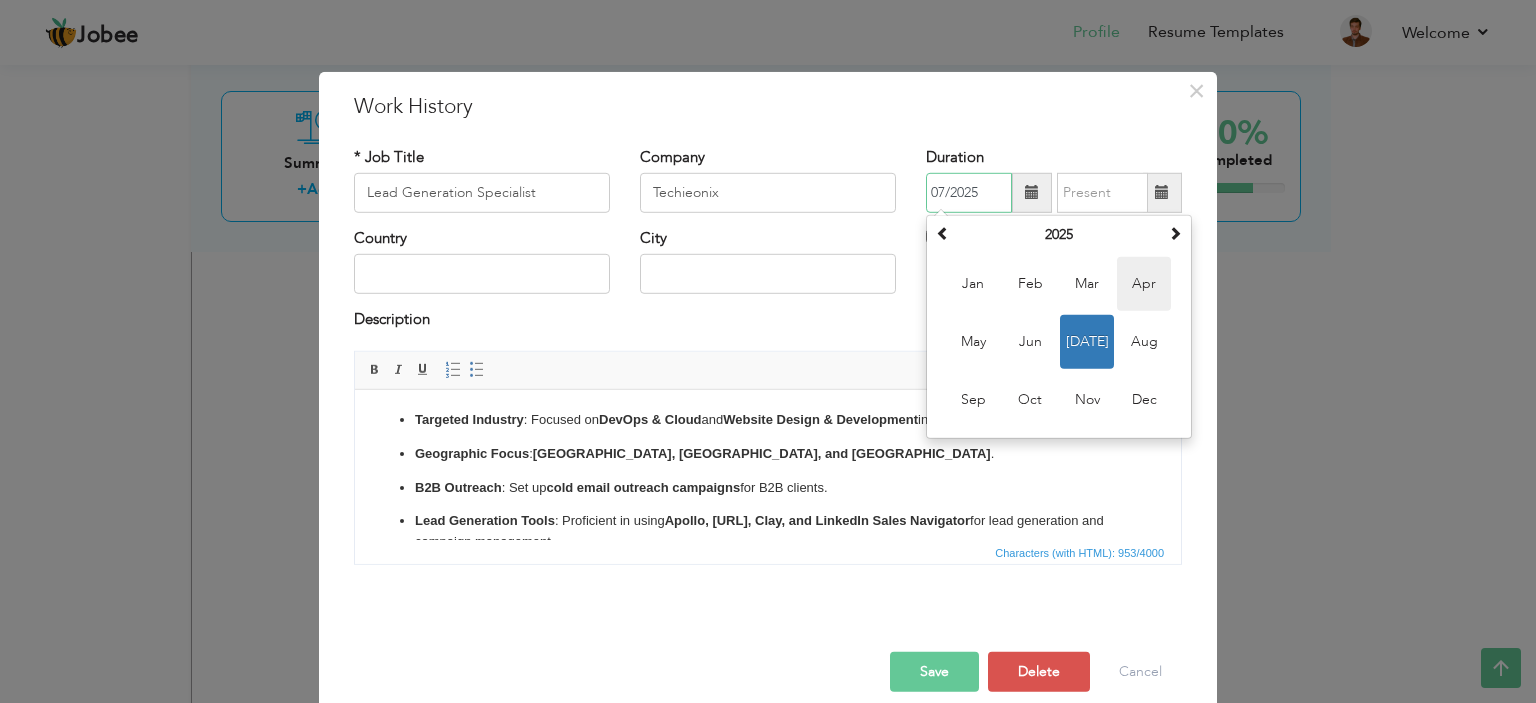 click on "Apr" at bounding box center (1144, 284) 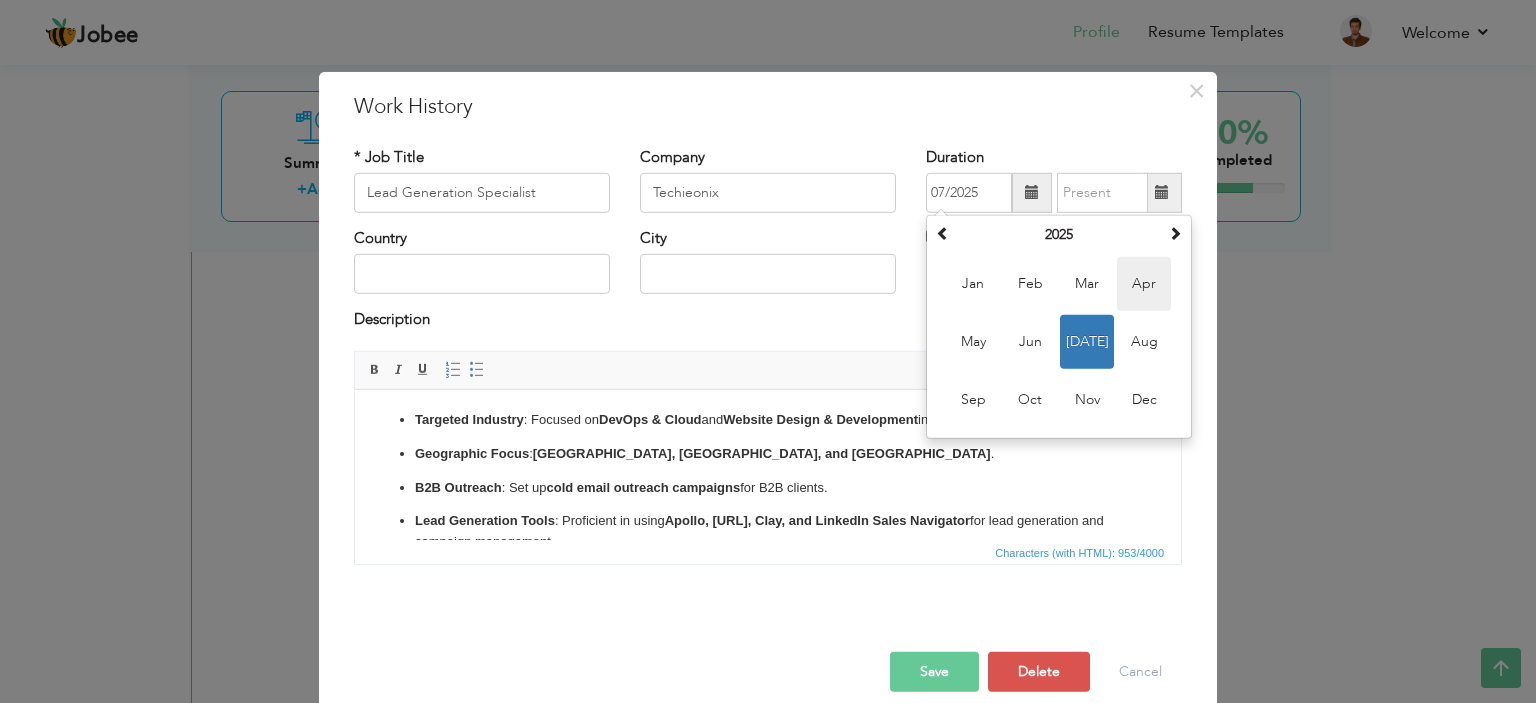 type on "04/2025" 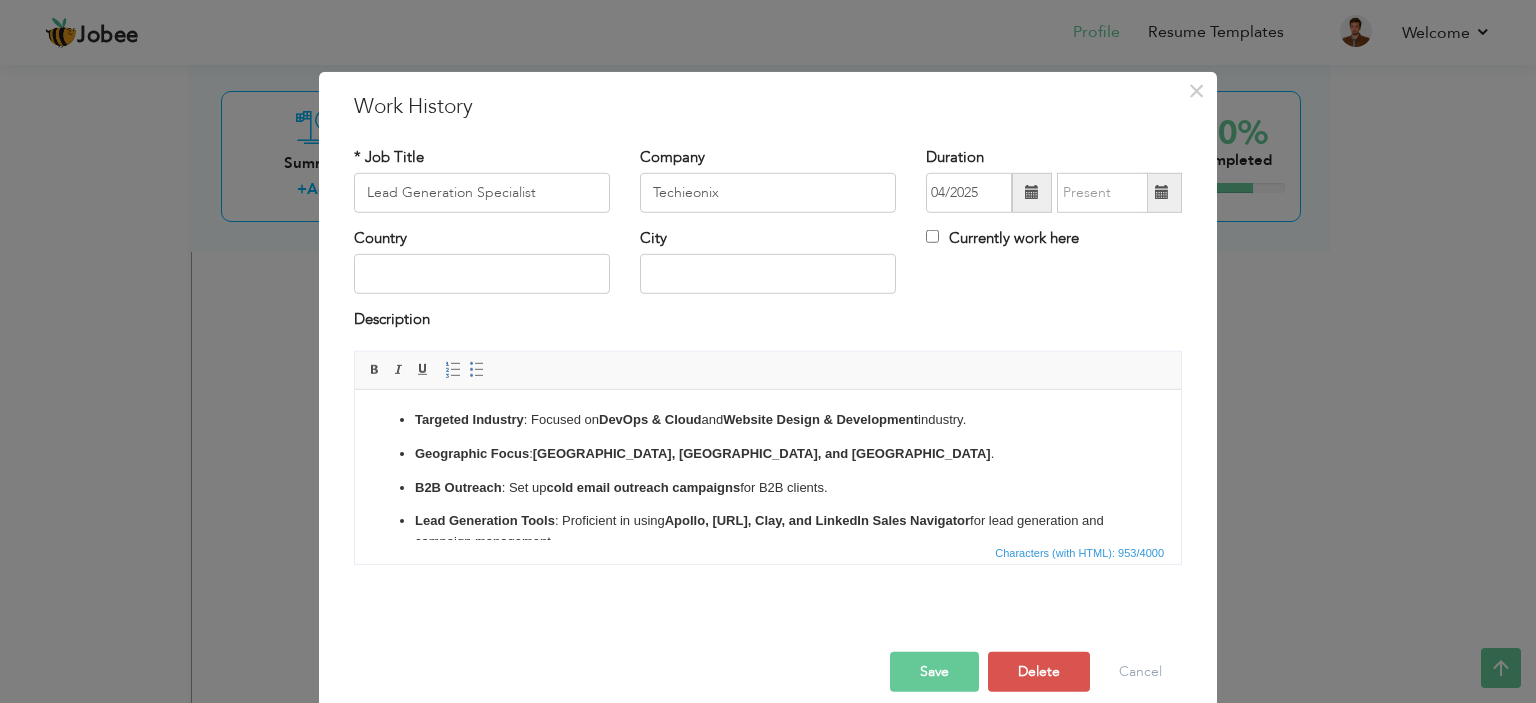 click at bounding box center [1162, 192] 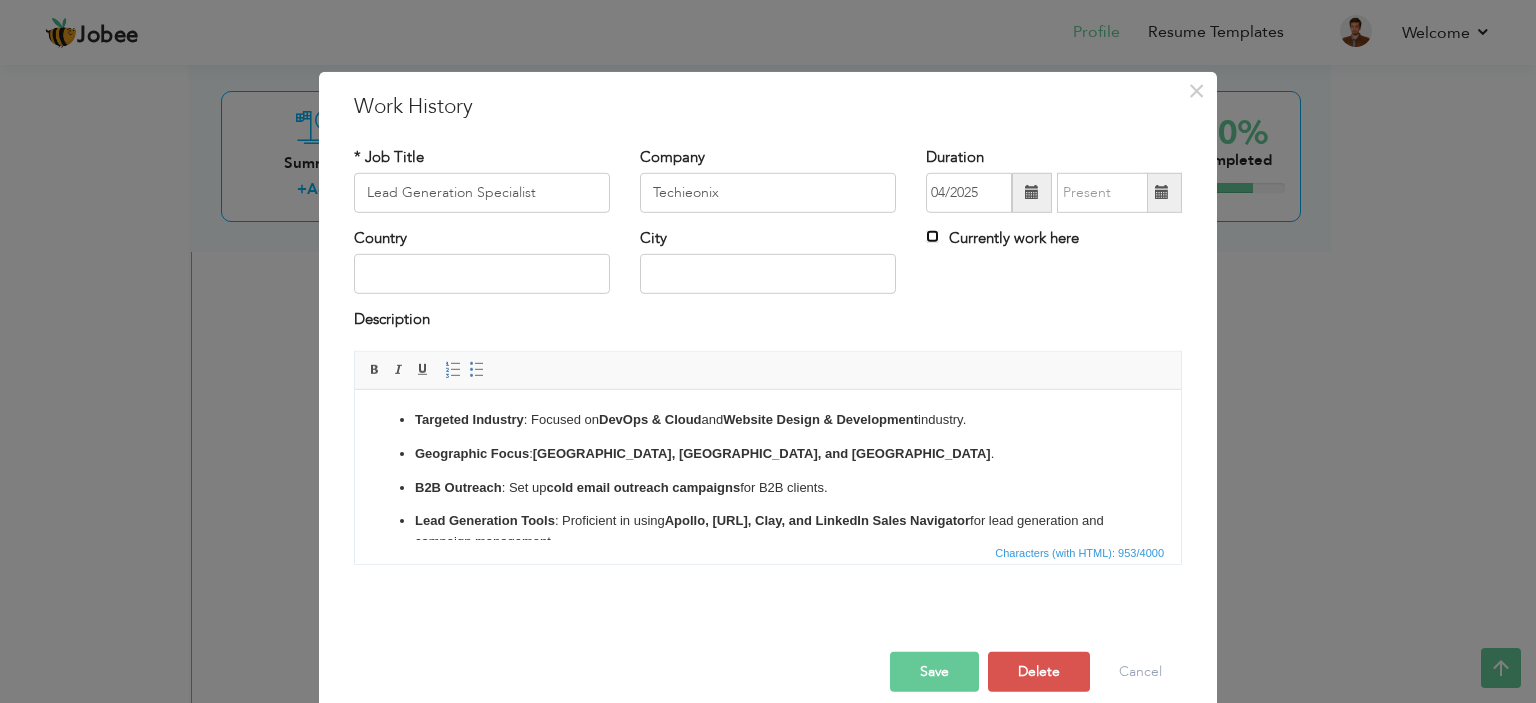 click on "Currently work here" at bounding box center (932, 236) 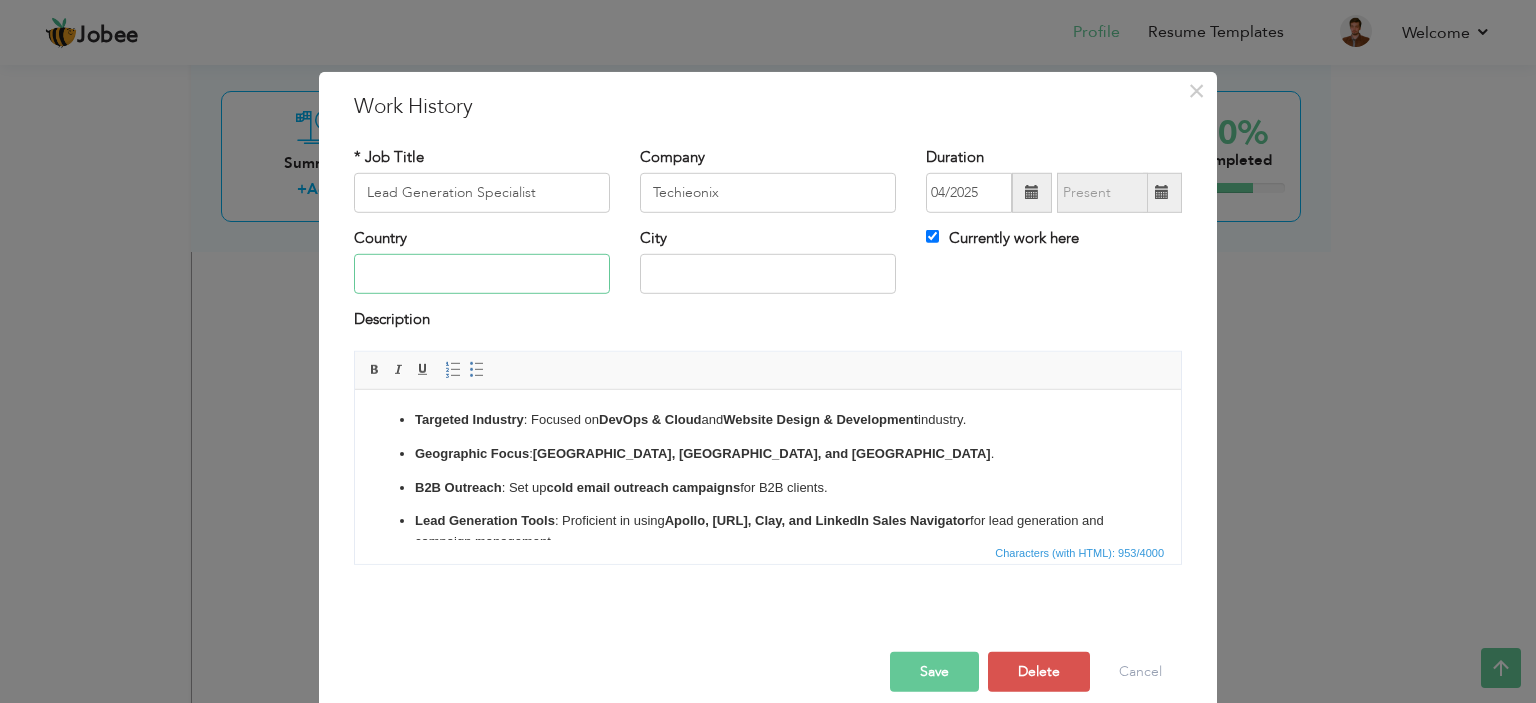 click at bounding box center (482, 274) 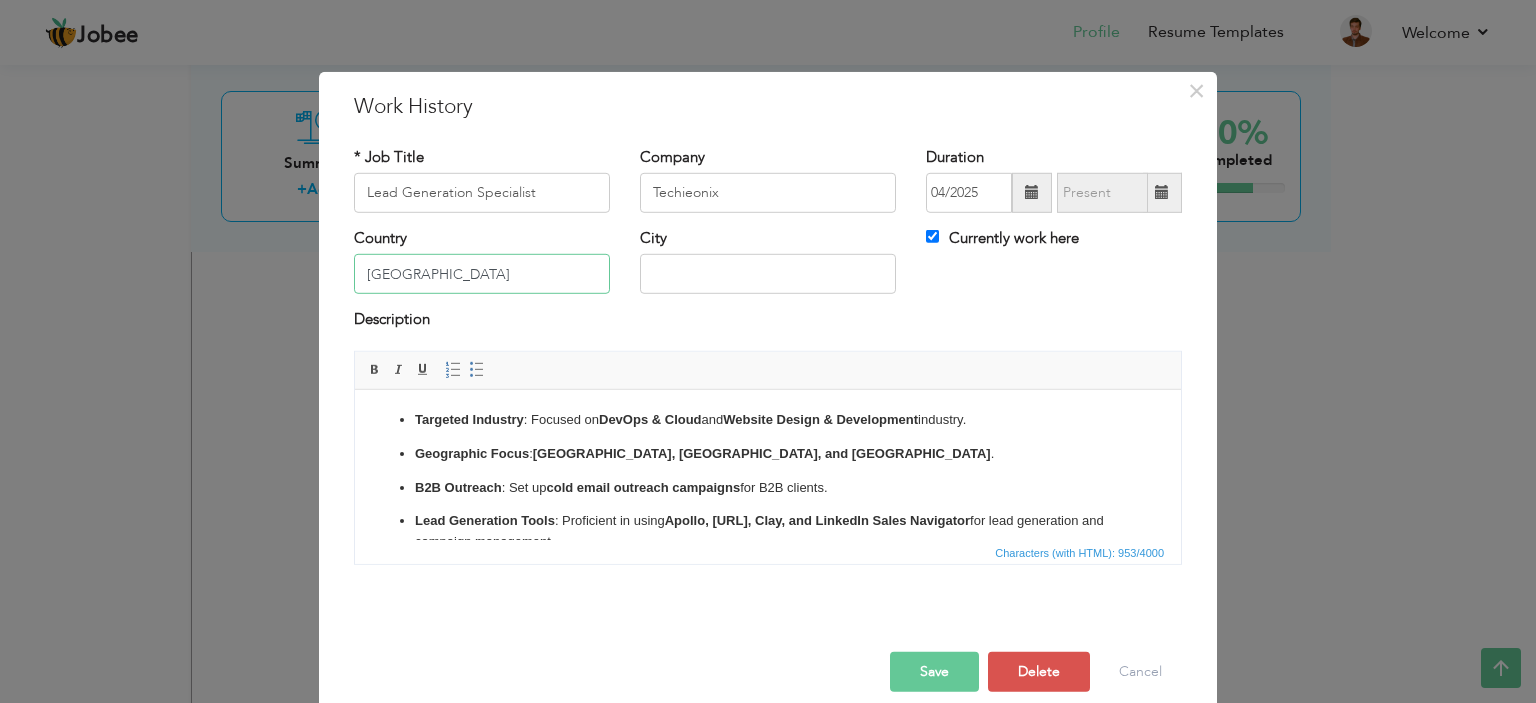 type on "[GEOGRAPHIC_DATA]" 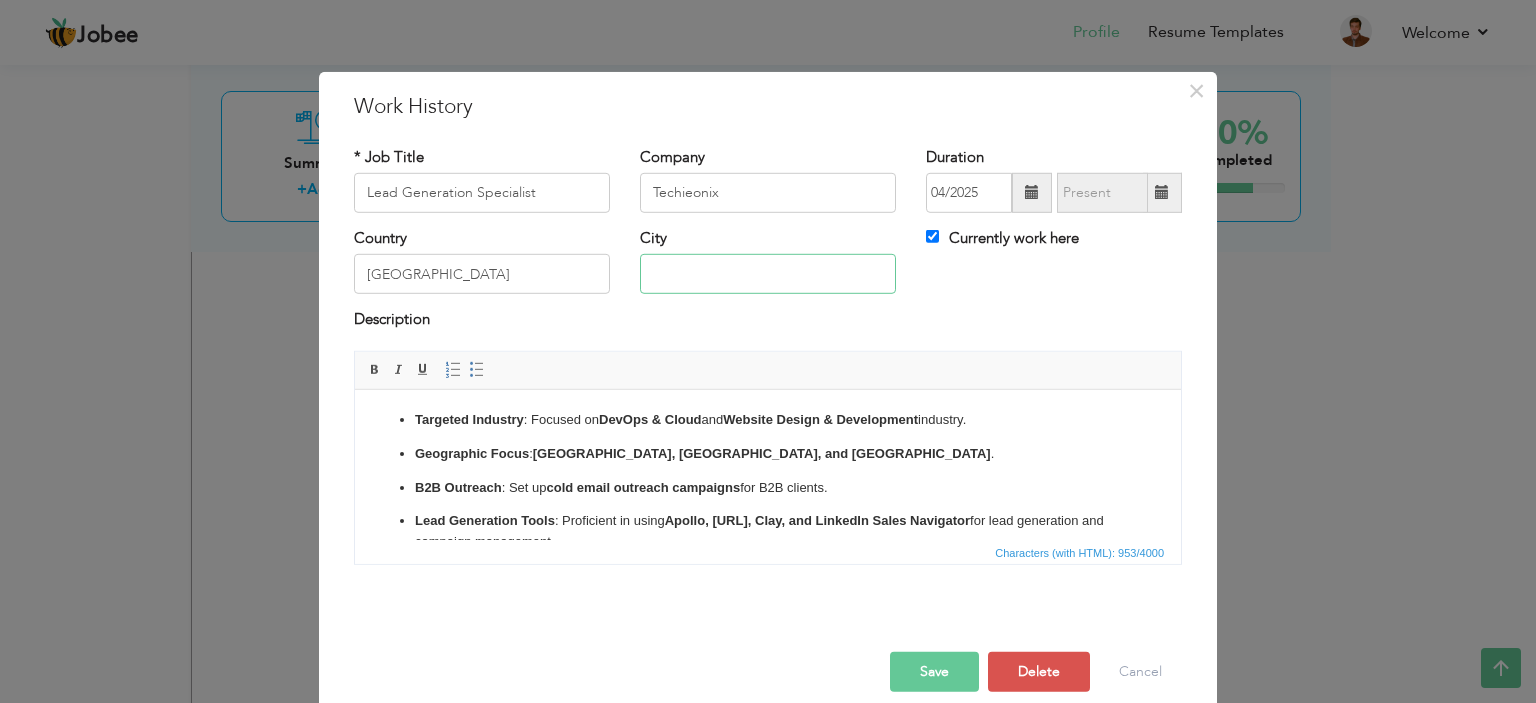click at bounding box center (768, 274) 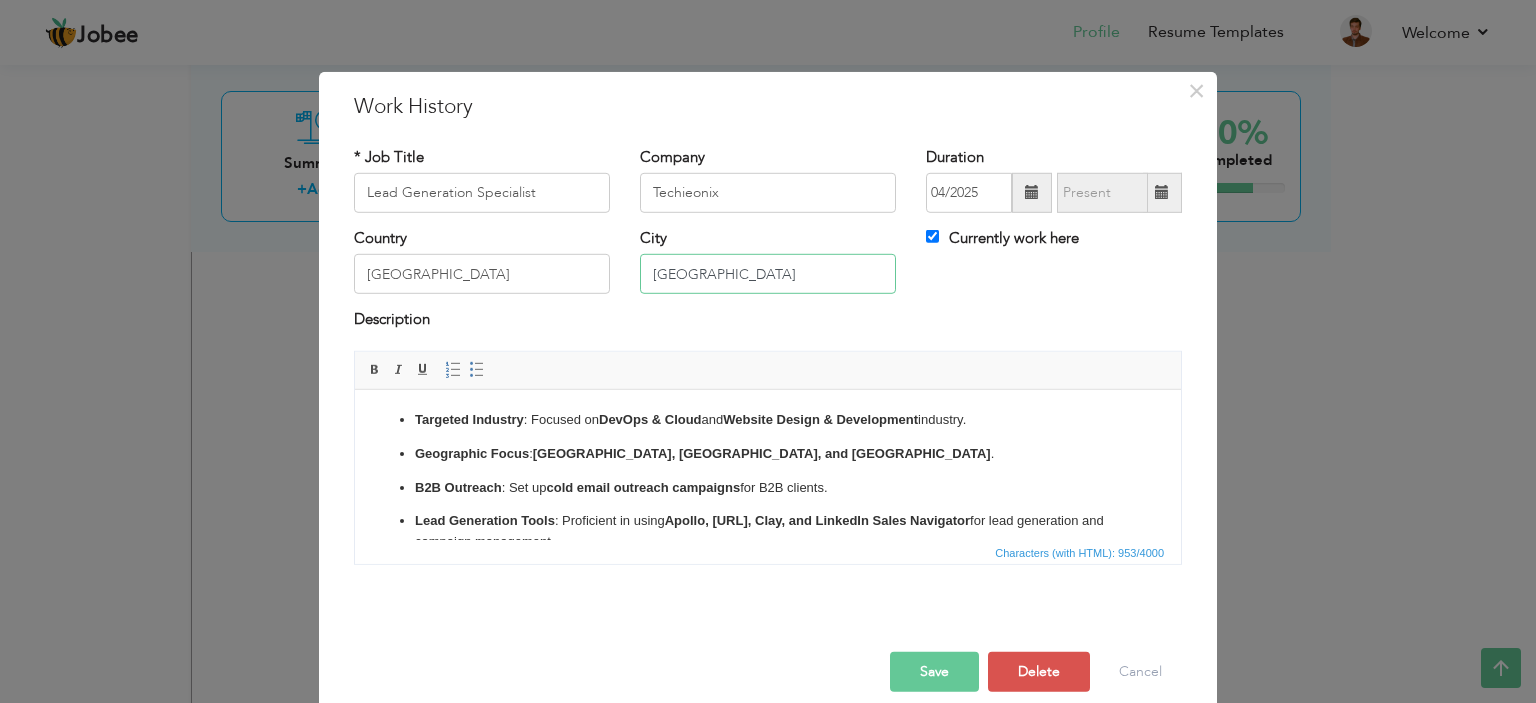type on "[GEOGRAPHIC_DATA]" 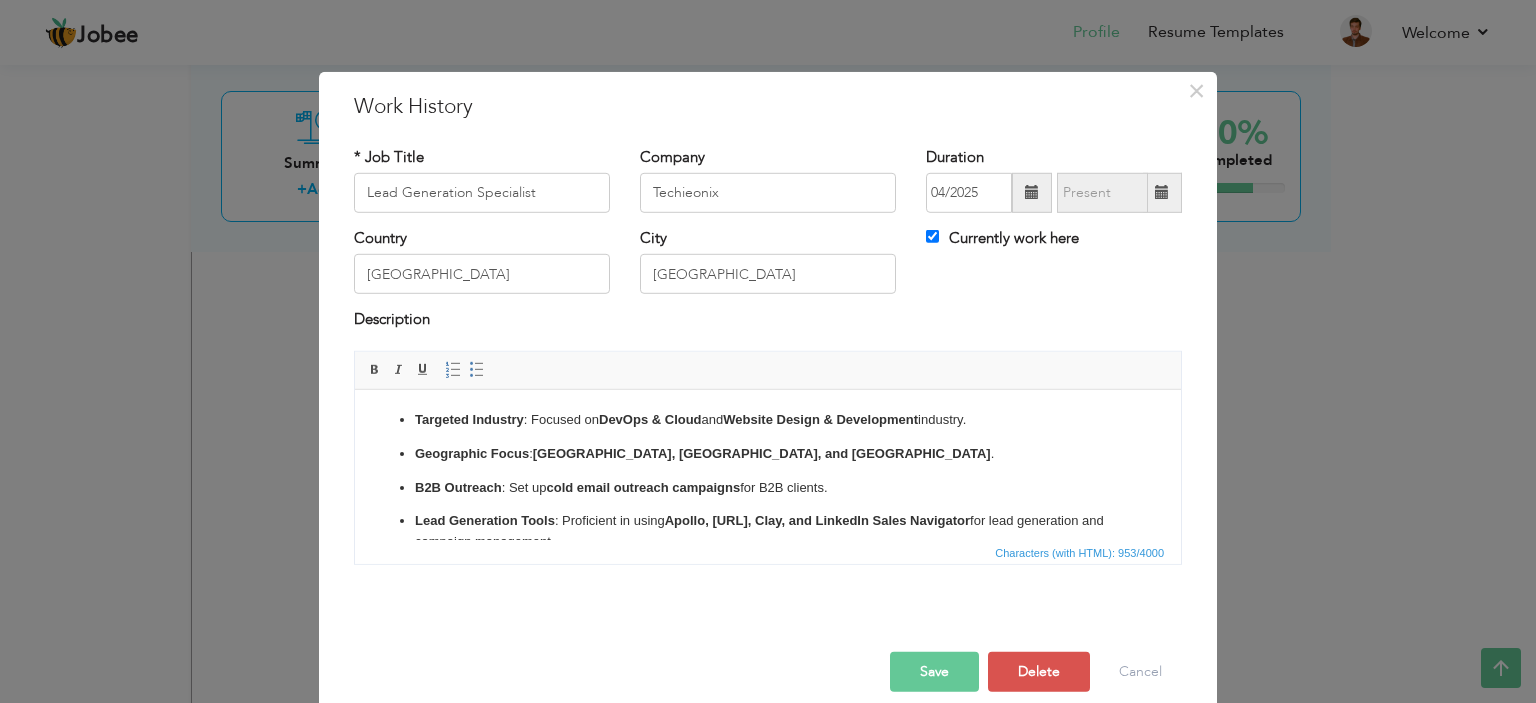 click on "Company
Techieonix" at bounding box center (768, 179) 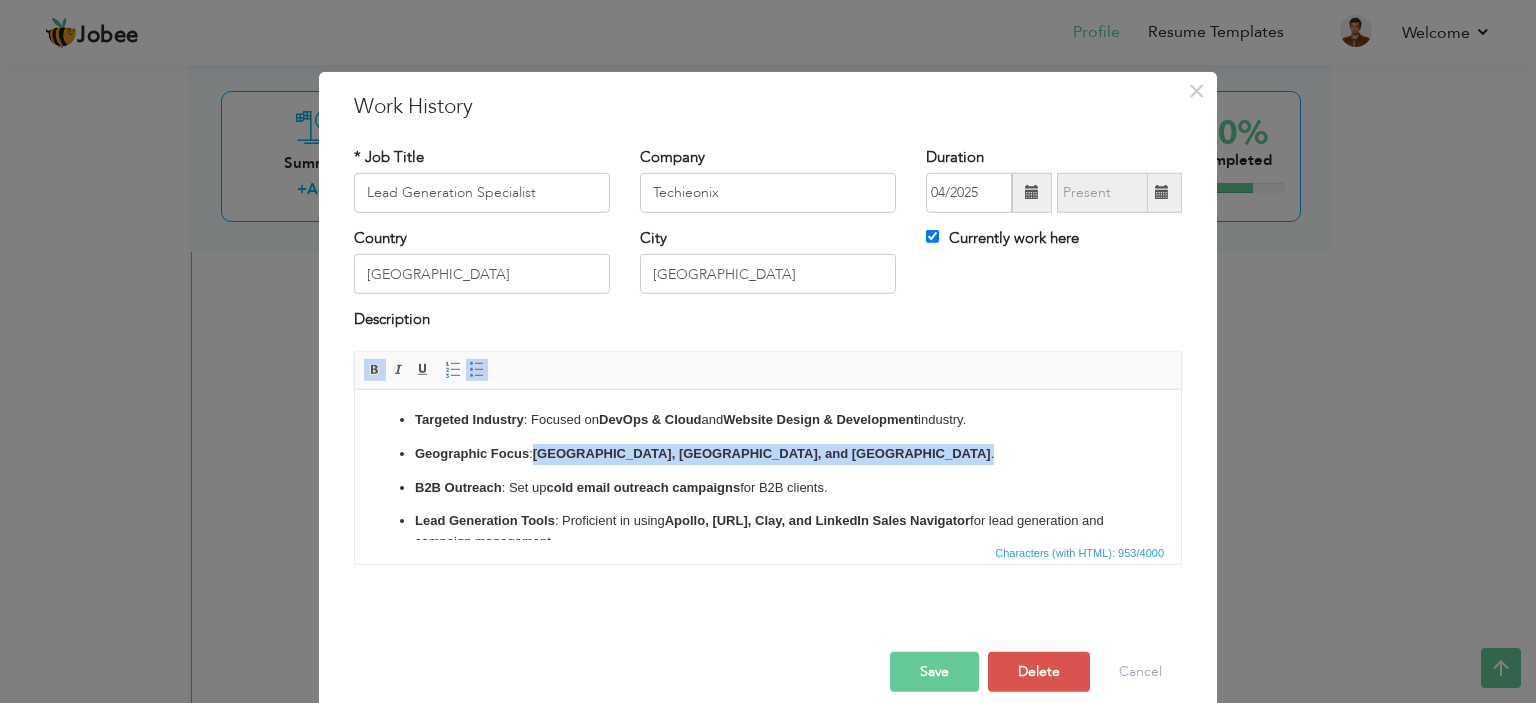 drag, startPoint x: 536, startPoint y: 449, endPoint x: 755, endPoint y: 449, distance: 219 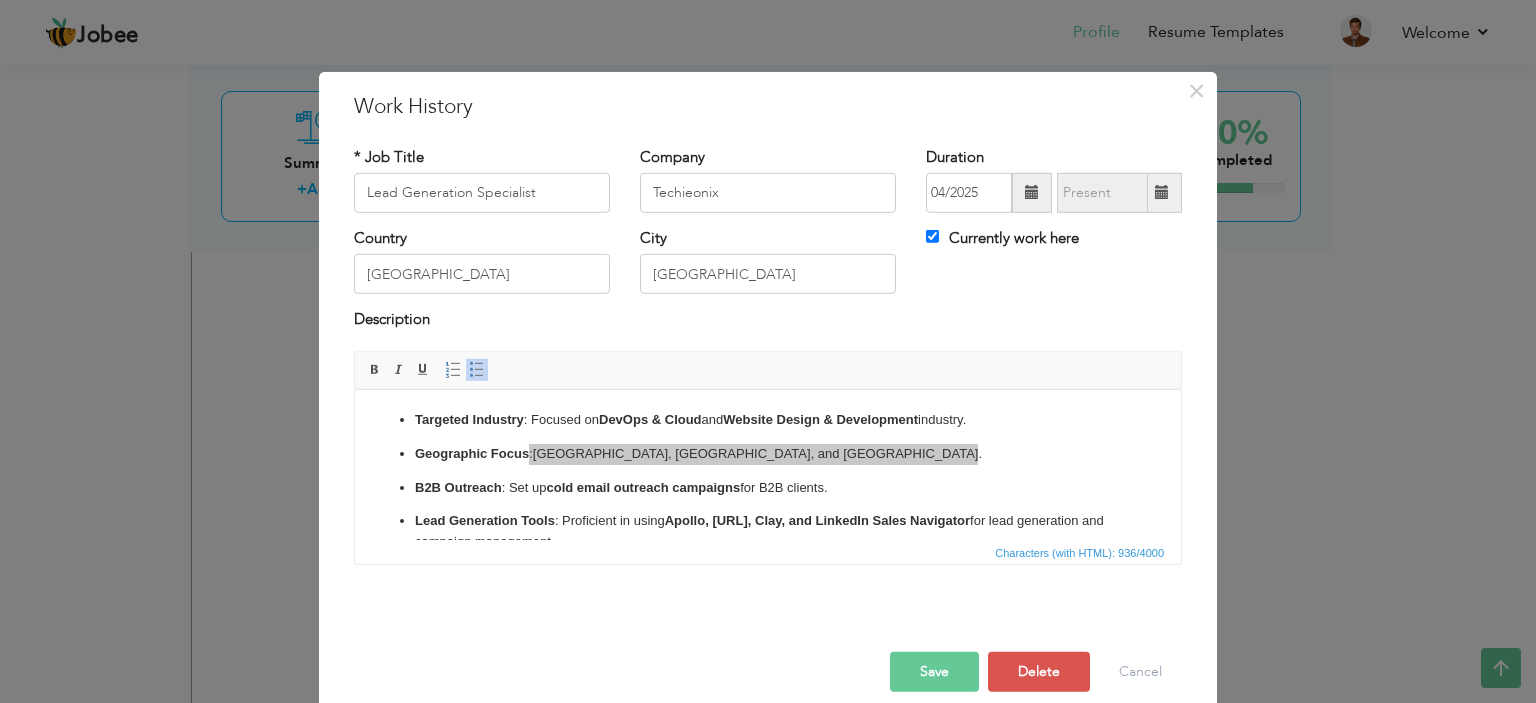 click on "Description" at bounding box center [768, 329] 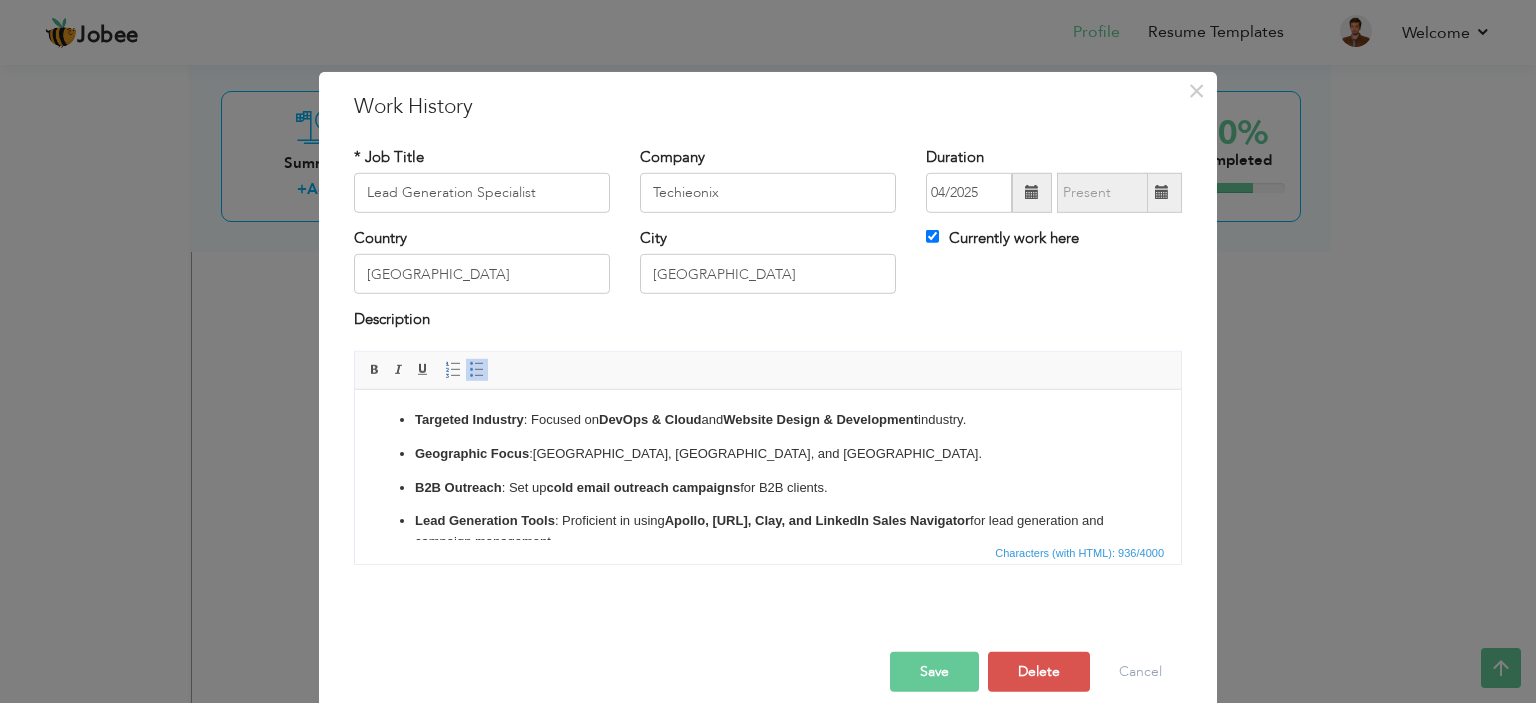 click on "Targeted Industry : Focused on  DevOps & Cloud  and  Website Design & Development  industry. Geographic Focus :  Saudi Arabia, US, and Canada . B2B Outreach : Set up  cold email outreach campaigns  for B2B clients. Lead Generation Tools : Proficient in using  Apollo, Instantly.ai, Clay, and LinkedIn Sales Navigator  for lead generation and campaign management. Collaboration & Project Management : Experienced with  JIRA, Confluence, and Microsoft Teams . Freelance Platforms : Created and managed accounts on  Fiverr, Upwork, and Freelancer.com , including writing and sending proposals." at bounding box center [768, 524] 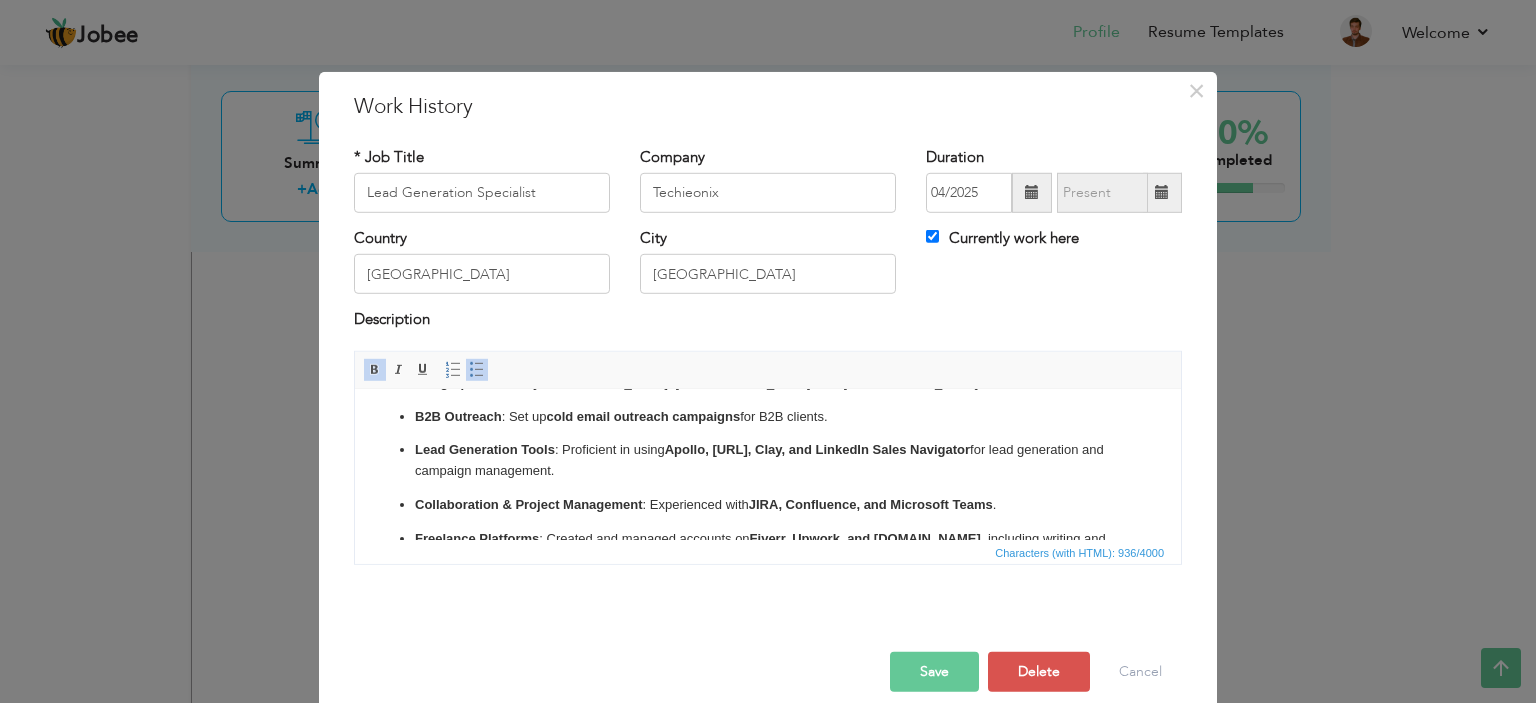 scroll, scrollTop: 120, scrollLeft: 0, axis: vertical 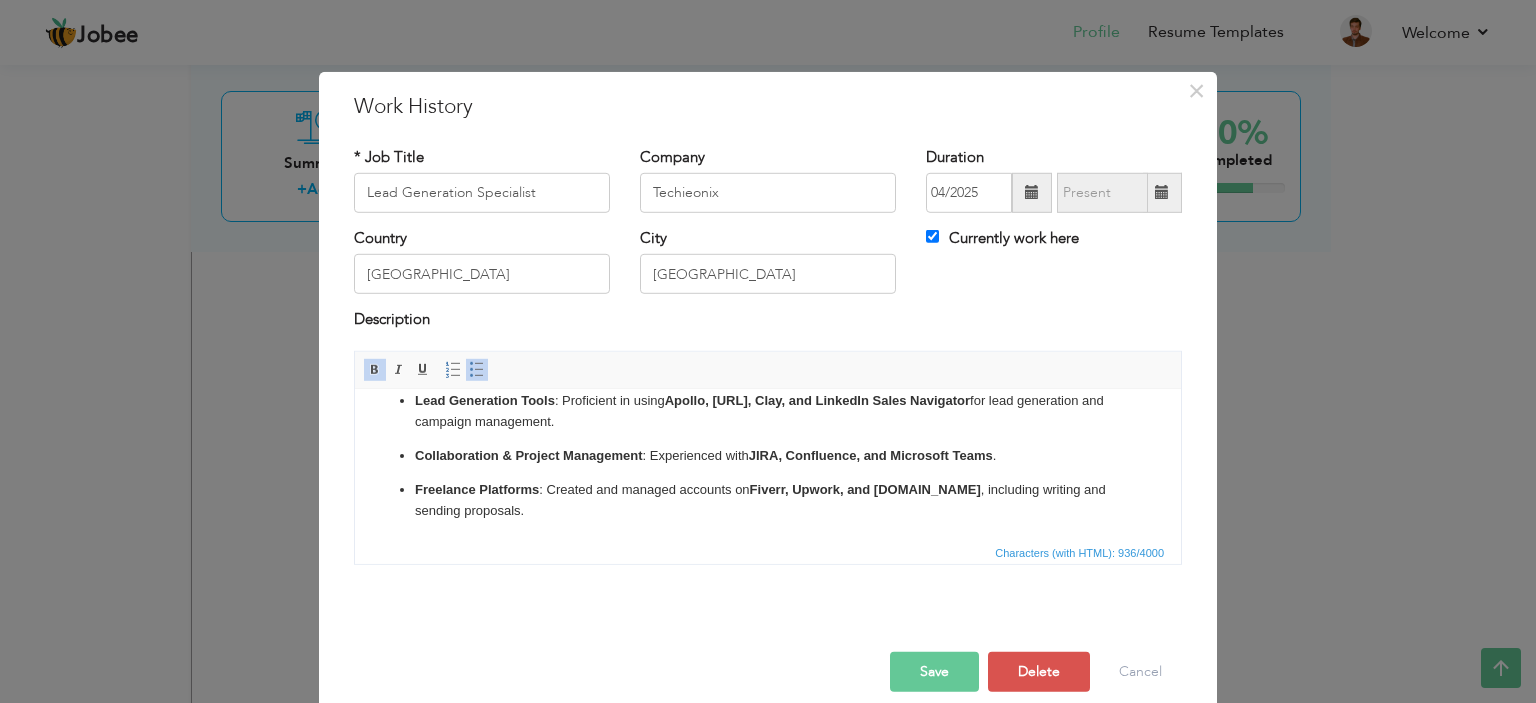 click on "Targeted Industry : Focused on  DevOps & Cloud  and  Website Design & Development  industry. Geographic Focus :  Saudi Arabia, US, and Canada . B2B Outreach : Set up  cold email outreach campaigns  for B2B clients. Lead Generation Tools : Proficient in using  Apollo, Instantly.ai, Clay, and LinkedIn Sales Navigator  for lead generation and campaign management. Collaboration & Project Management : Experienced with  JIRA, Confluence, and Microsoft Teams . Freelance Platforms : Created and managed accounts on  Fiverr, Upwork, and Freelancer.com , including writing and sending proposals." at bounding box center (768, 404) 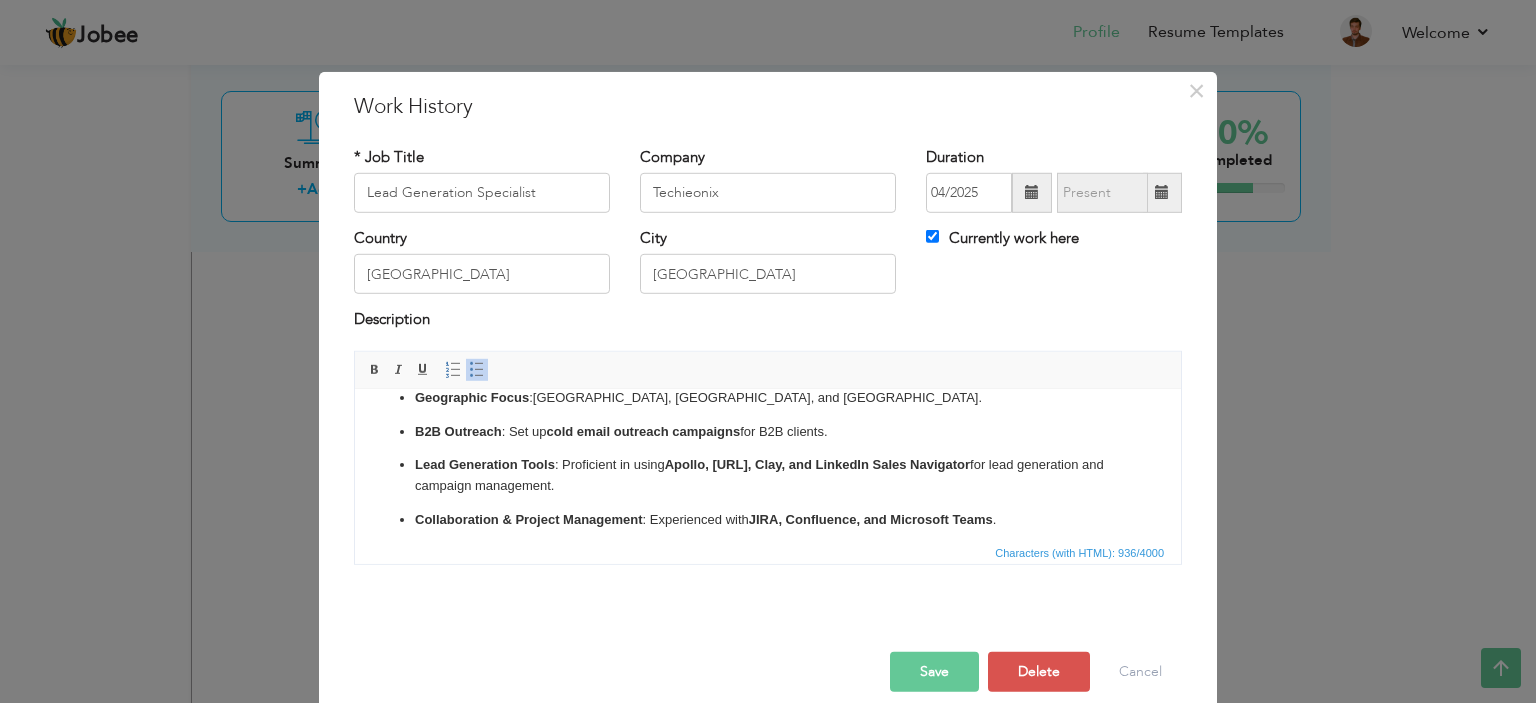 scroll, scrollTop: 0, scrollLeft: 0, axis: both 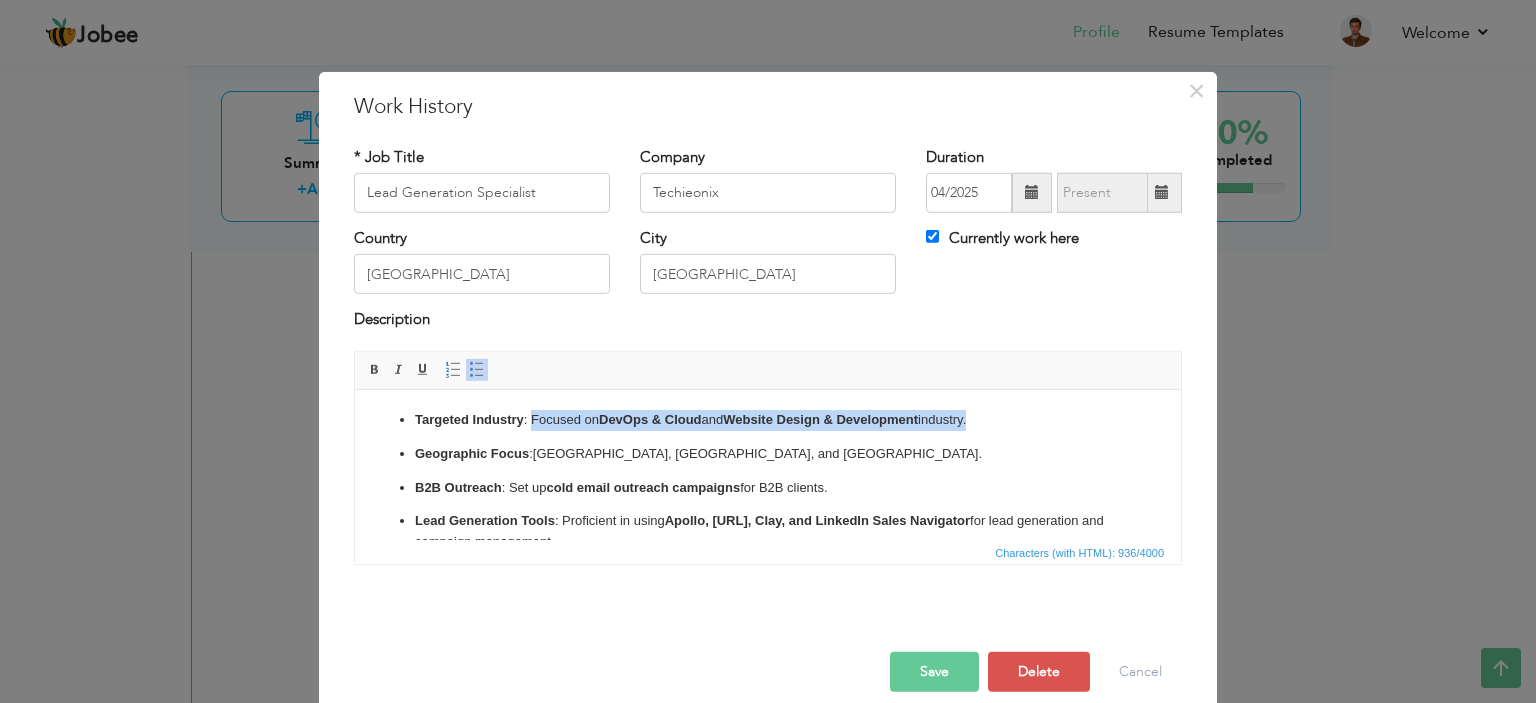 drag, startPoint x: 534, startPoint y: 416, endPoint x: 1035, endPoint y: 431, distance: 501.2245 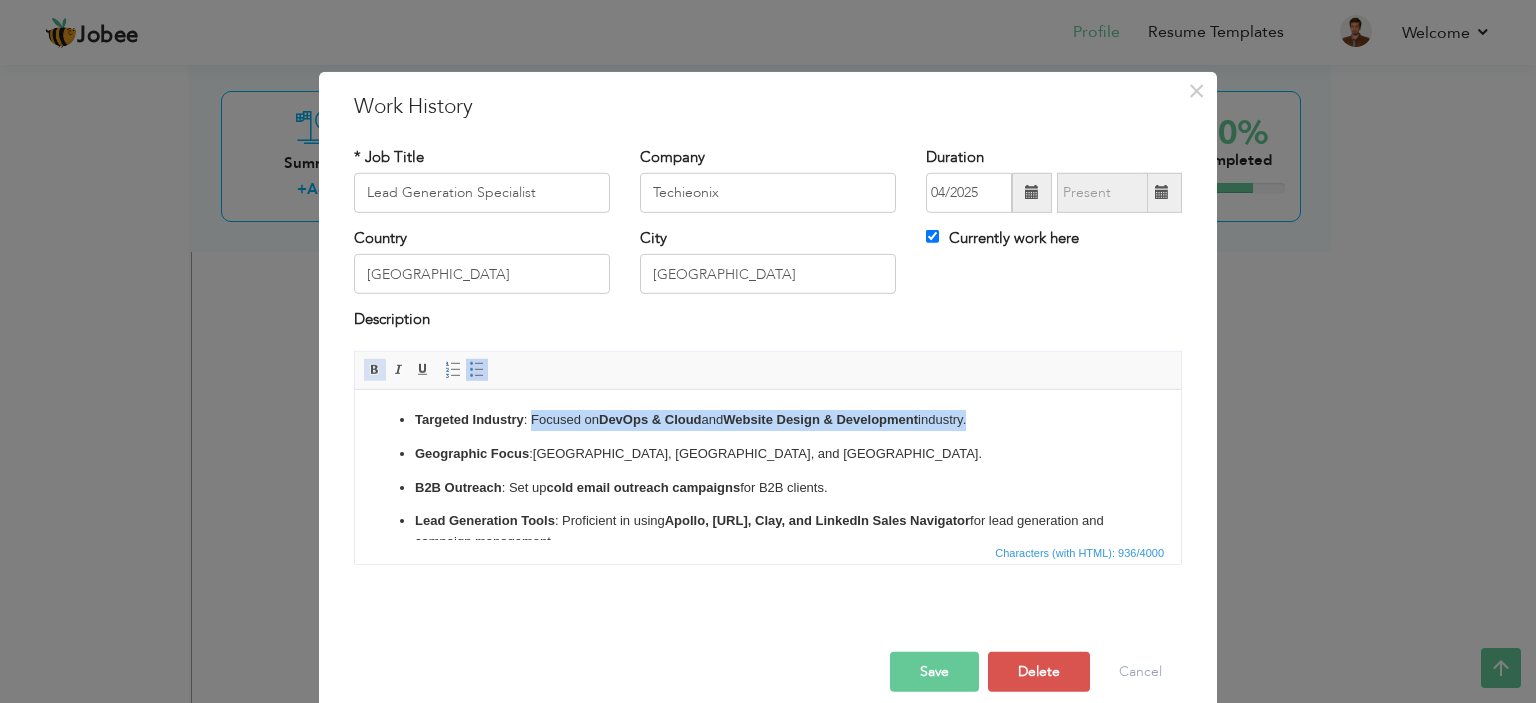click at bounding box center (375, 370) 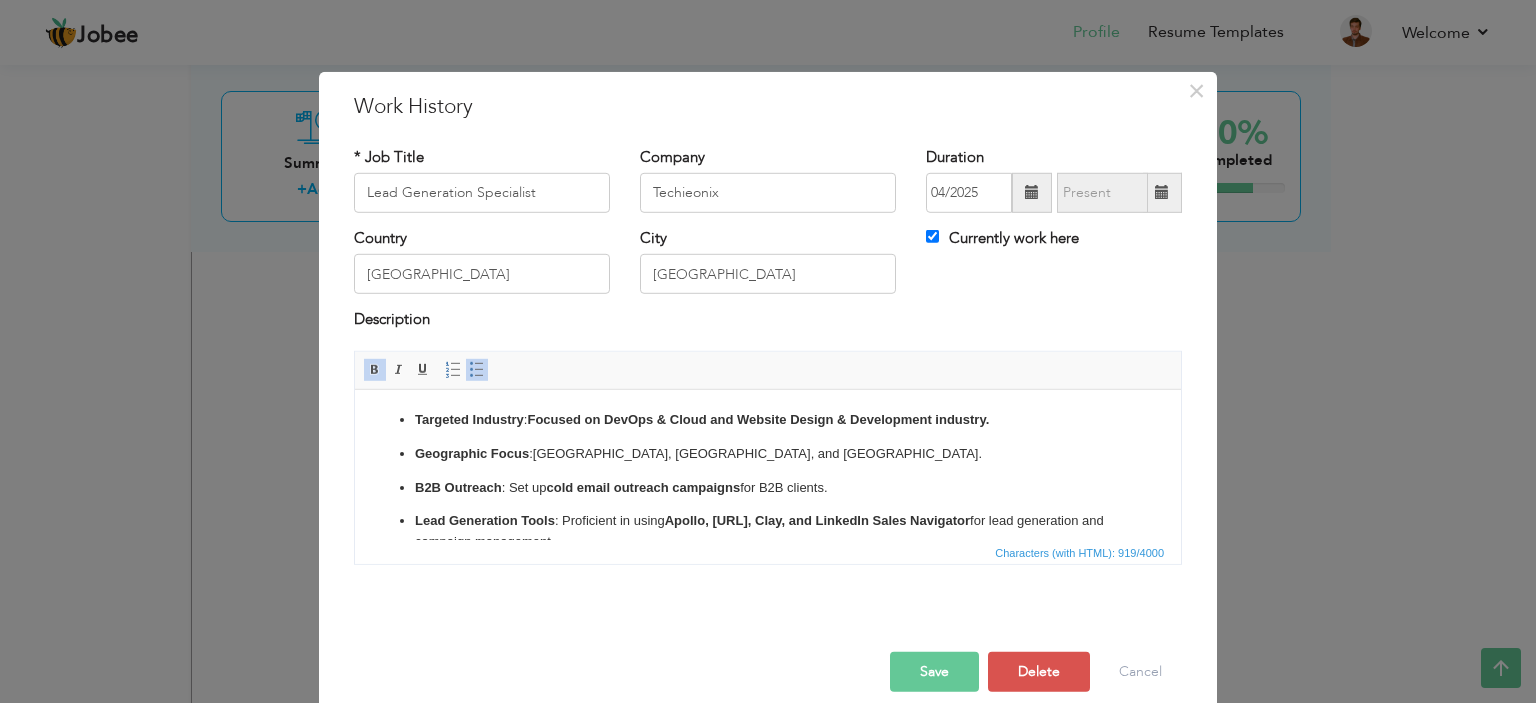 click at bounding box center (375, 370) 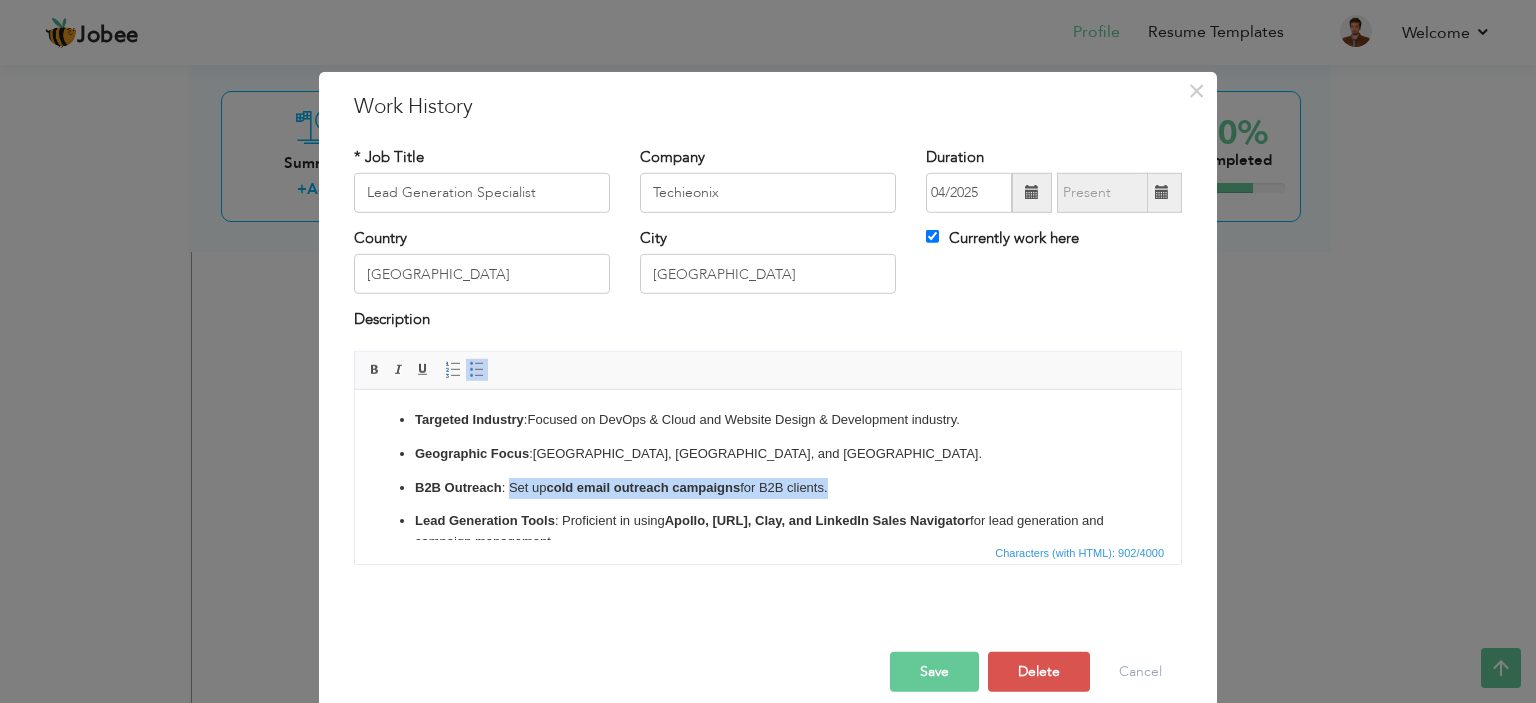 drag, startPoint x: 512, startPoint y: 483, endPoint x: 874, endPoint y: 499, distance: 362.35342 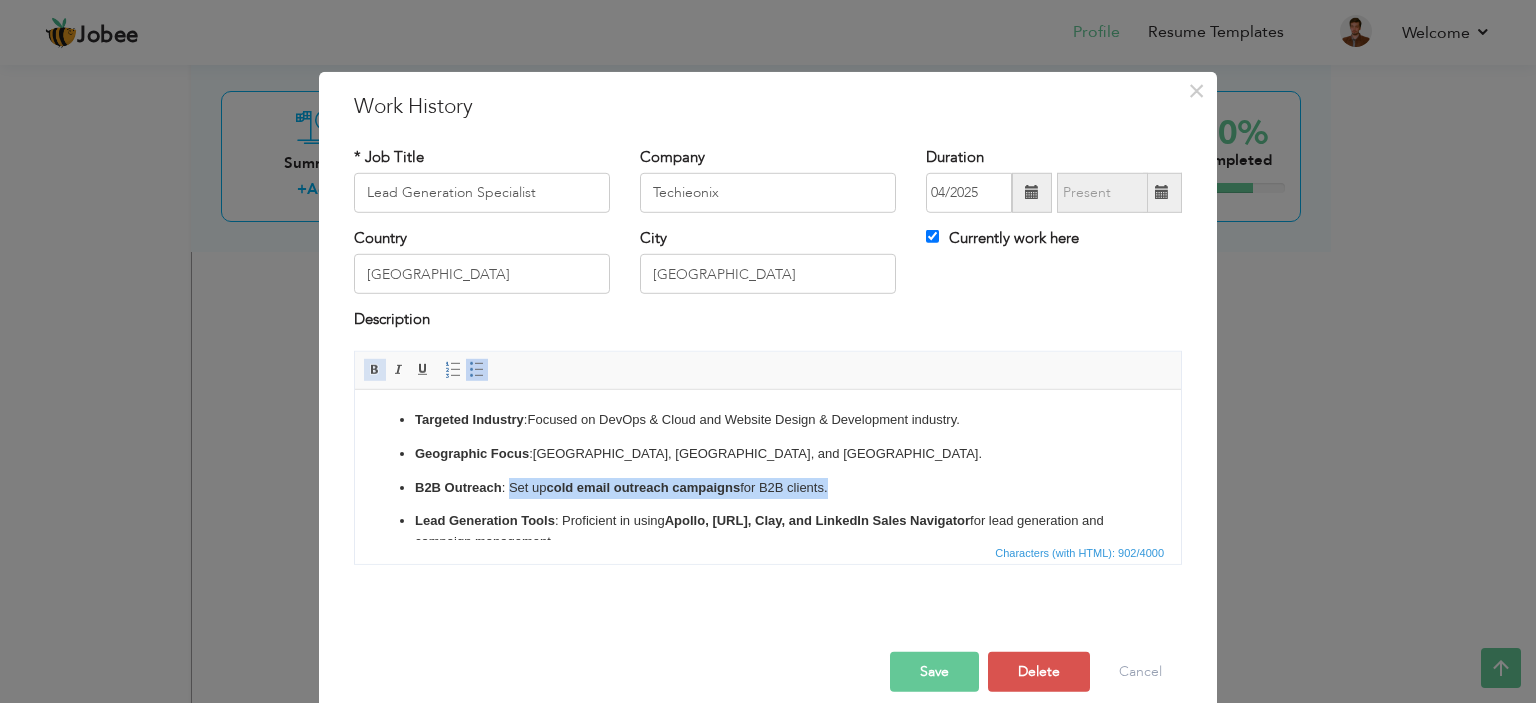 click at bounding box center (375, 370) 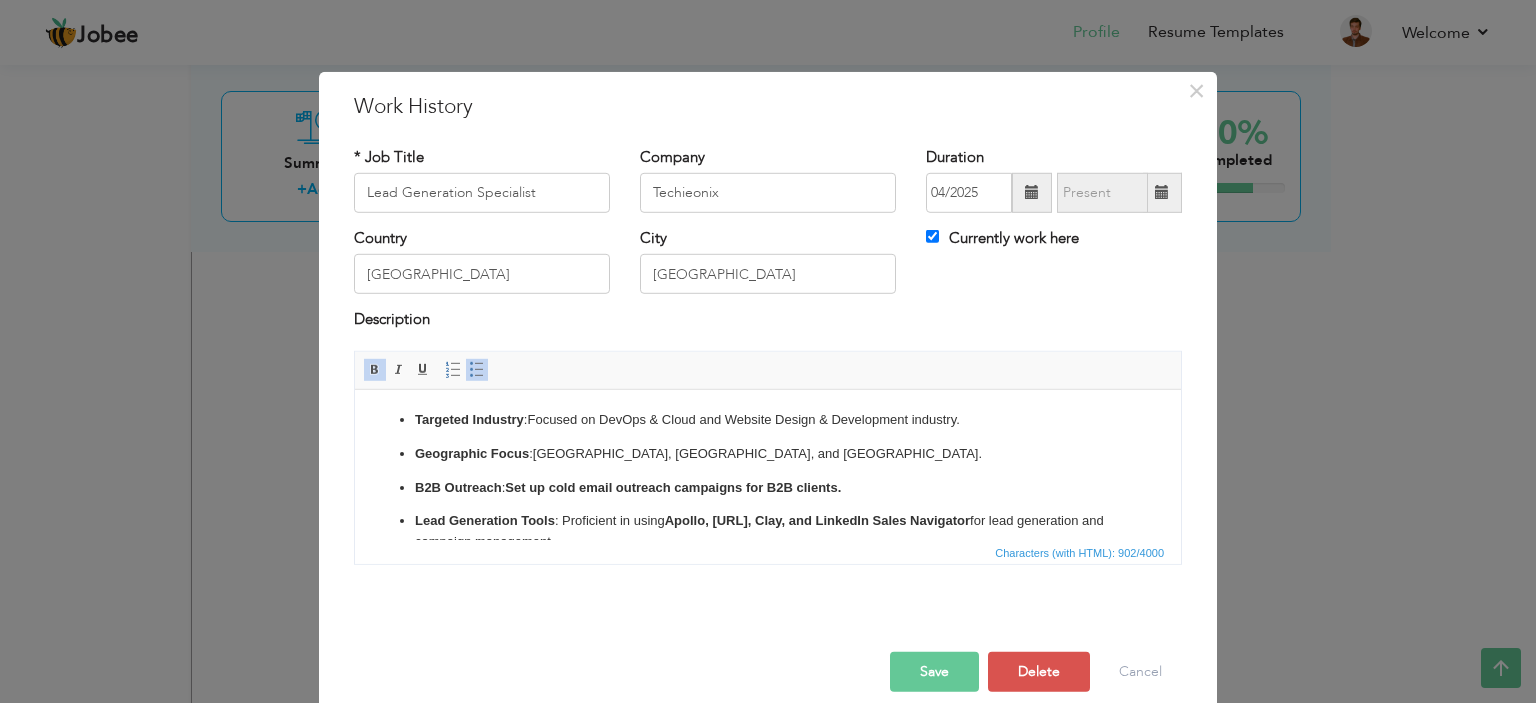 click at bounding box center (375, 370) 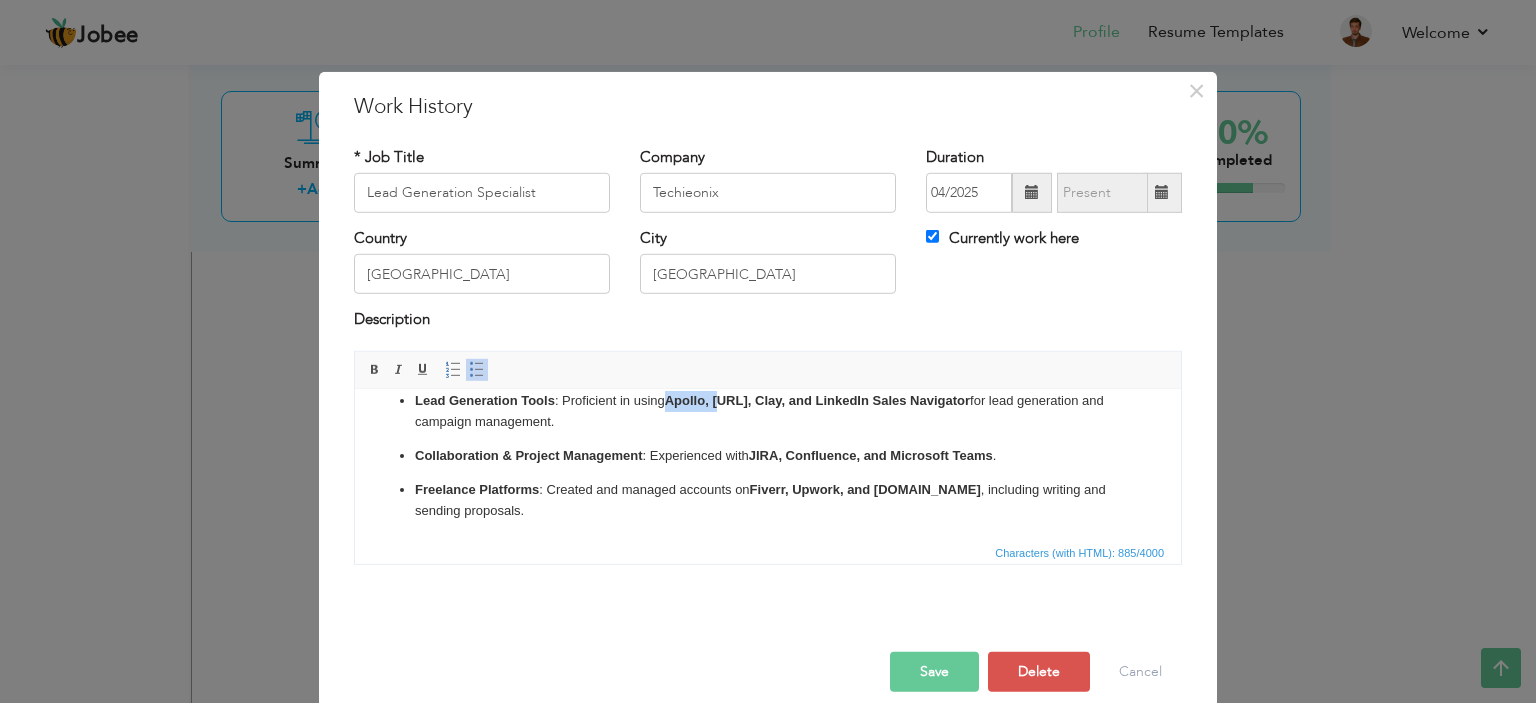 scroll, scrollTop: 112, scrollLeft: 0, axis: vertical 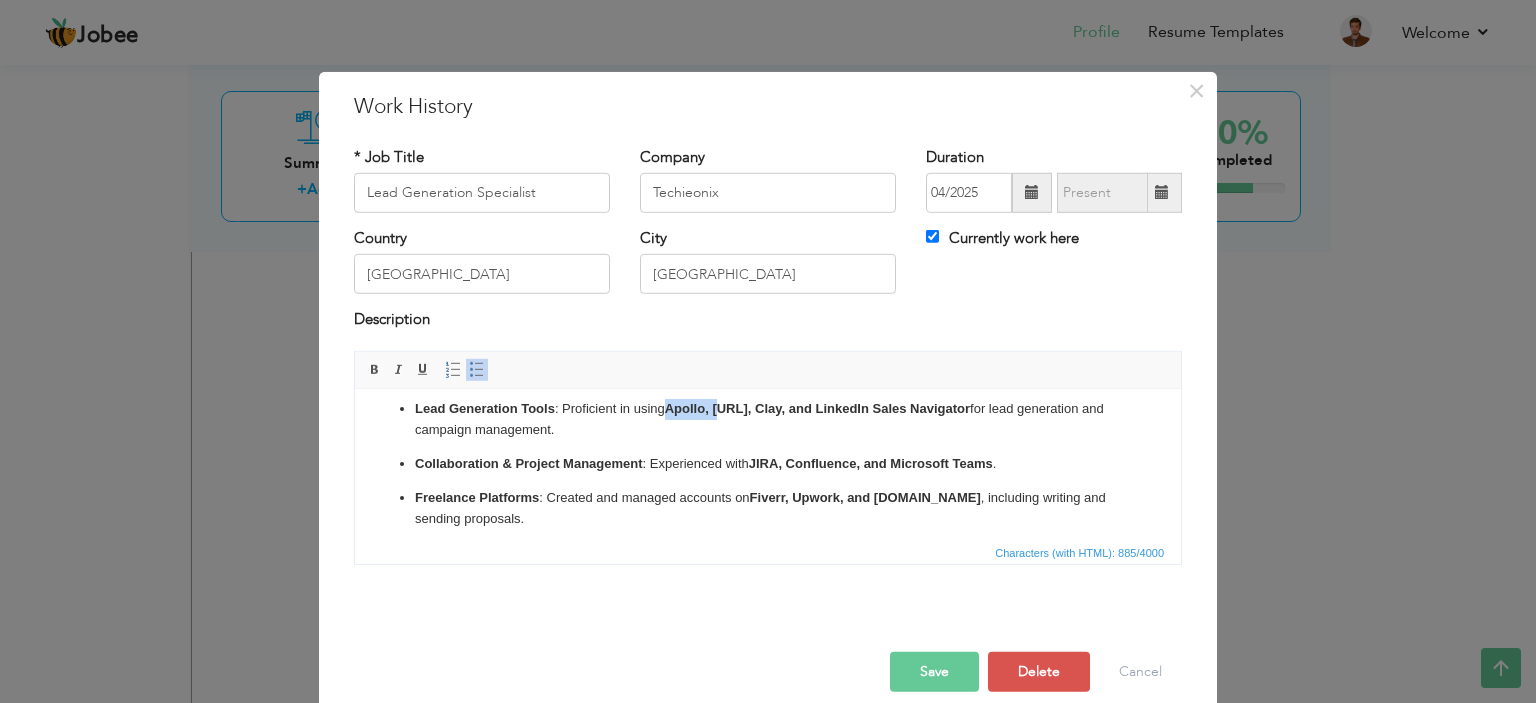drag, startPoint x: 668, startPoint y: 401, endPoint x: 1006, endPoint y: 410, distance: 338.1198 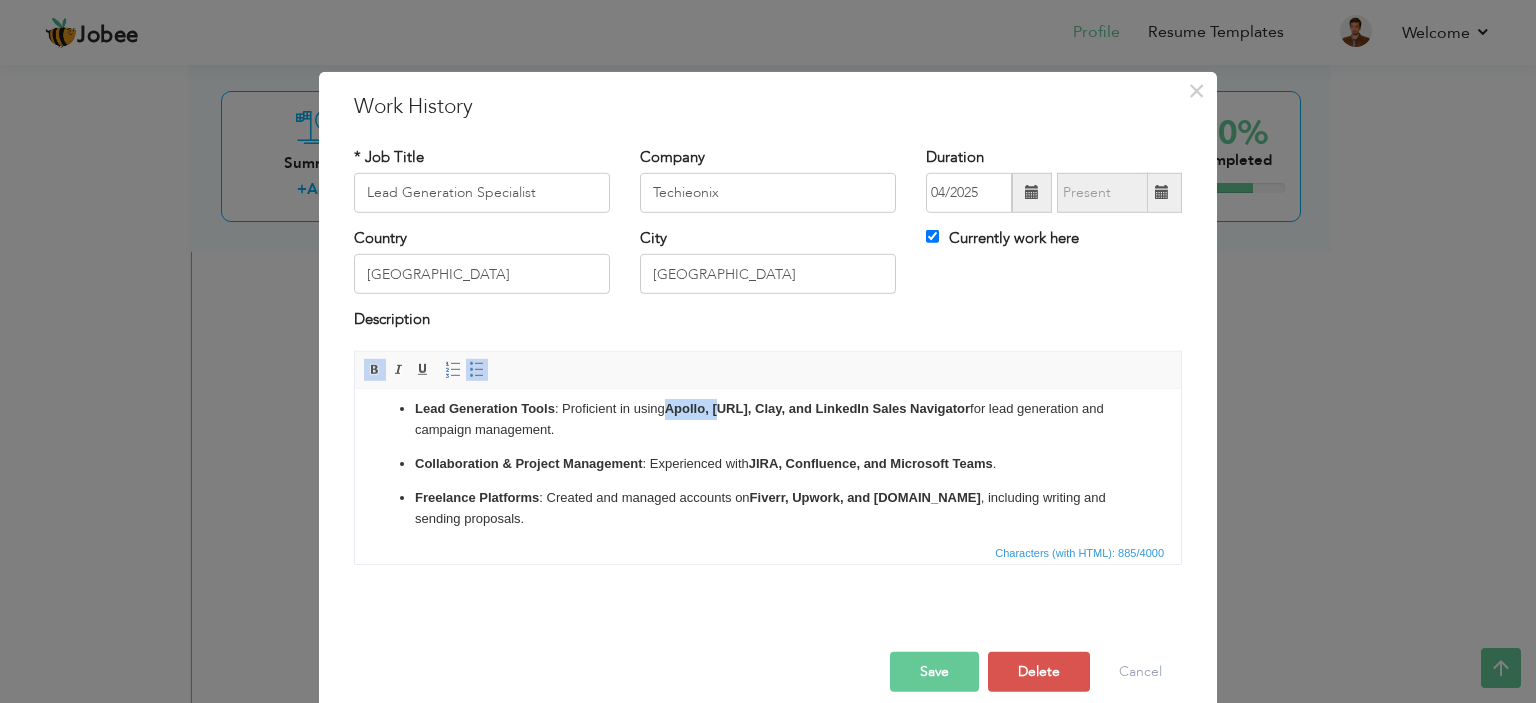click at bounding box center (375, 370) 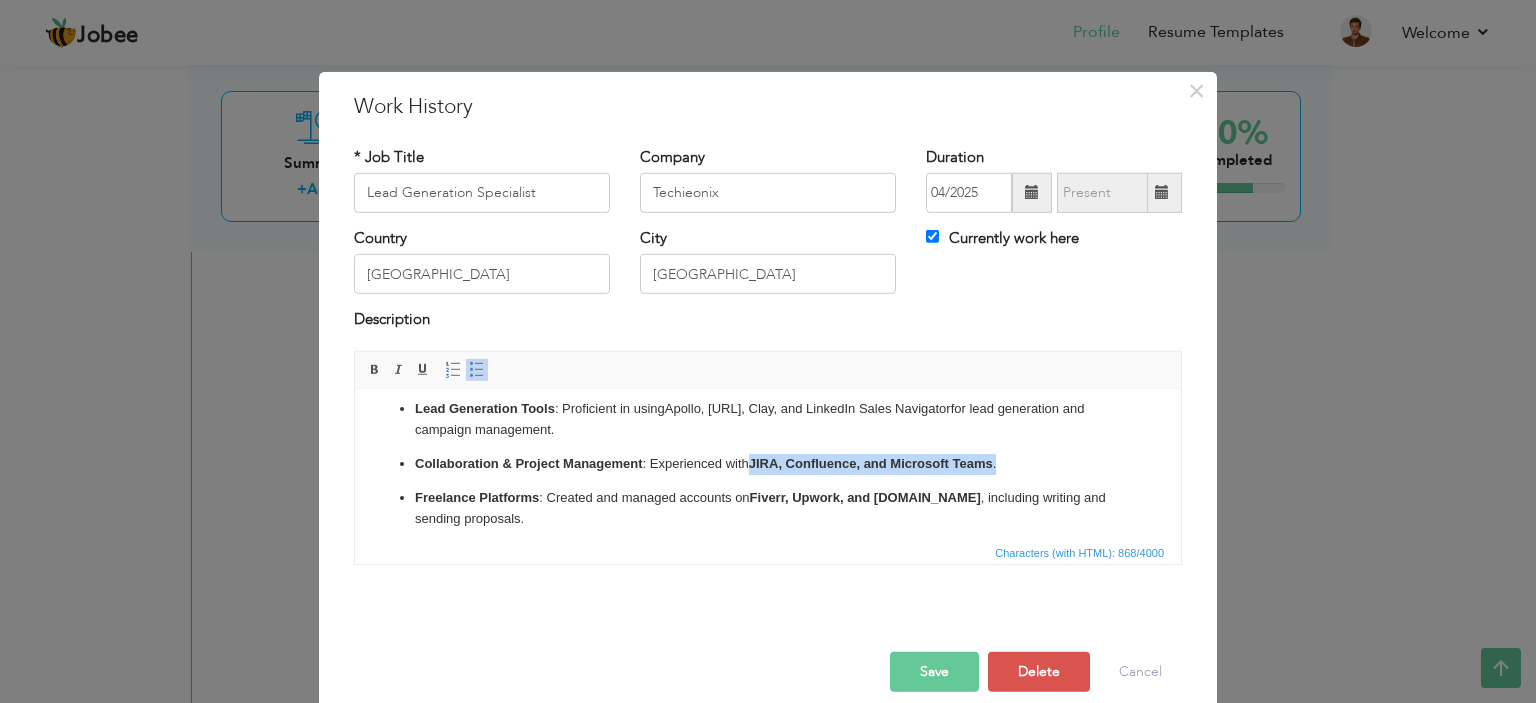 drag, startPoint x: 751, startPoint y: 460, endPoint x: 1025, endPoint y: 466, distance: 274.06567 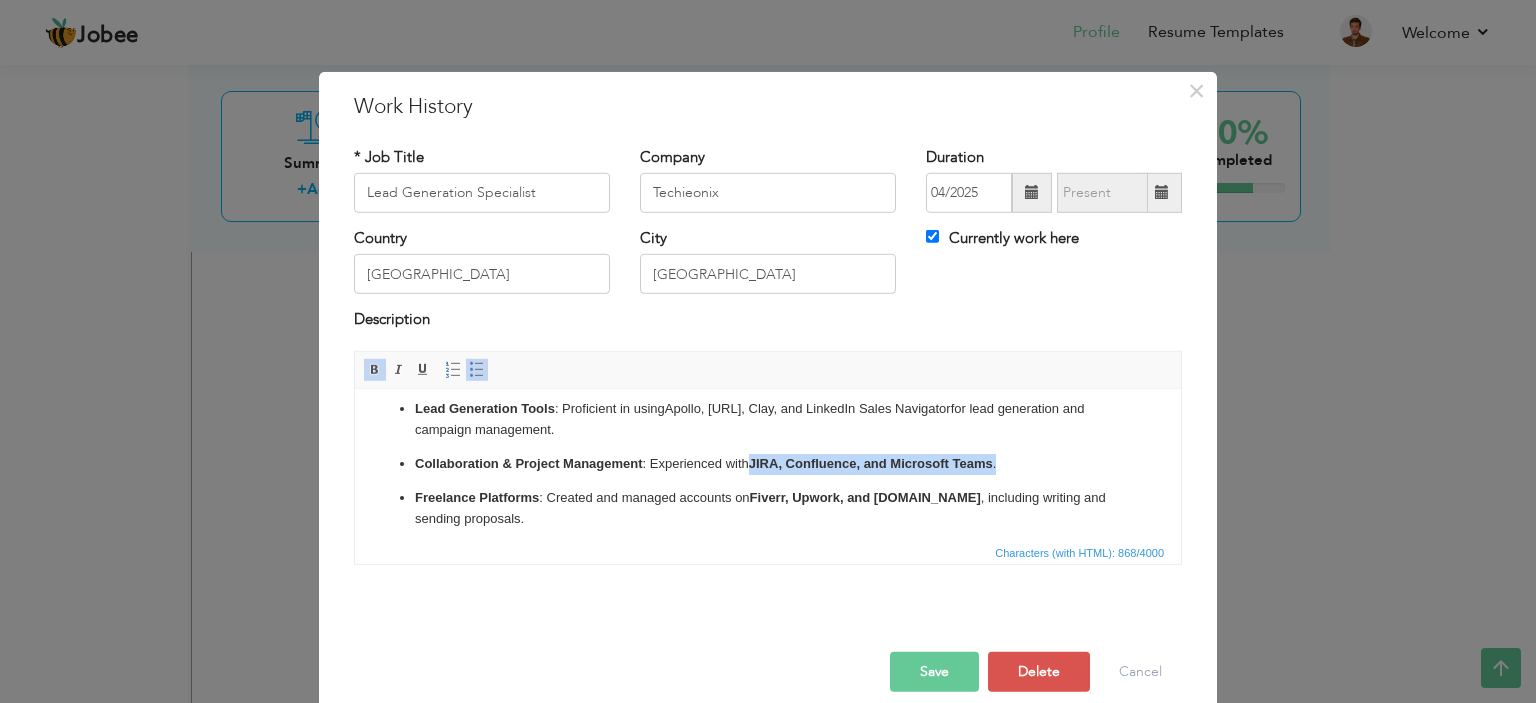 click at bounding box center (375, 370) 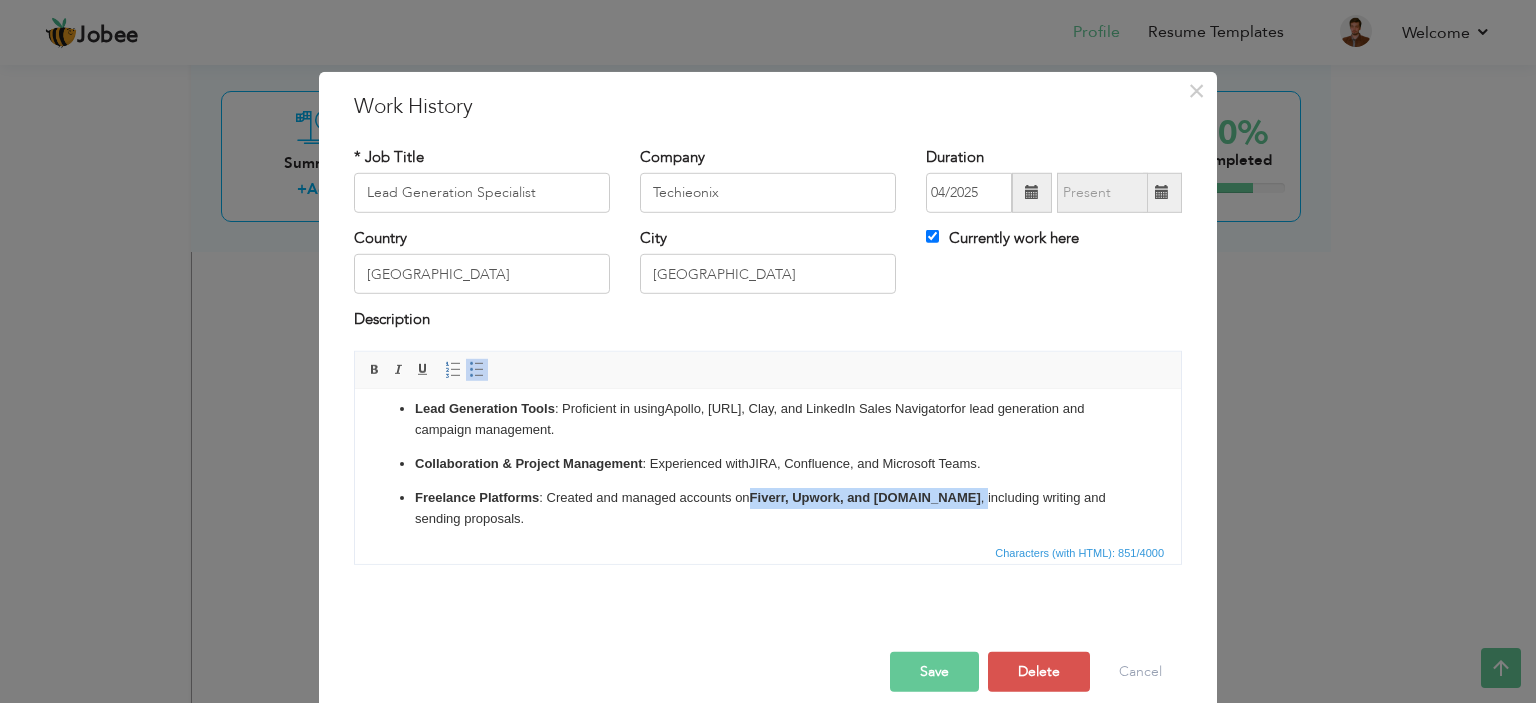 drag, startPoint x: 753, startPoint y: 492, endPoint x: 980, endPoint y: 502, distance: 227.22015 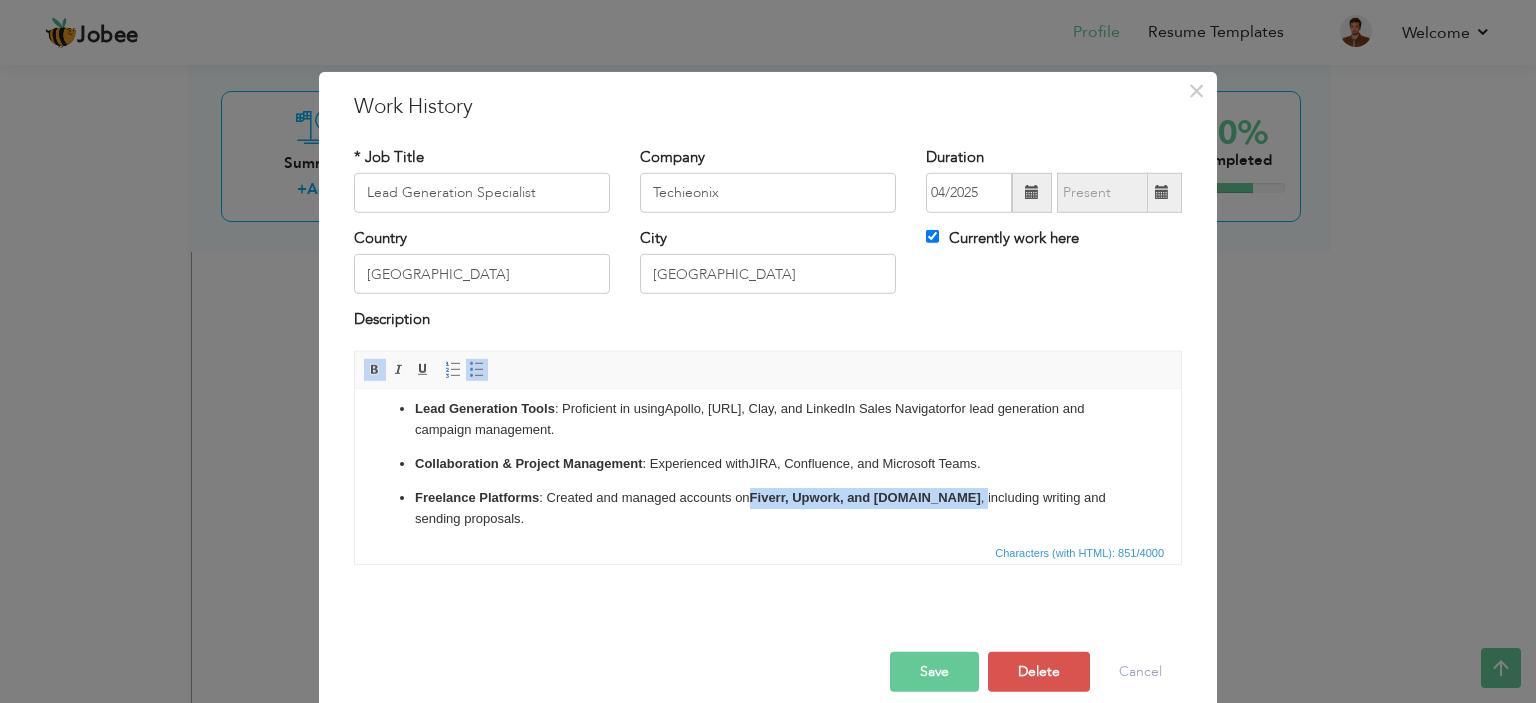 click at bounding box center [375, 370] 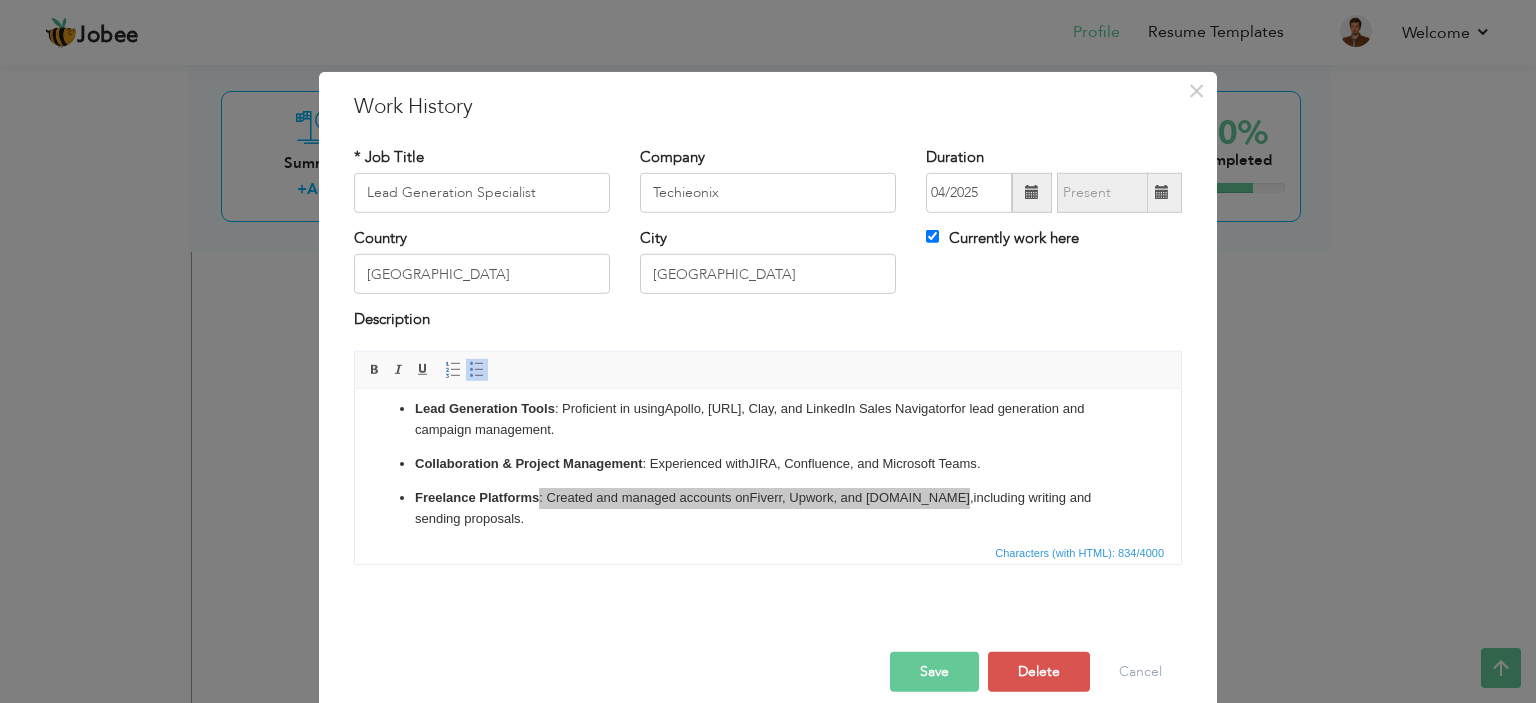 click on "Save" at bounding box center [934, 672] 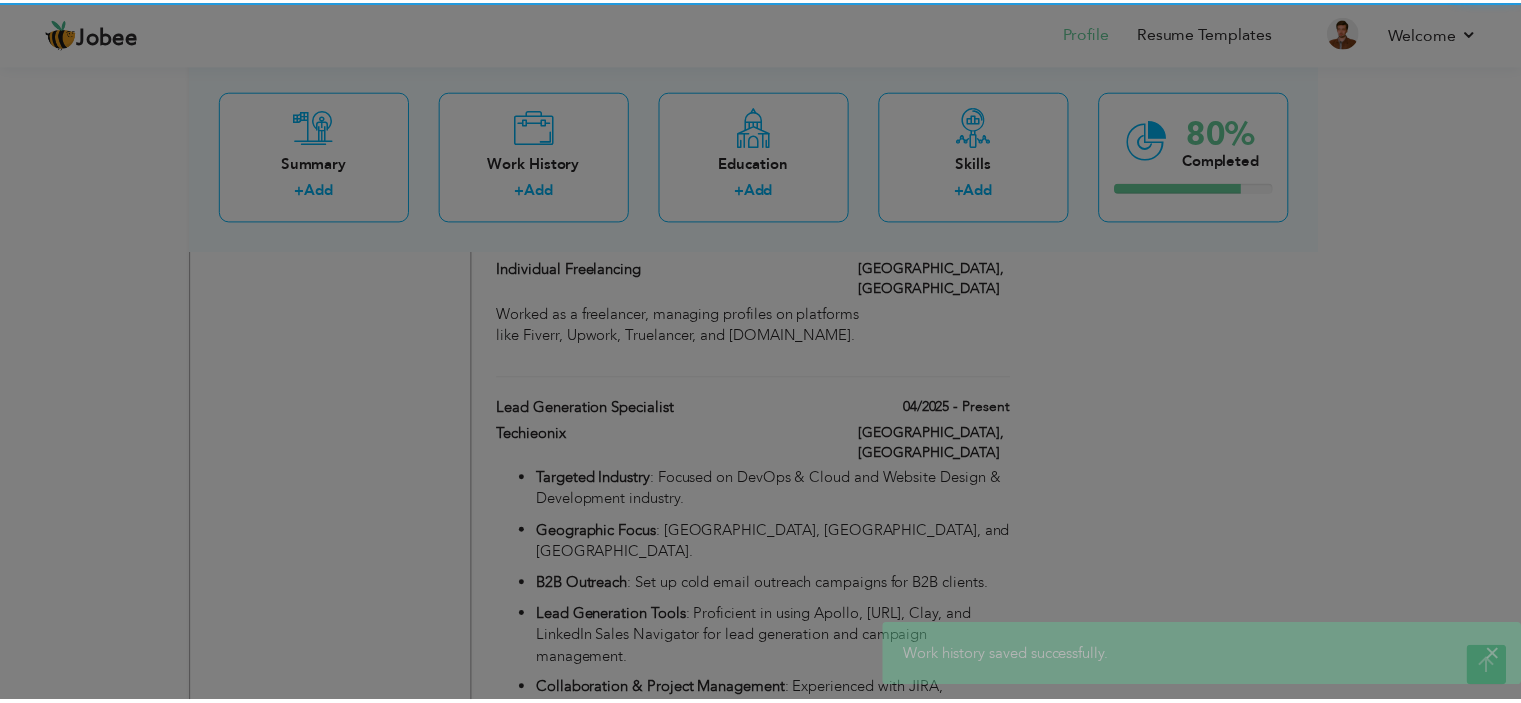 scroll, scrollTop: 0, scrollLeft: 0, axis: both 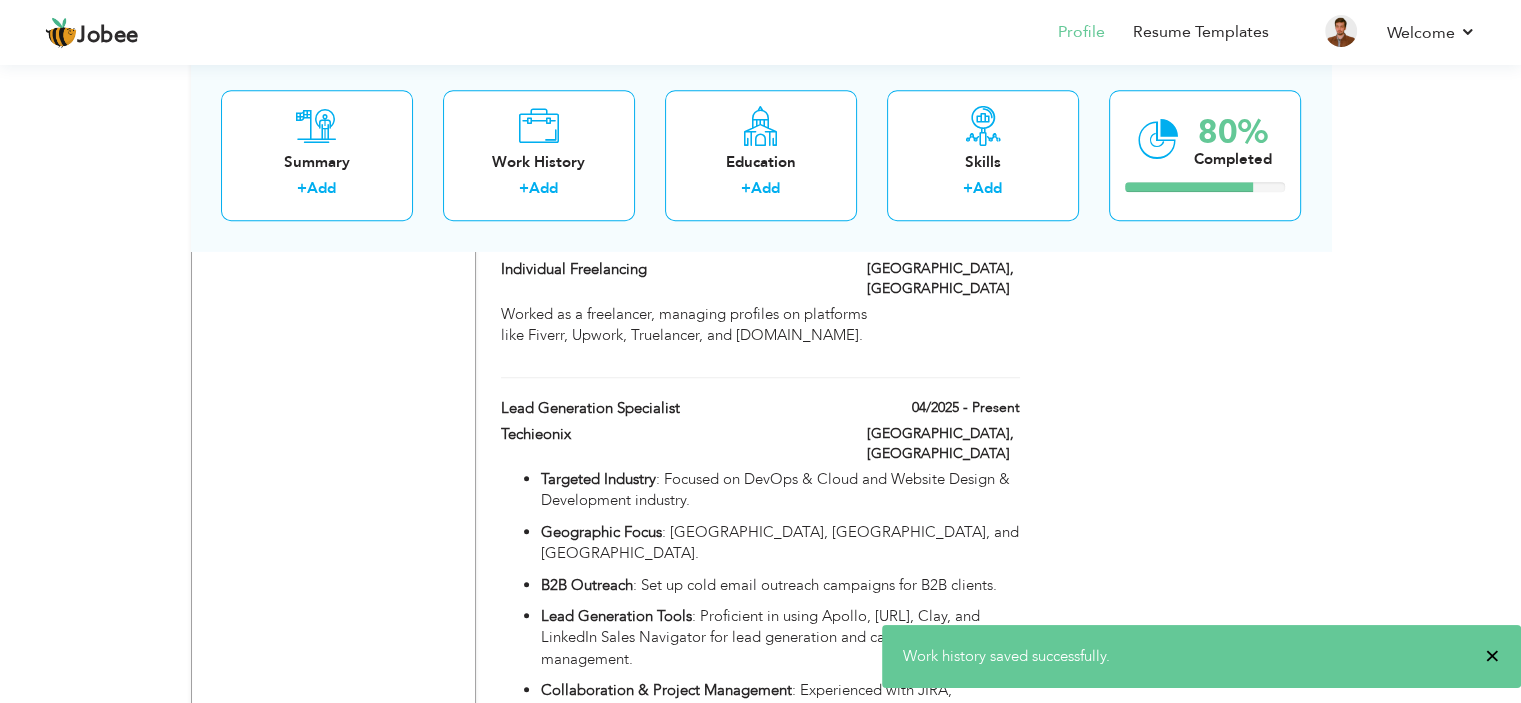 click on "×" at bounding box center [1492, 656] 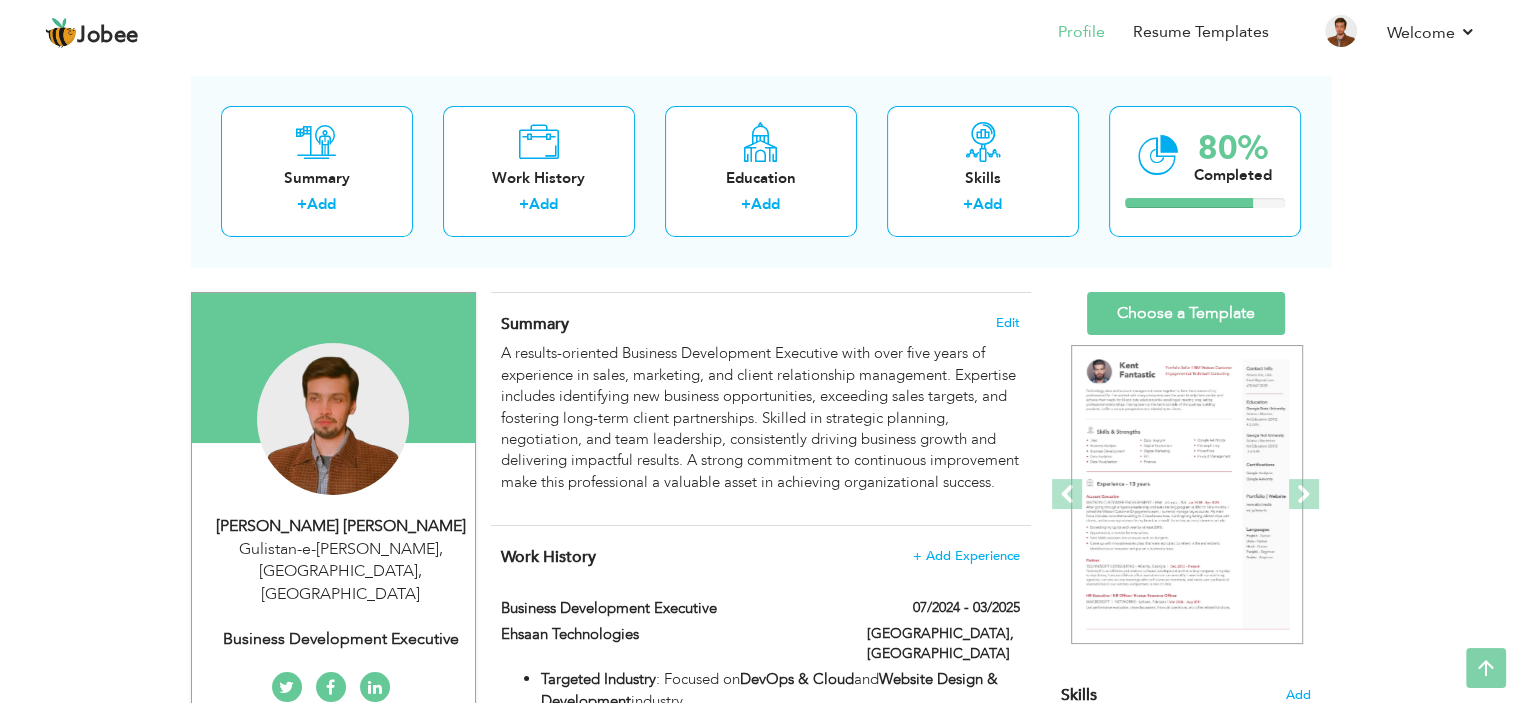 scroll, scrollTop: 81, scrollLeft: 0, axis: vertical 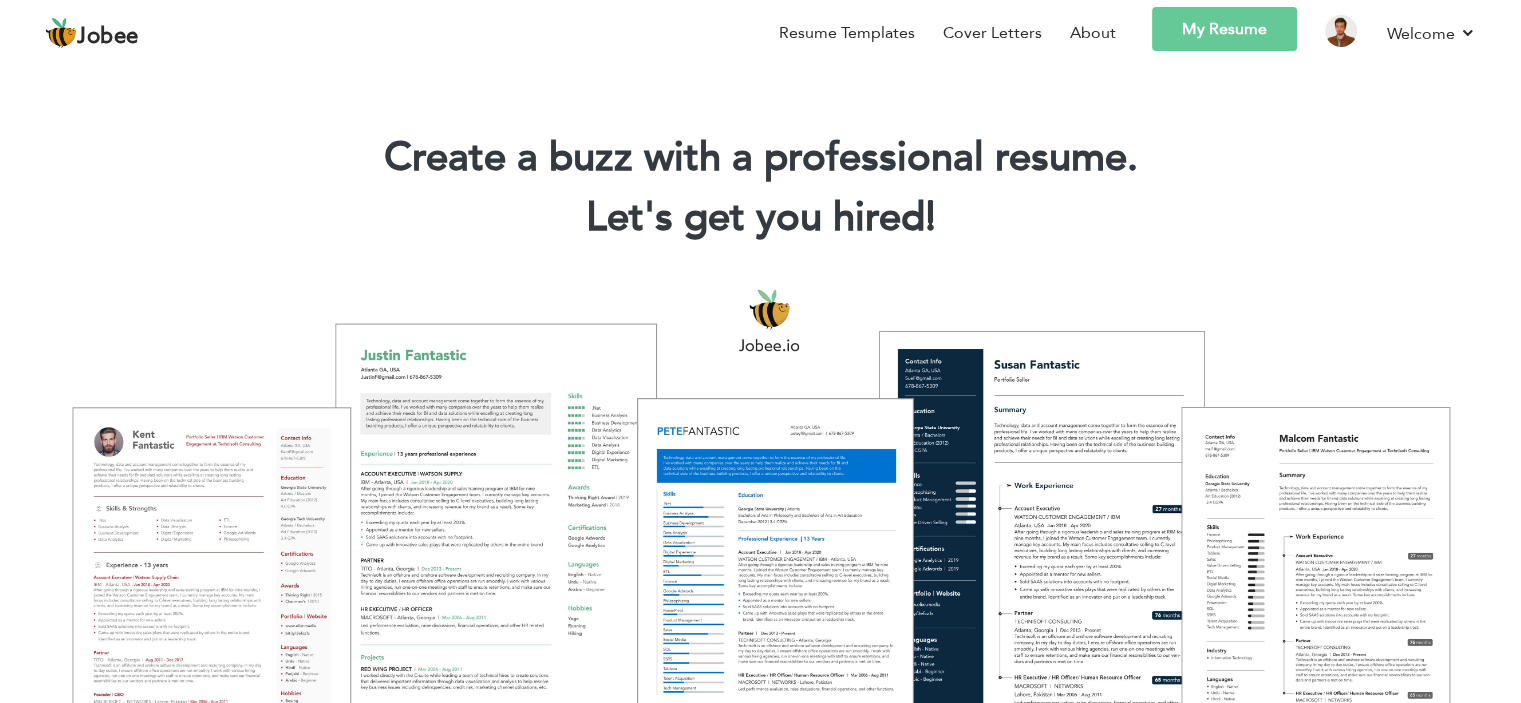 click on "My Resume" at bounding box center (1224, 29) 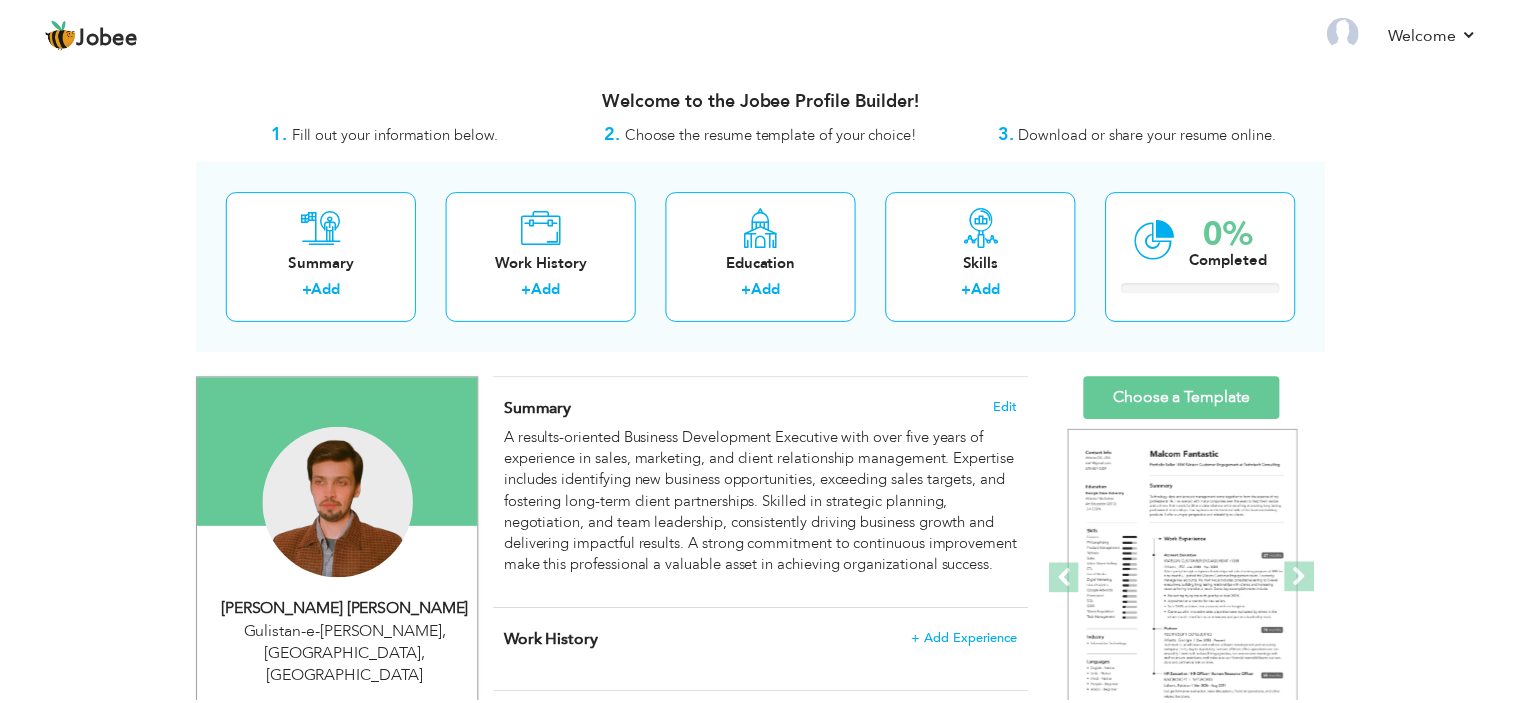scroll, scrollTop: 0, scrollLeft: 0, axis: both 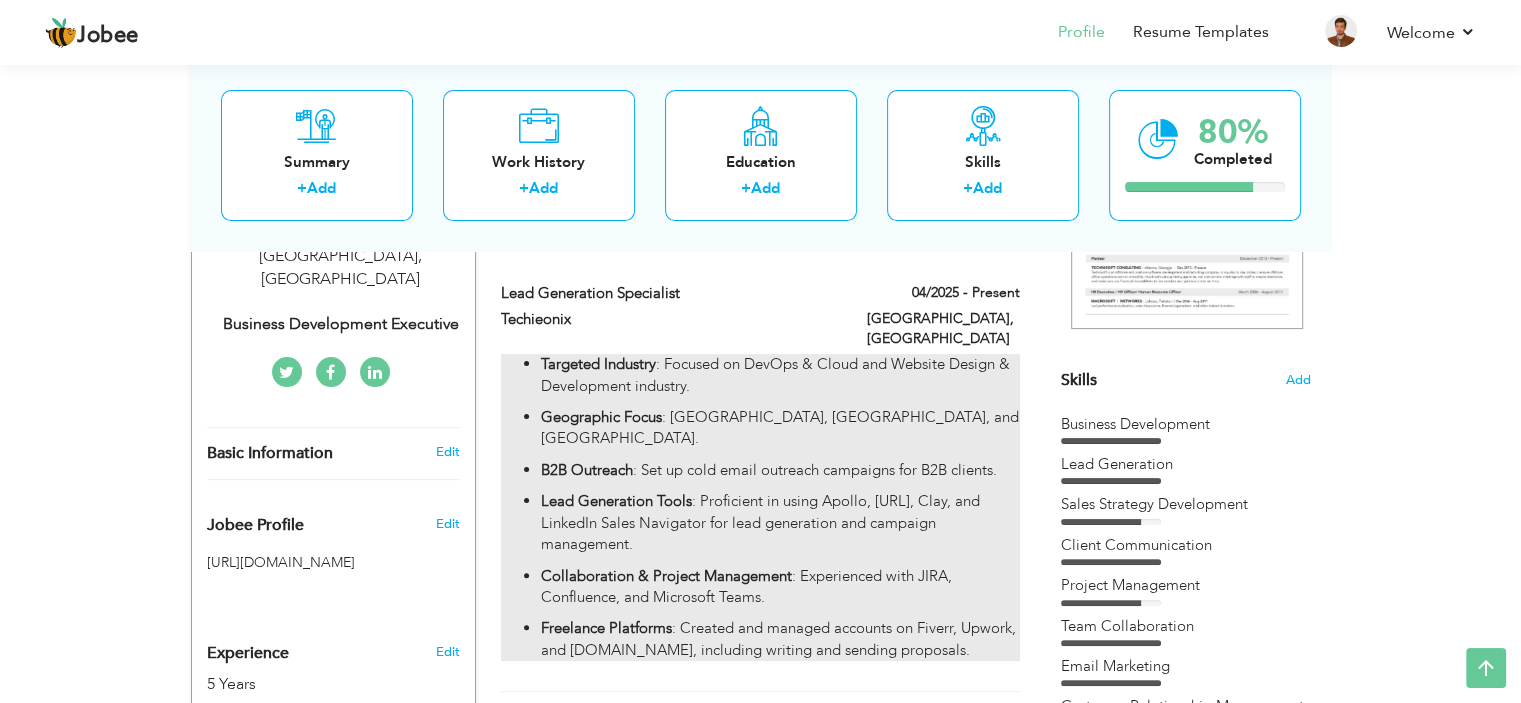click on "Targeted Industry : Focused on DevOps & Cloud and Website Design & Development industry.
Geographic Focus : [GEOGRAPHIC_DATA], [GEOGRAPHIC_DATA], and [GEOGRAPHIC_DATA].
B2B Outreach : Set up cold email outreach campaigns for B2B clients.
Lead Generation Tools : Proficient in using Apollo, [URL], Clay, and LinkedIn Sales Navigator for lead generation and campaign management.
Collaboration & Project Management : Experienced with JIRA, Confluence, and Microsoft Teams.
Freelance Platforms : Created and managed accounts on Fiverr, Upwork, and [DOMAIN_NAME], including writing and sending proposals." at bounding box center (760, 507) 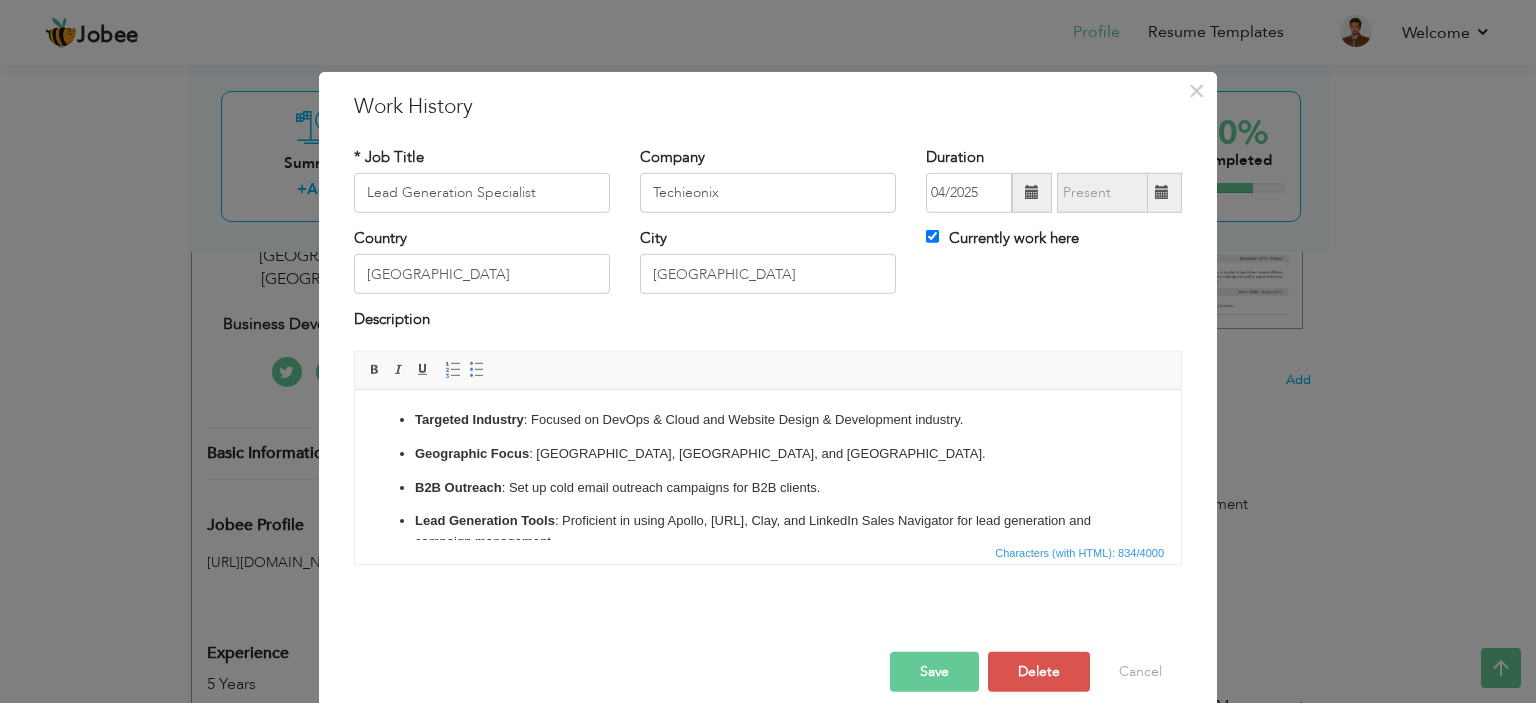 click on "B2B Outreach : Set up cold email outreach campaigns for B2B clients." at bounding box center [768, 487] 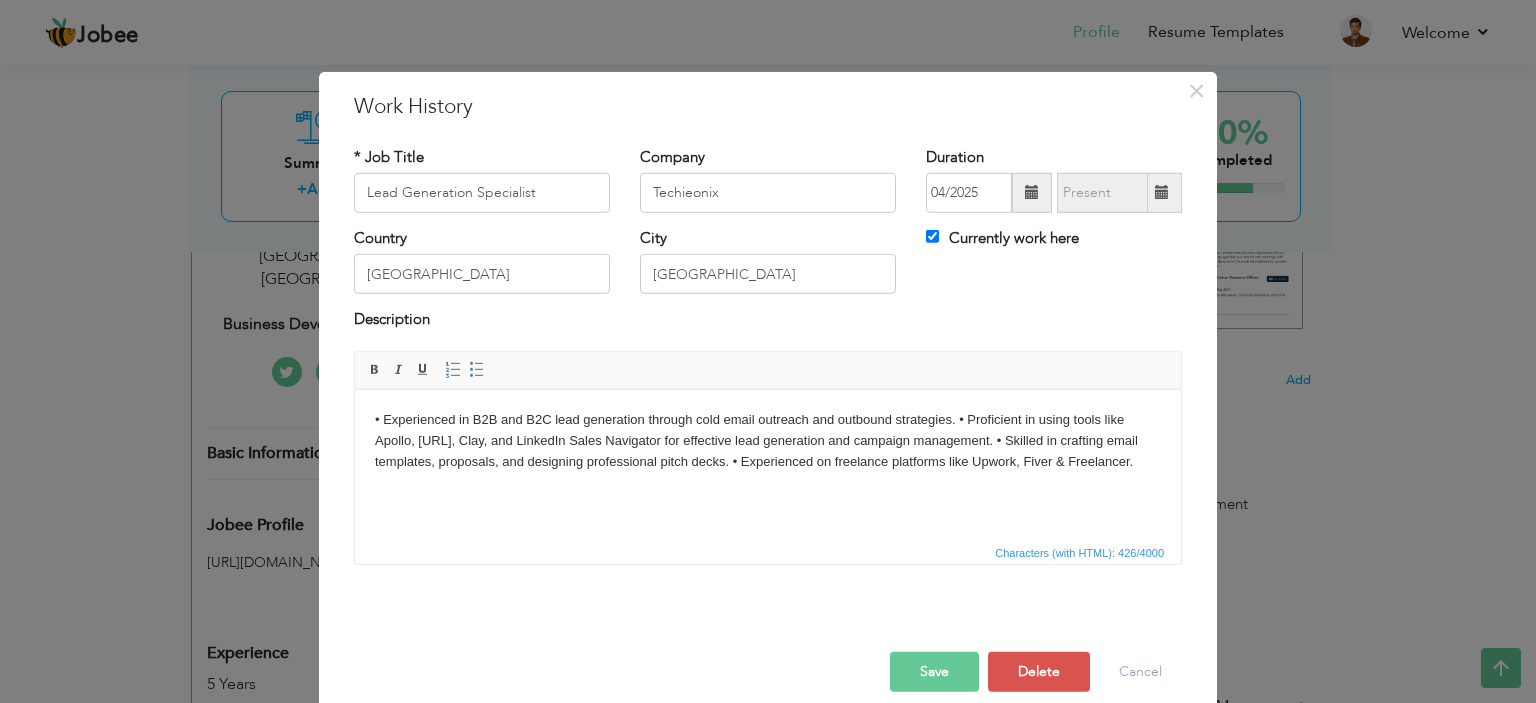 drag, startPoint x: 959, startPoint y: 411, endPoint x: 980, endPoint y: 439, distance: 35 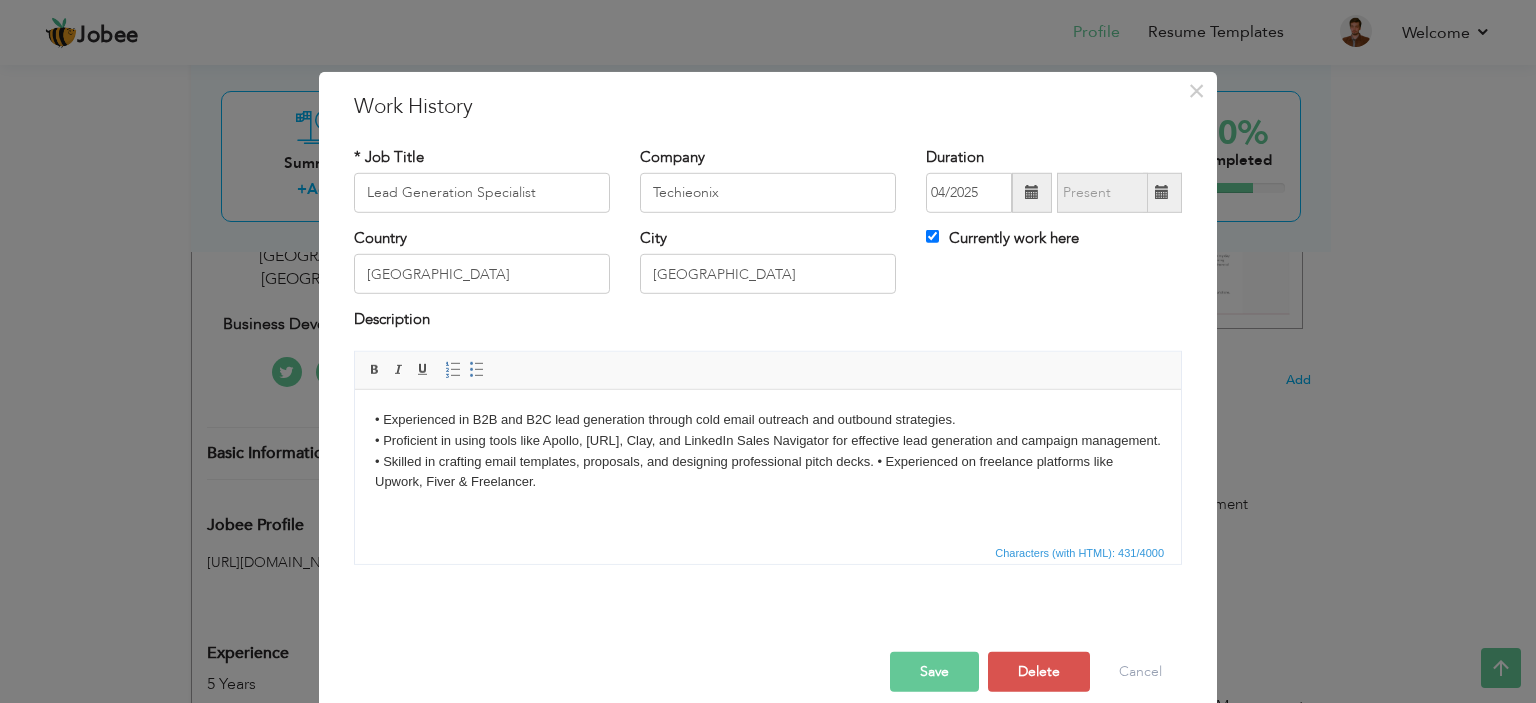 click on "• Experienced in B2B and B2C lead generation through cold email outreach and outbound strategies.  ​​​​​​​ • Proficient in using tools like Apollo, Instantly.ai, Clay, and LinkedIn Sales Navigator for effective lead generation and campaign management. • Skilled in crafting email templates, proposals, and designing professional pitch decks. • Experienced on freelance platforms like Upwork, Fiver & Freelancer." at bounding box center (768, 450) 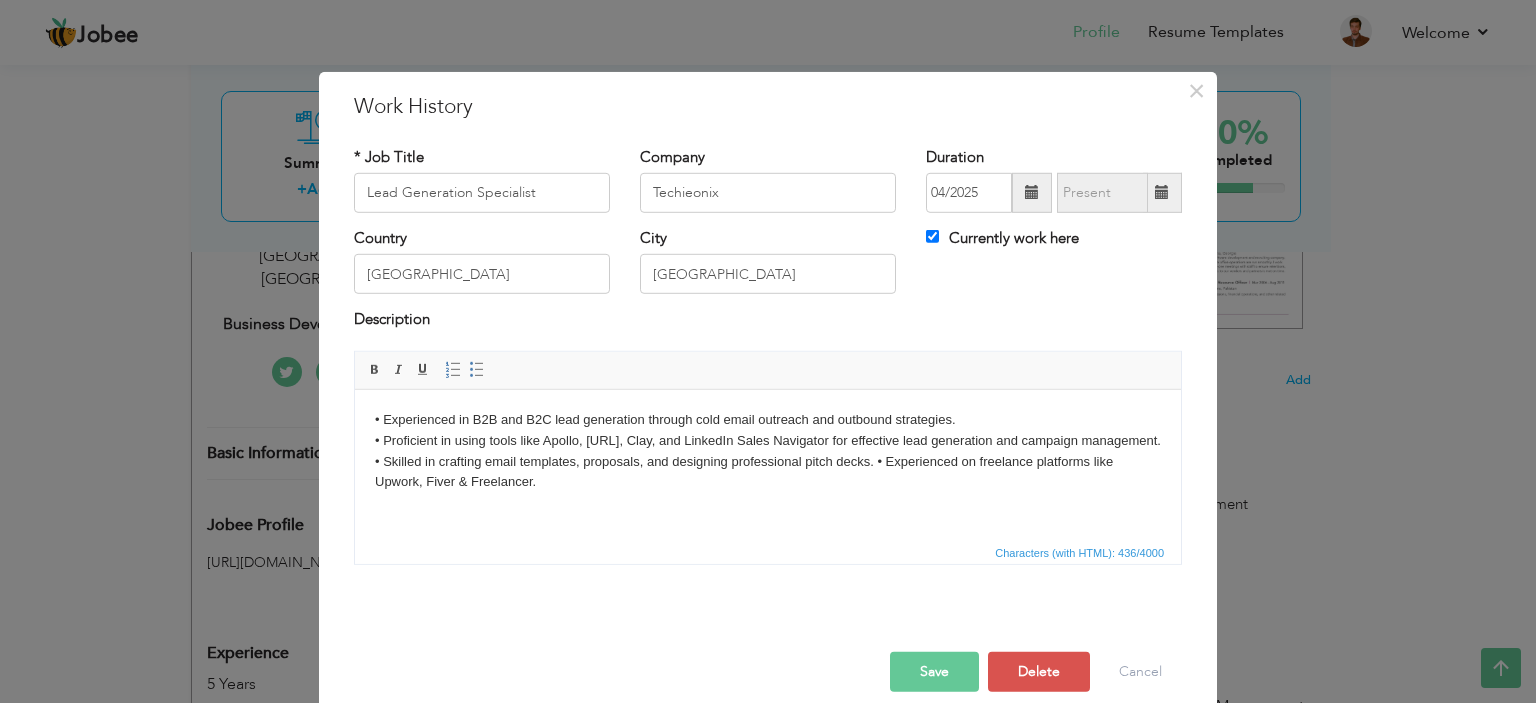 click on "• Experienced in B2B and B2C lead generation through cold email outreach and outbound strategies.  • Proficient in using tools like Apollo, Instantly.ai, Clay, and LinkedIn Sales Navigator for effective lead generation and campaign management.  ​​​​​​​ • Skilled in crafting email templates, proposals, and designing professional pitch decks. • Experienced on freelance platforms like Upwork, Fiver & Freelancer." at bounding box center (768, 450) 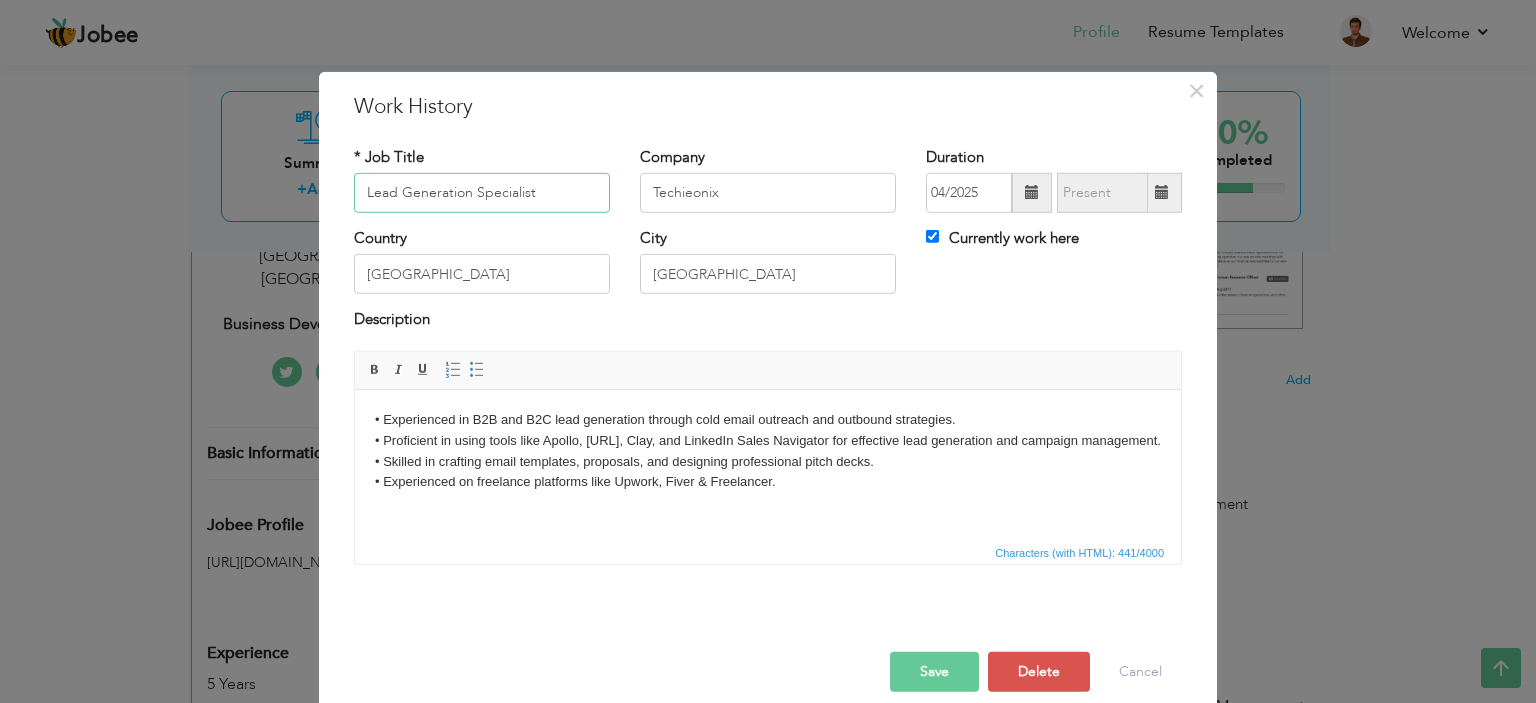 click on "Lead Generation Specialist" at bounding box center (482, 193) 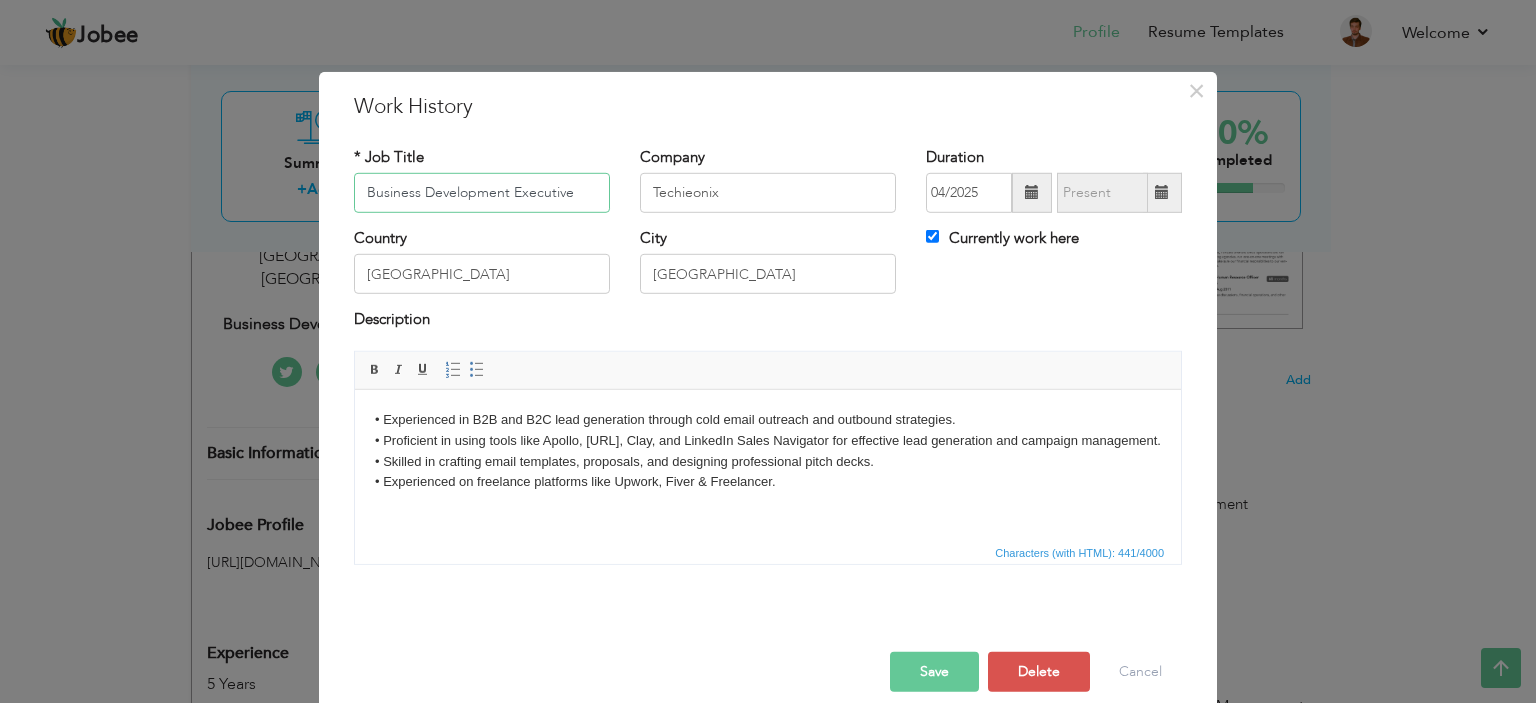 type on "Business Development Executive" 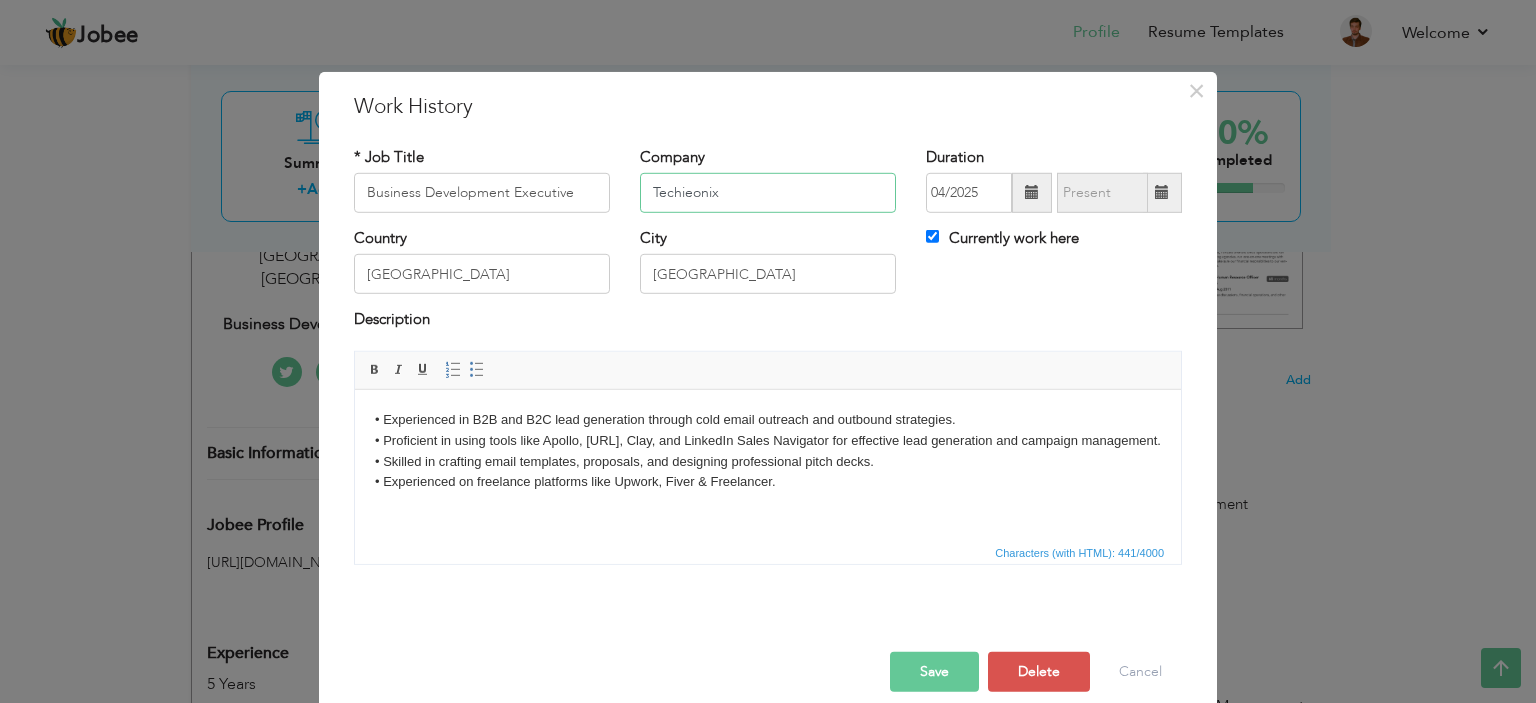 click on "Techieonix" at bounding box center (768, 193) 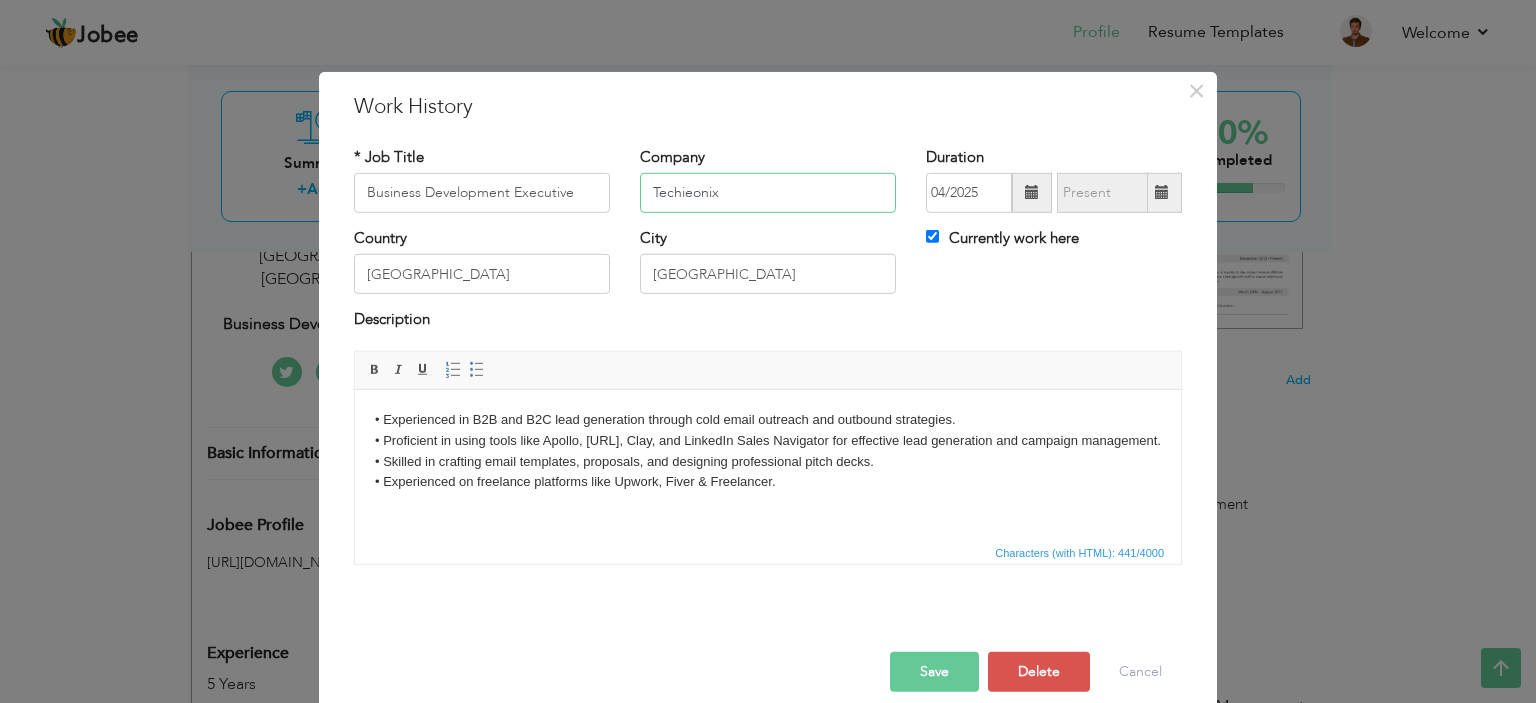 paste on "EHSAAN TECHNOLOGIES" 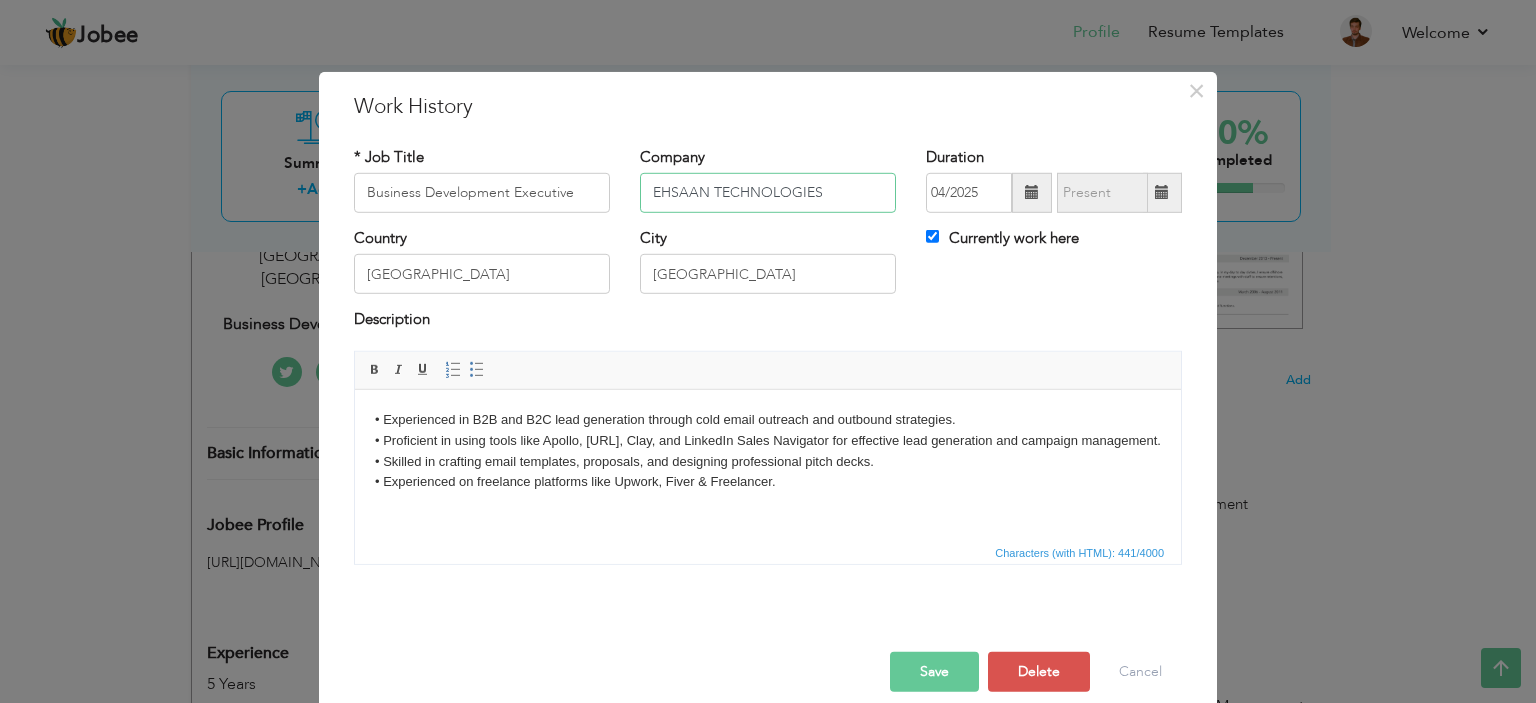 type on "EHSAAN TECHNOLOGIES" 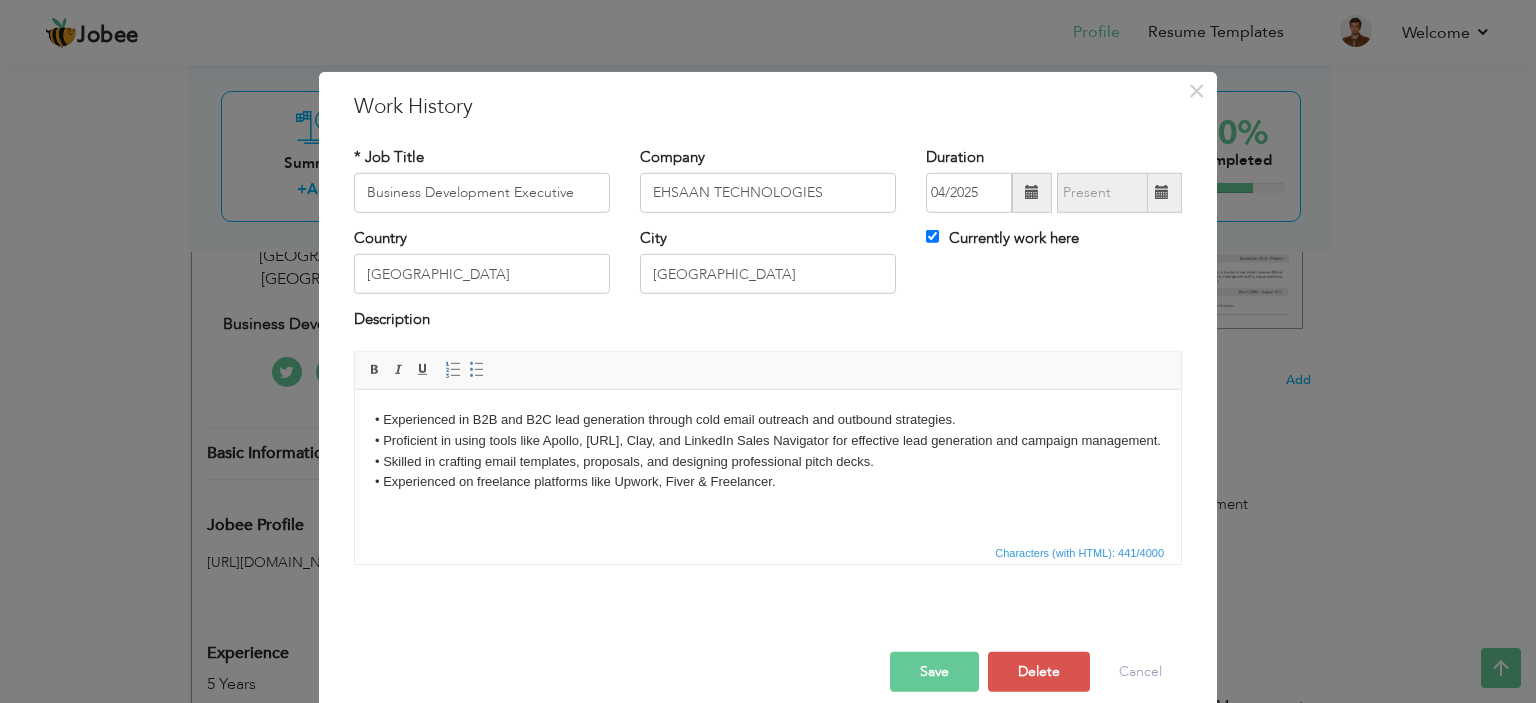 drag, startPoint x: 943, startPoint y: 657, endPoint x: 957, endPoint y: 268, distance: 389.25186 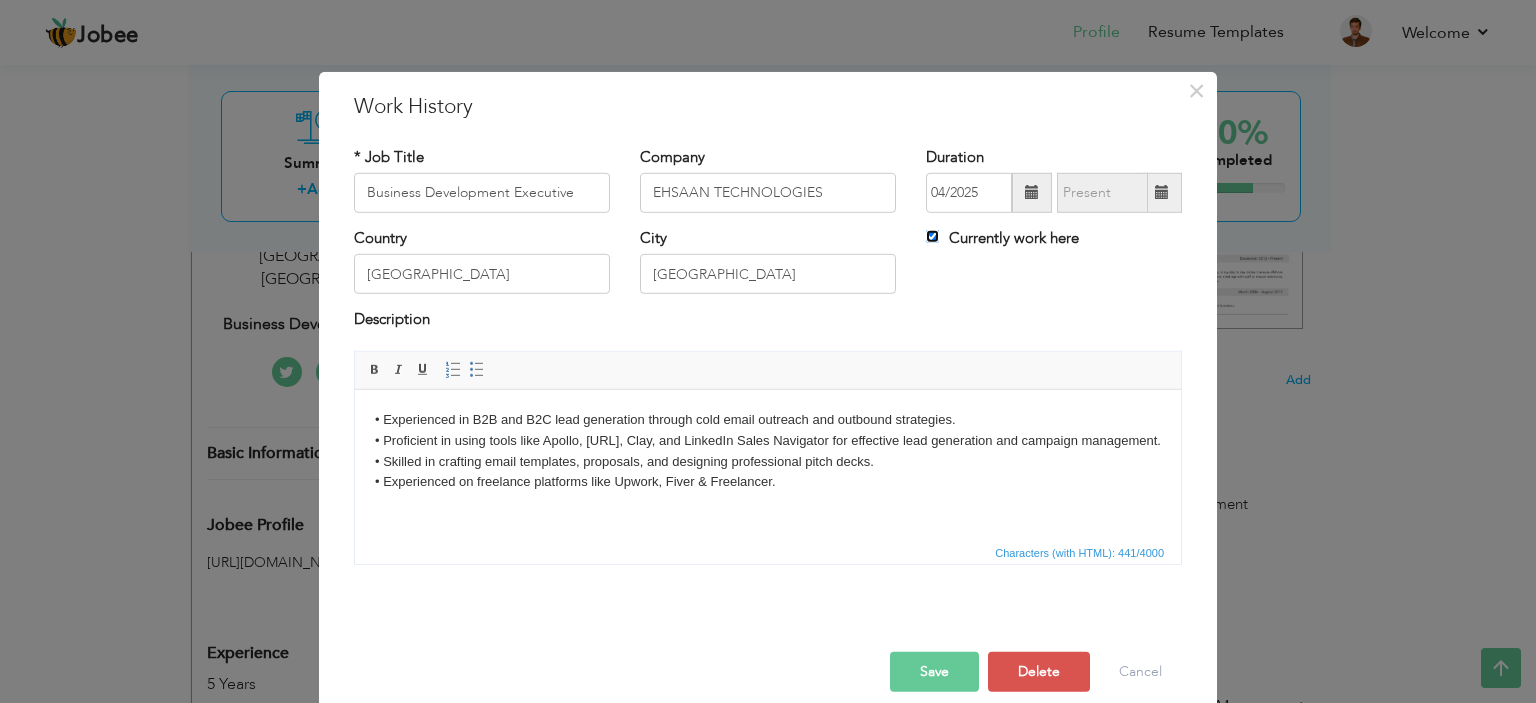 click on "Currently work here" at bounding box center [932, 236] 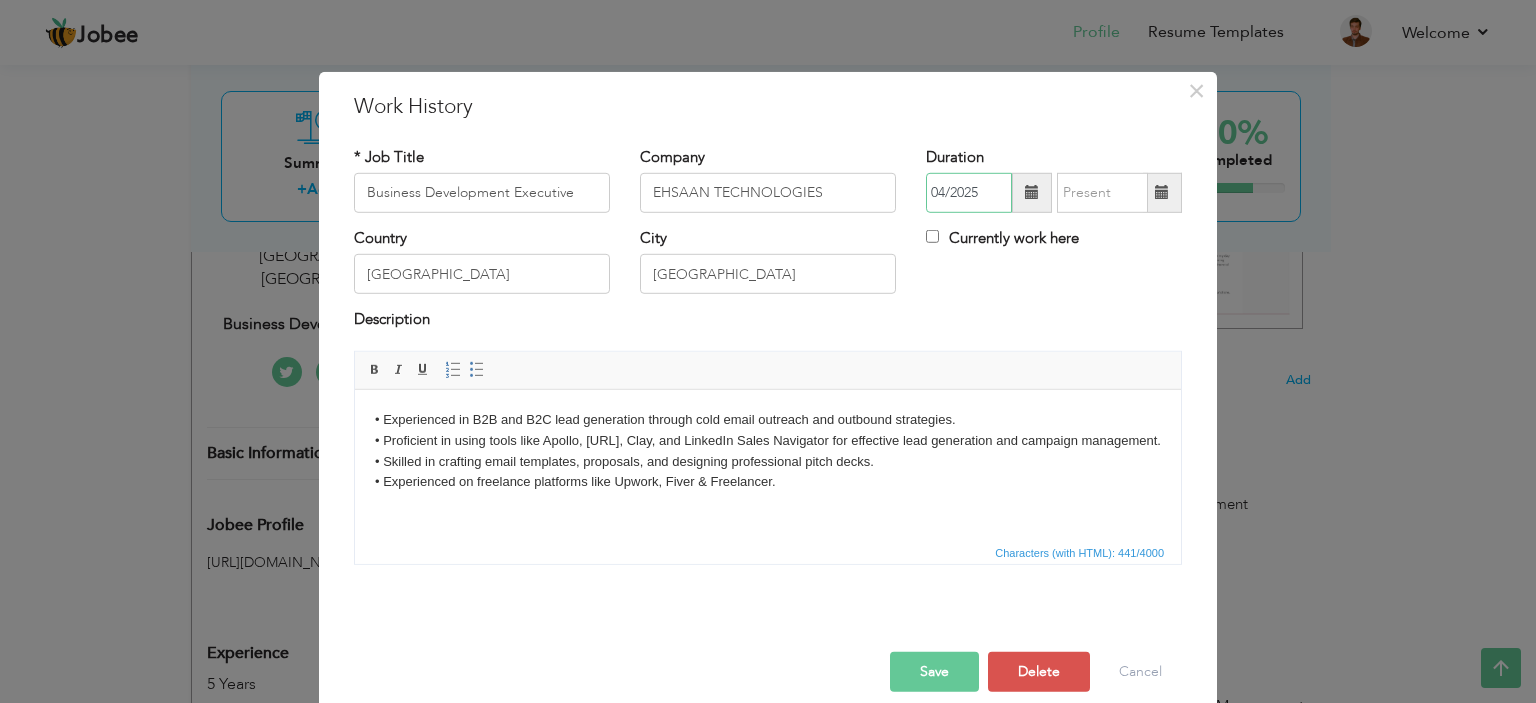 click on "04/2025" at bounding box center (969, 193) 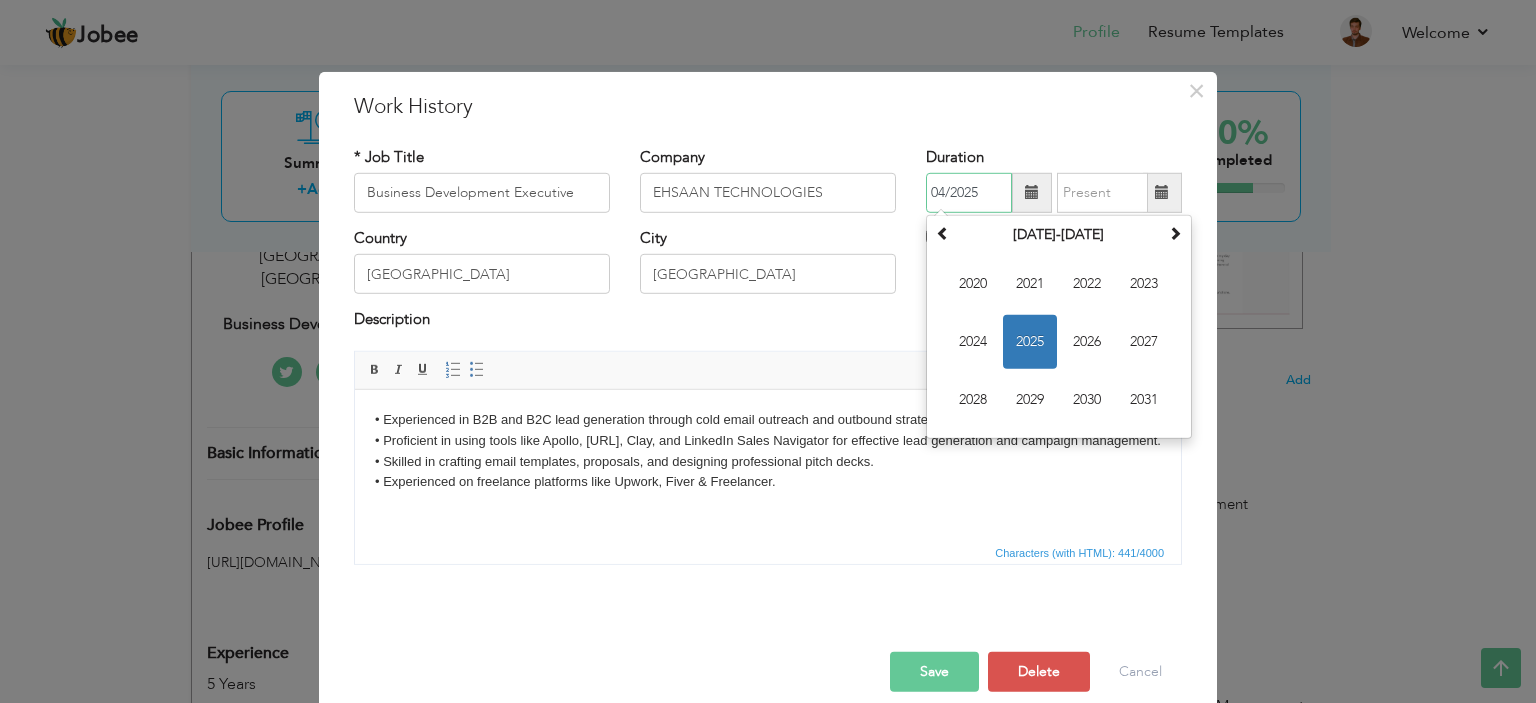 click on "04/2025" at bounding box center (969, 193) 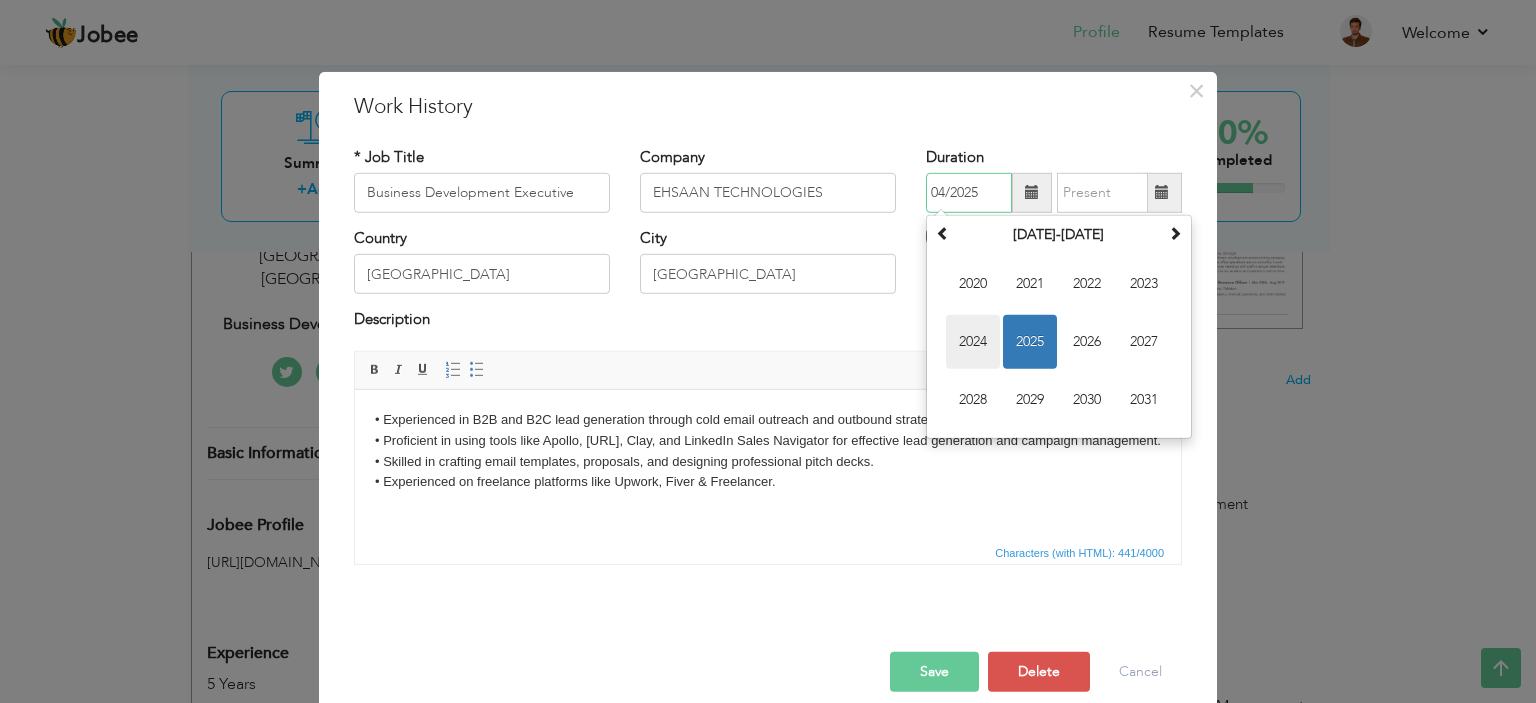 click on "2024" at bounding box center (973, 342) 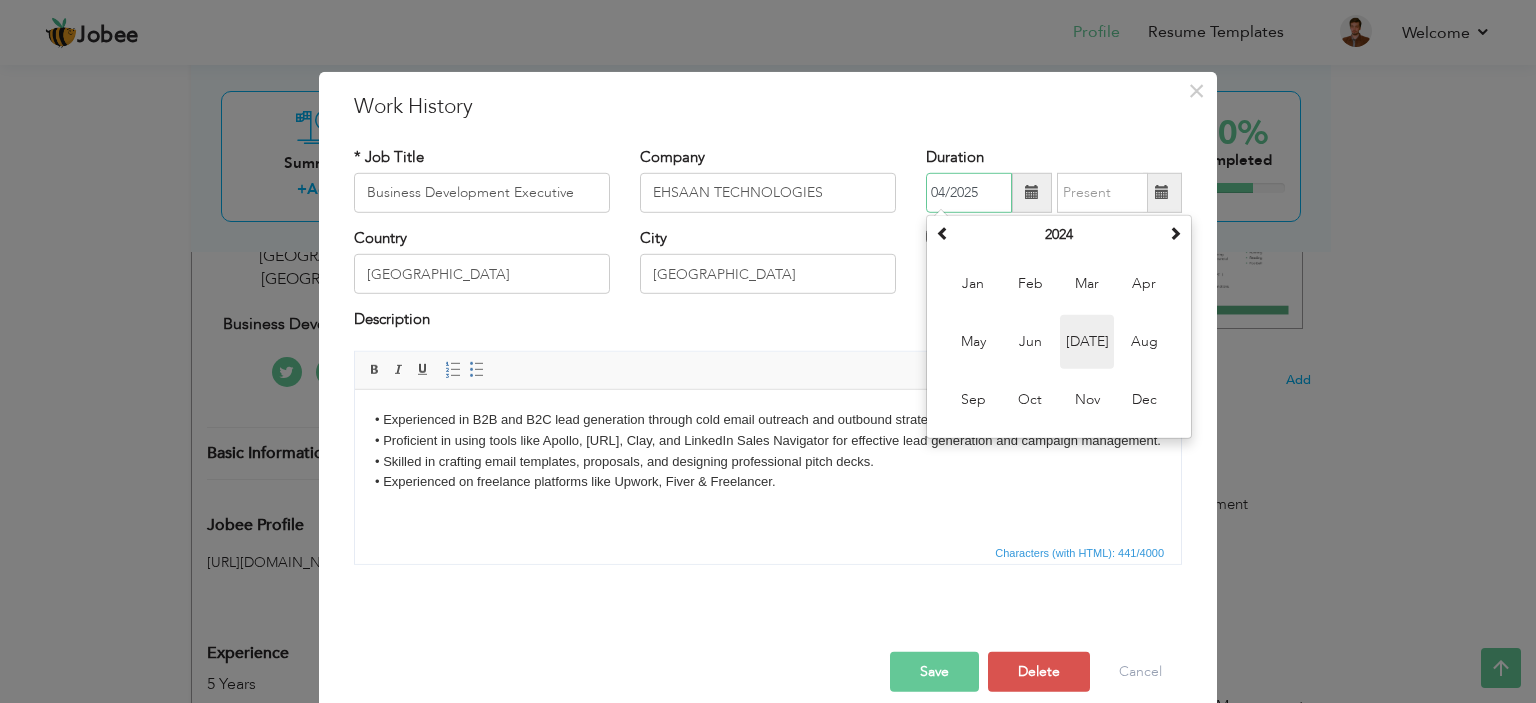 click on "Jul" at bounding box center (1087, 342) 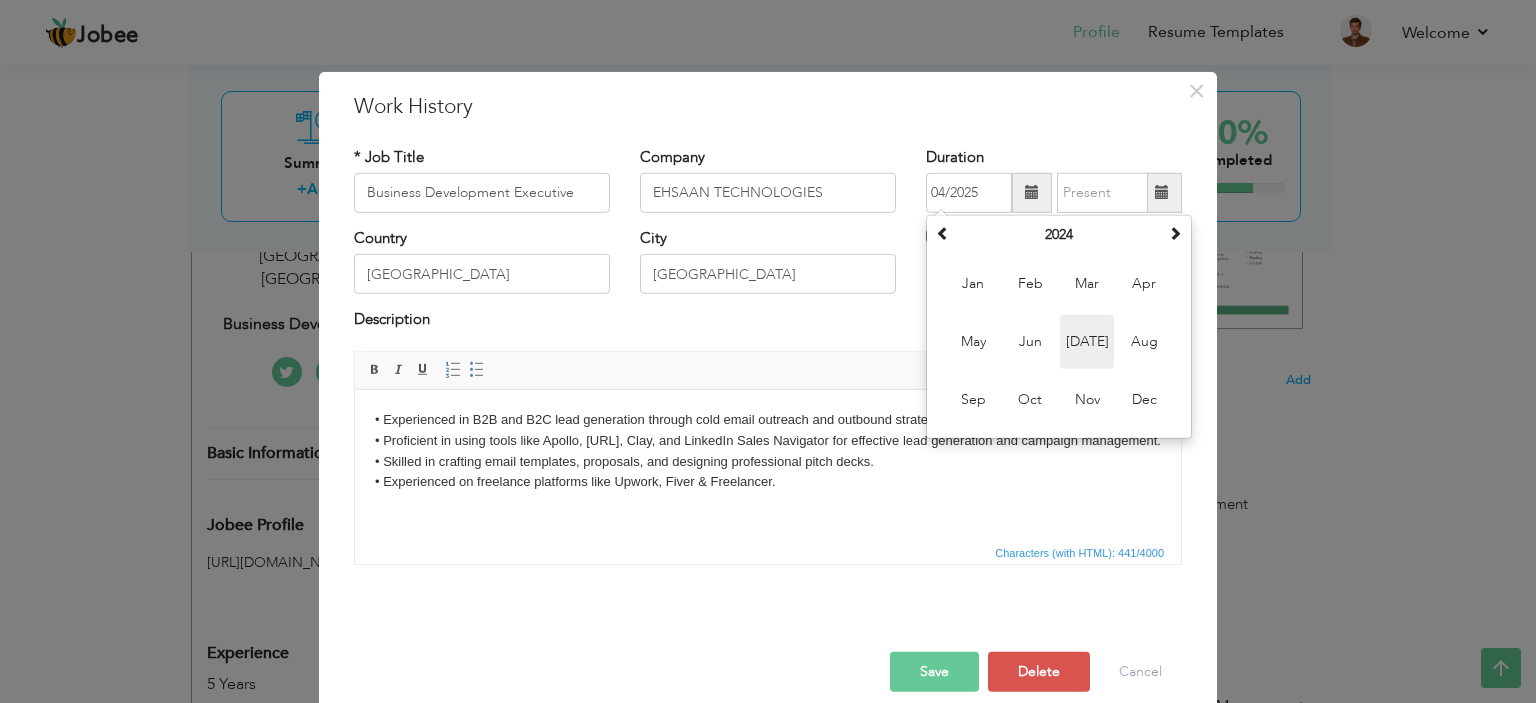 type on "07/2024" 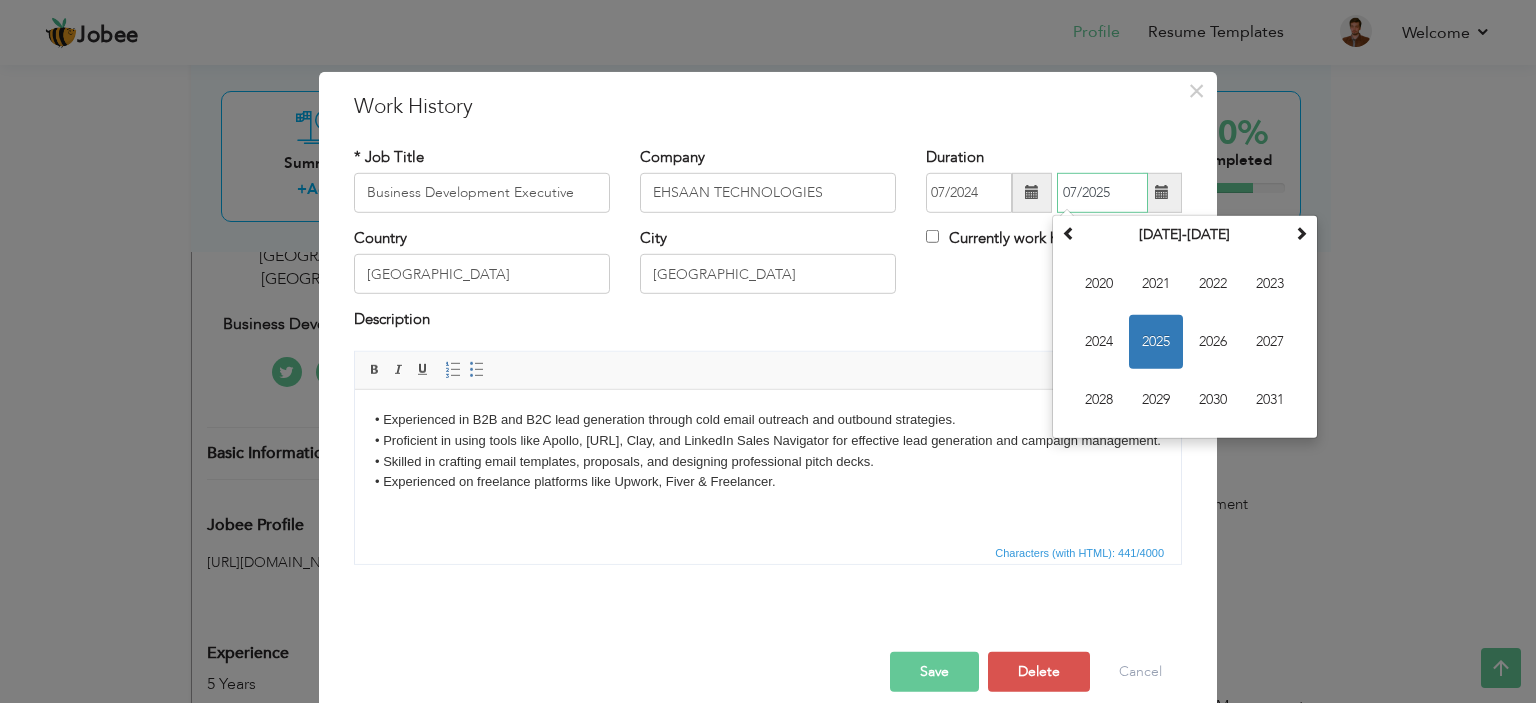 click on "07/2025" at bounding box center [1102, 193] 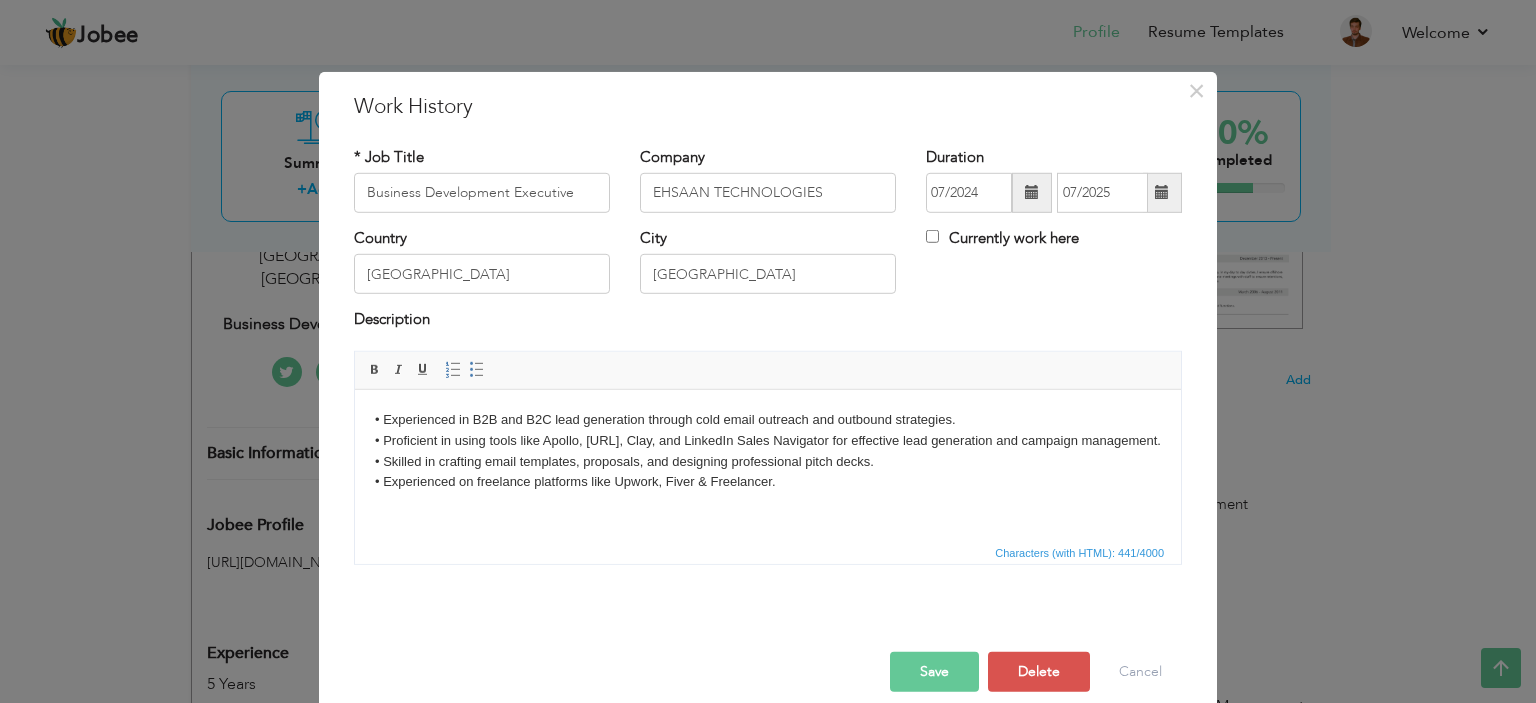 click at bounding box center [1162, 193] 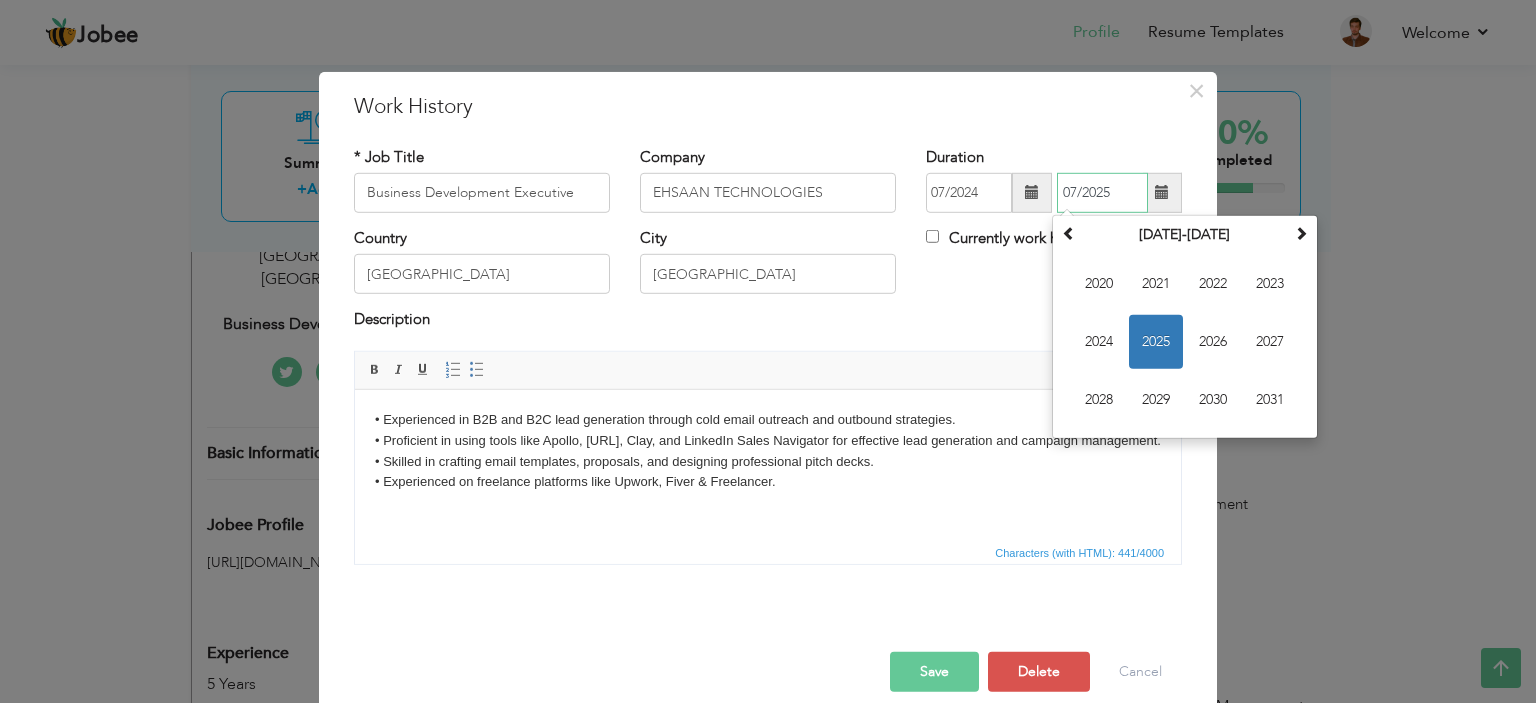 click on "2025" at bounding box center [1156, 342] 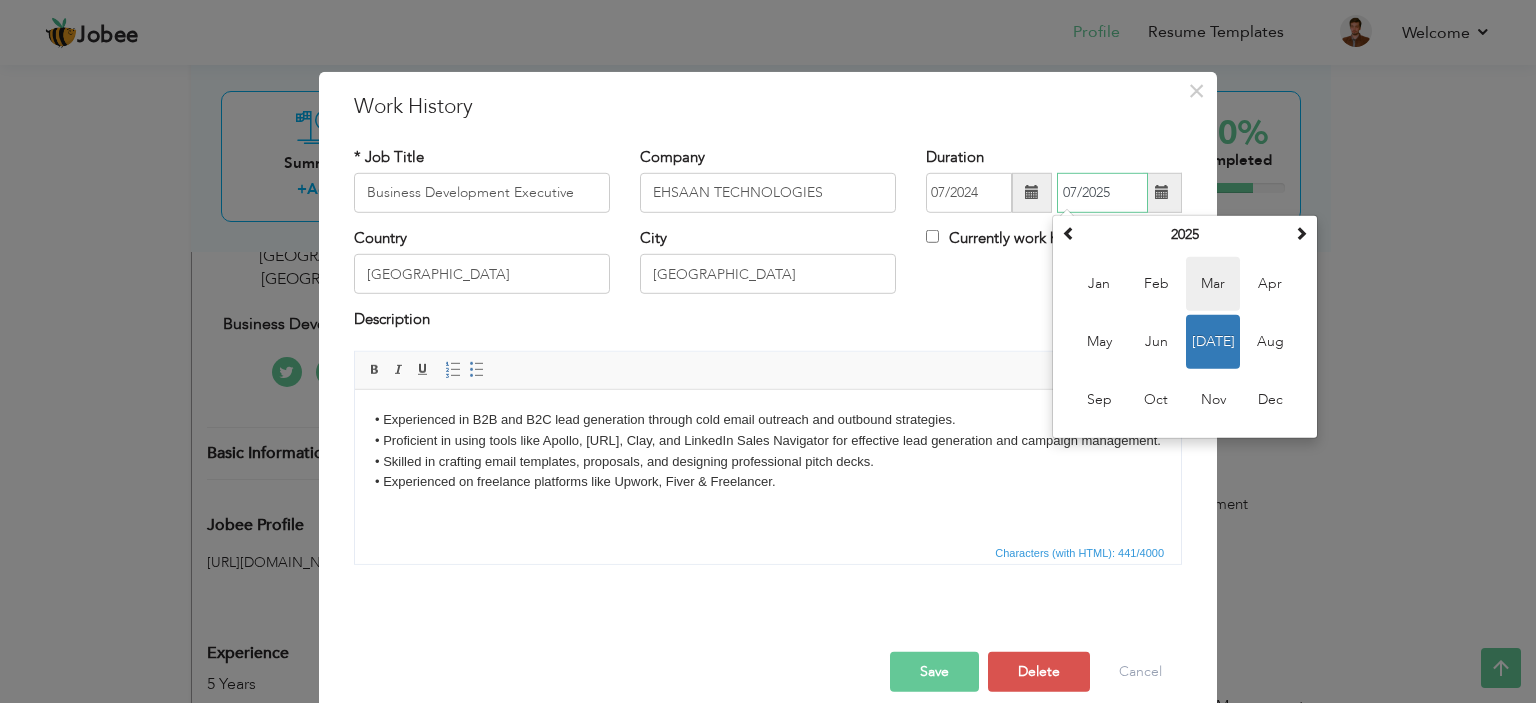 click on "Mar" at bounding box center [1213, 284] 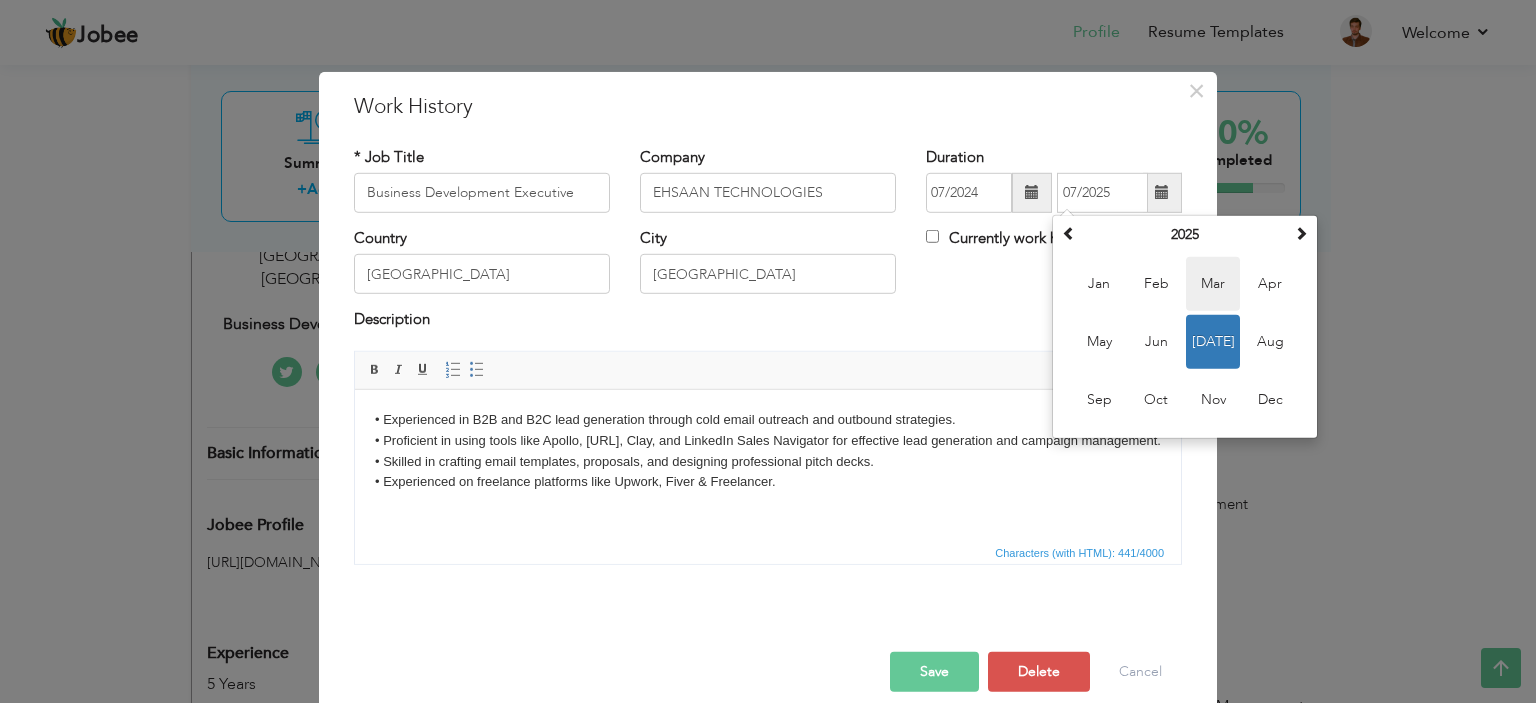 type on "03/2025" 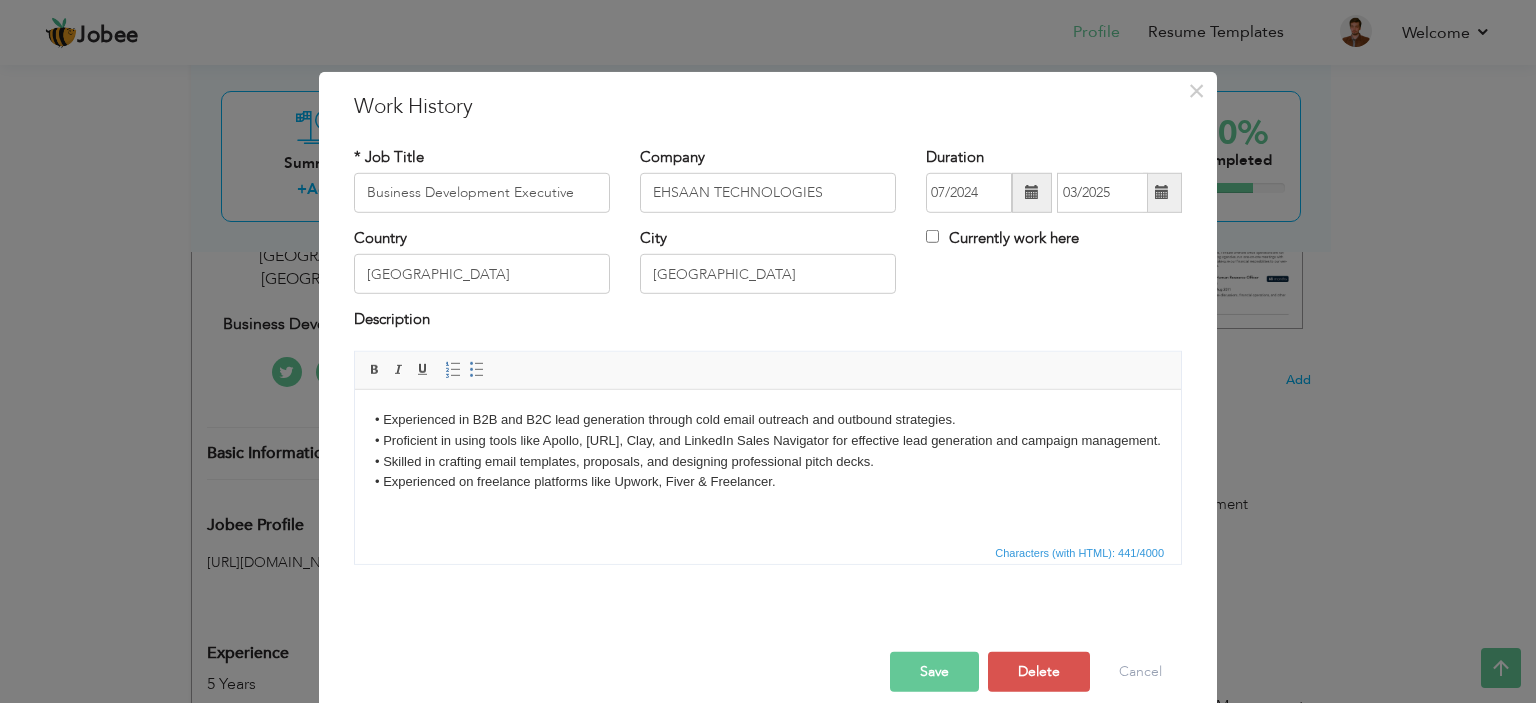 click on "Save" at bounding box center (934, 672) 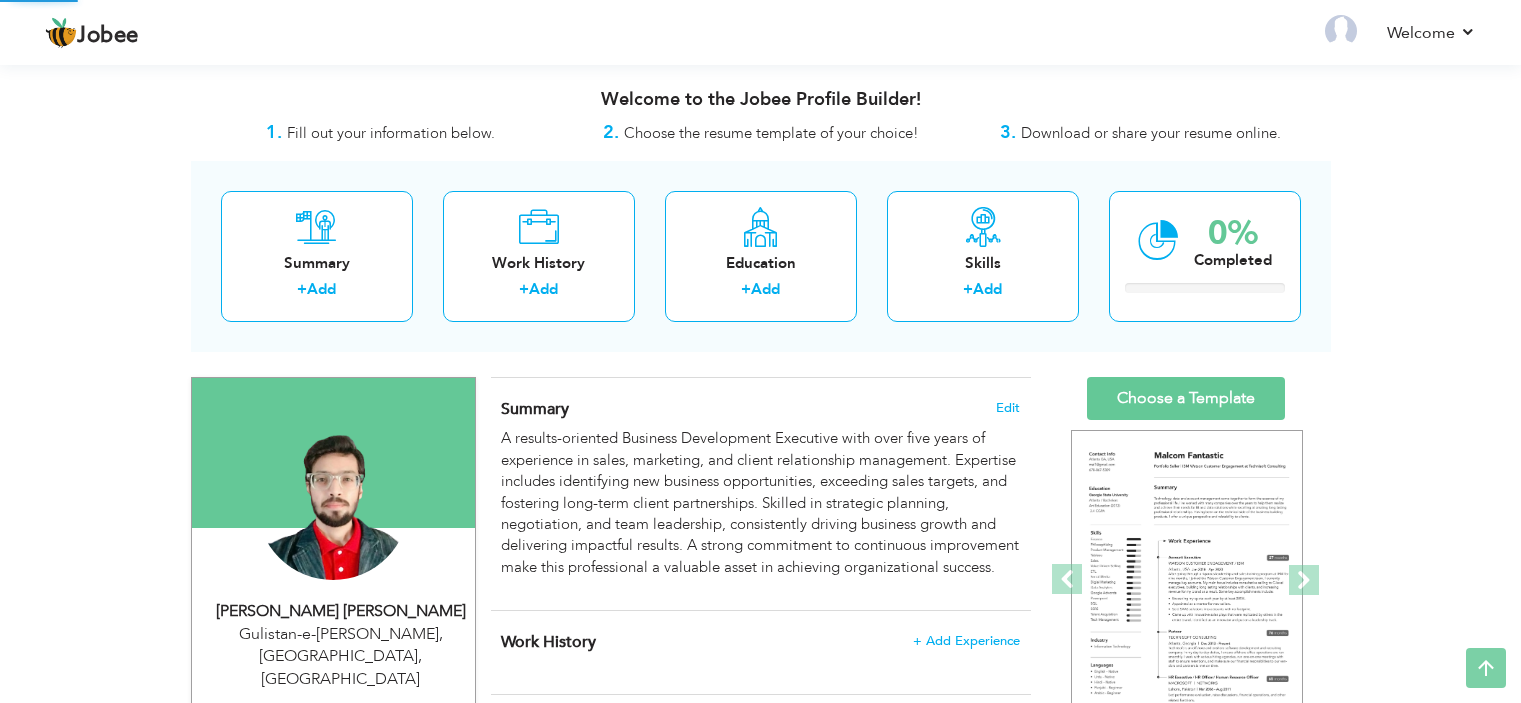 scroll, scrollTop: 400, scrollLeft: 0, axis: vertical 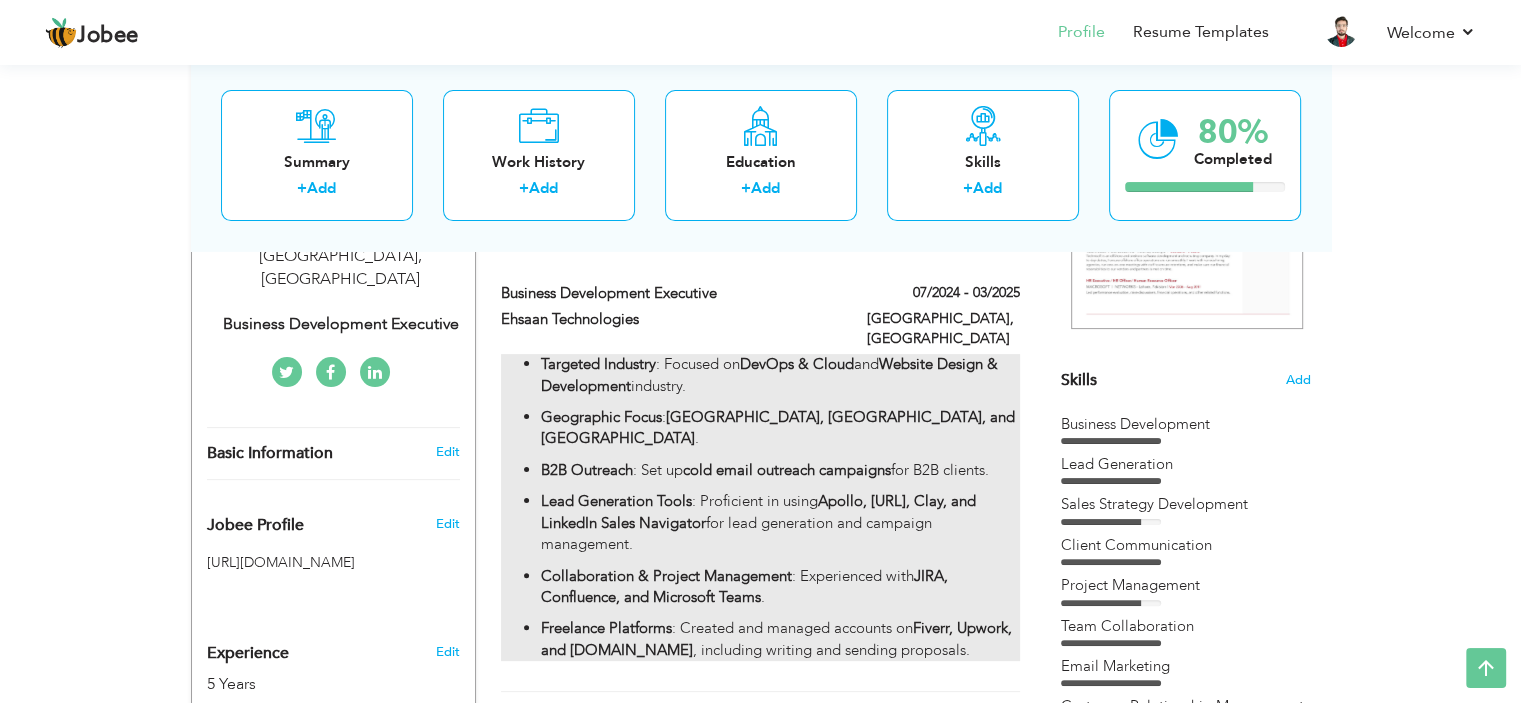 click on "[GEOGRAPHIC_DATA], [GEOGRAPHIC_DATA], and [GEOGRAPHIC_DATA]" at bounding box center (778, 427) 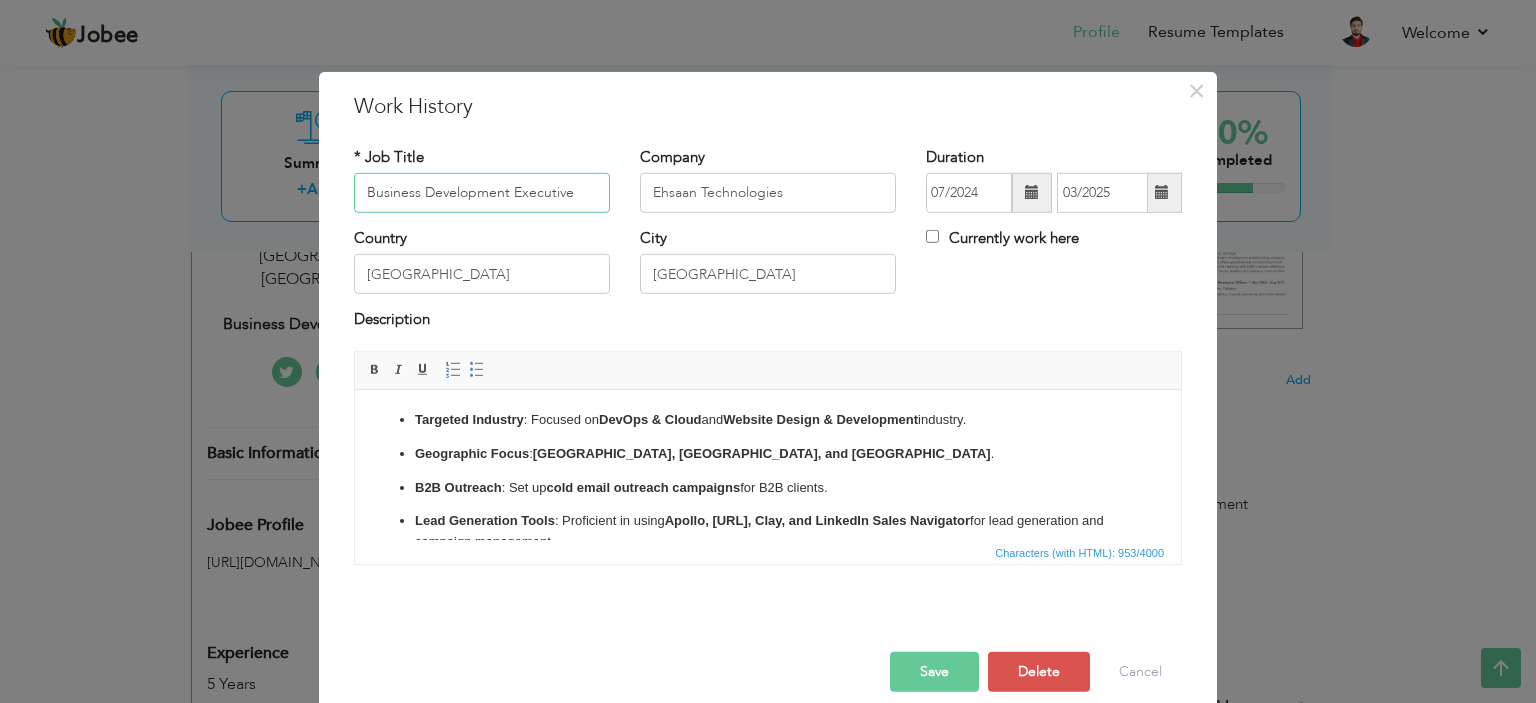 click on "Business Development Executive" at bounding box center [482, 193] 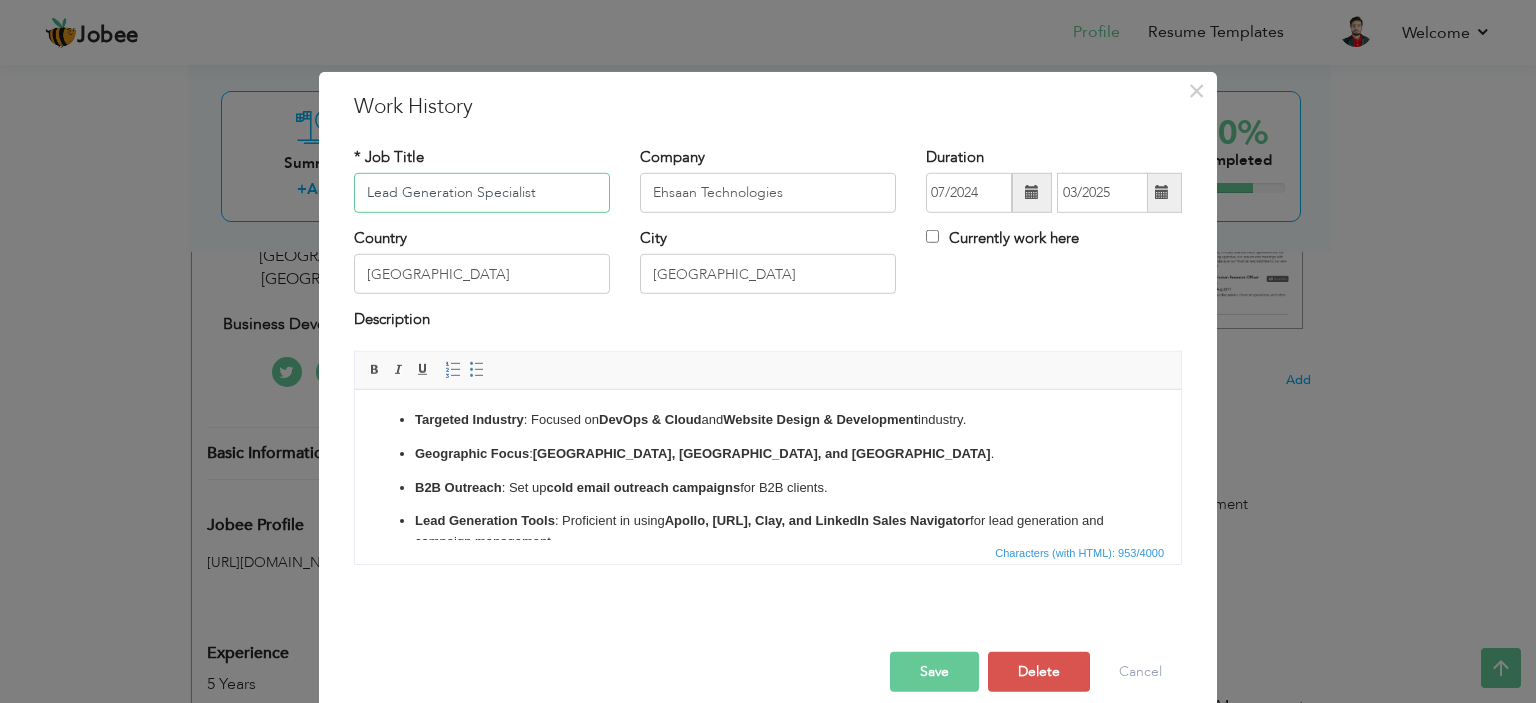 type on "Lead Generation Specialist" 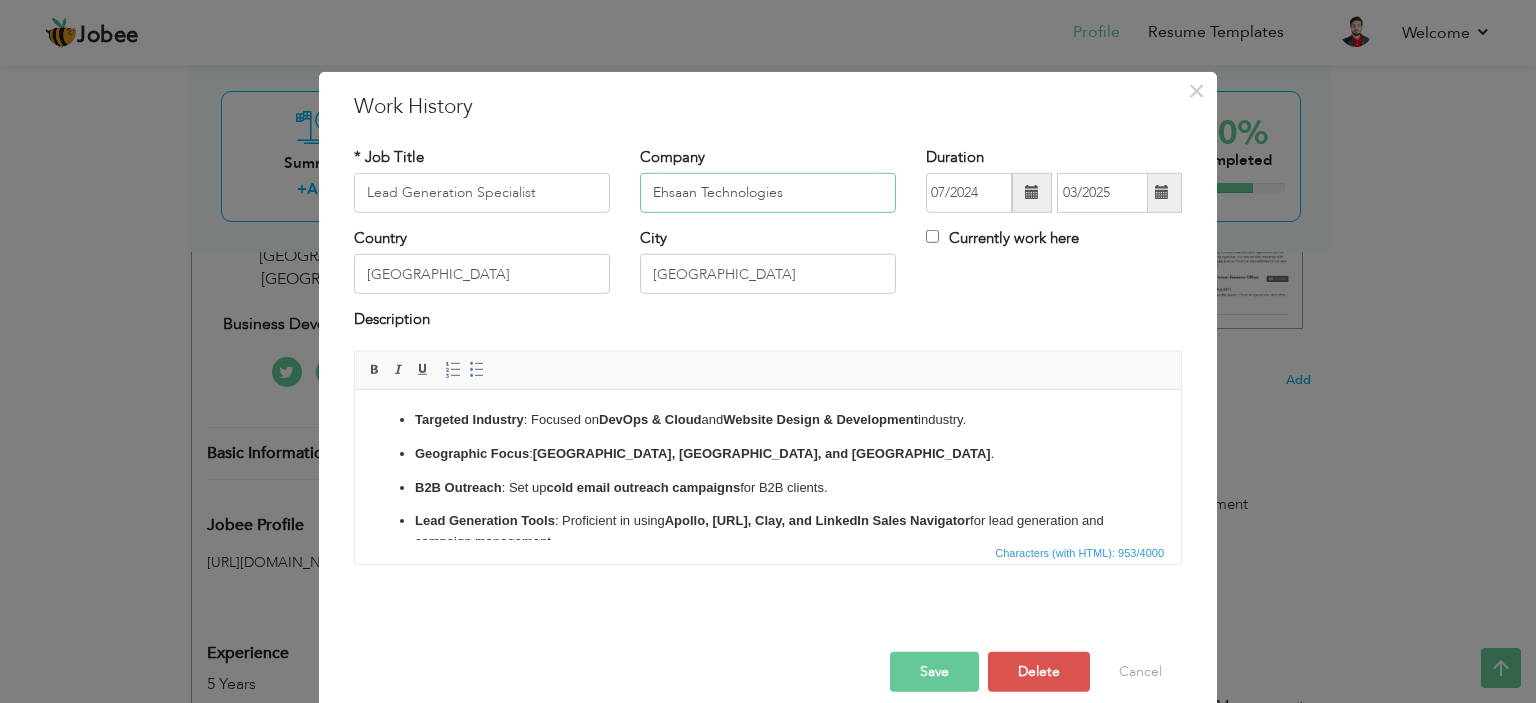 click on "Ehsaan Technologies" at bounding box center [768, 193] 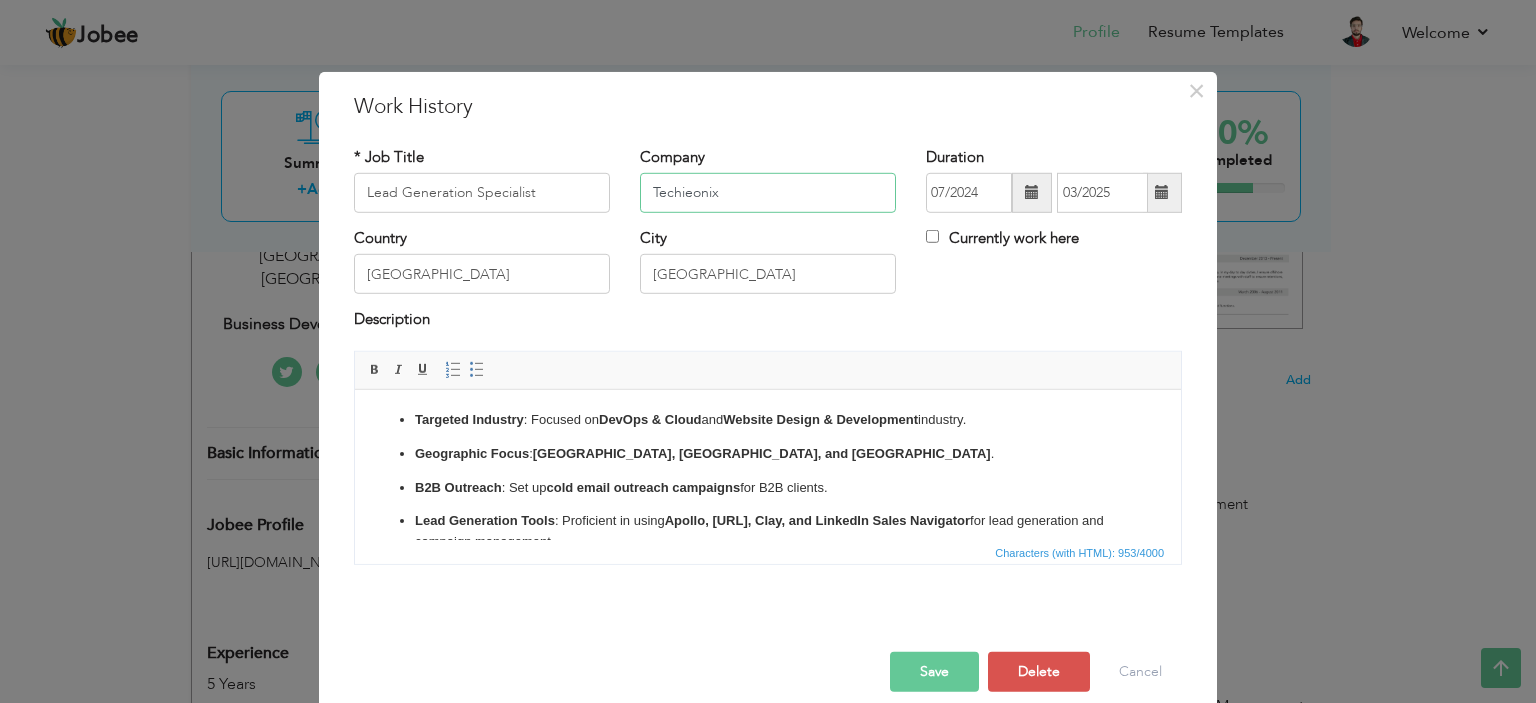 type on "Techieonix" 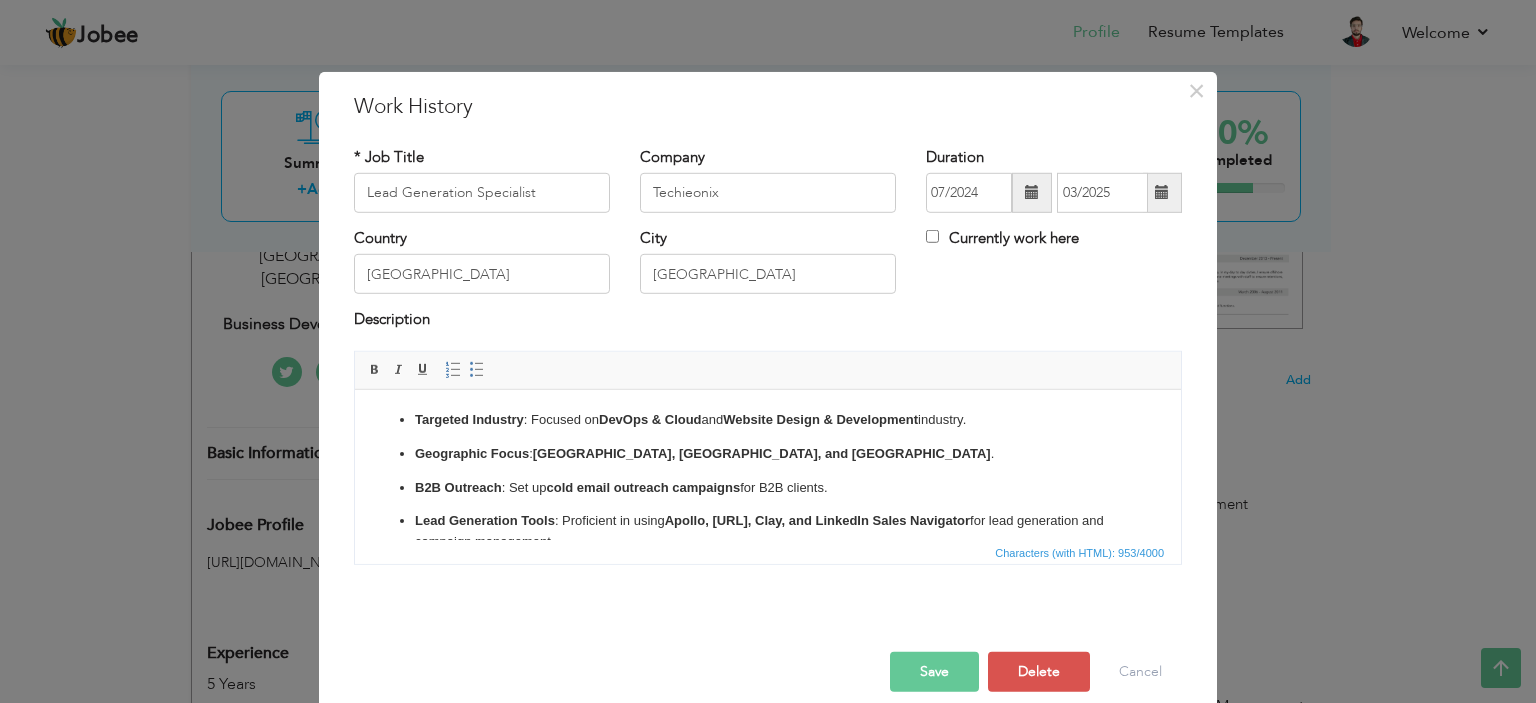 click at bounding box center (1032, 193) 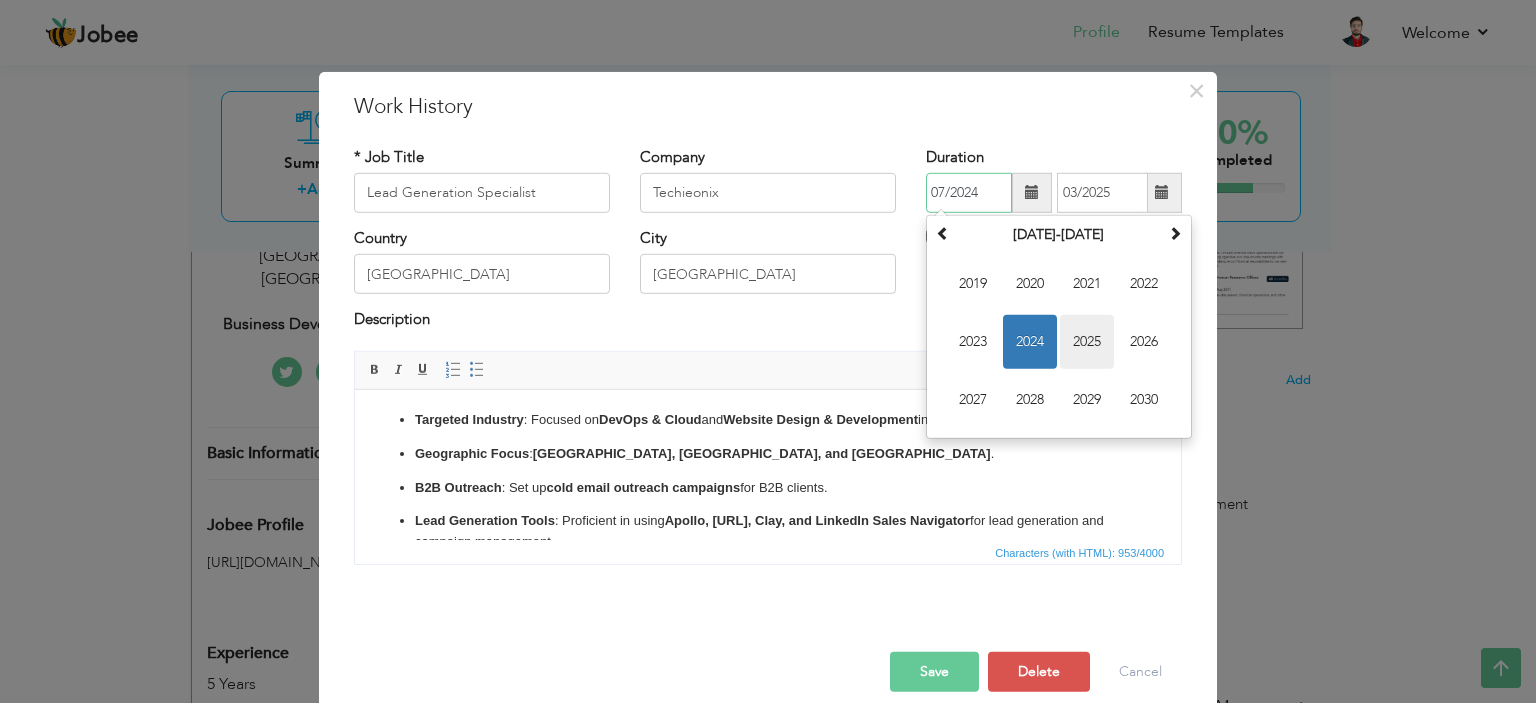 click on "2025" at bounding box center (1087, 342) 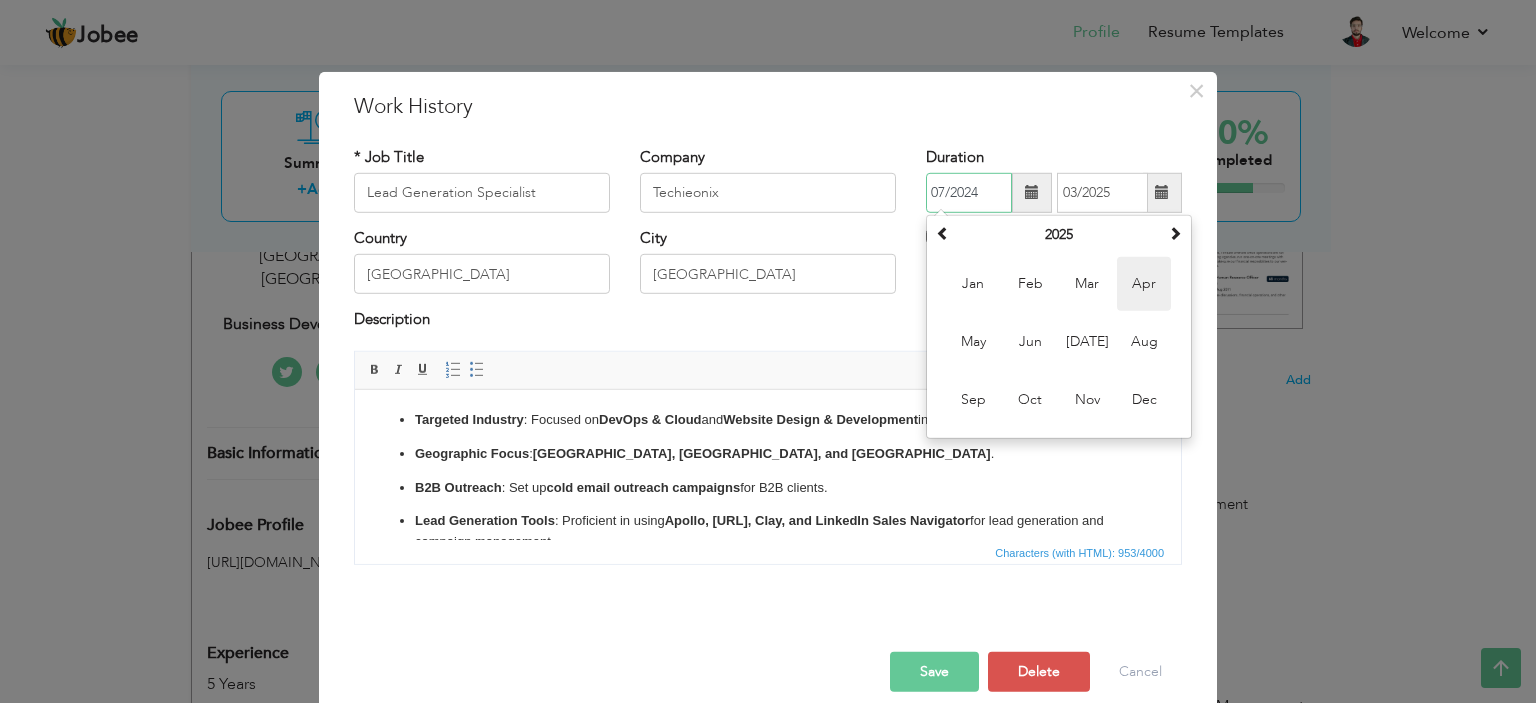 click on "Apr" at bounding box center [1144, 284] 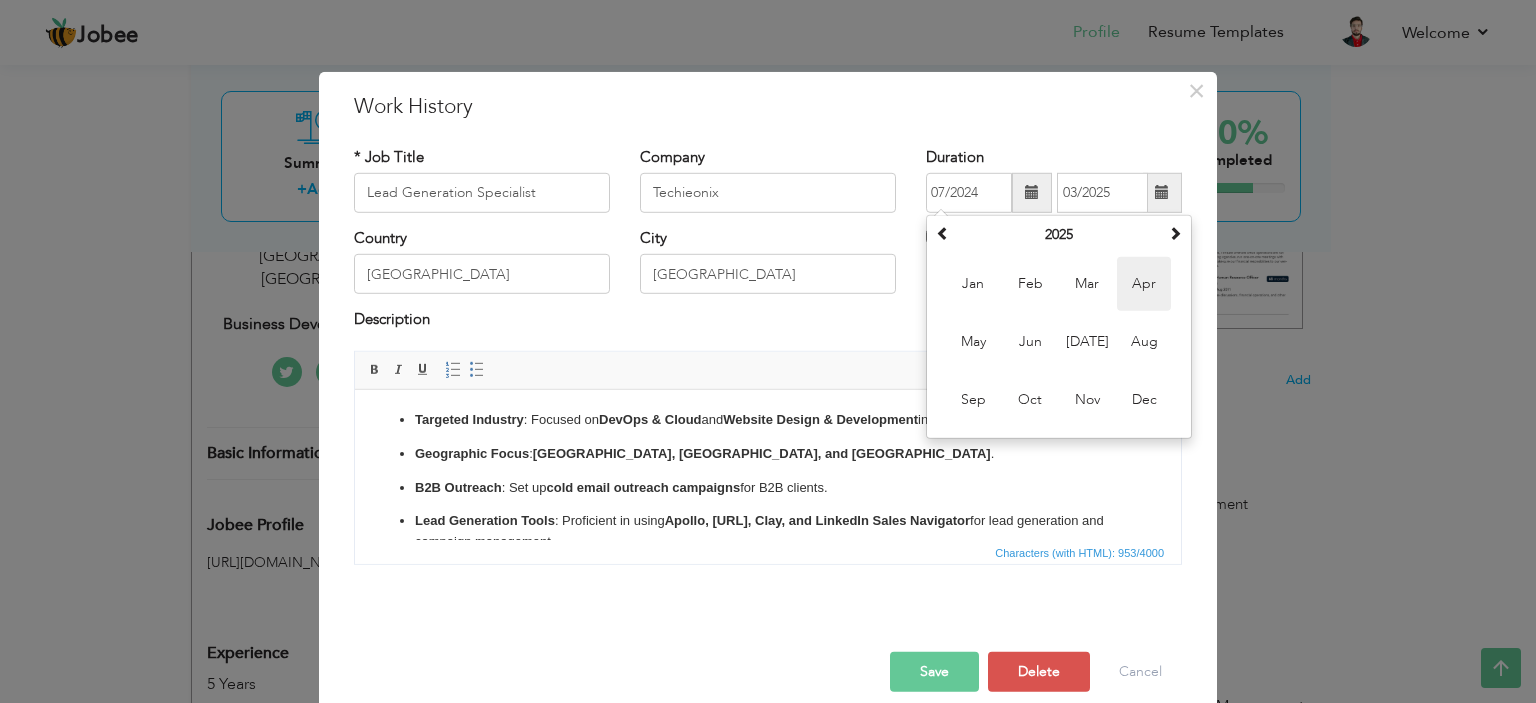 type on "04/2025" 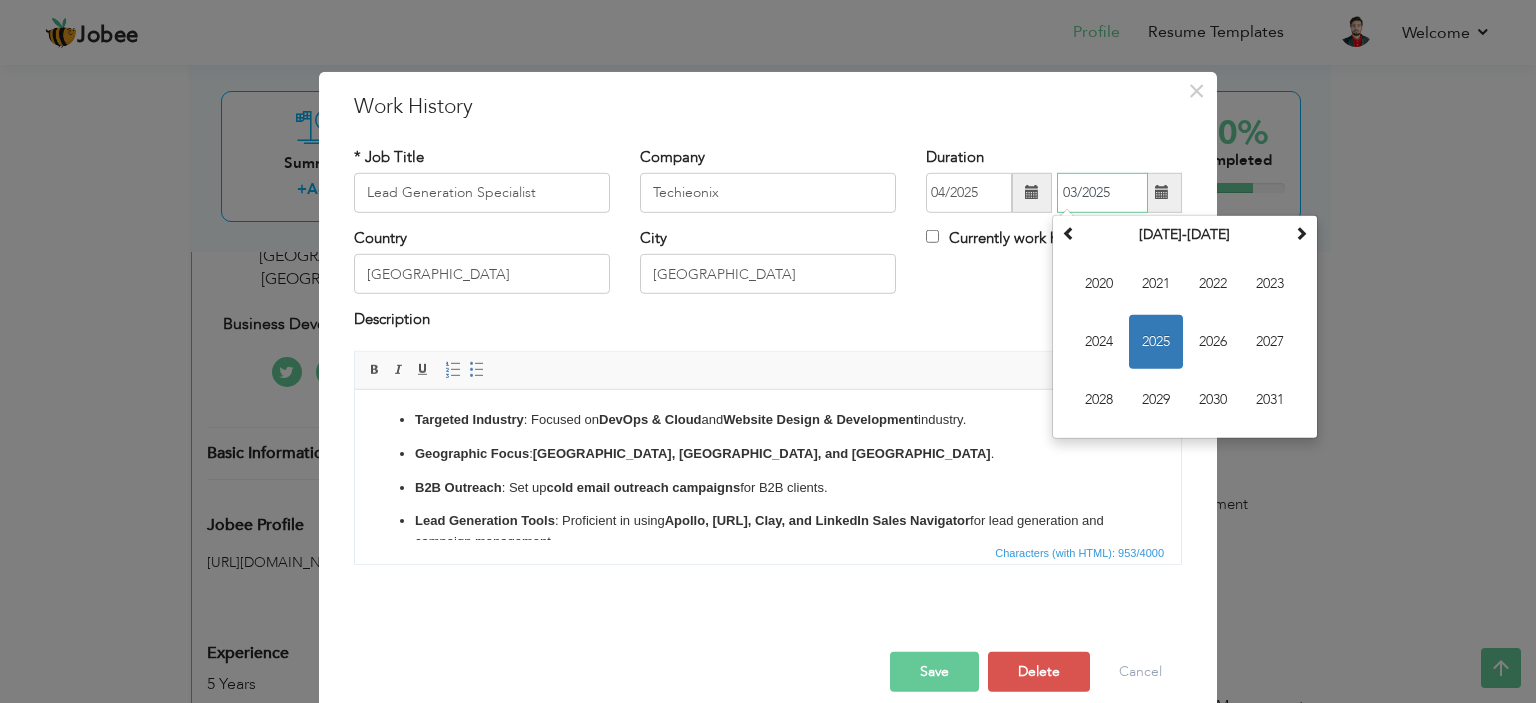 click on "03/2025" at bounding box center [1102, 193] 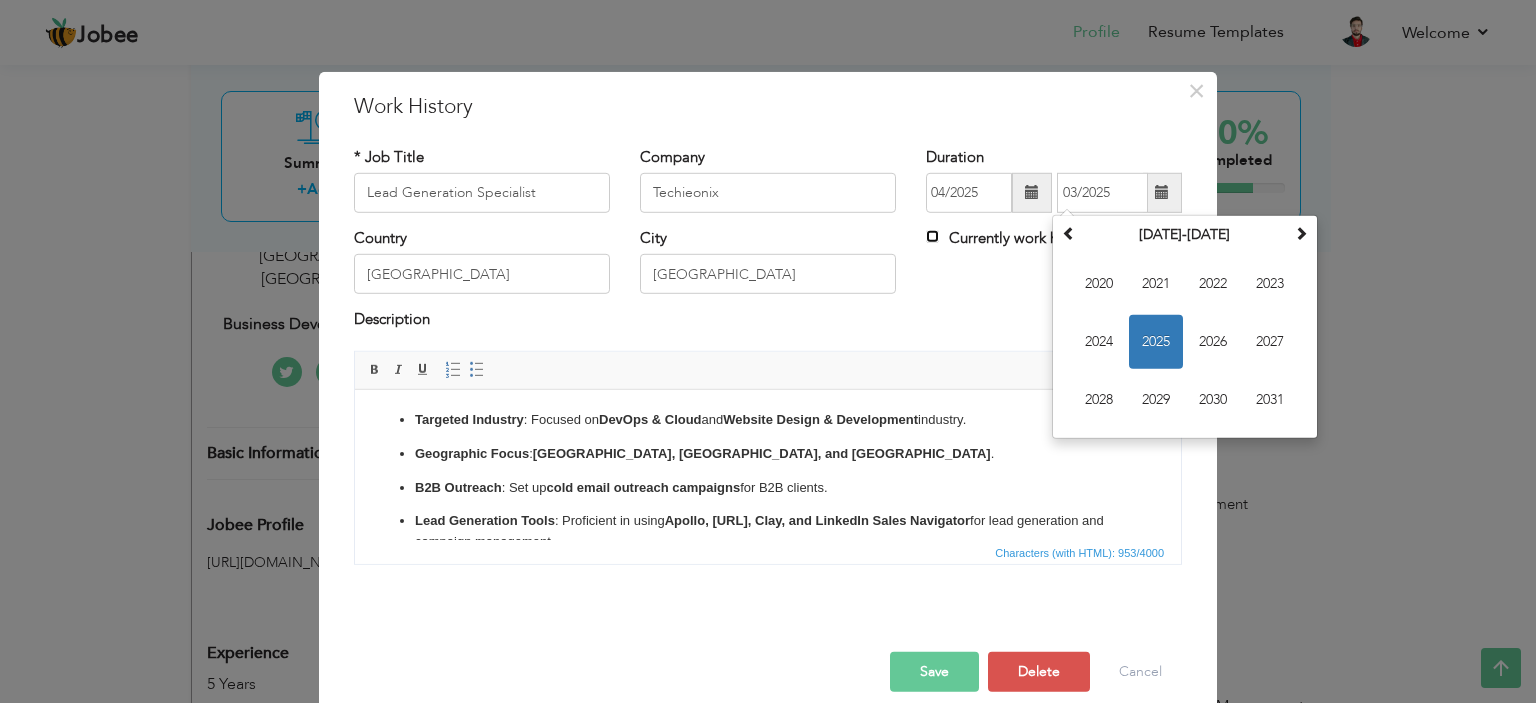 click on "Currently work here" at bounding box center [932, 236] 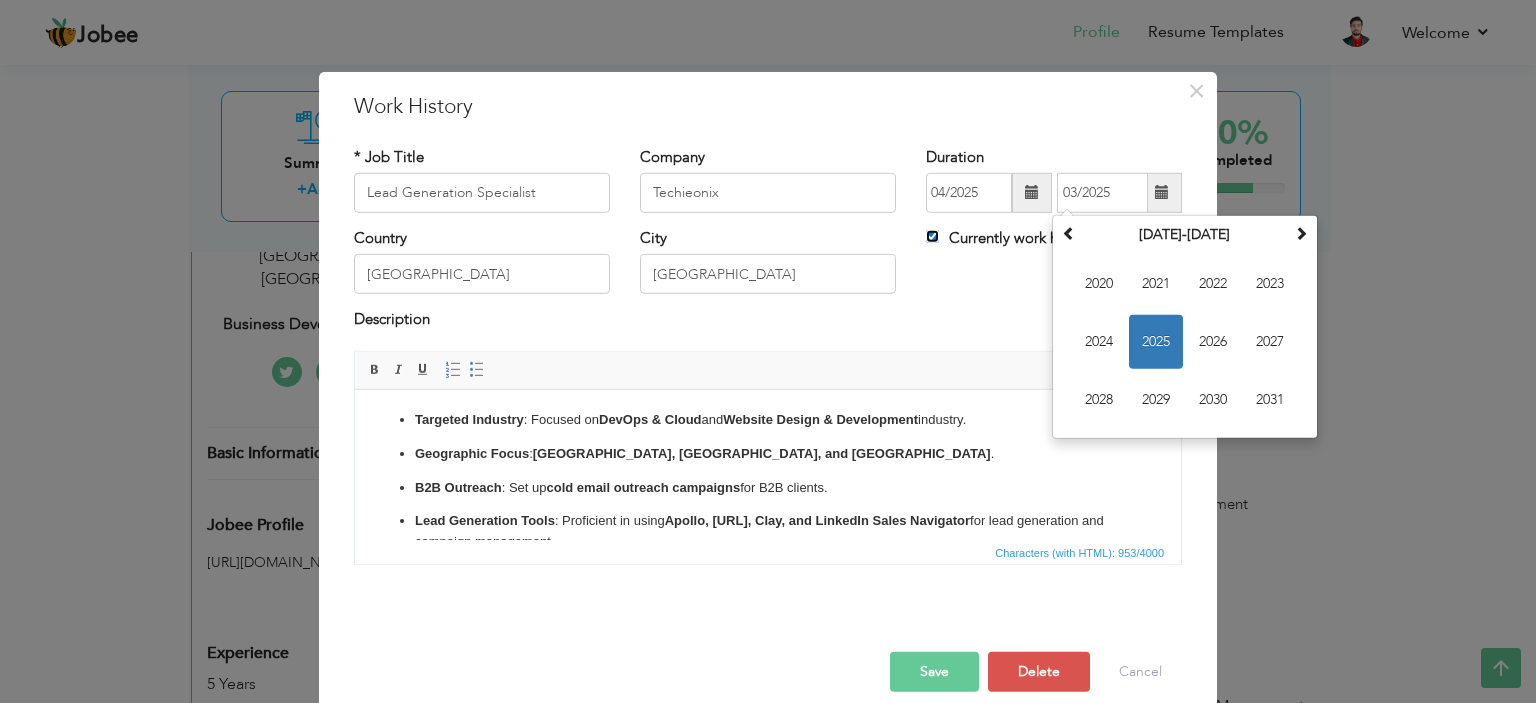 type 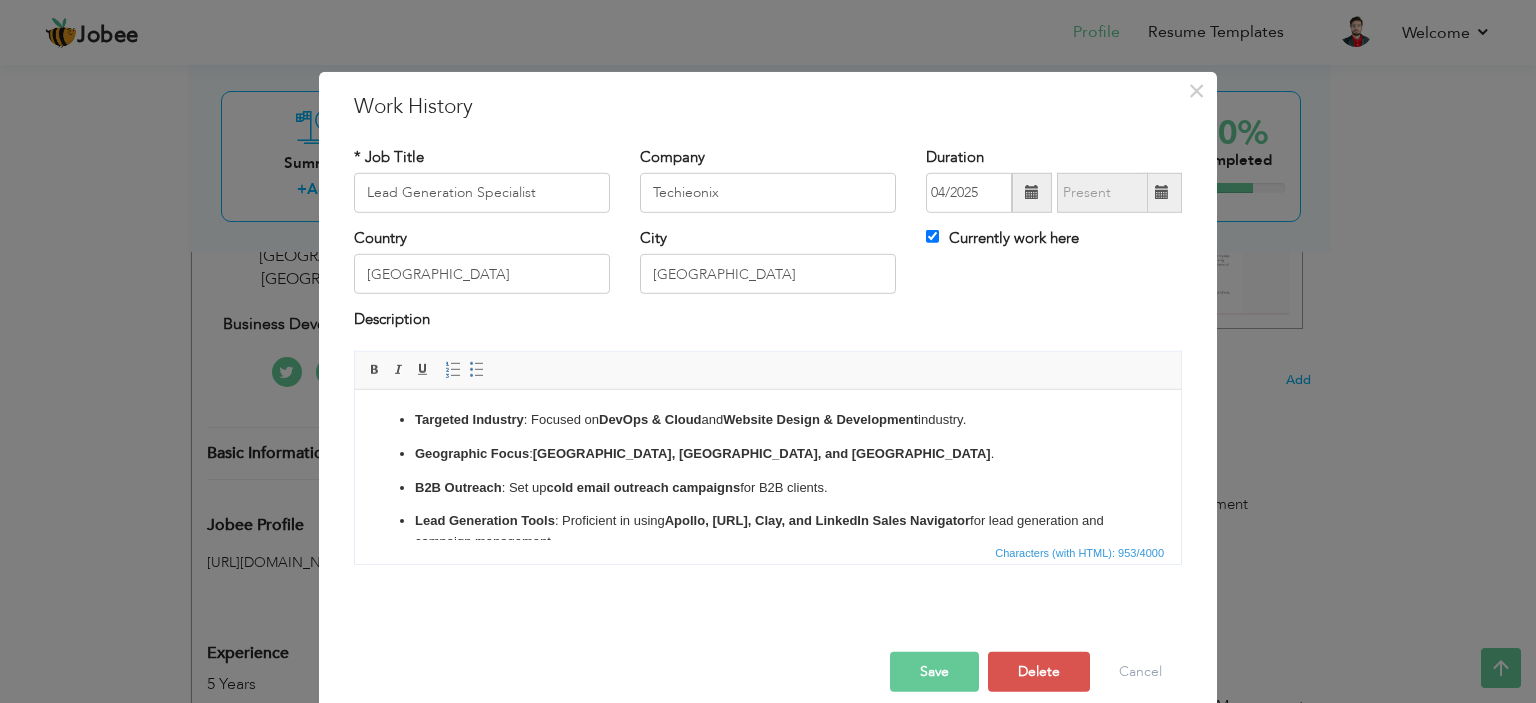 click on "Save" at bounding box center (934, 672) 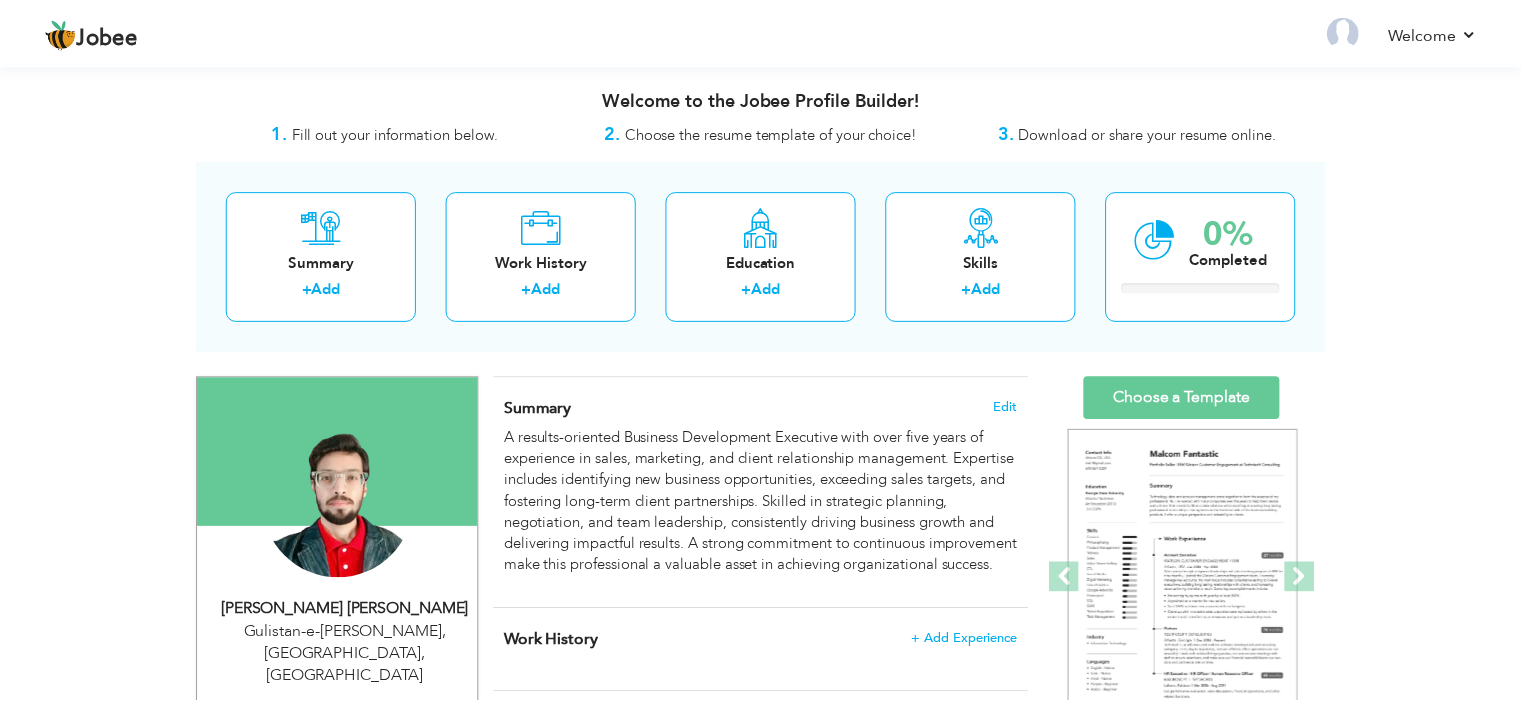 scroll, scrollTop: 400, scrollLeft: 0, axis: vertical 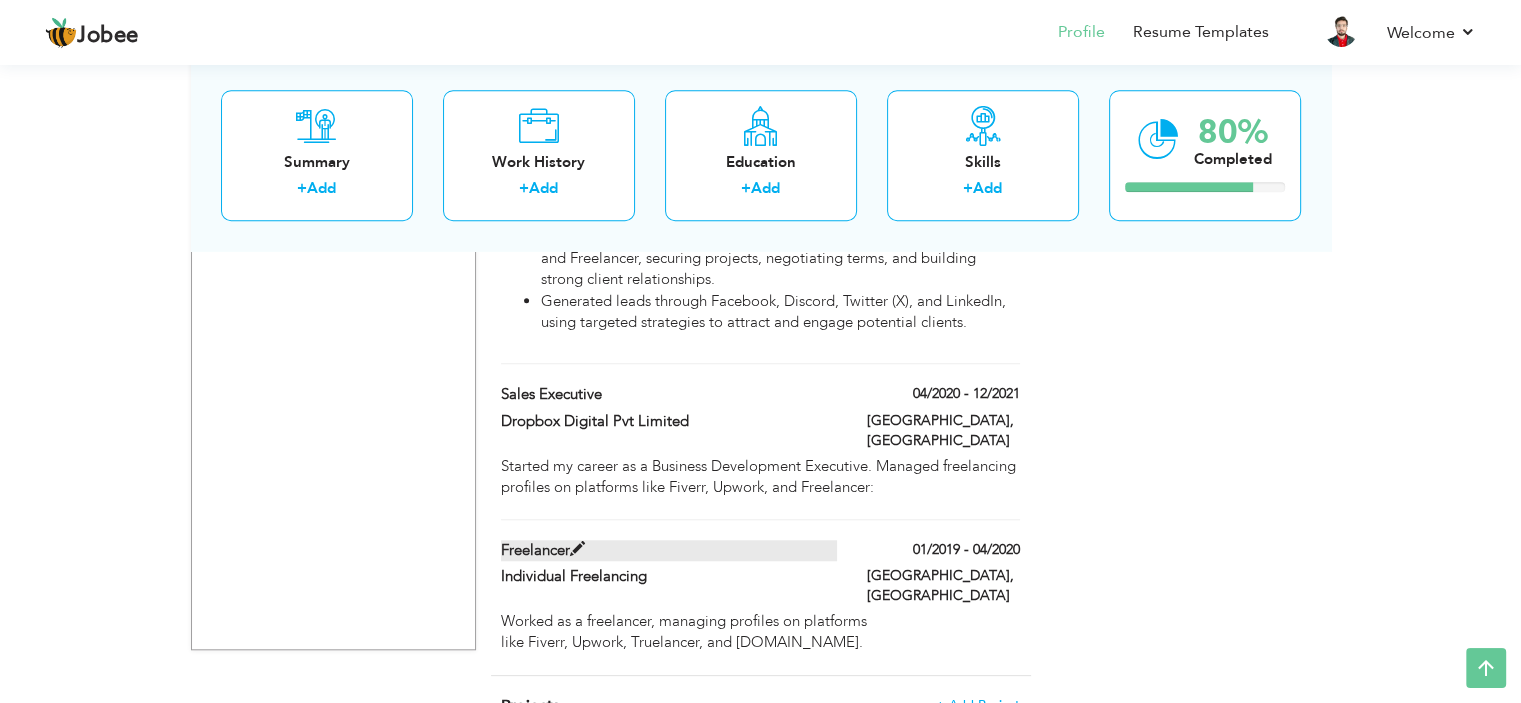 click at bounding box center (577, 549) 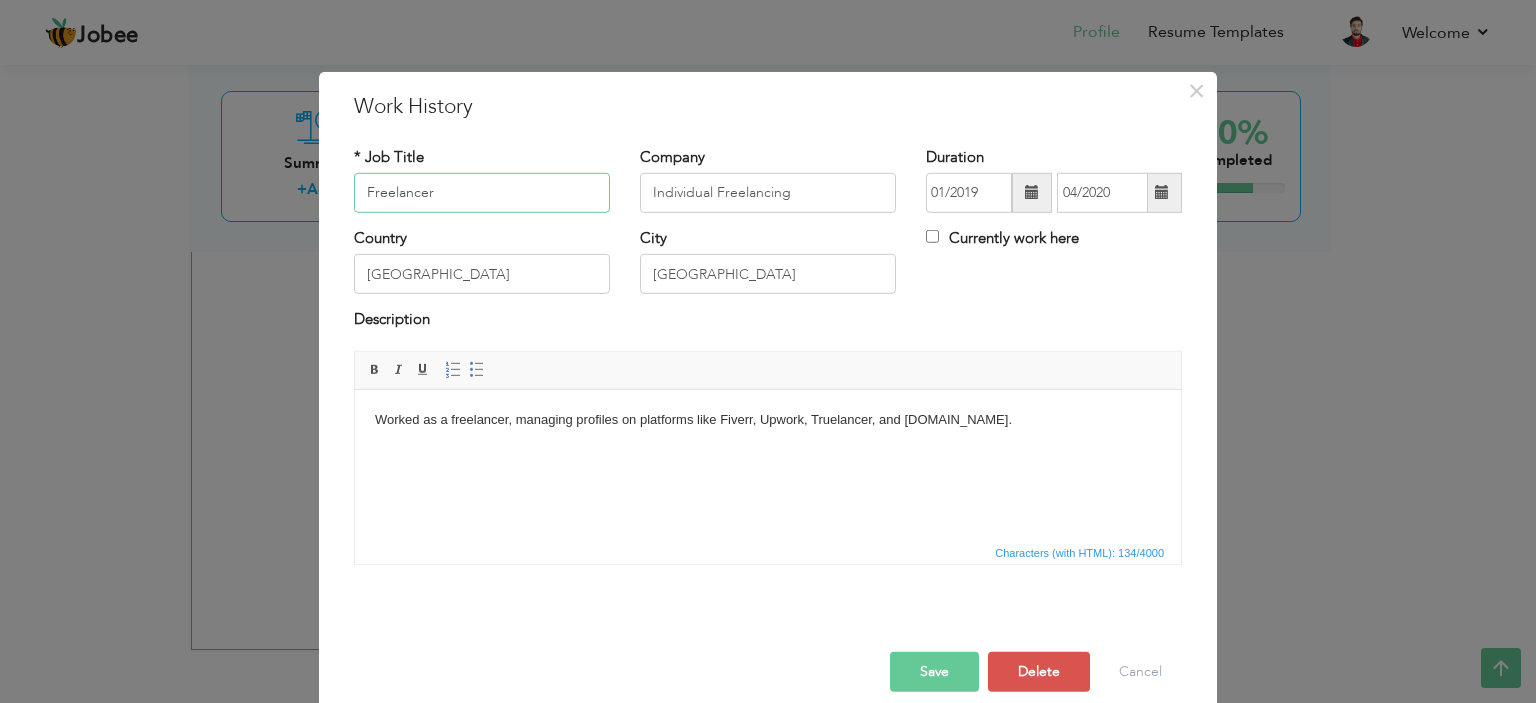 click on "Freelancer" at bounding box center [482, 193] 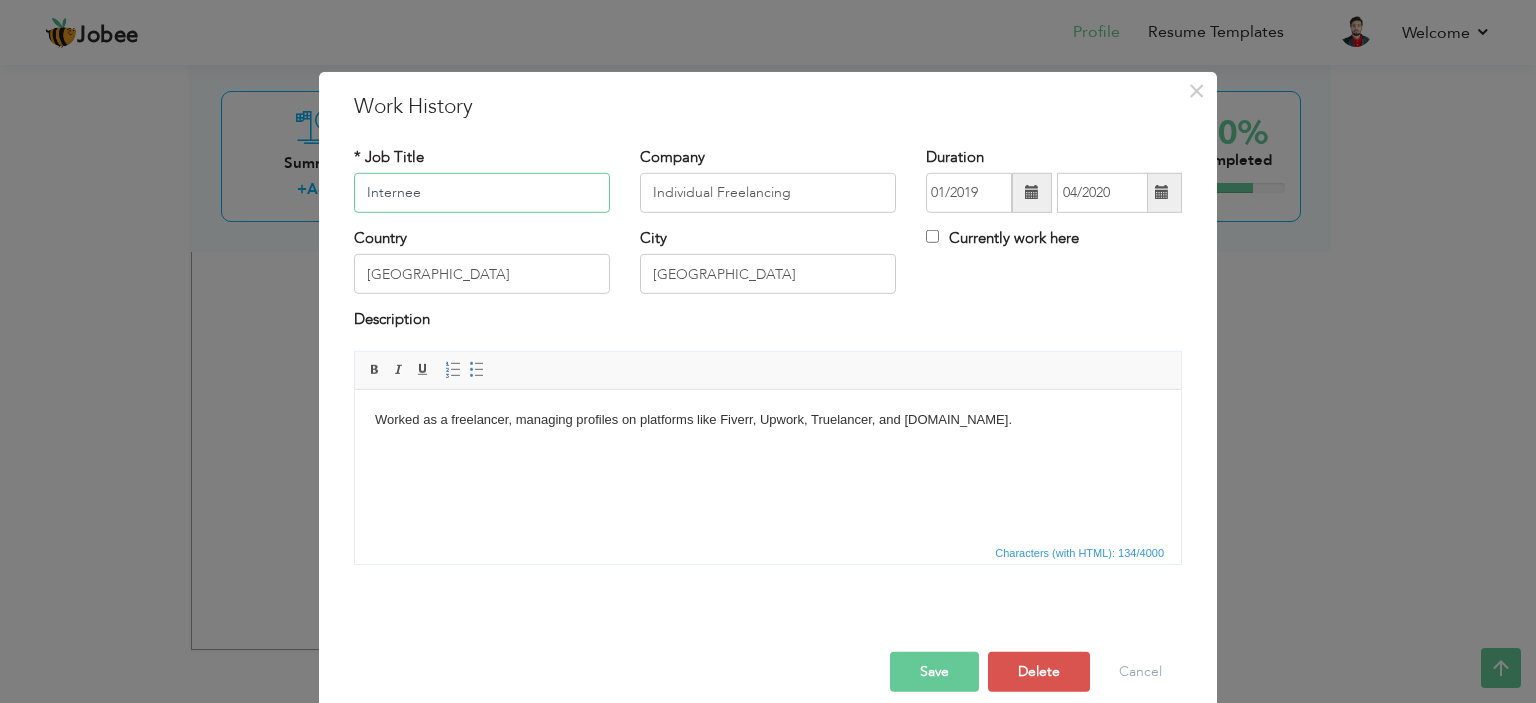 type on "Internee" 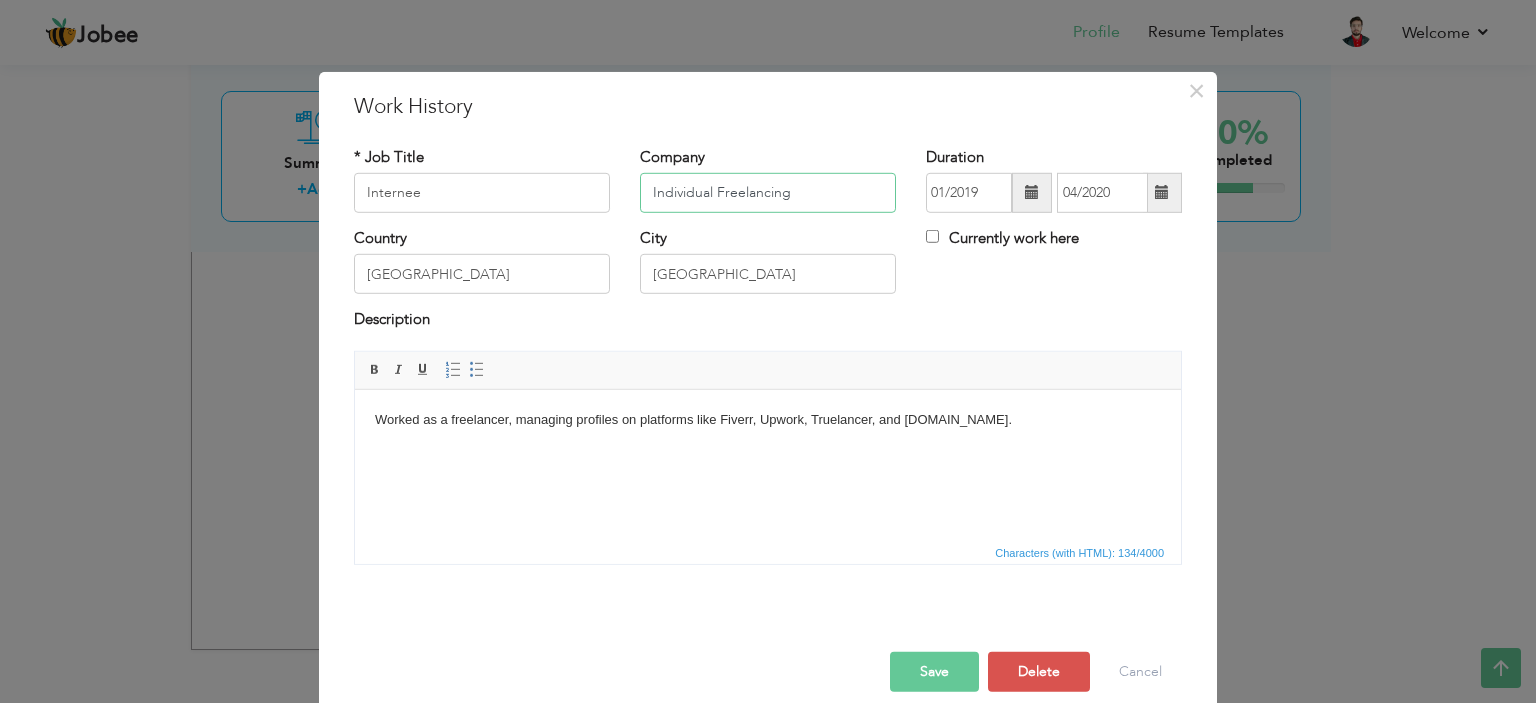 click on "Individual Freelancing" at bounding box center [768, 193] 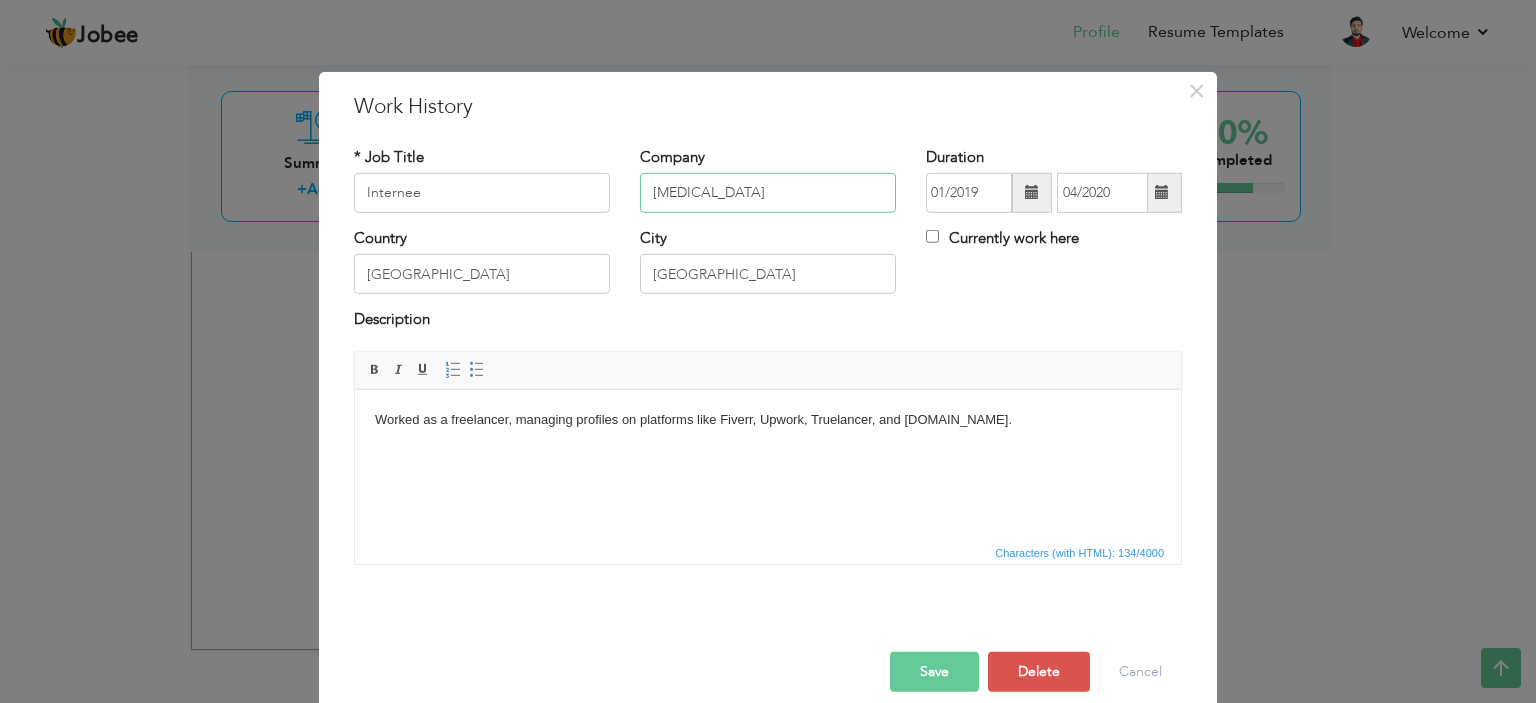 click on "Alli" at bounding box center (768, 193) 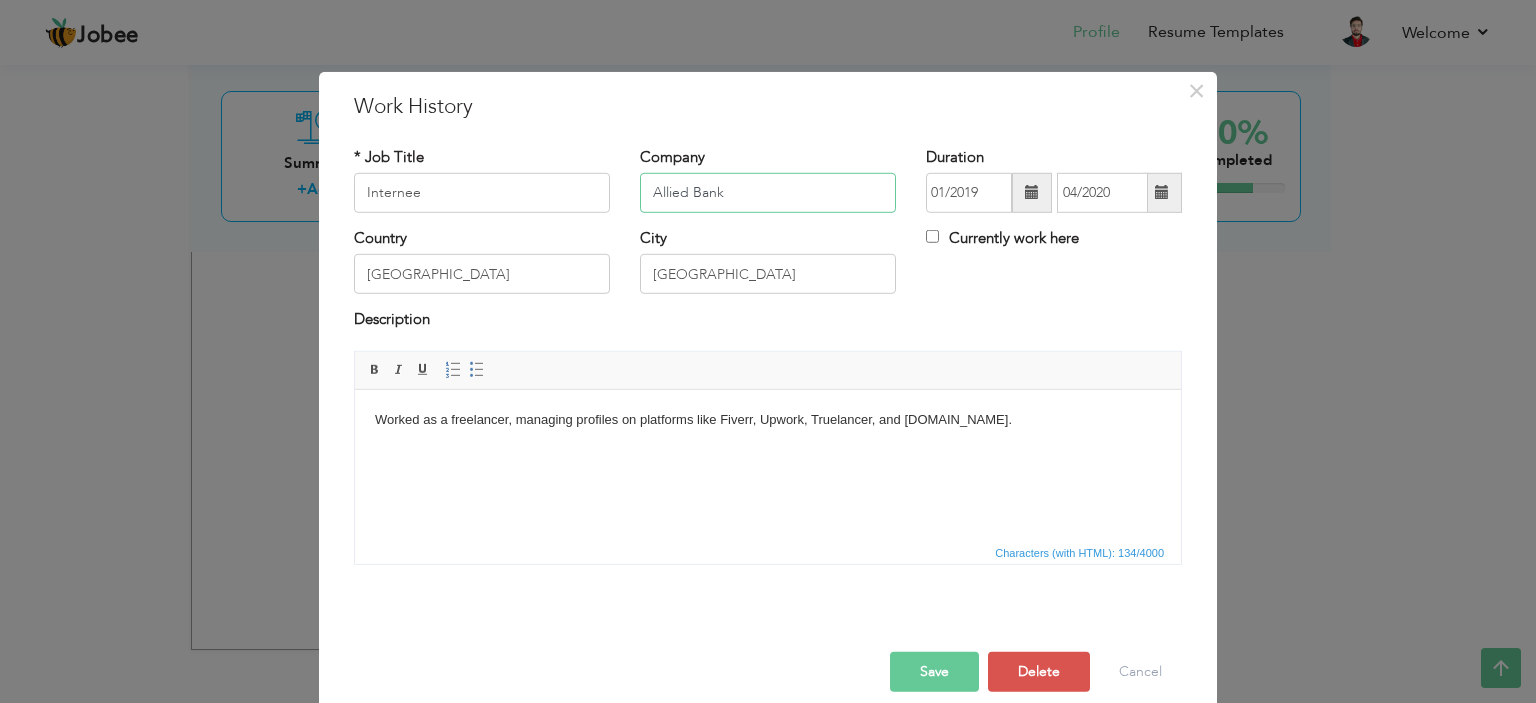 type on "Allied Bank" 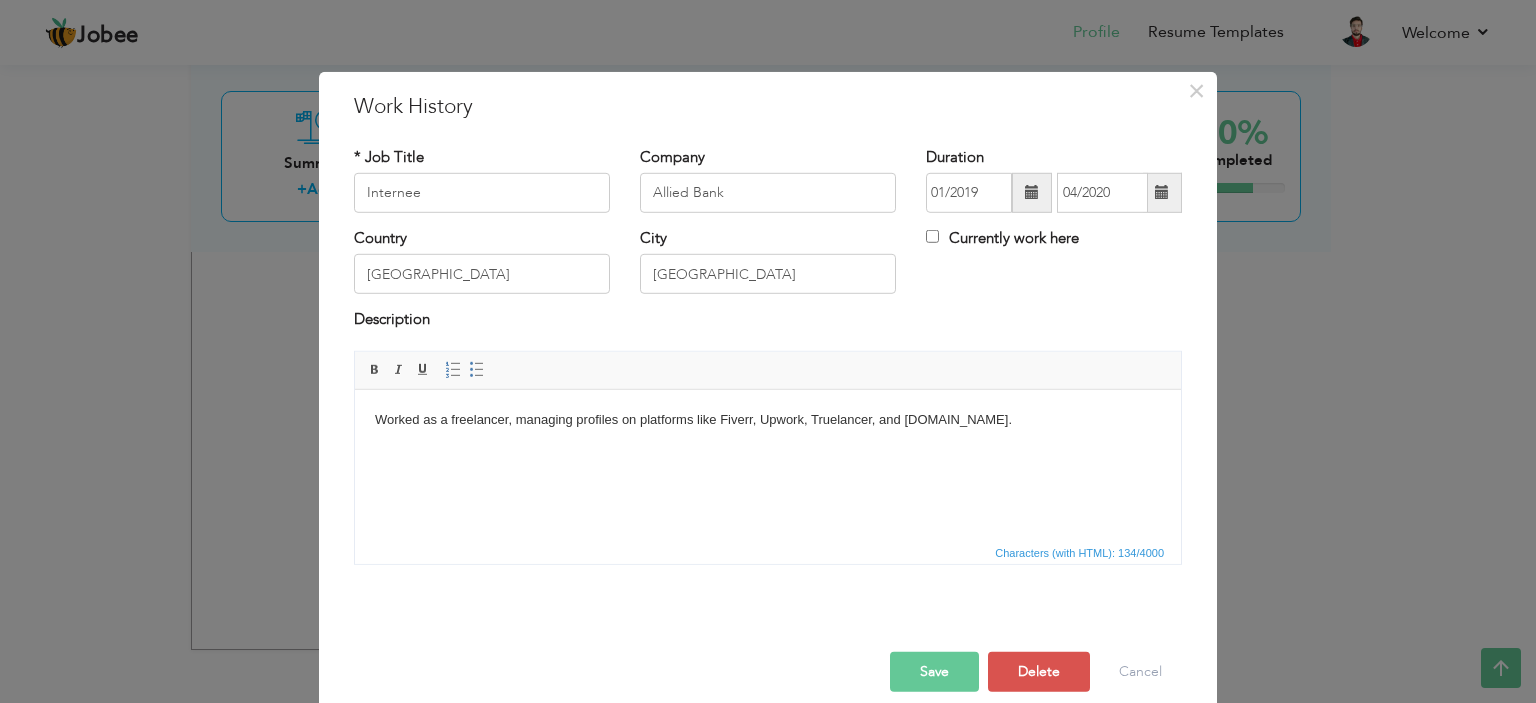 click on "Worked as a freelancer, managing profiles on platforms like Fiverr, Upwork, Truelancer, and Freelancer.com." at bounding box center [768, 419] 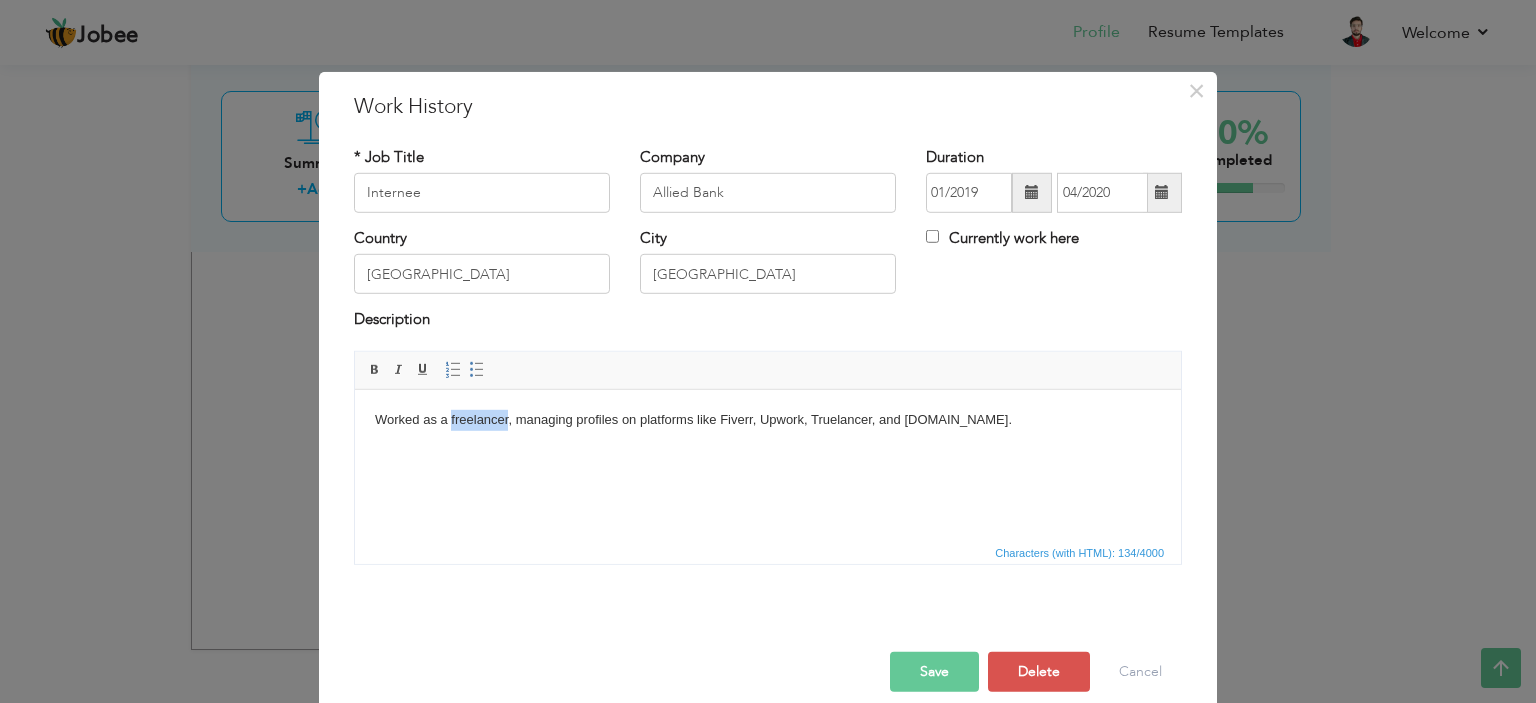 click on "Worked as a freelancer, managing profiles on platforms like Fiverr, Upwork, Truelancer, and Freelancer.com." at bounding box center [768, 419] 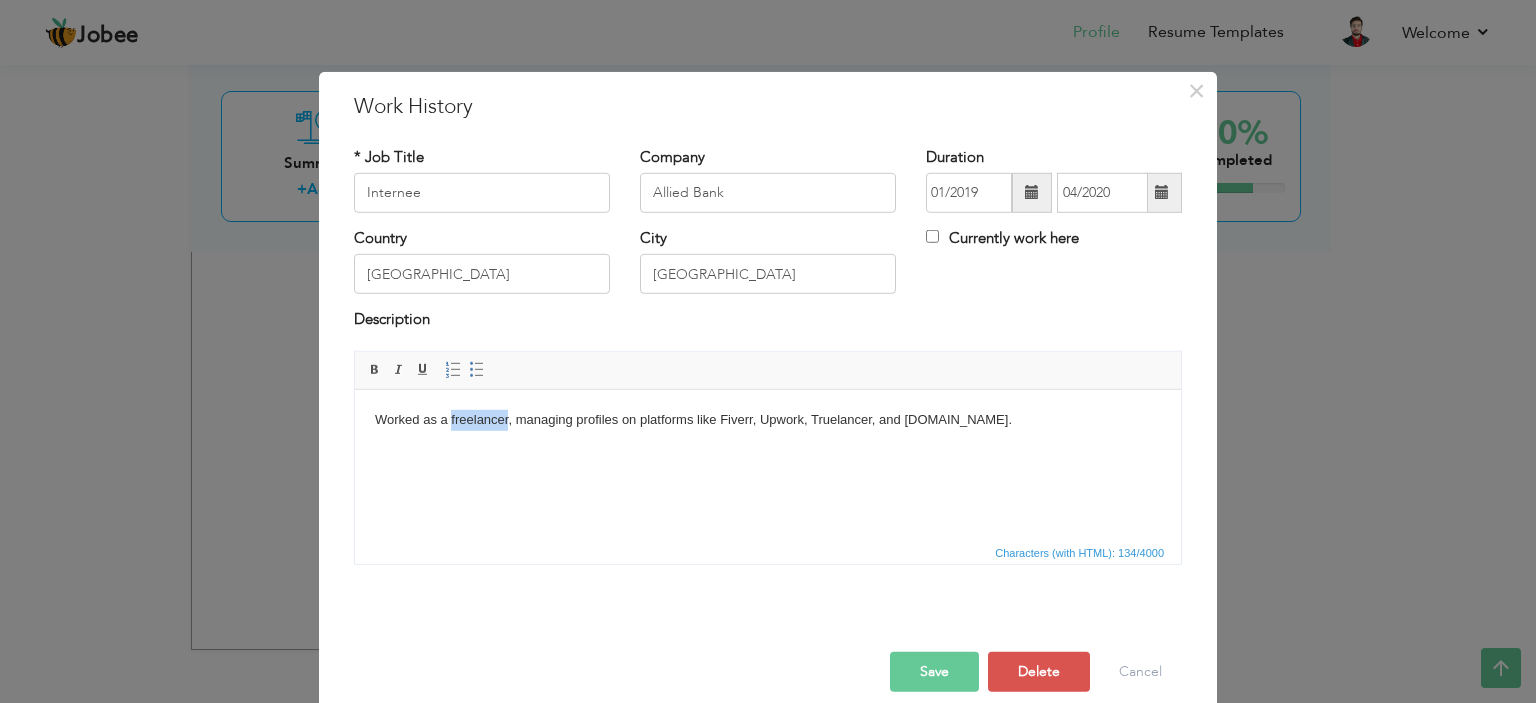 type 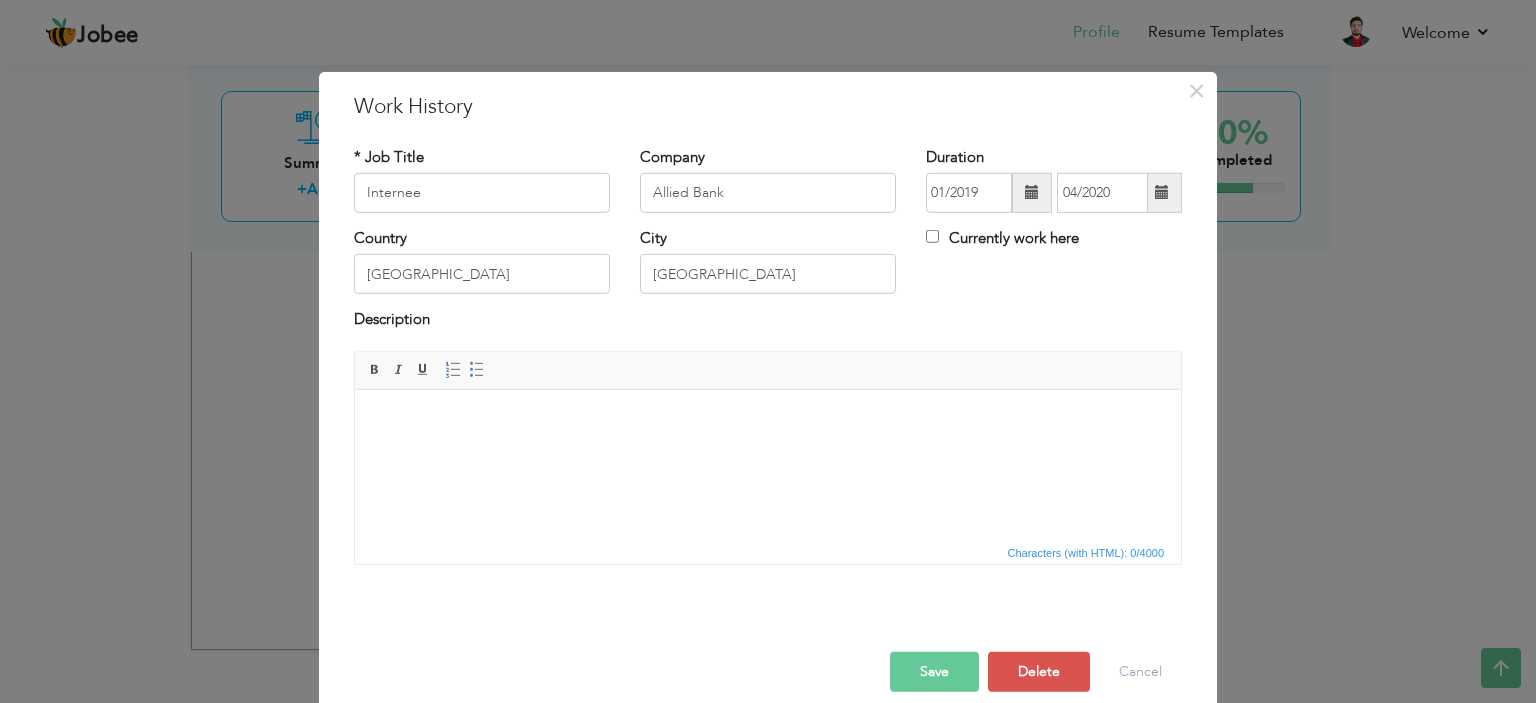 click on "Save" at bounding box center (934, 672) 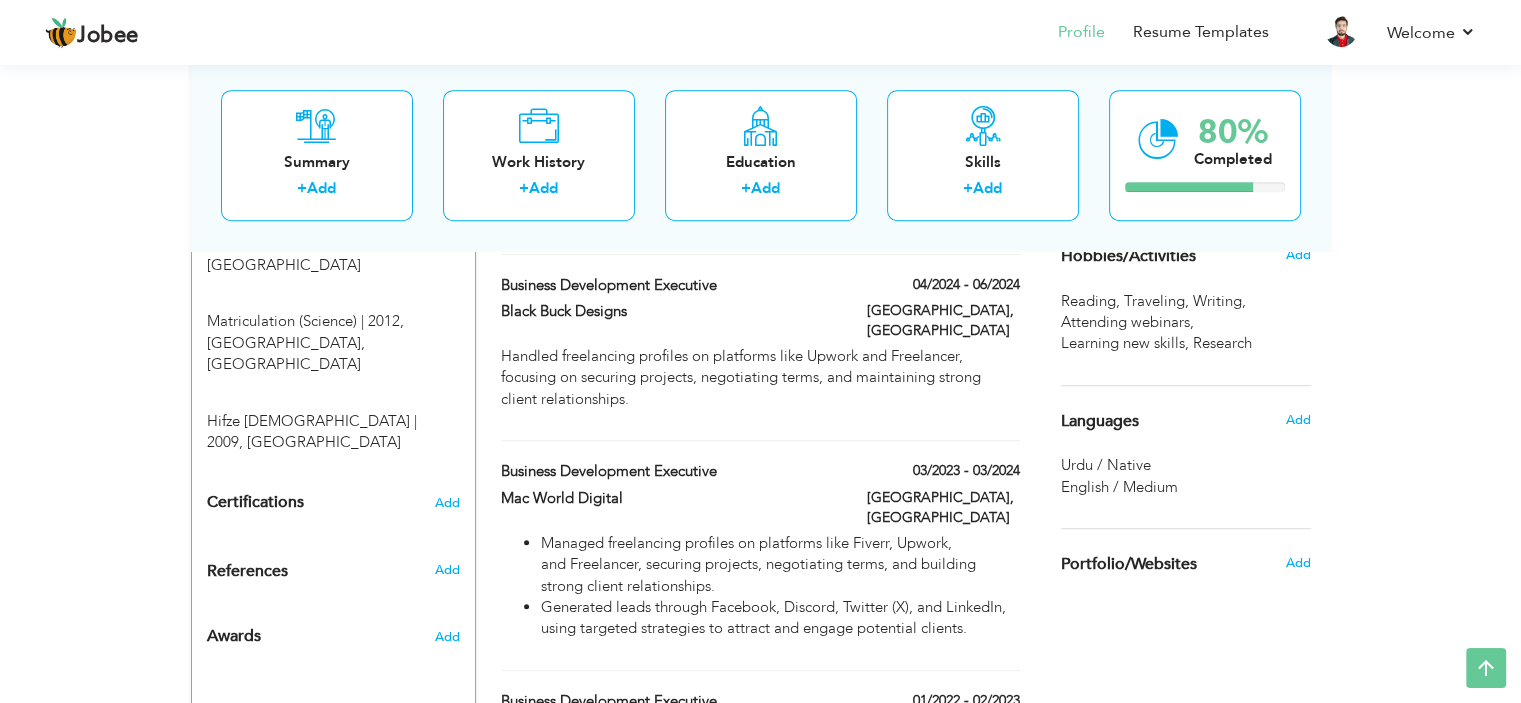scroll, scrollTop: 1600, scrollLeft: 0, axis: vertical 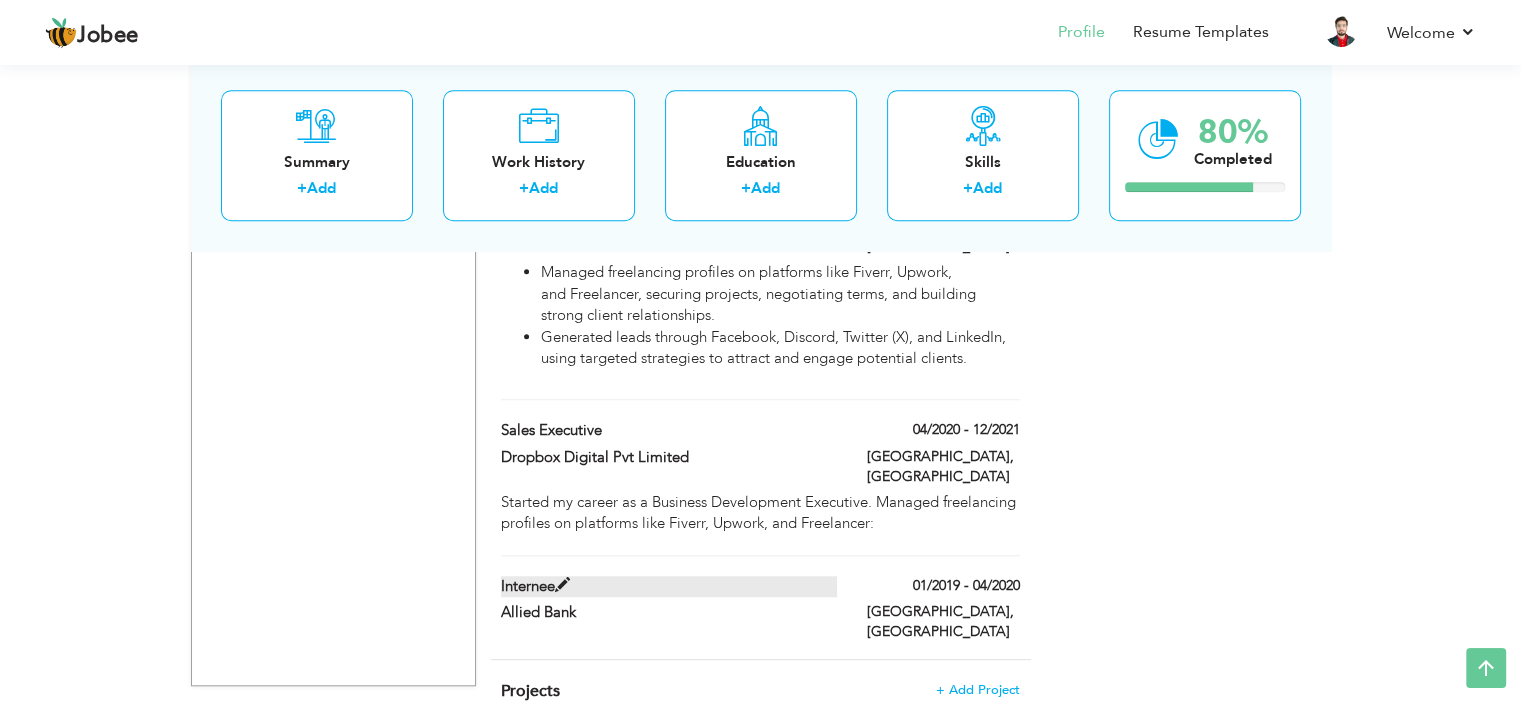 click at bounding box center [562, 585] 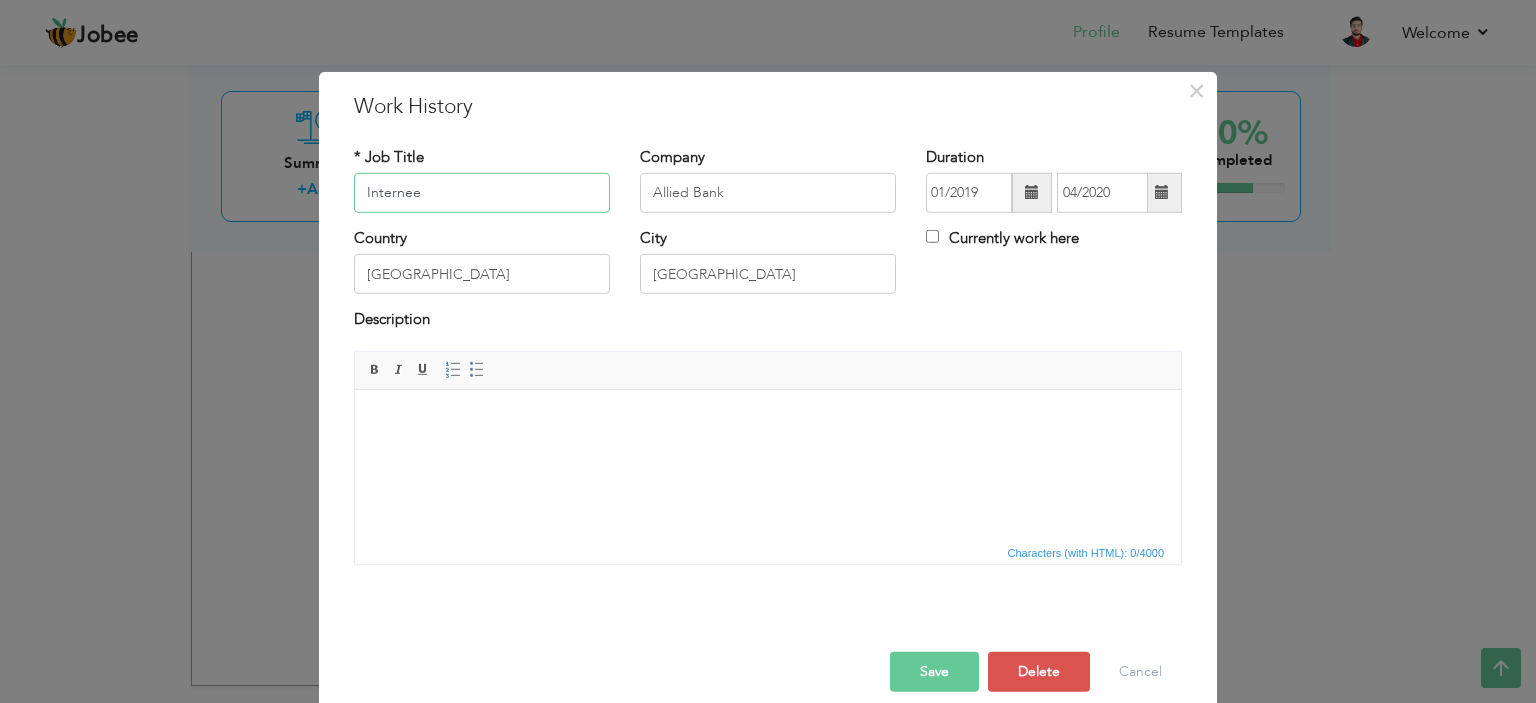 click on "Internee" at bounding box center [482, 193] 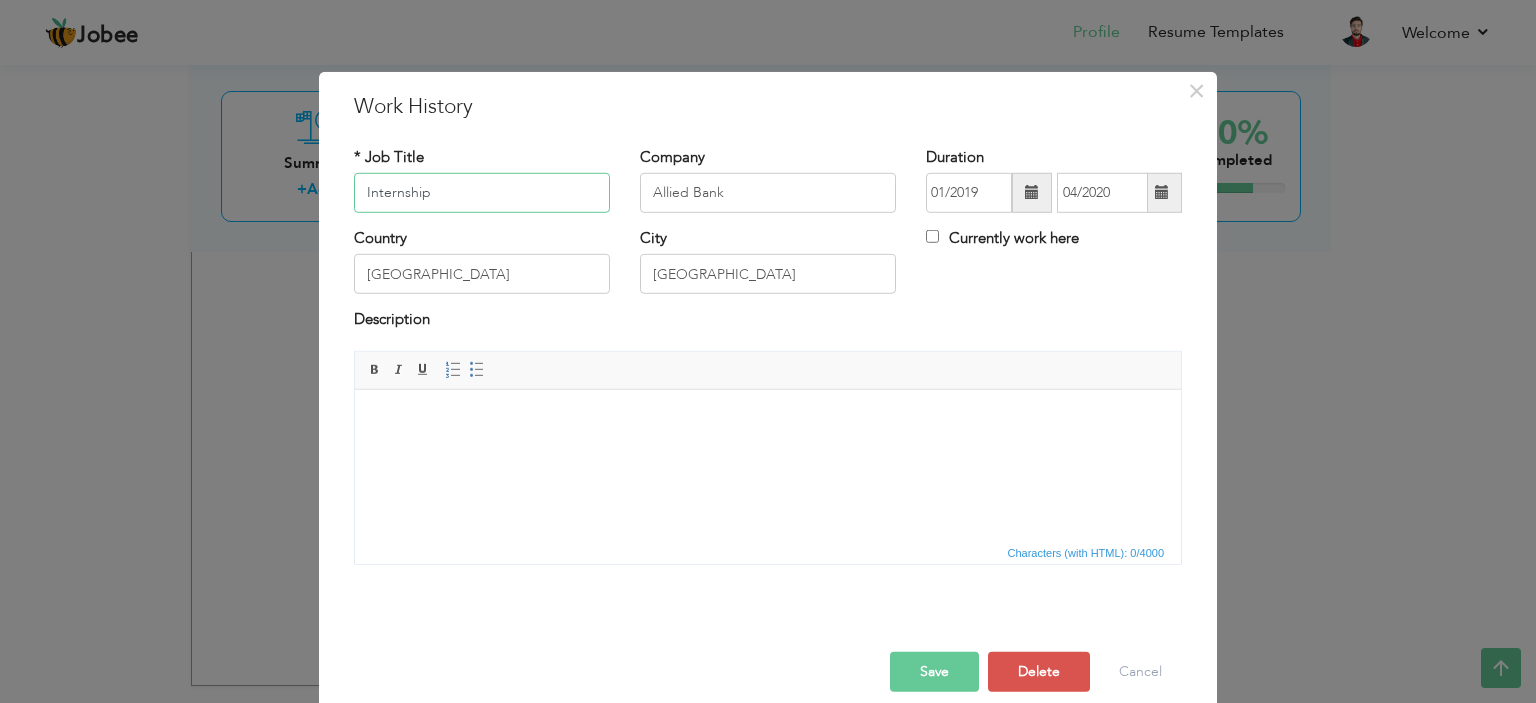 type on "Internship" 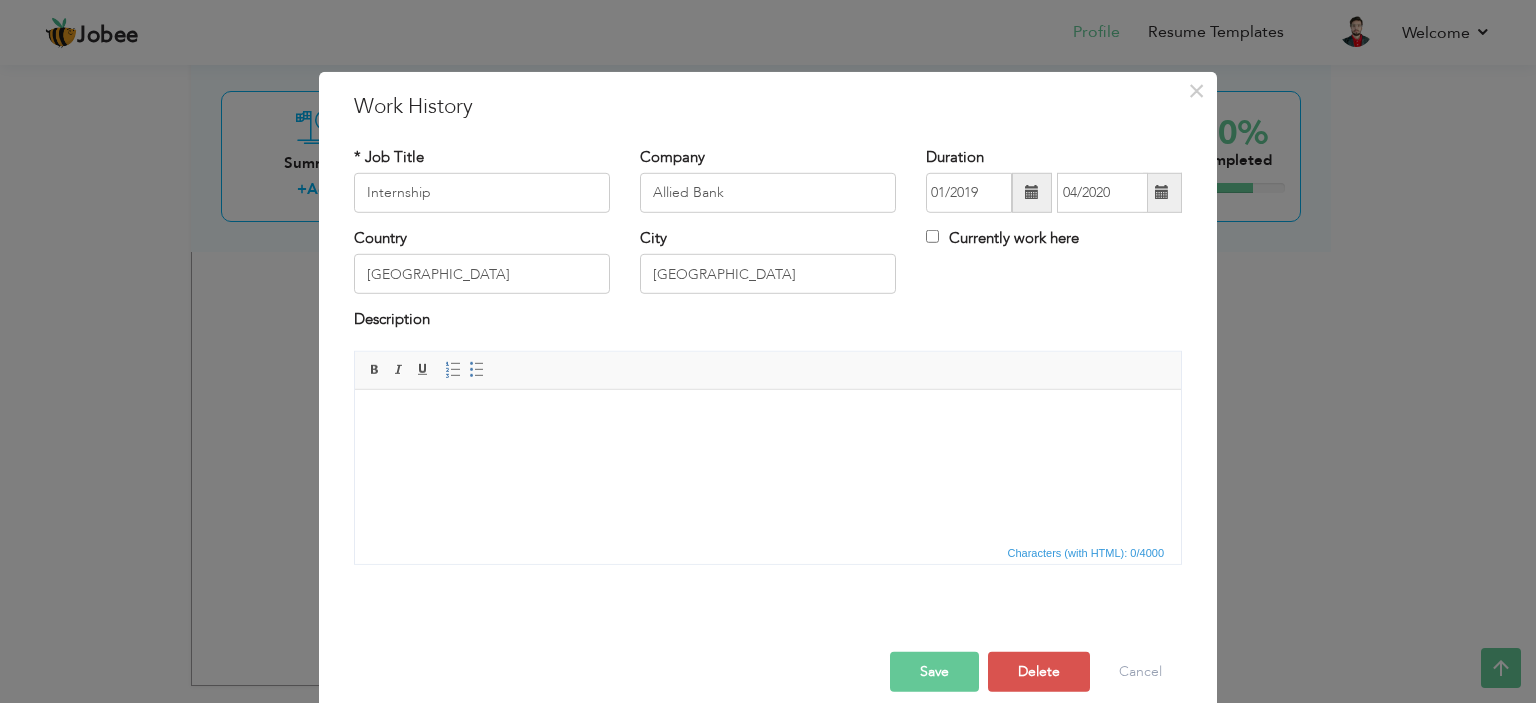 click on "Save" at bounding box center (934, 672) 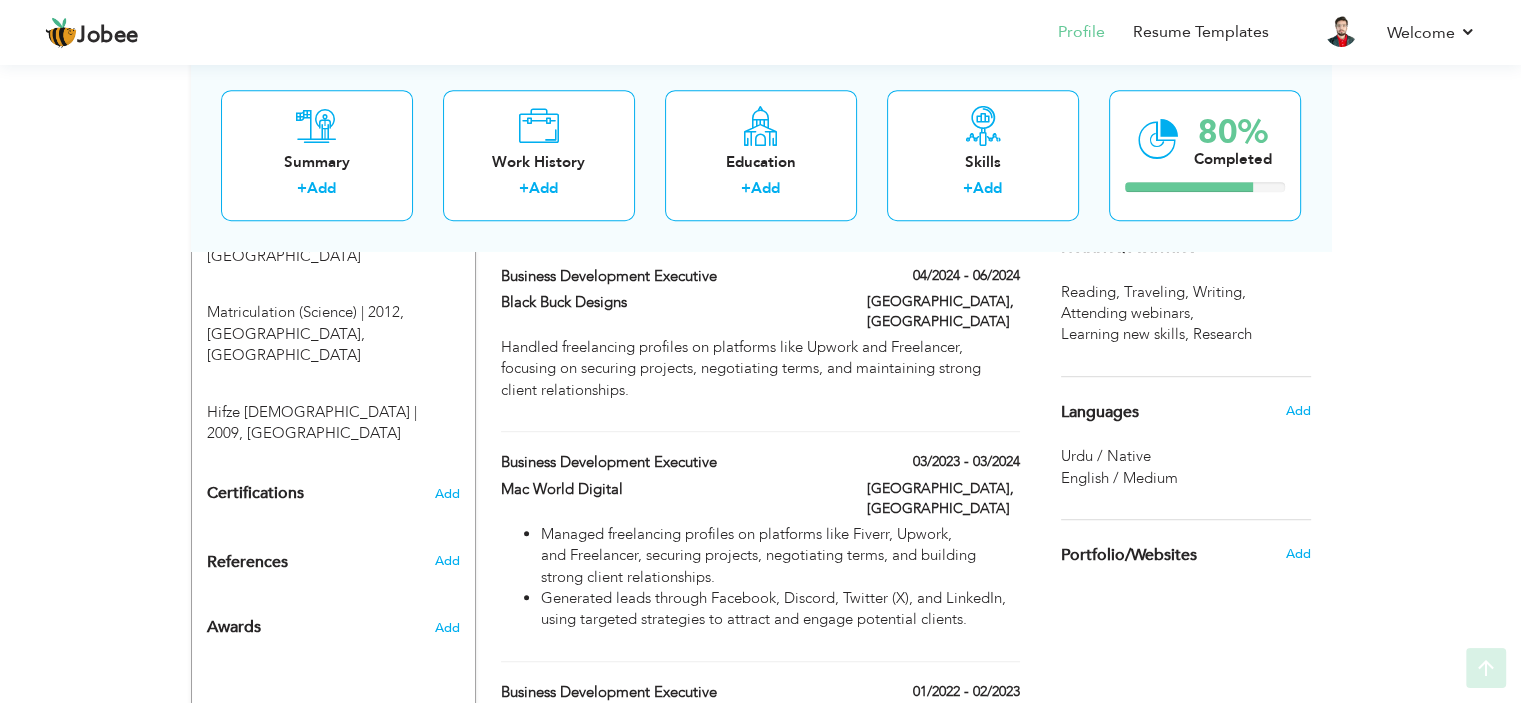 scroll, scrollTop: 1636, scrollLeft: 0, axis: vertical 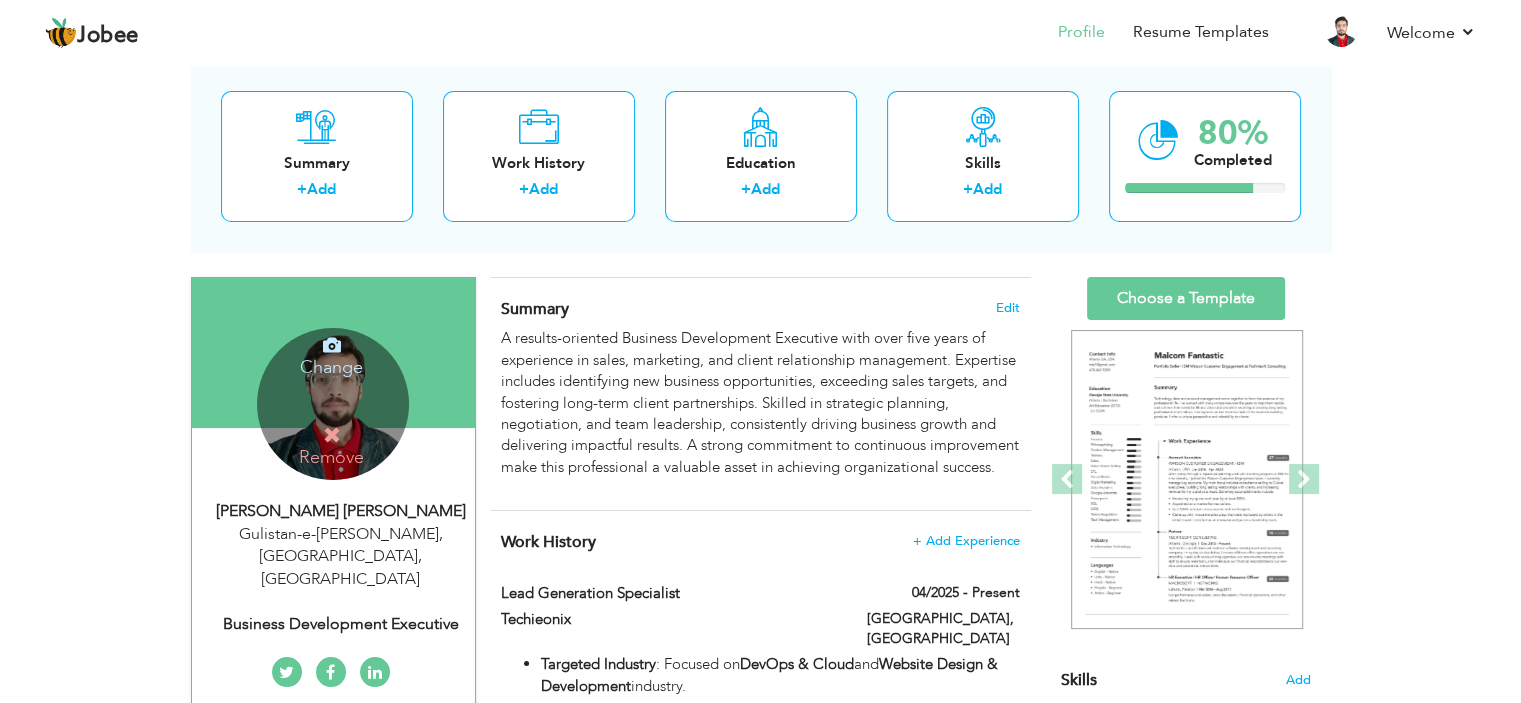 click on "Change" at bounding box center (331, 354) 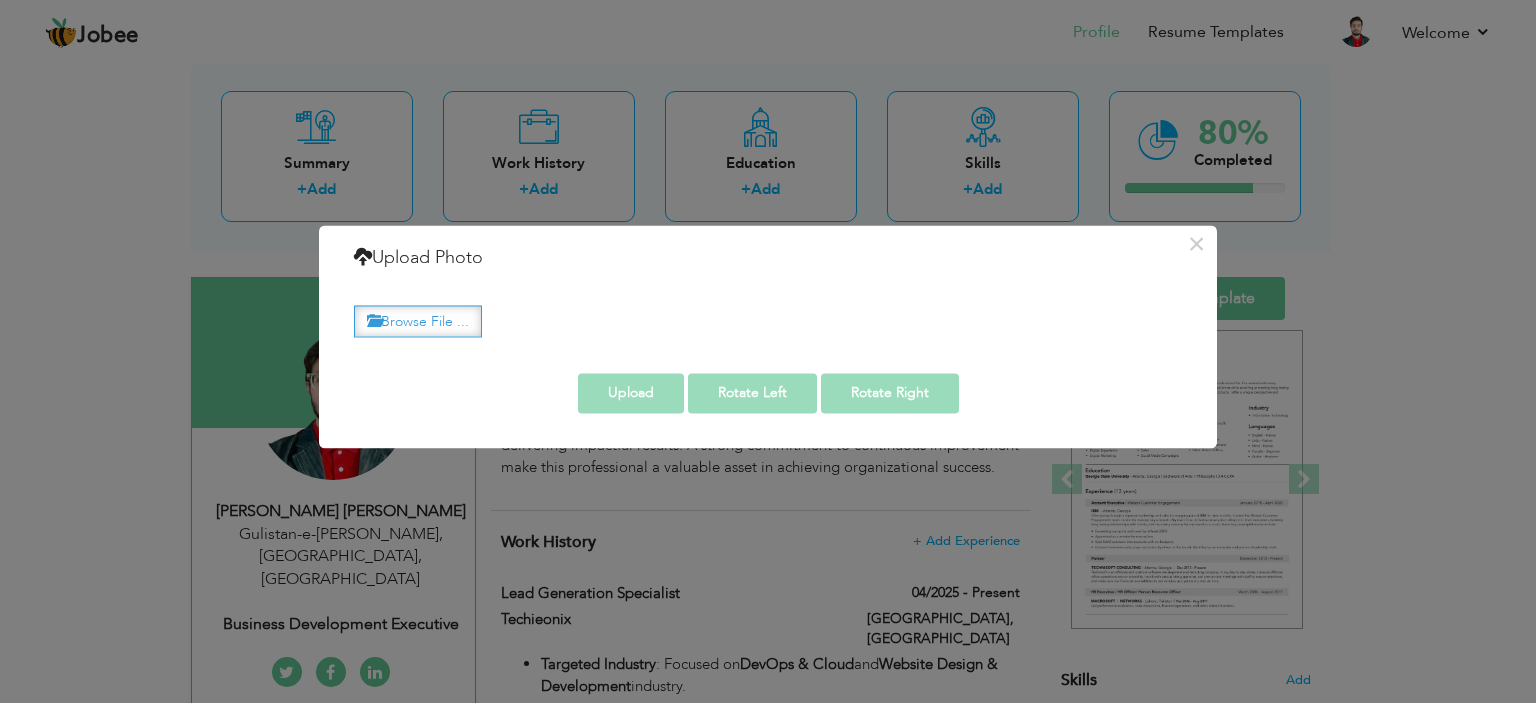 click on "Browse File ..." at bounding box center (418, 321) 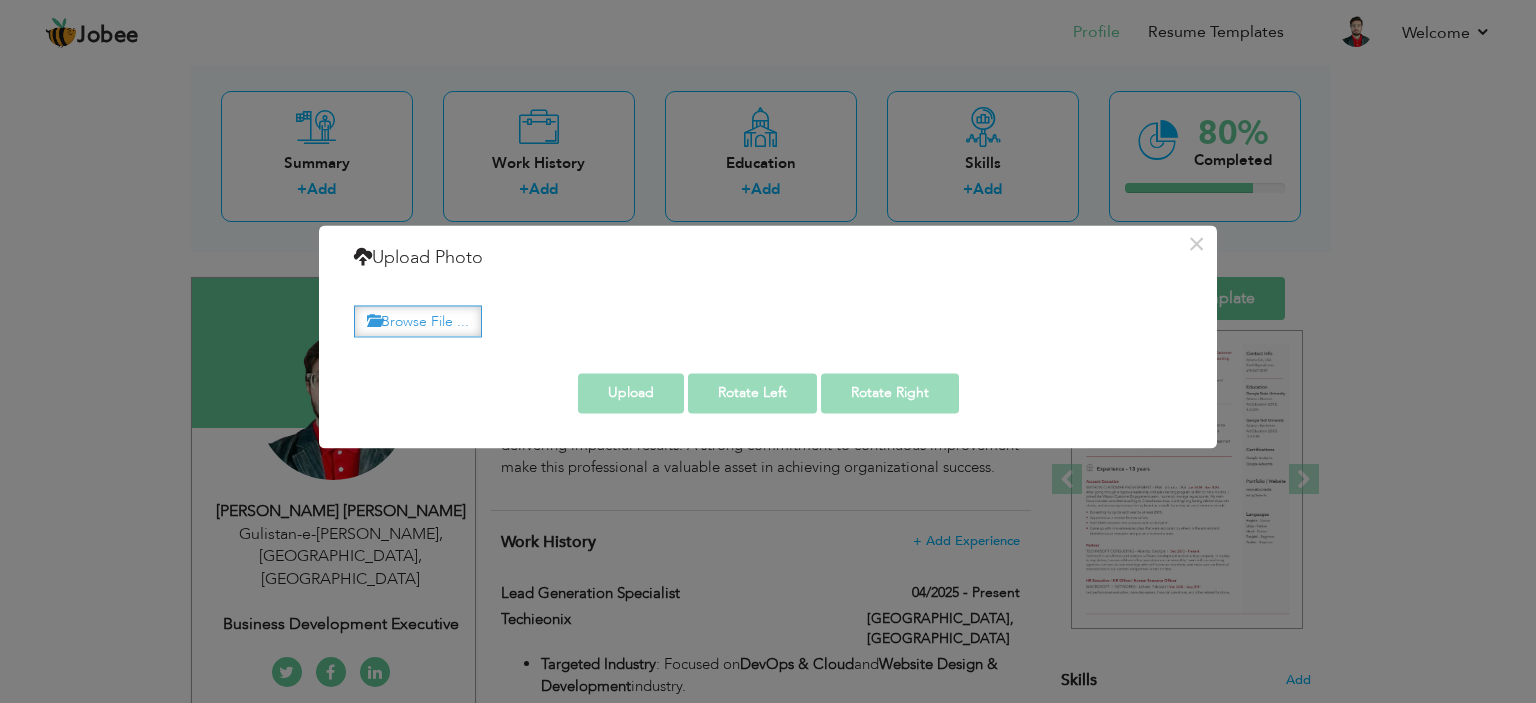 click on "Browse File ..." at bounding box center (418, 321) 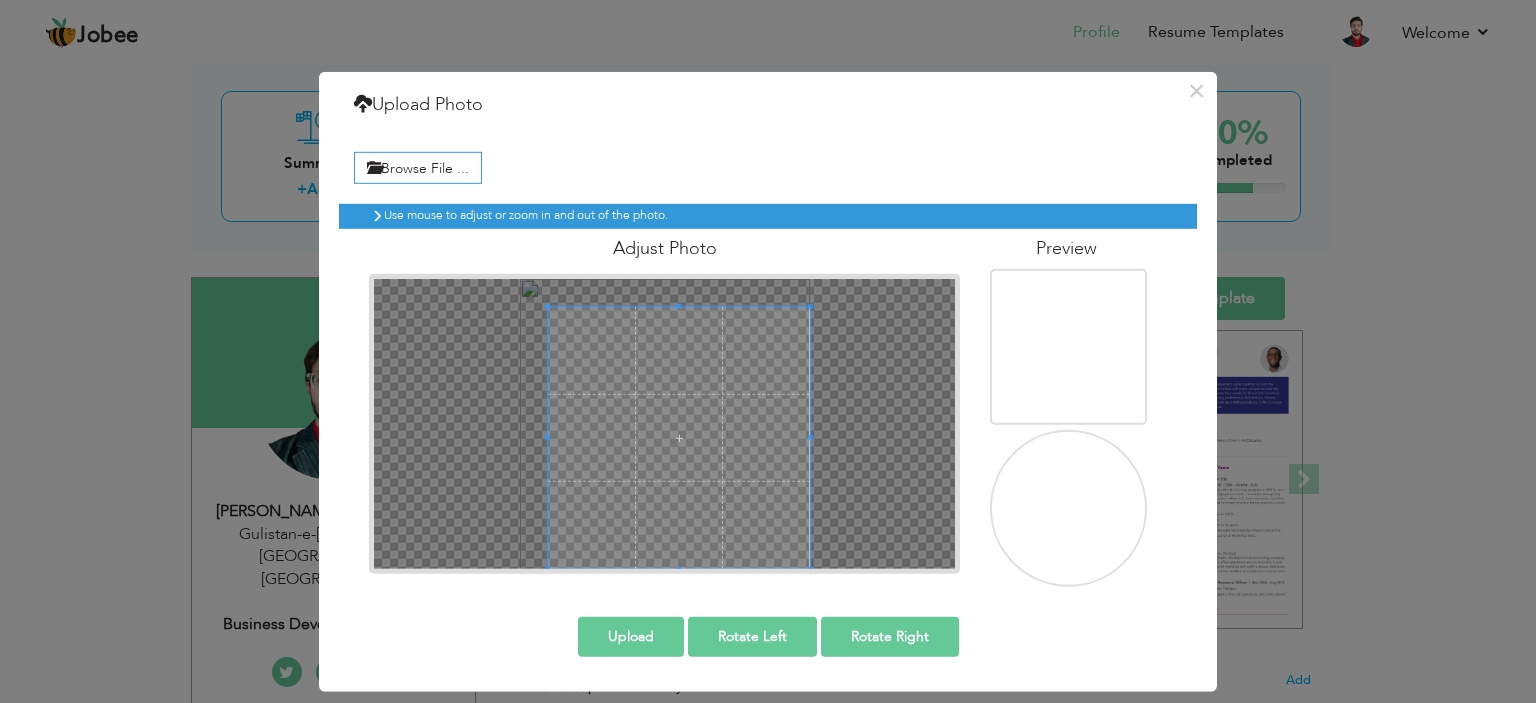 click on "Use mouse to adjust or zoom in and out of the photo.
Adjust Photo" at bounding box center [768, 387] 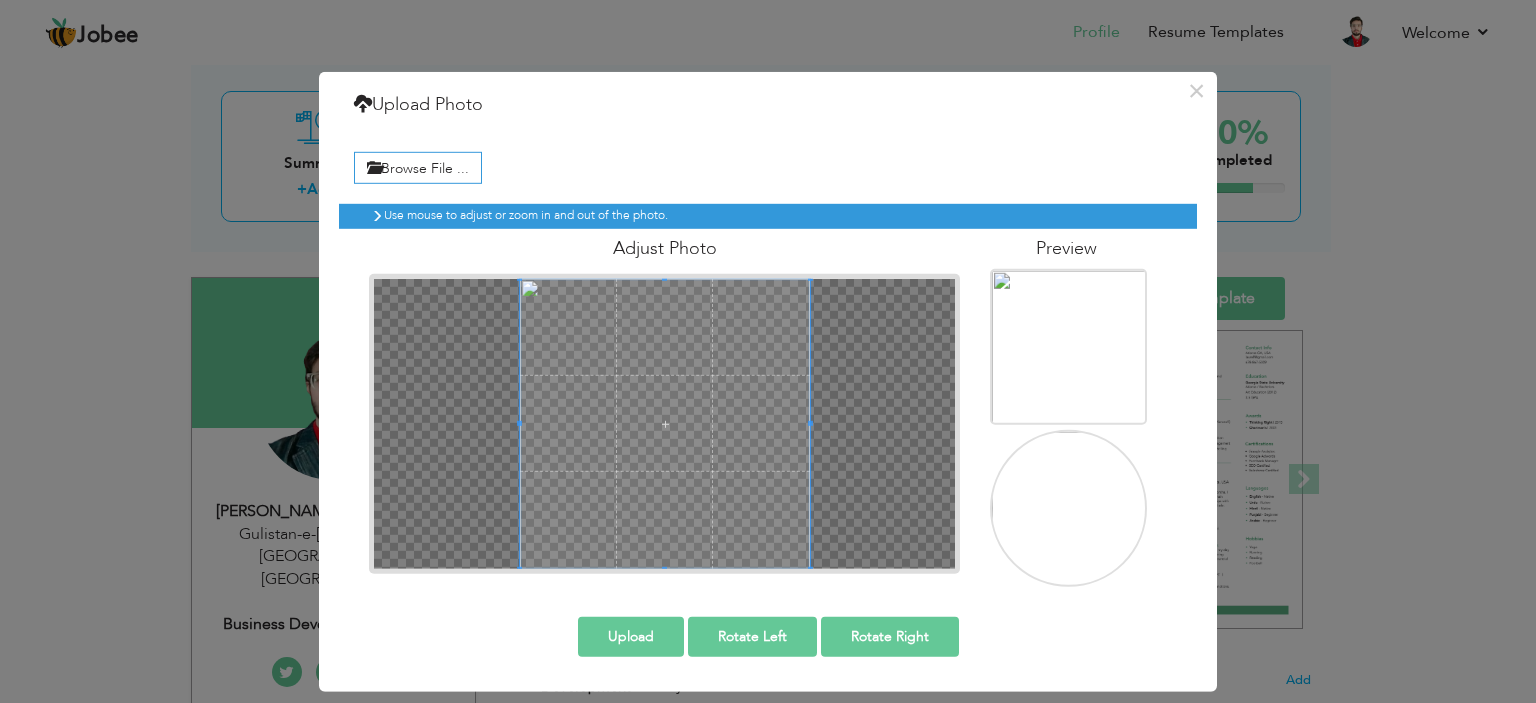 click on "Adjust Photo" at bounding box center (664, 401) 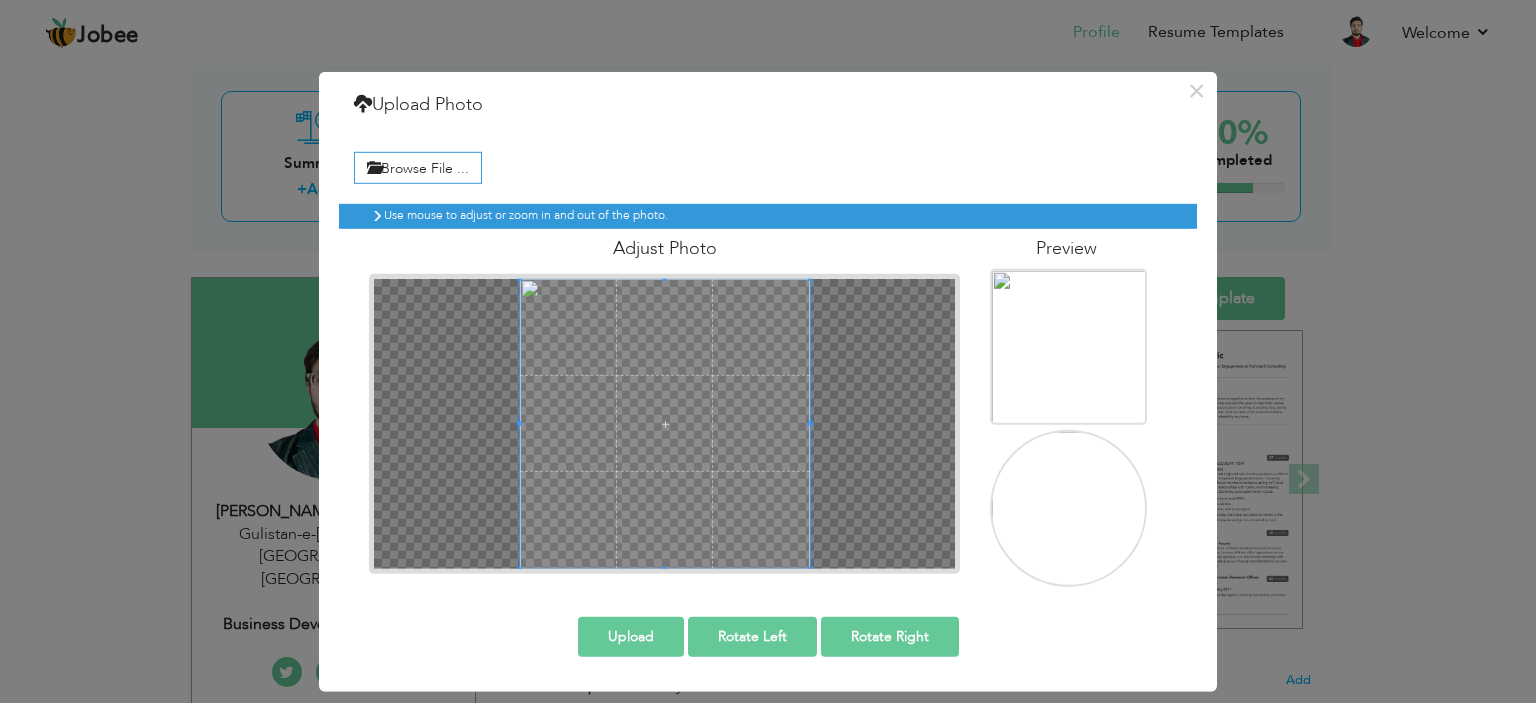 click at bounding box center (665, 423) 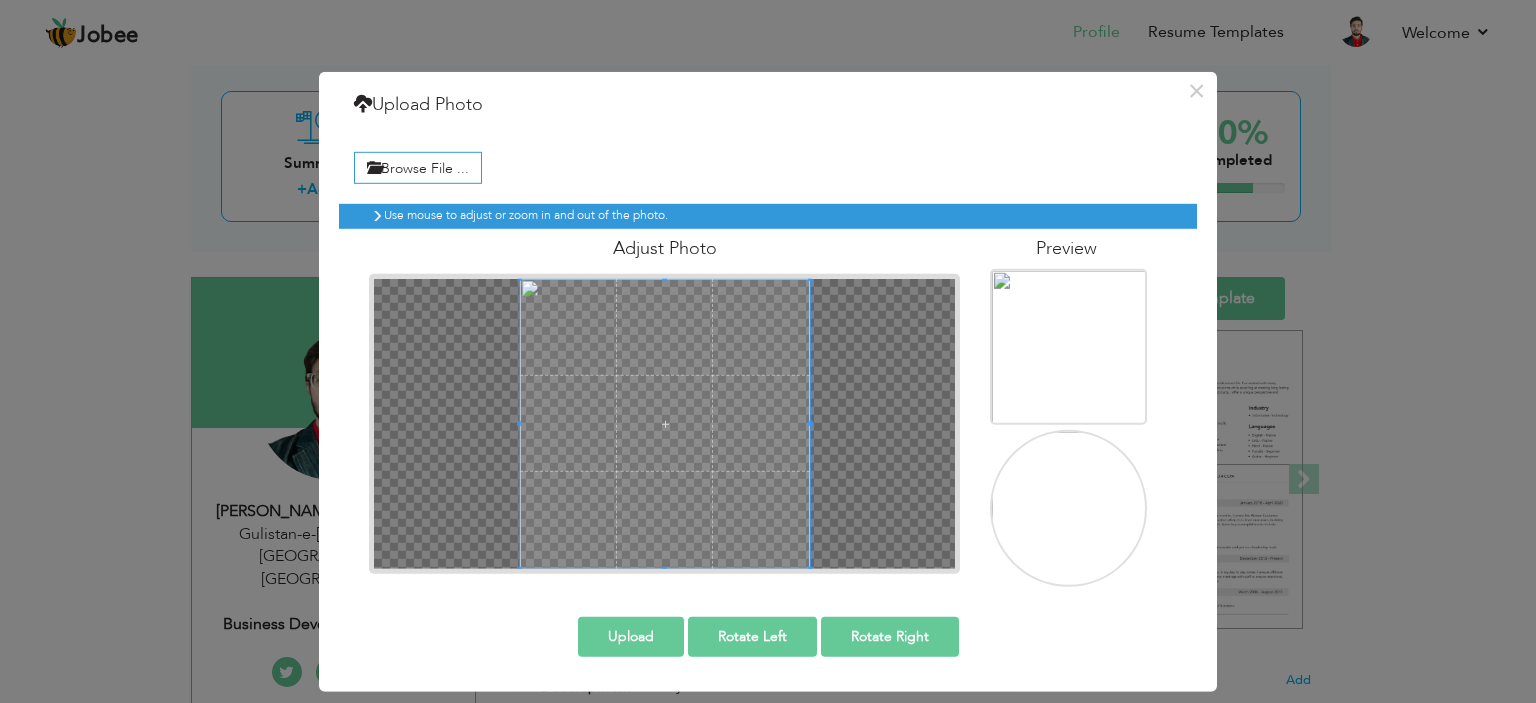 click at bounding box center (665, 423) 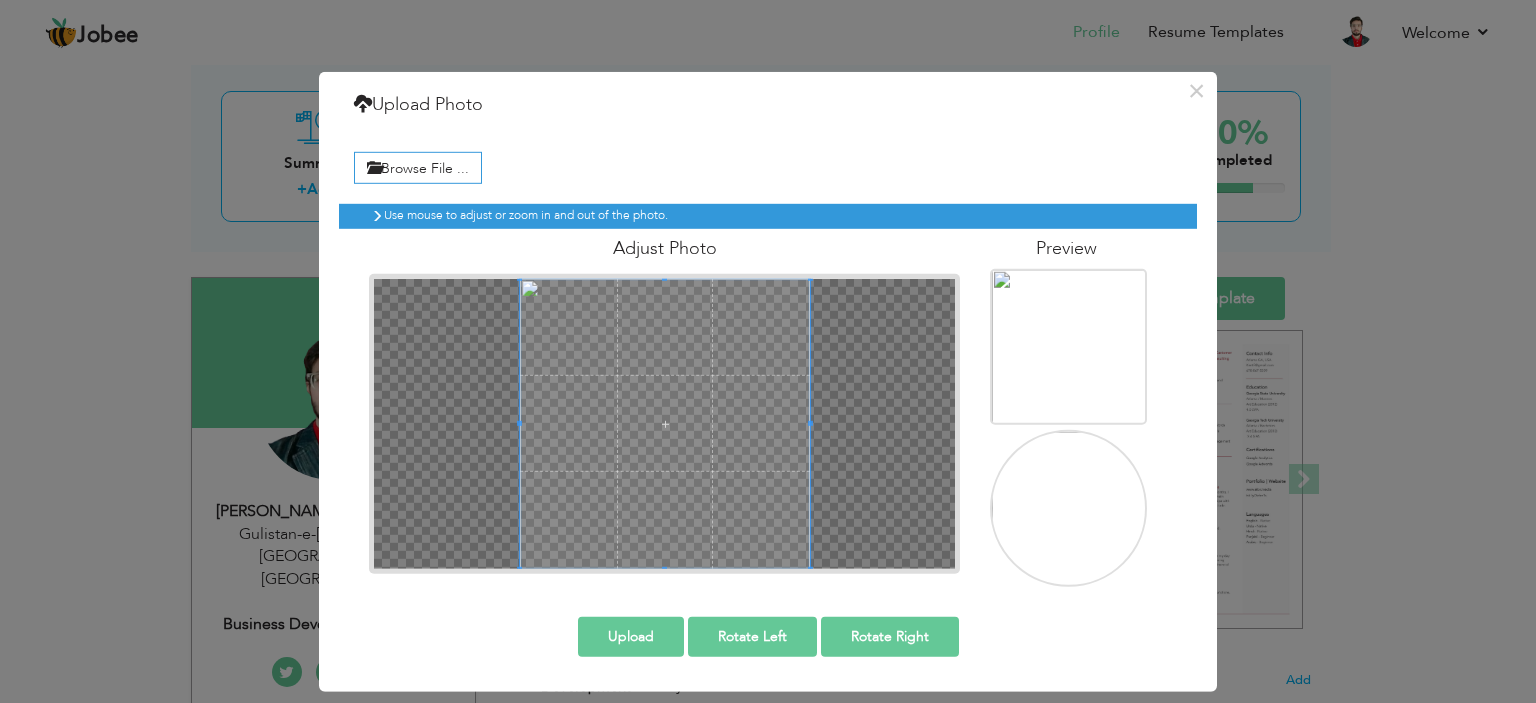 click at bounding box center (519, 424) 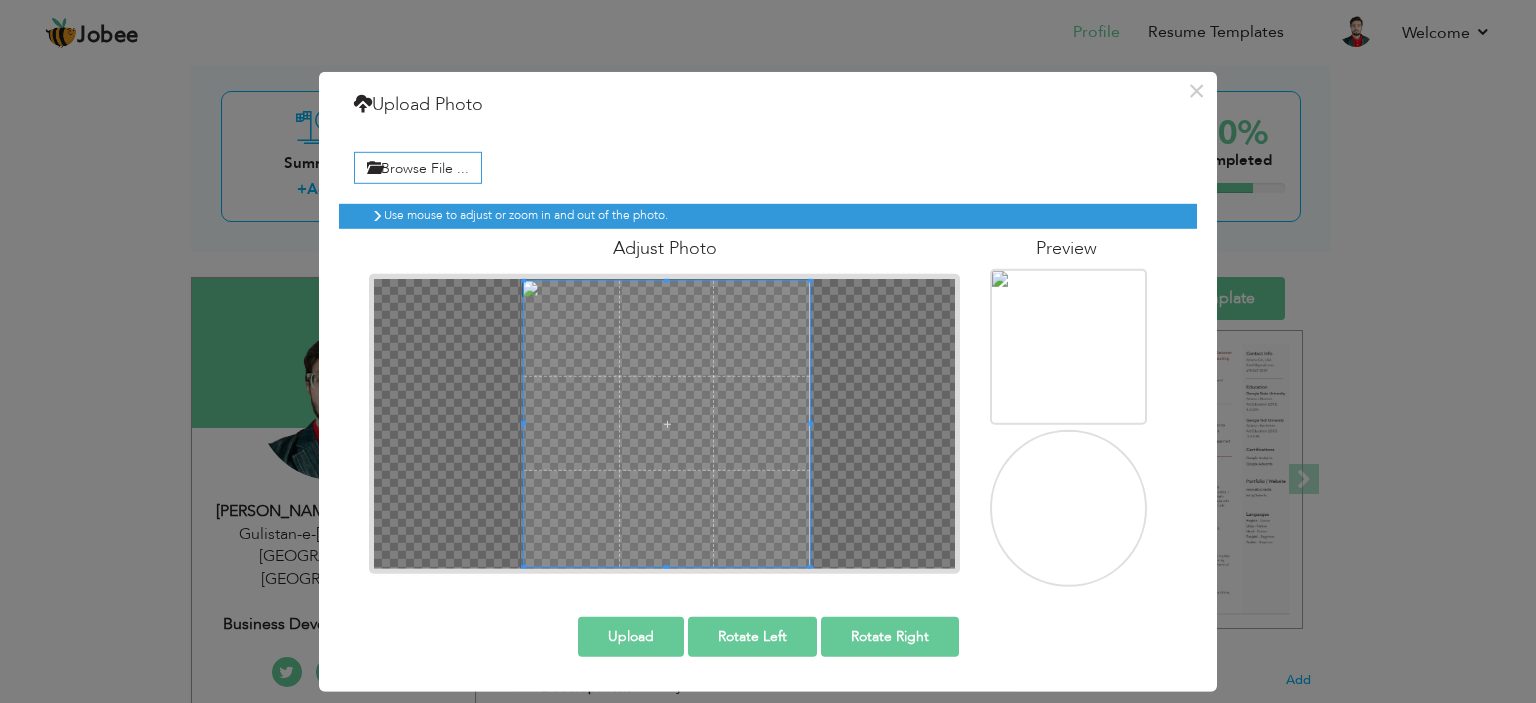 click at bounding box center (523, 423) 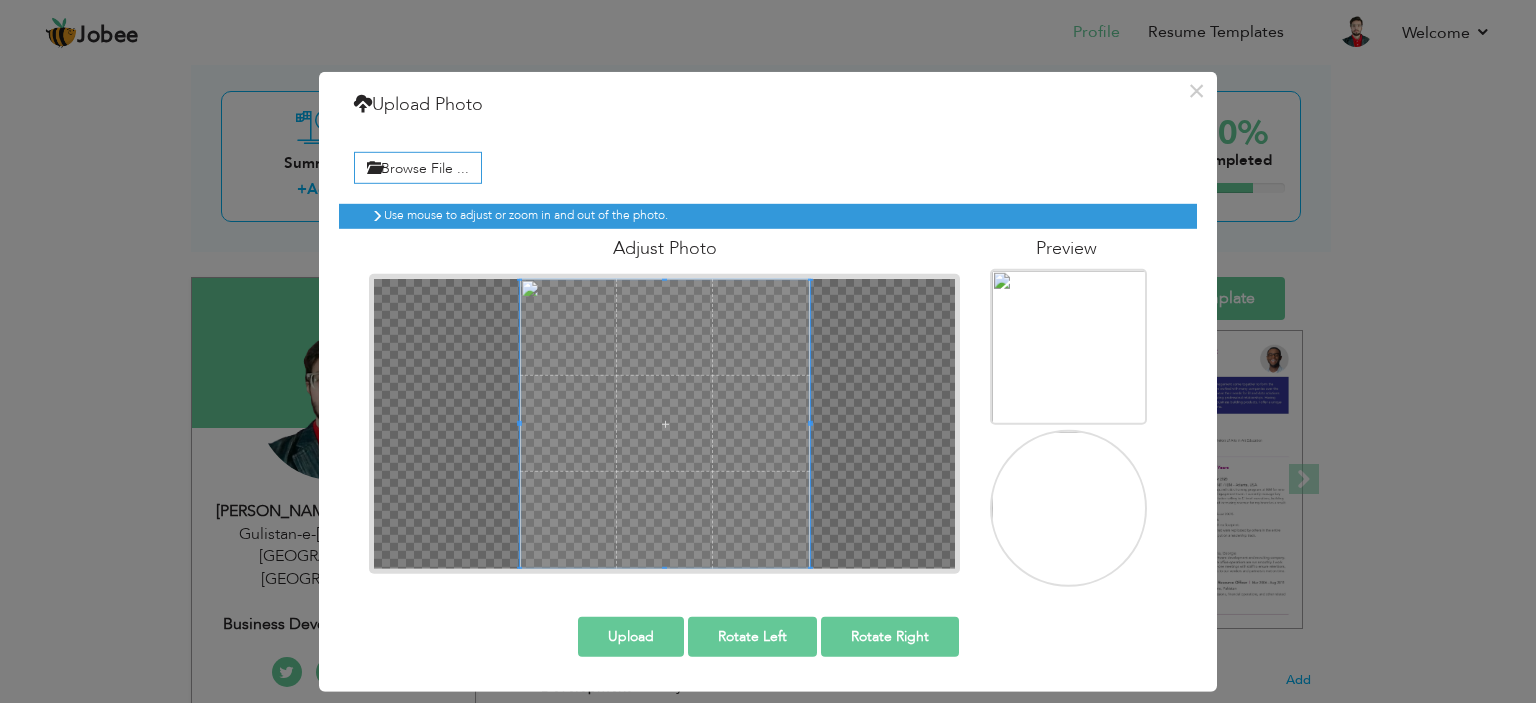click at bounding box center [664, 423] 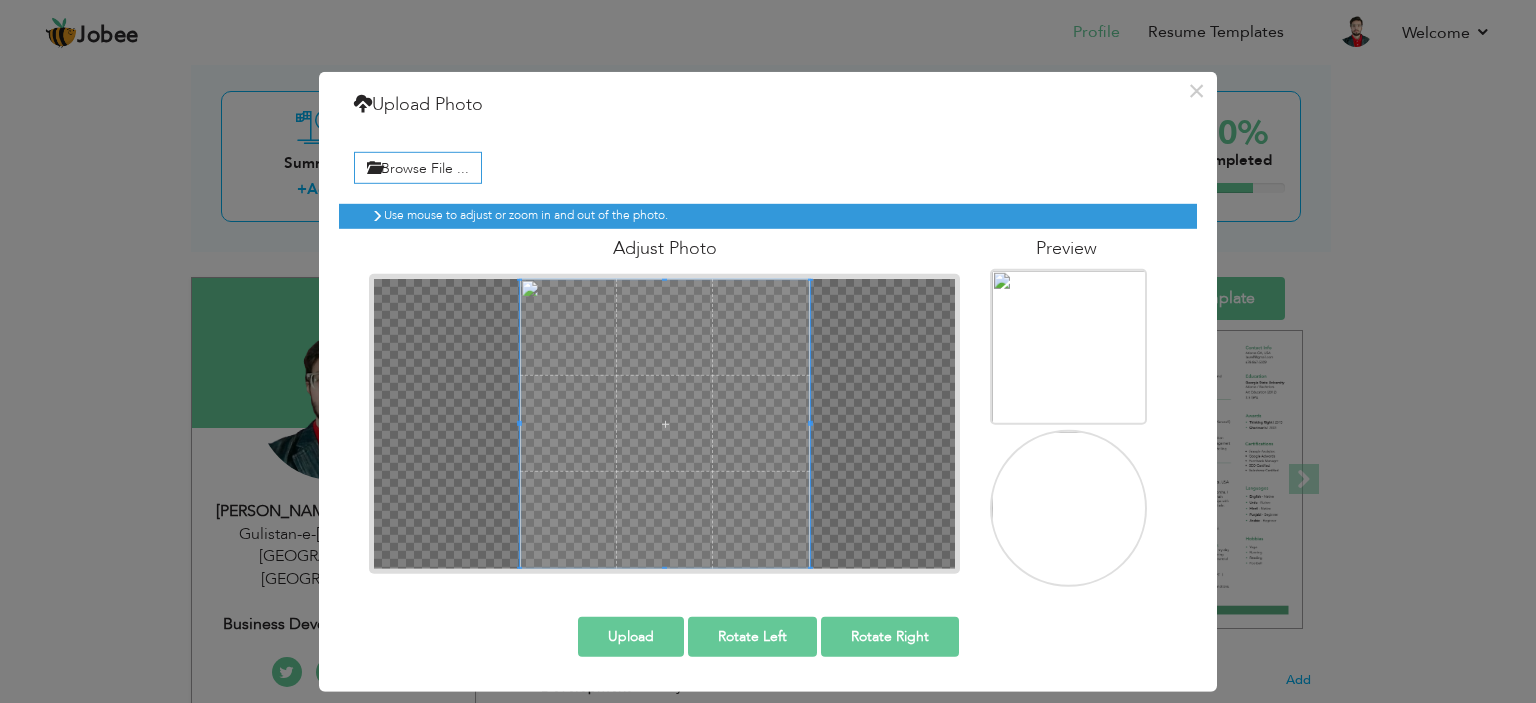 click at bounding box center [665, 423] 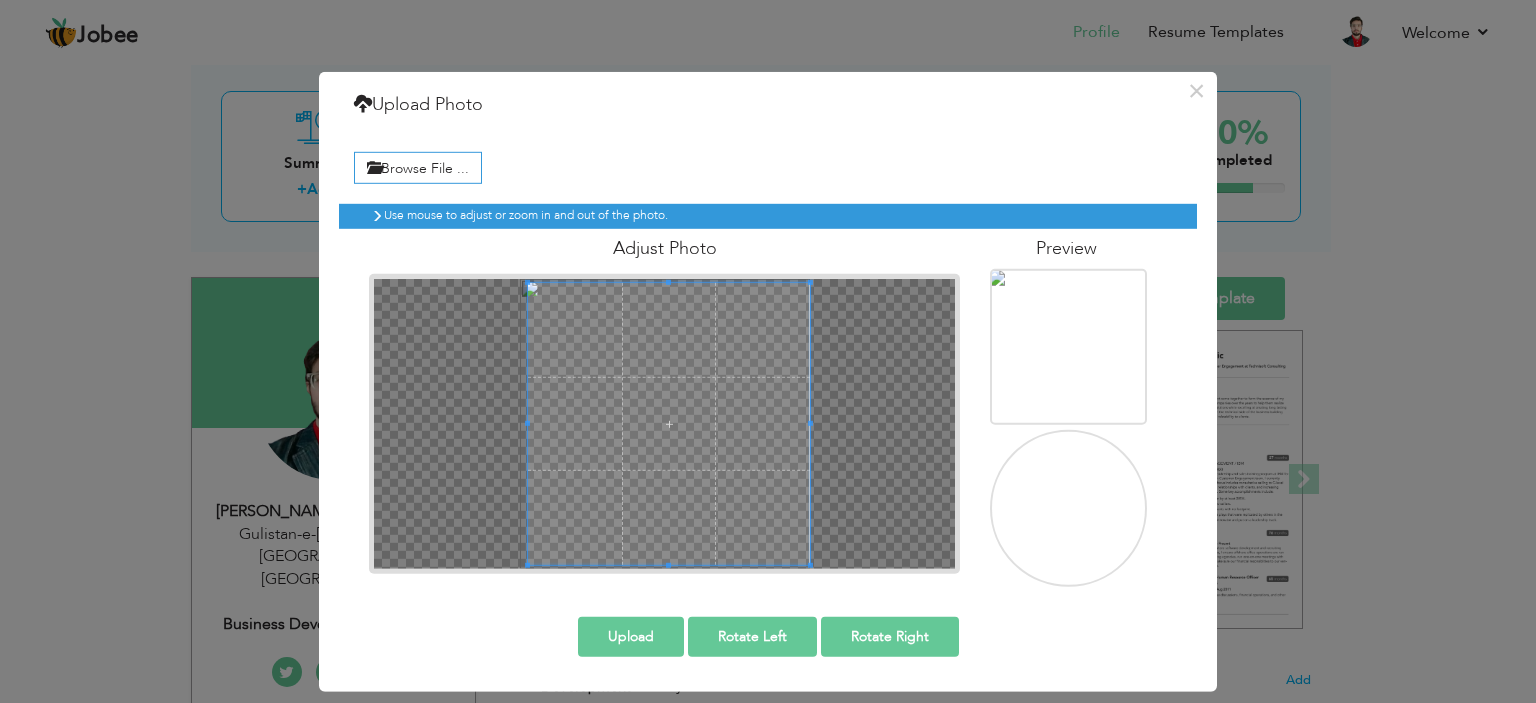click at bounding box center (527, 424) 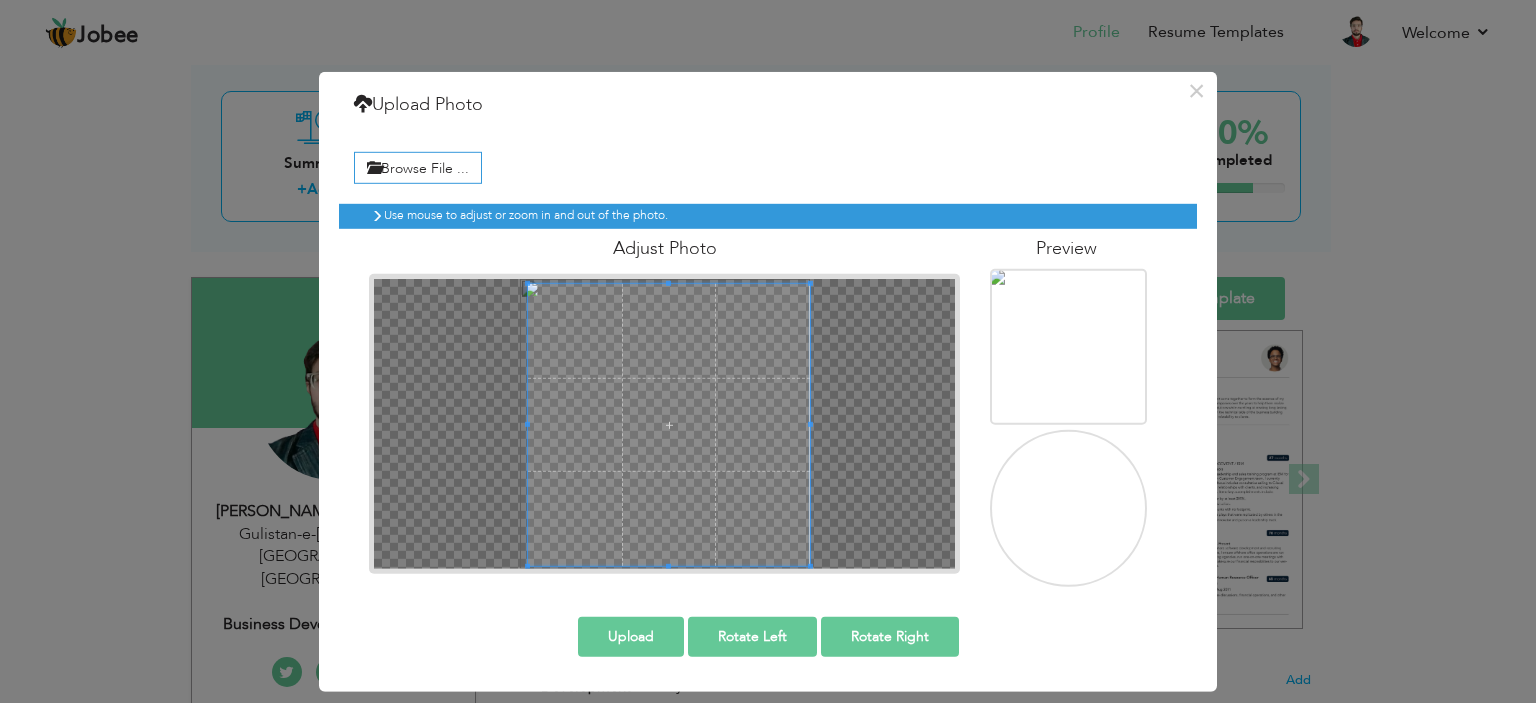 click at bounding box center (669, 425) 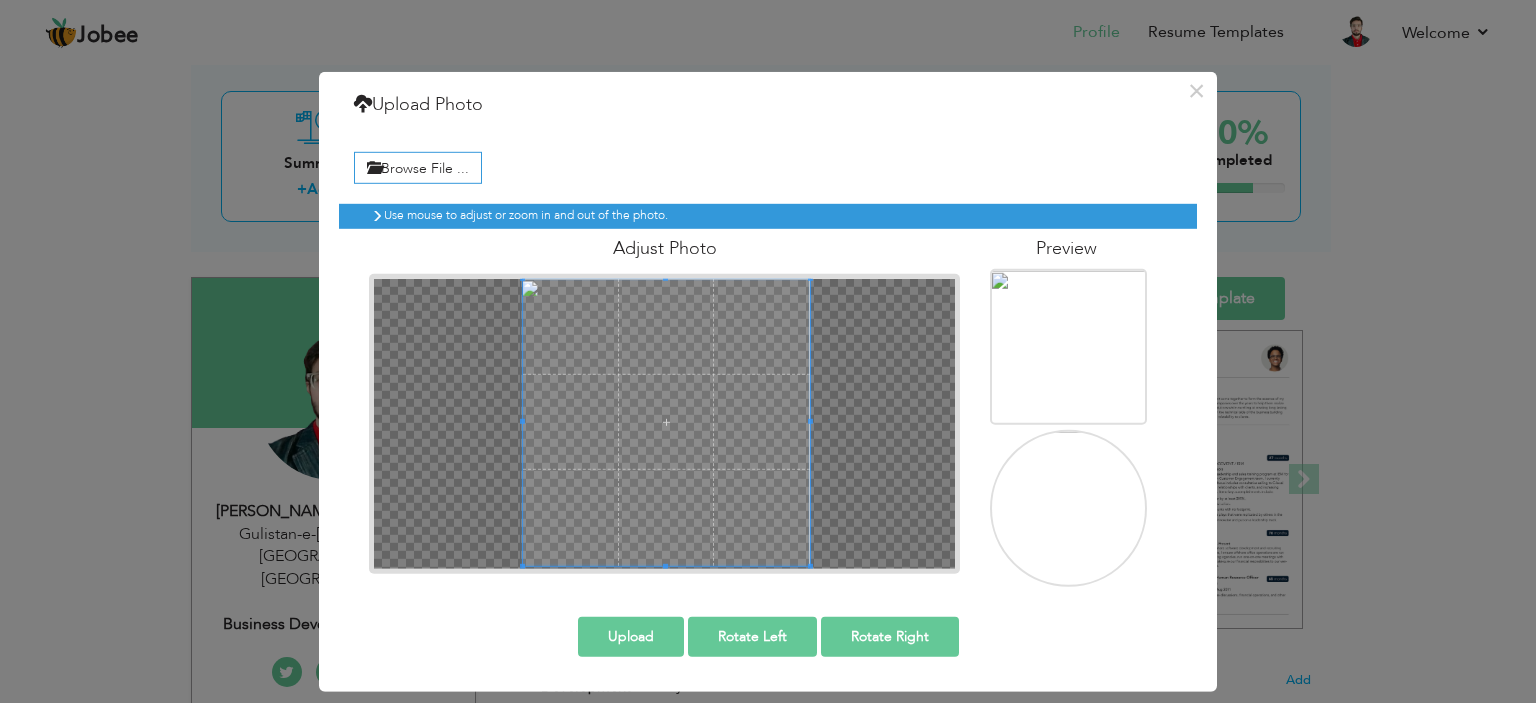 click on "Adjust Photo" at bounding box center [664, 401] 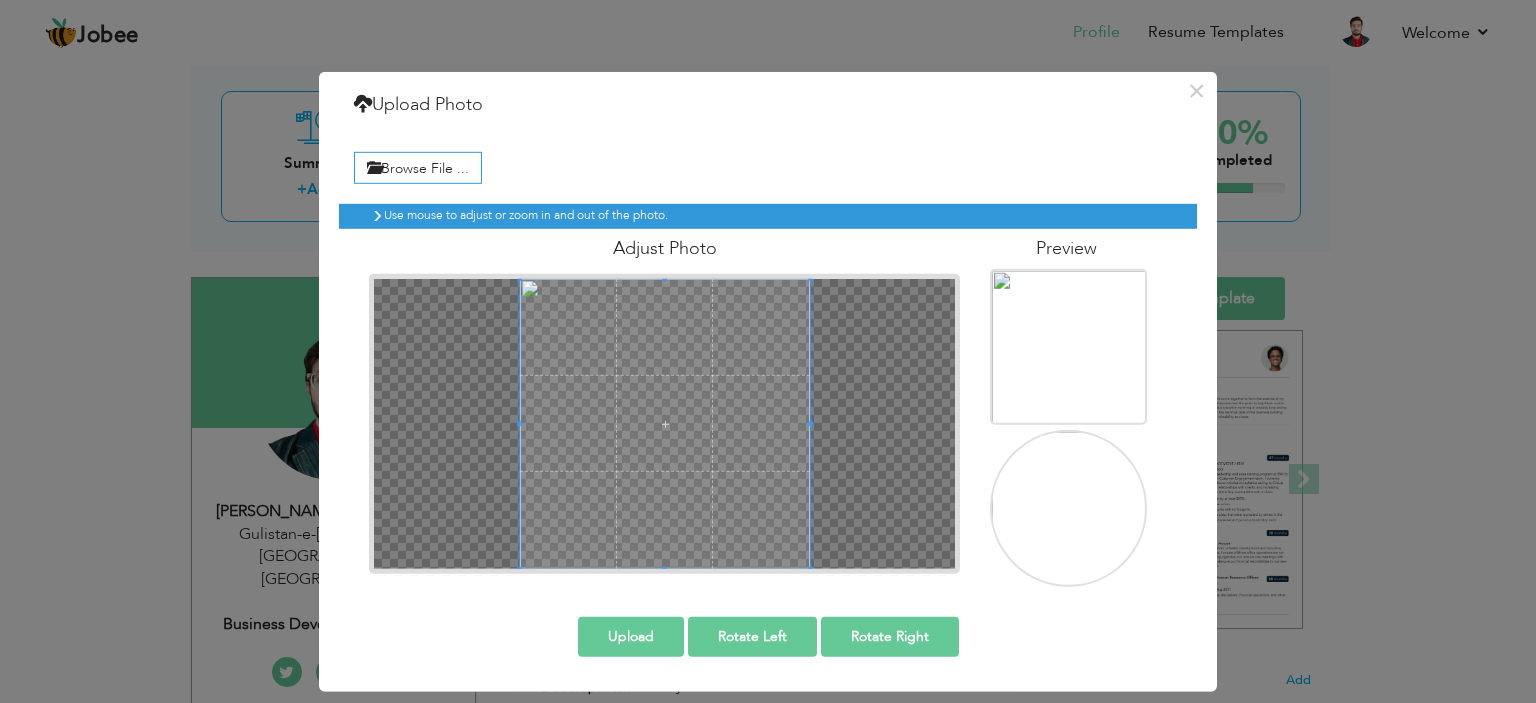 click on "Use mouse to adjust or zoom in and out of the photo.
Adjust Photo" at bounding box center [768, 387] 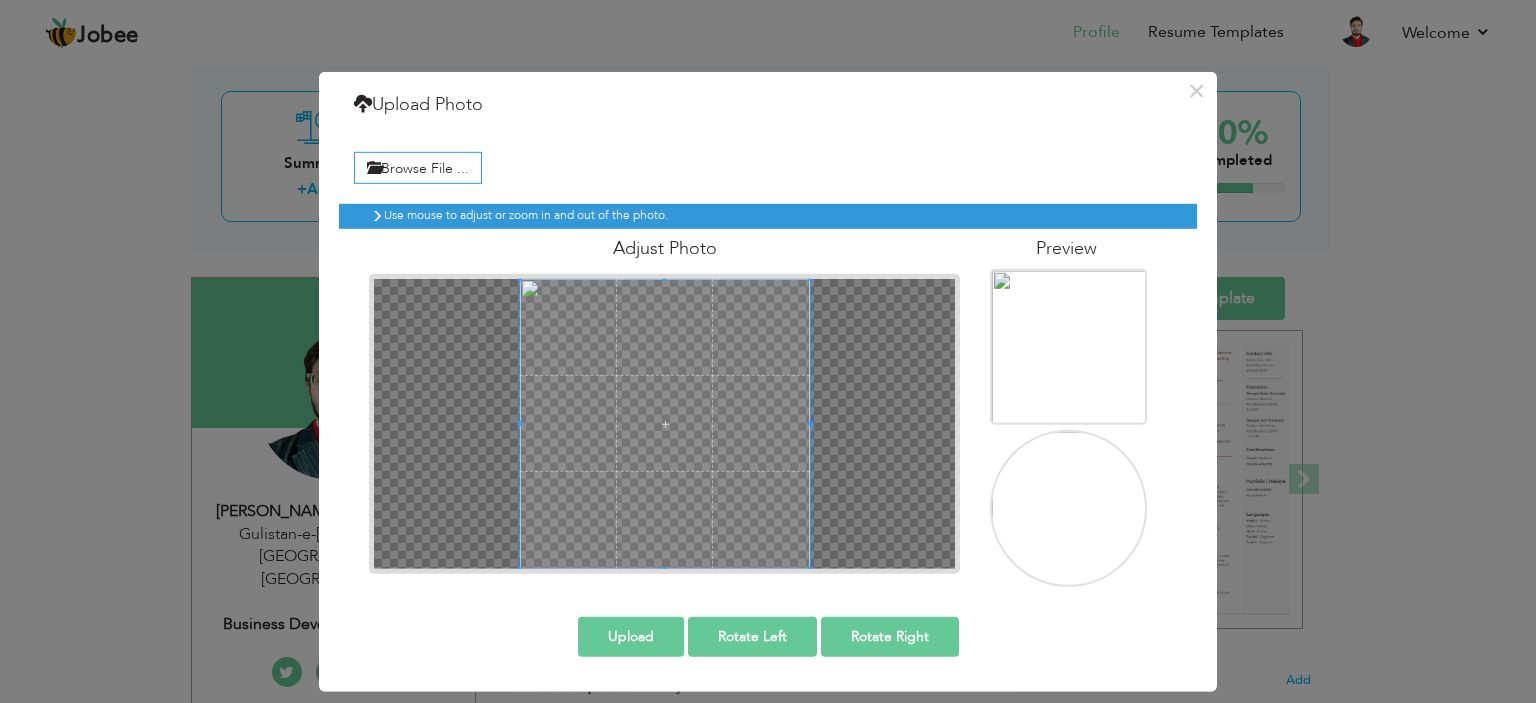 click on "Upload" at bounding box center (631, 637) 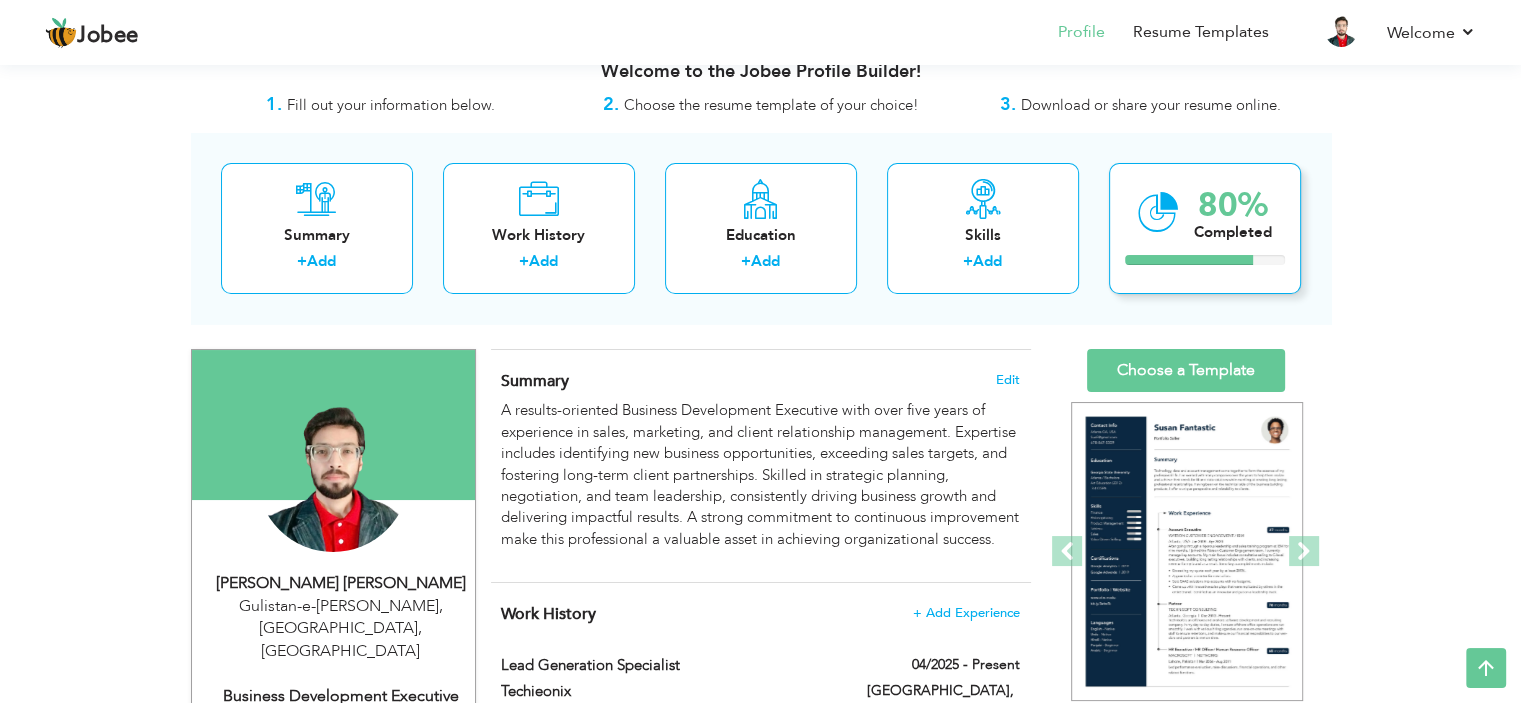 scroll, scrollTop: 0, scrollLeft: 0, axis: both 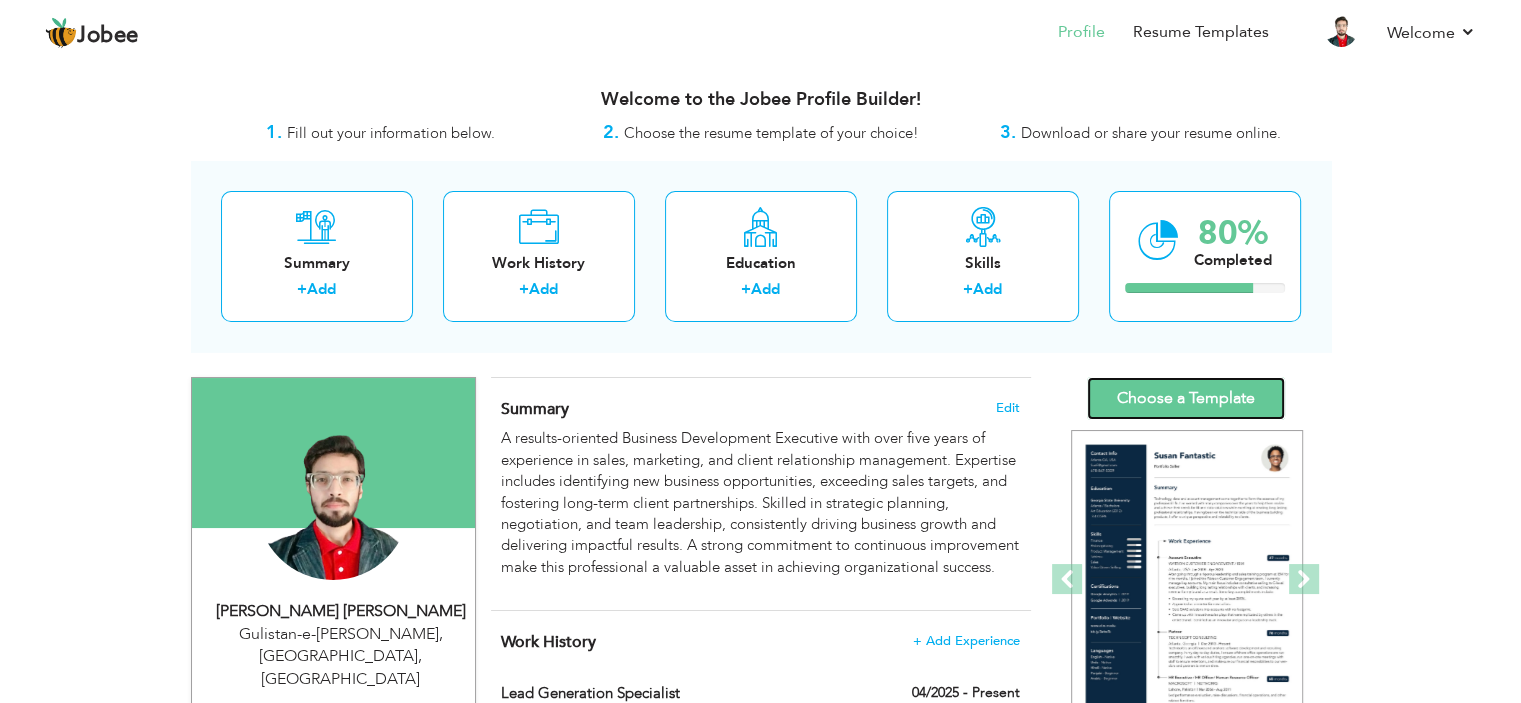 click on "Choose a Template" at bounding box center [1186, 398] 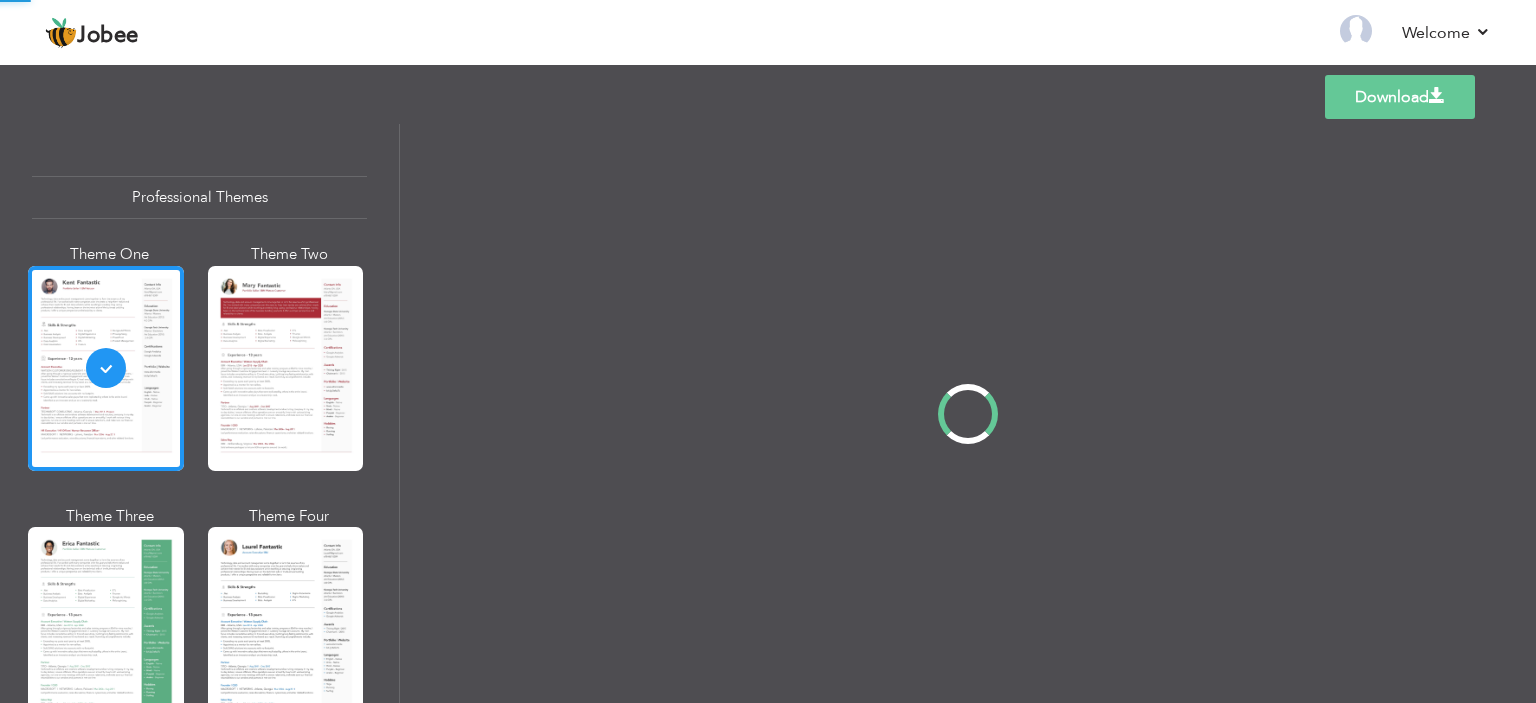 scroll, scrollTop: 0, scrollLeft: 0, axis: both 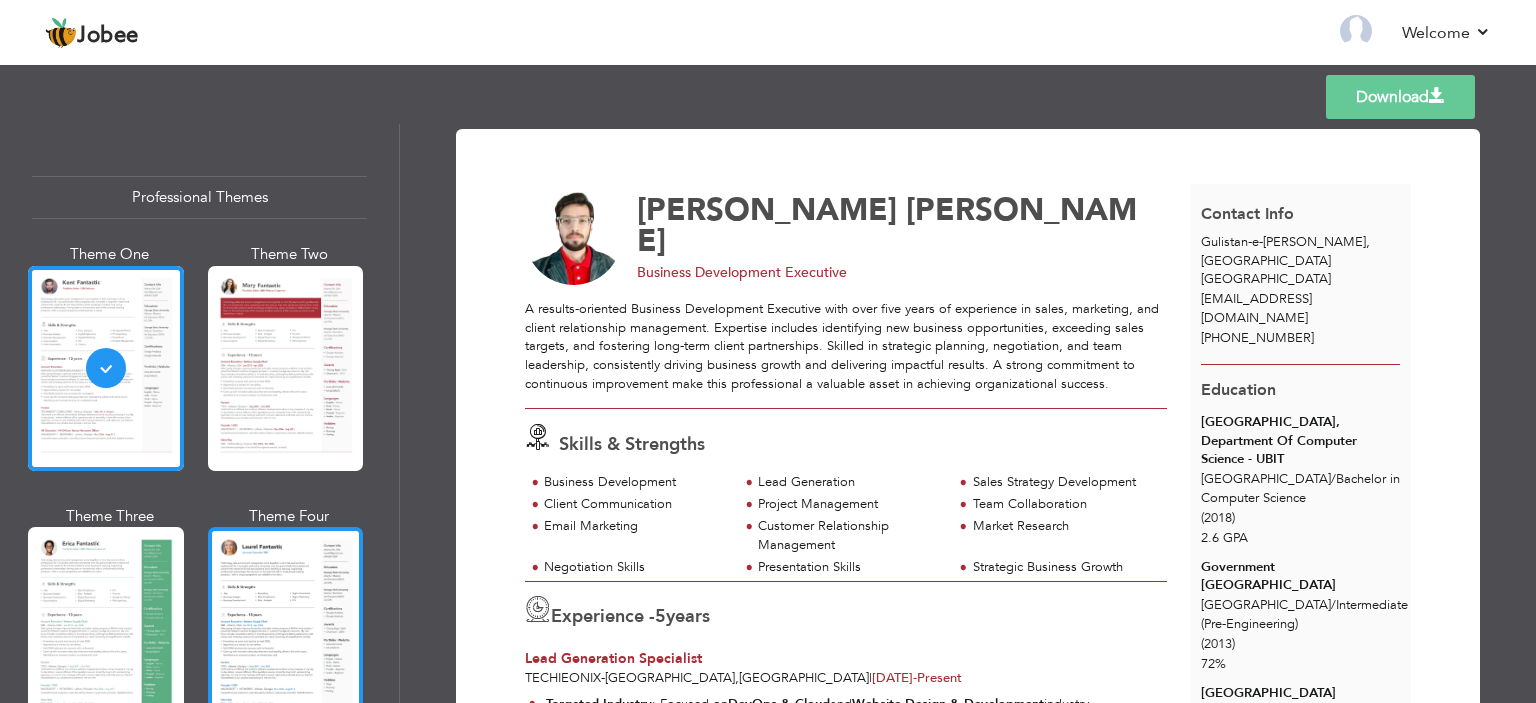 click at bounding box center (286, 629) 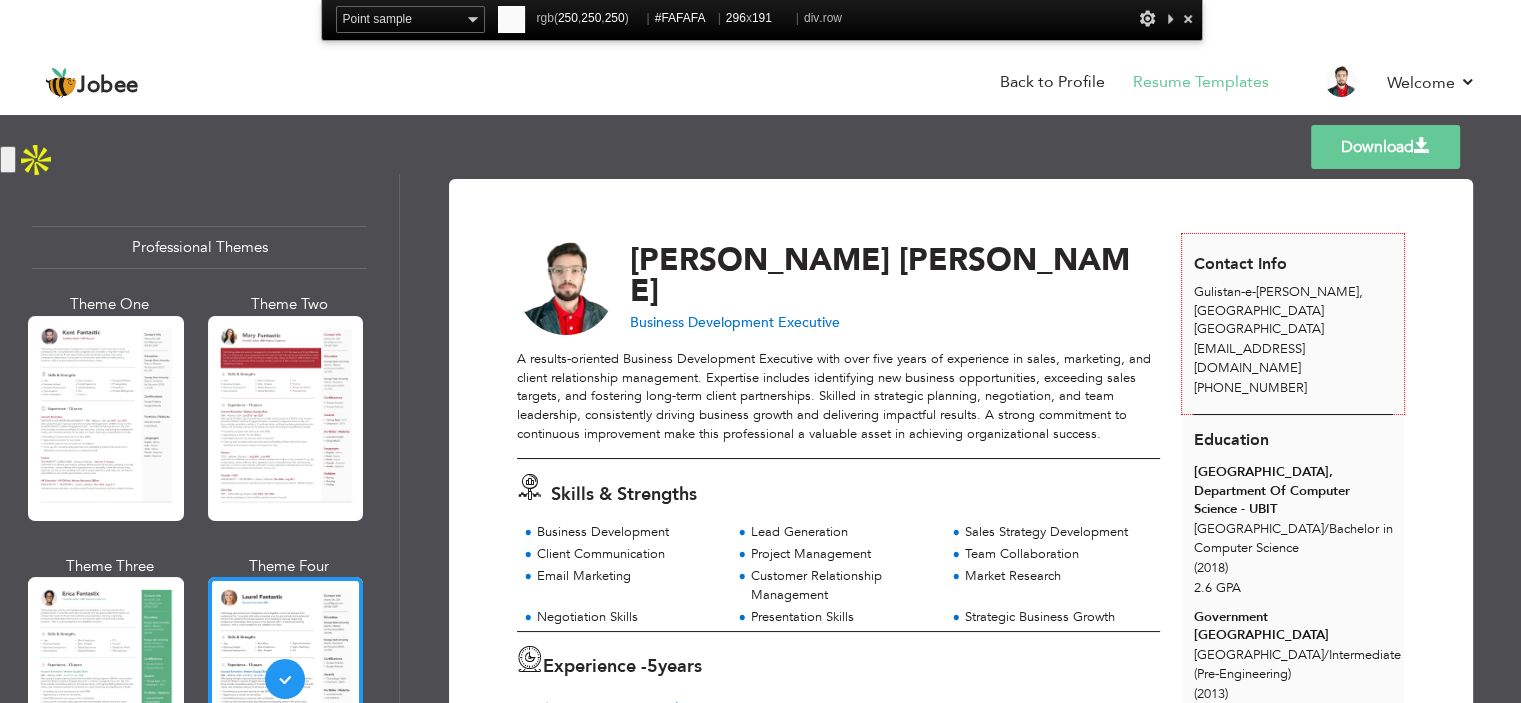 click on "Contact Info
[GEOGRAPHIC_DATA]-e-[PERSON_NAME], [GEOGRAPHIC_DATA]
[GEOGRAPHIC_DATA]
[EMAIL_ADDRESS][DOMAIN_NAME]
[PHONE_NUMBER]" at bounding box center (1293, 324) 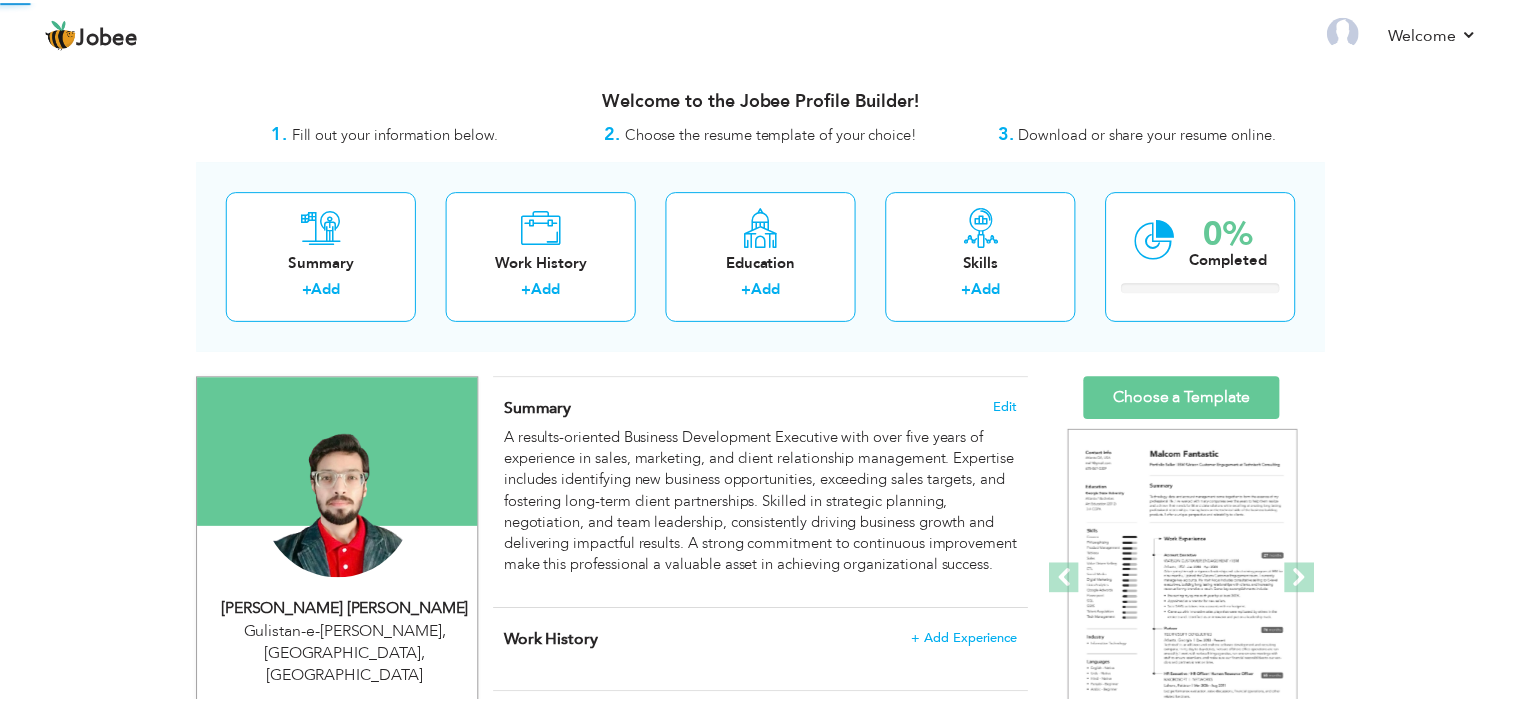 scroll, scrollTop: 0, scrollLeft: 0, axis: both 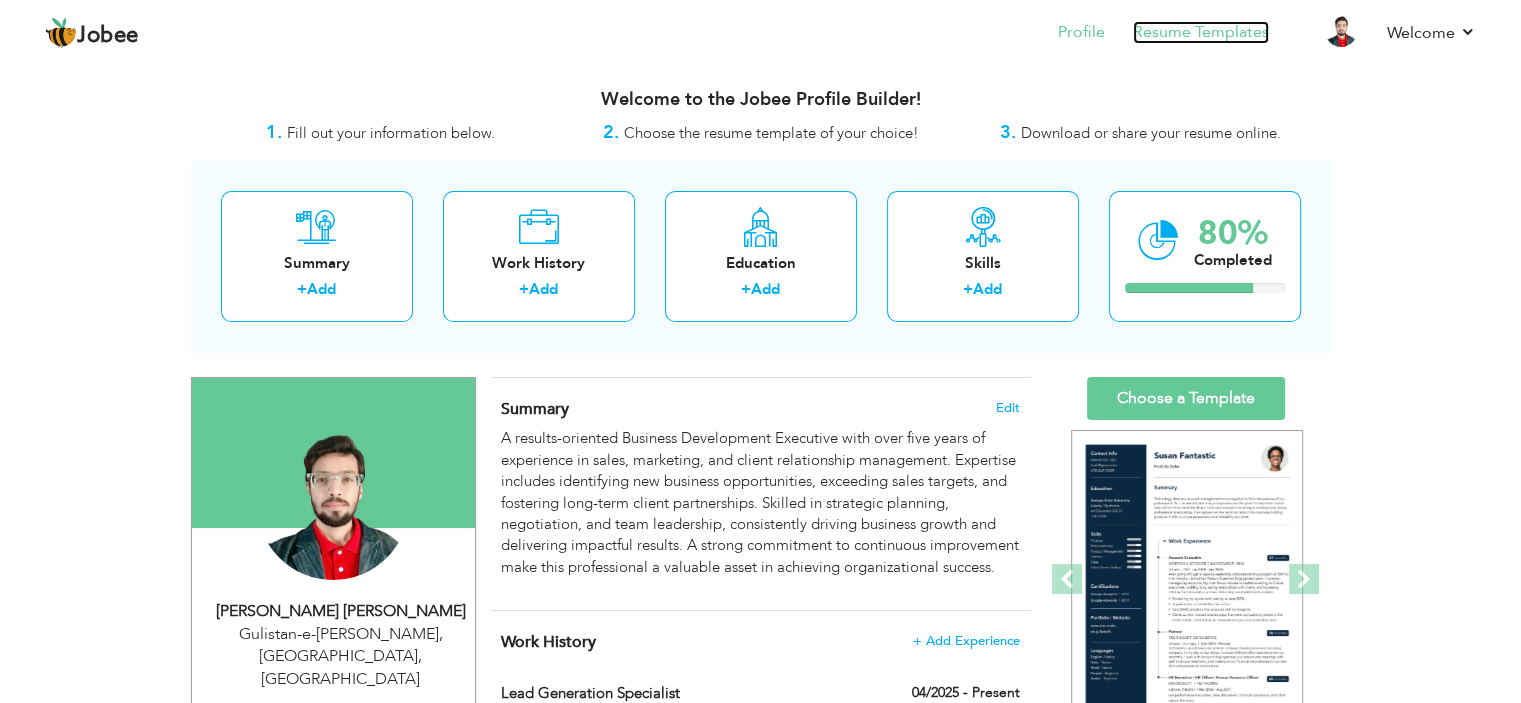 click on "Resume Templates" at bounding box center [1201, 32] 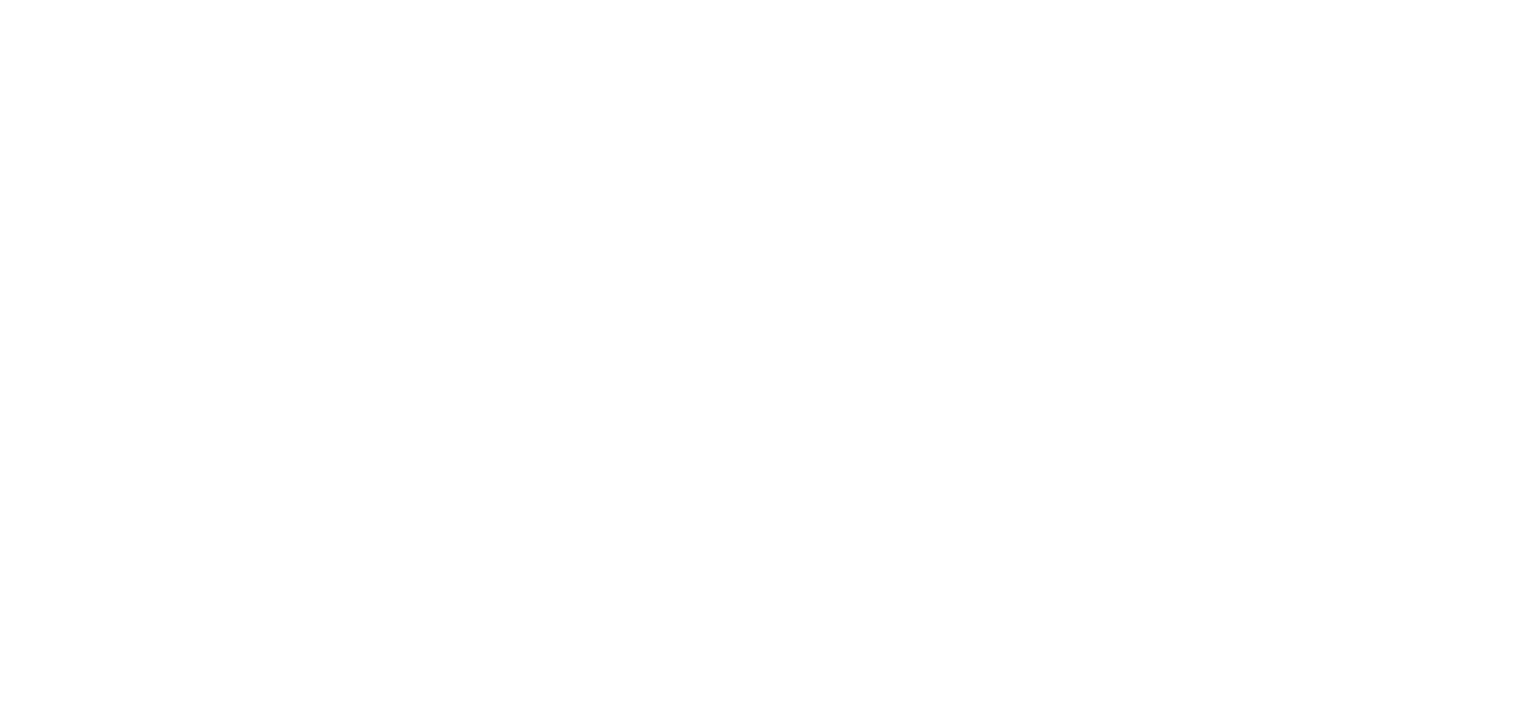 scroll, scrollTop: 0, scrollLeft: 0, axis: both 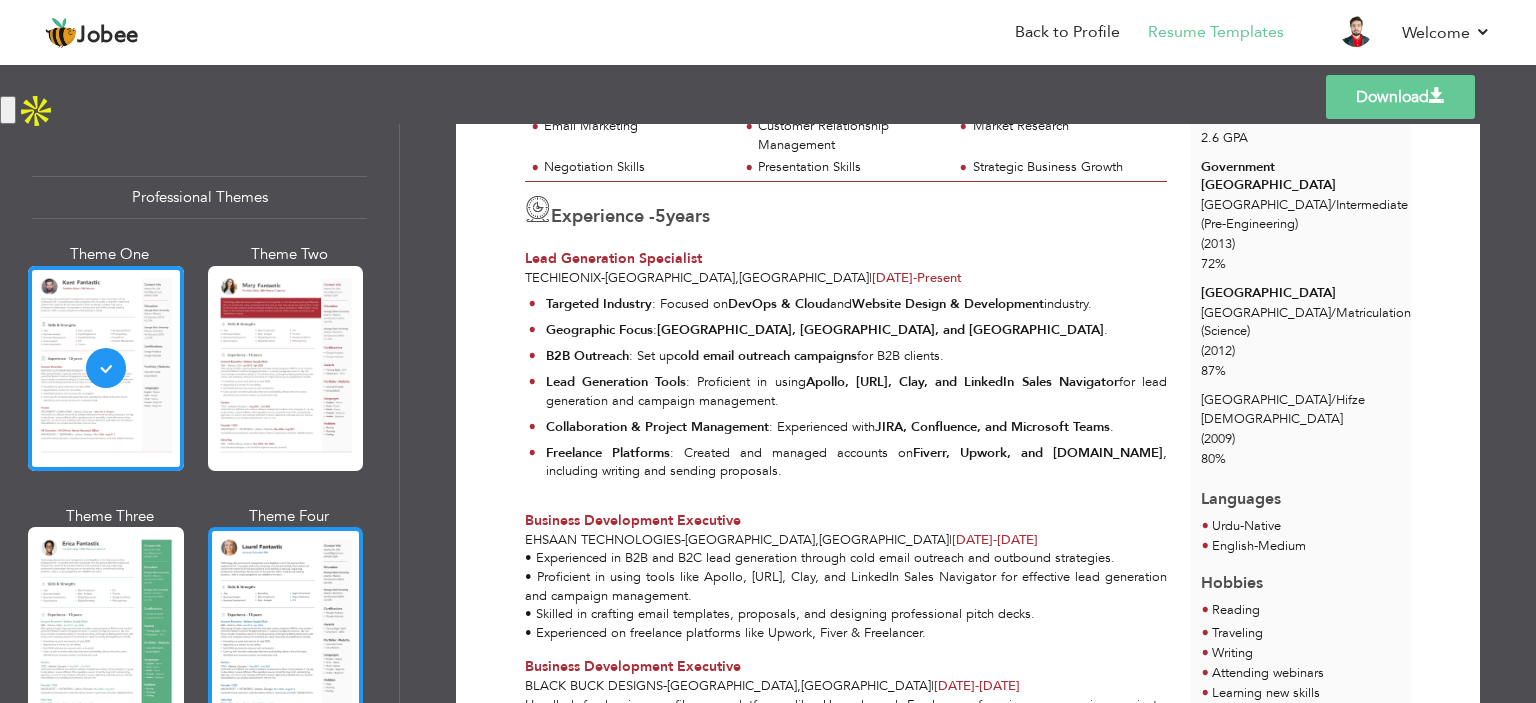 click at bounding box center (286, 629) 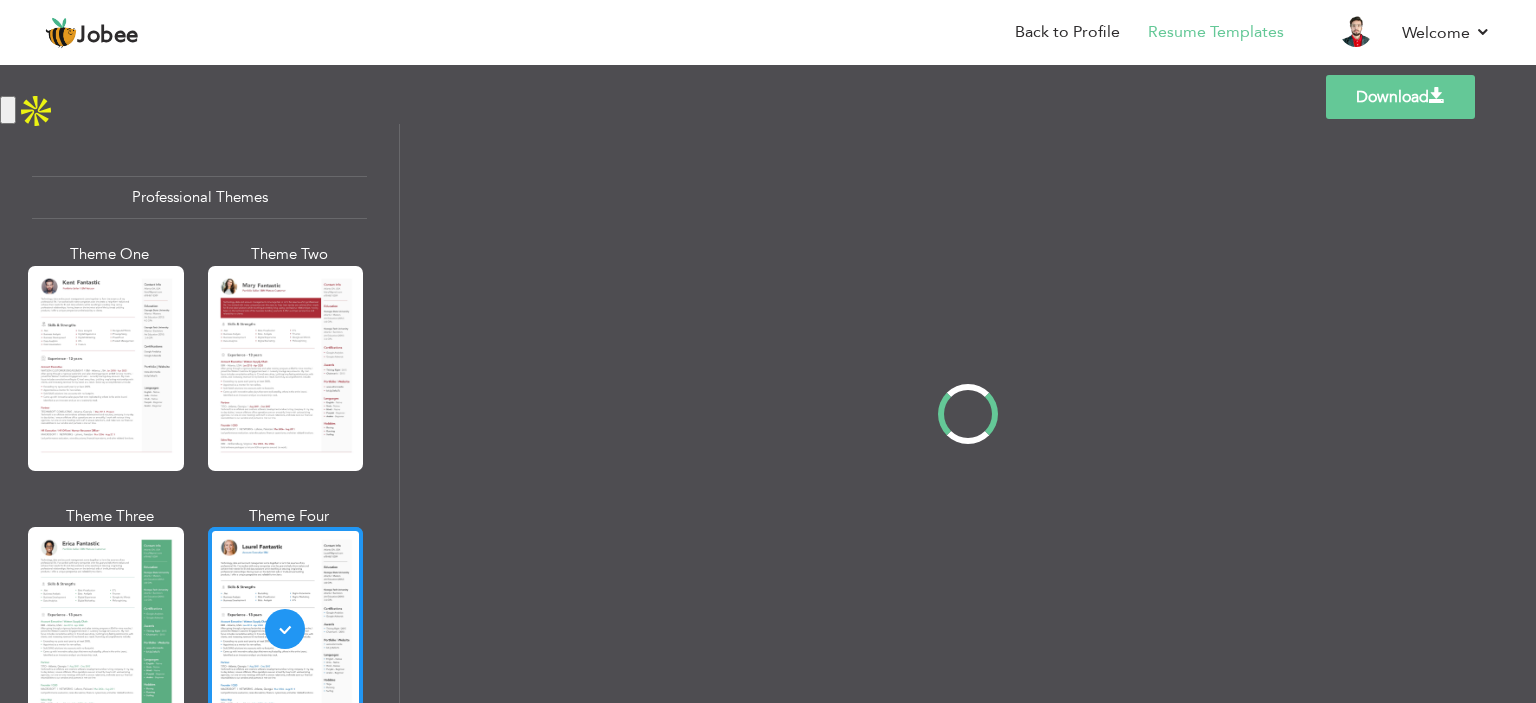 scroll, scrollTop: 0, scrollLeft: 0, axis: both 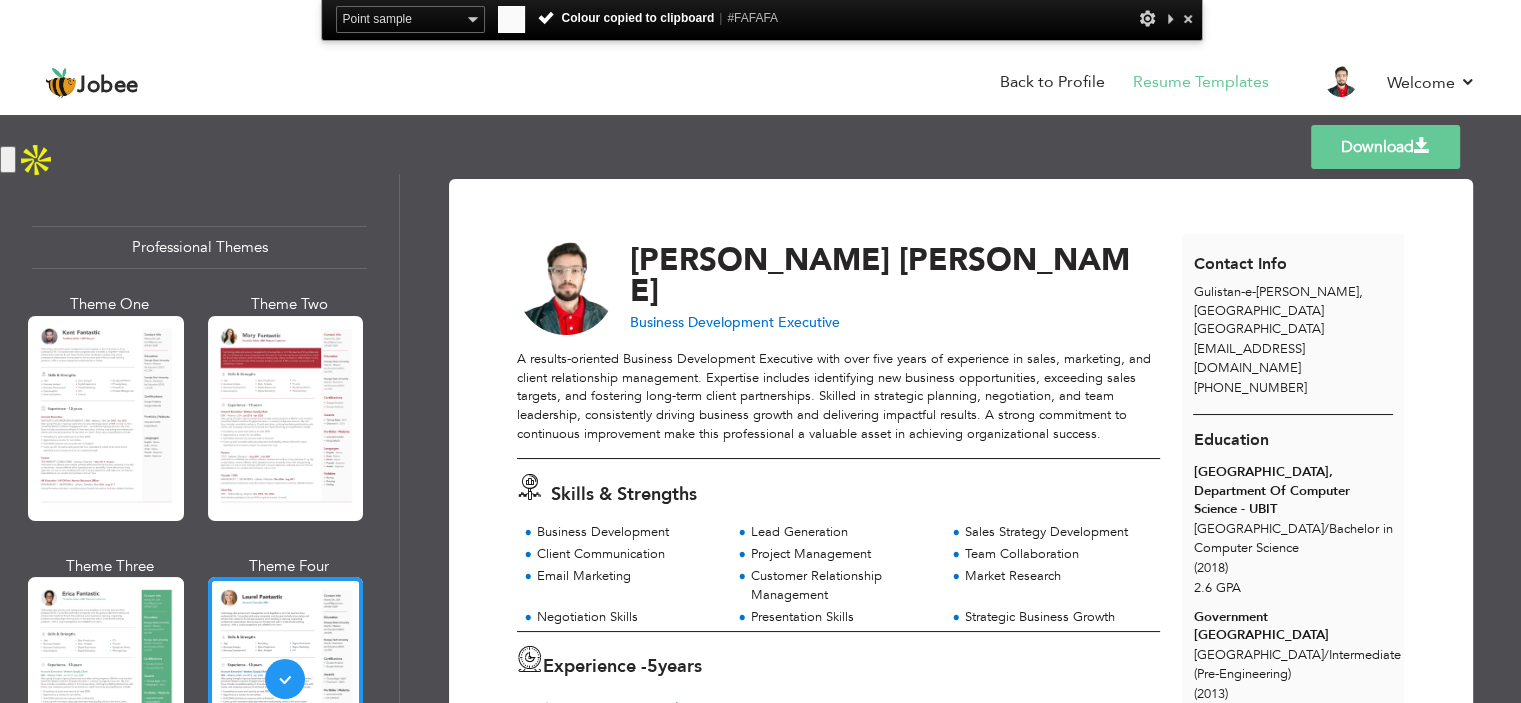 click on "#FAFAFA" at bounding box center [752, 18] 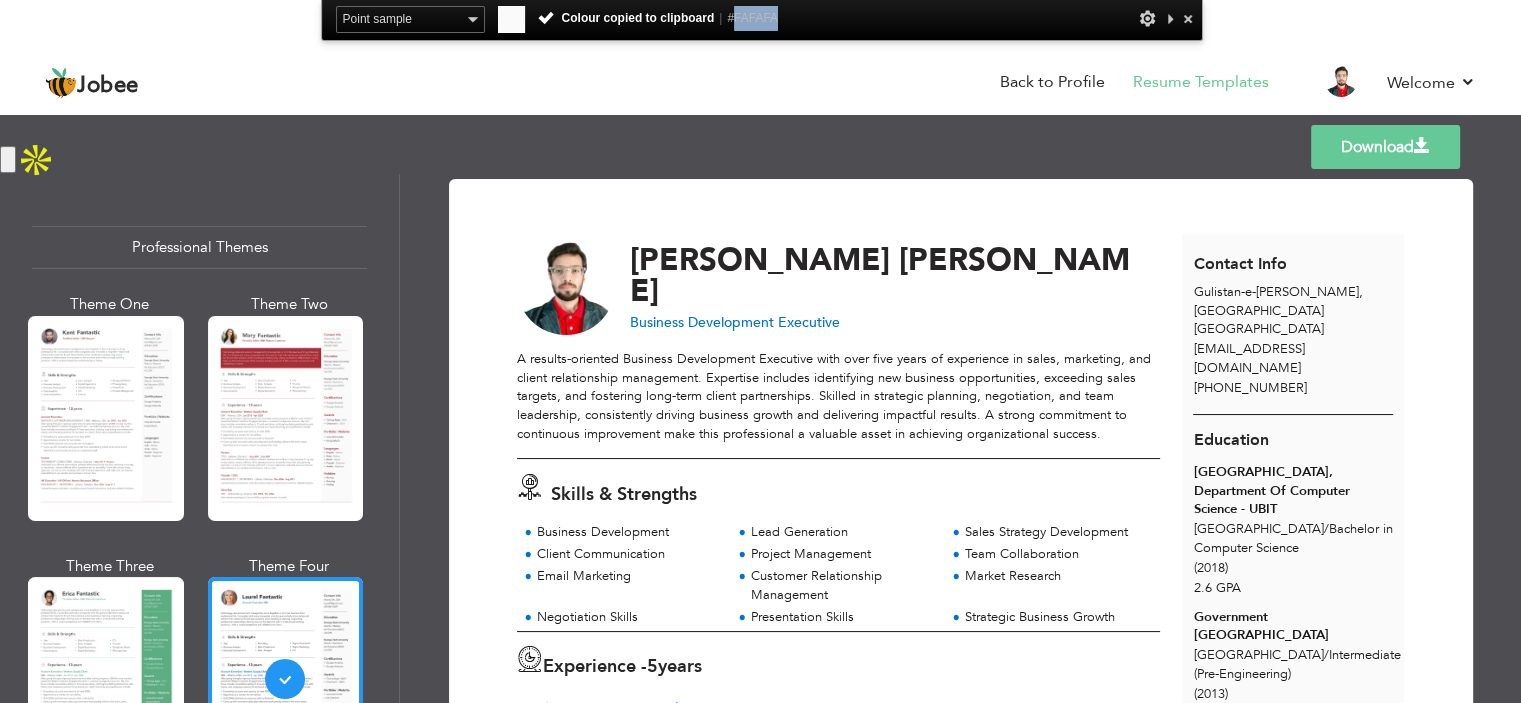 click on "#FAFAFA" at bounding box center [752, 18] 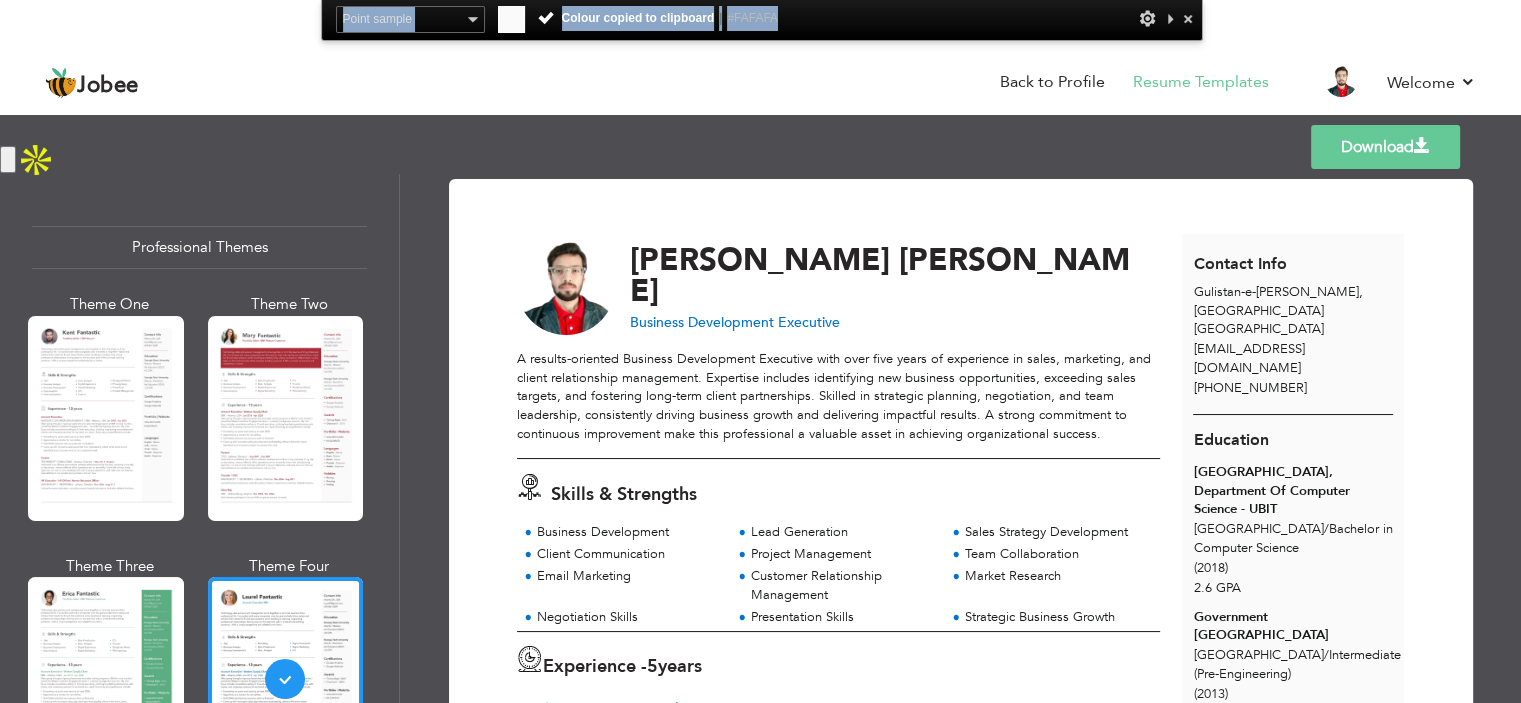click on "#FAFAFA" at bounding box center (752, 18) 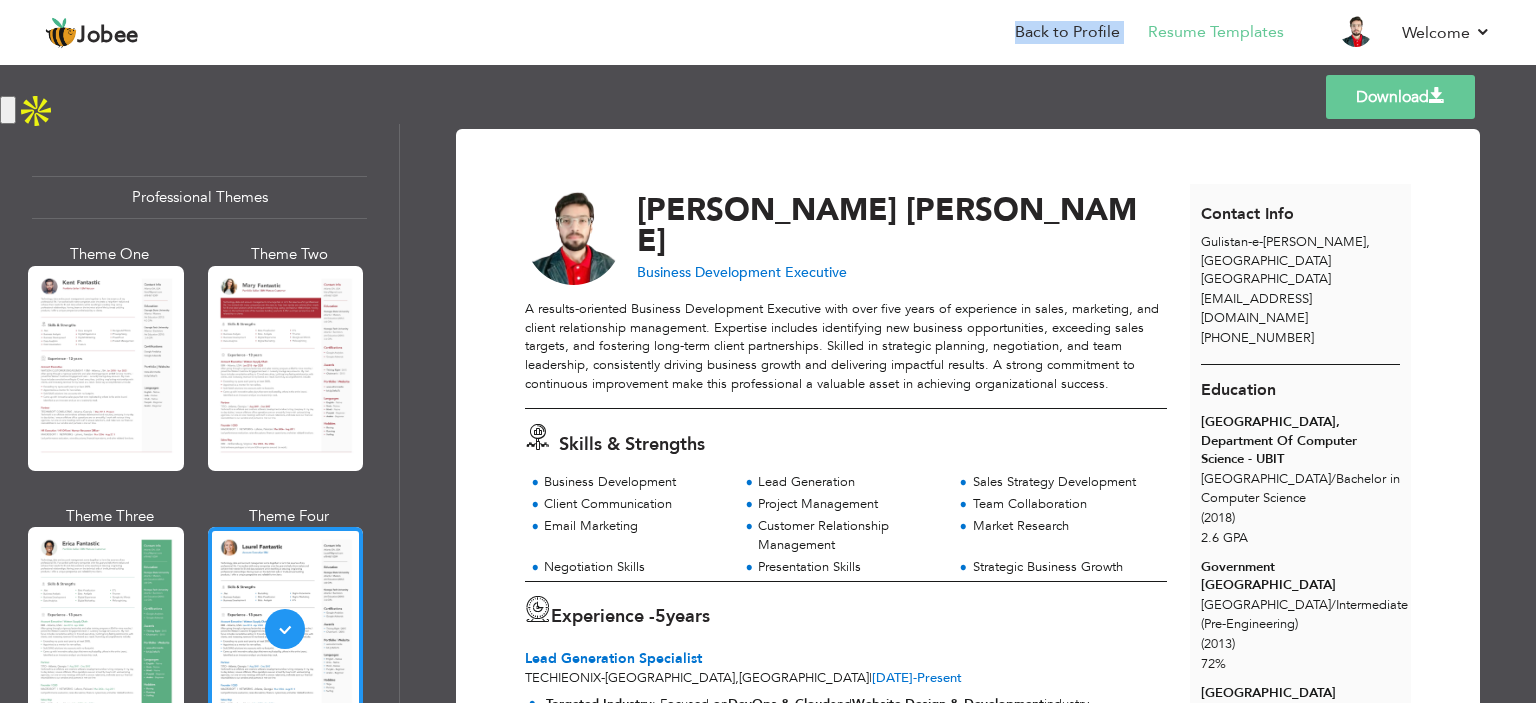 click on "Back to Profile
Resume Templates
Resume Templates
Cover Letters
About
My Resume
Welcome
Settings
Log off" at bounding box center (768, 34) 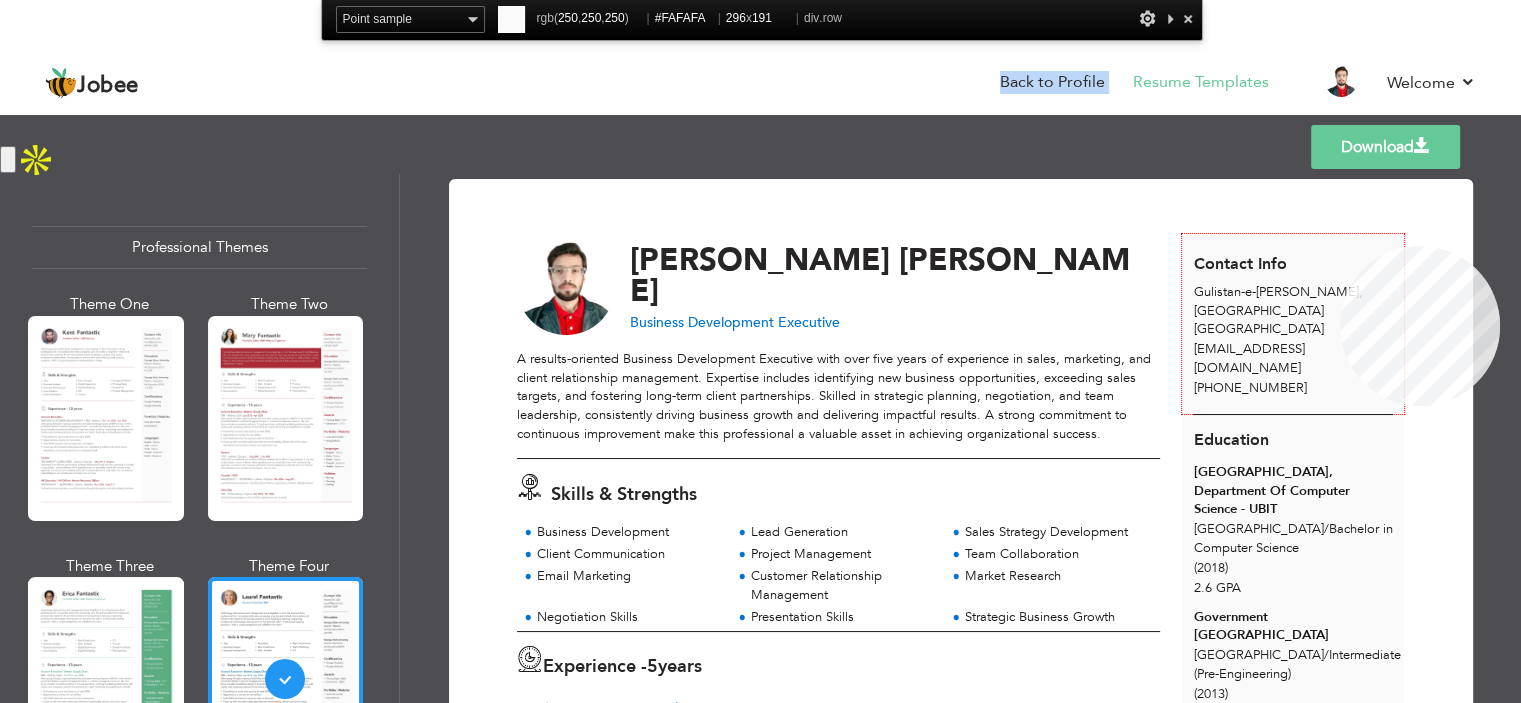 copy on "Back to Profile" 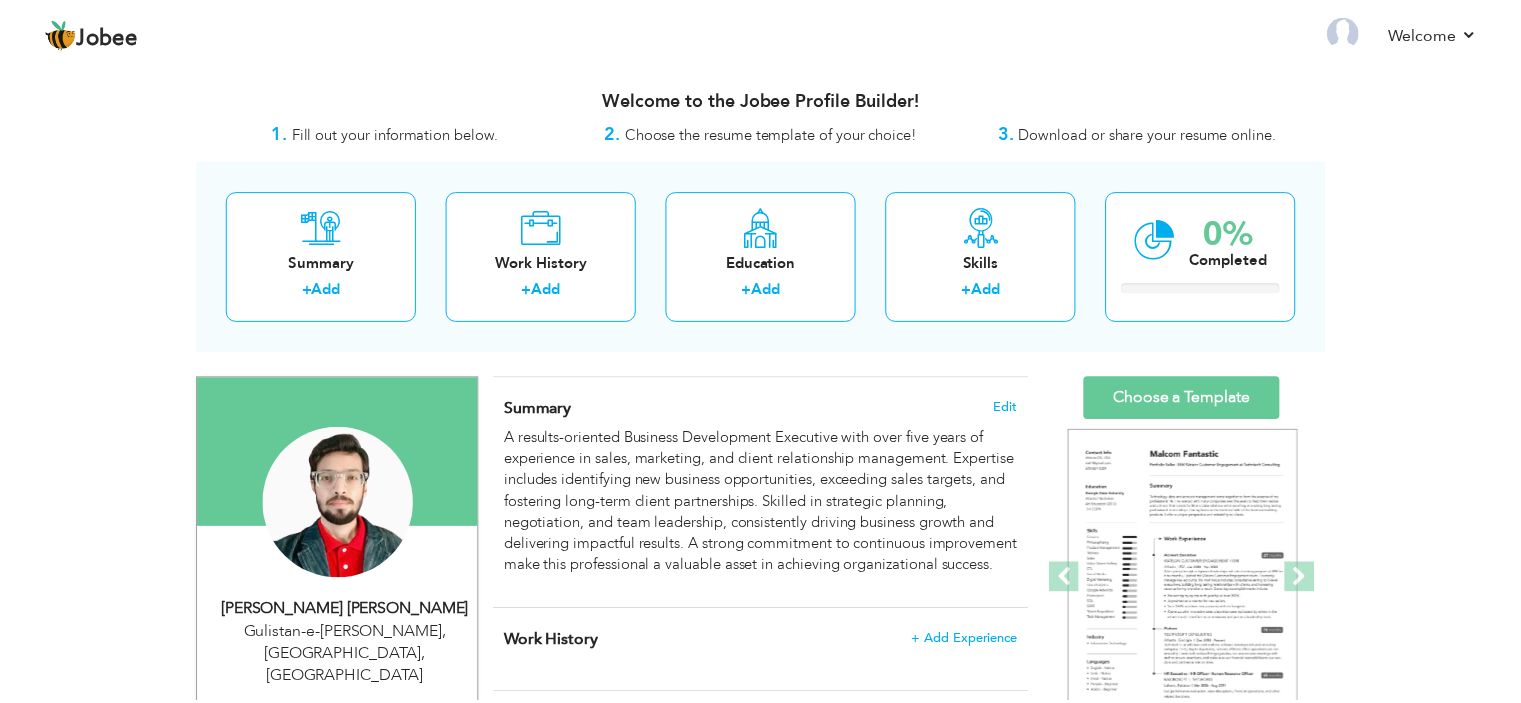 scroll, scrollTop: 0, scrollLeft: 0, axis: both 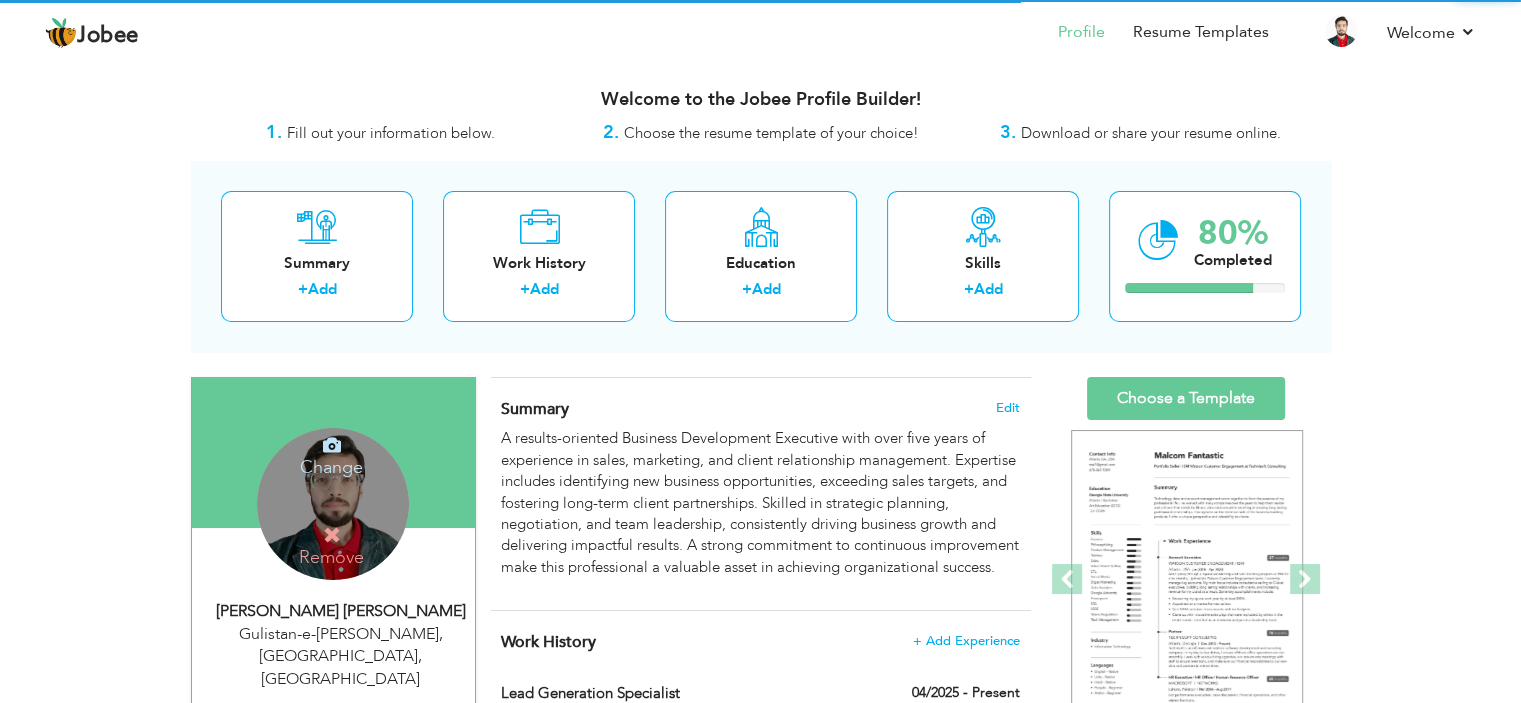 click on "Change
Remove" at bounding box center [333, 504] 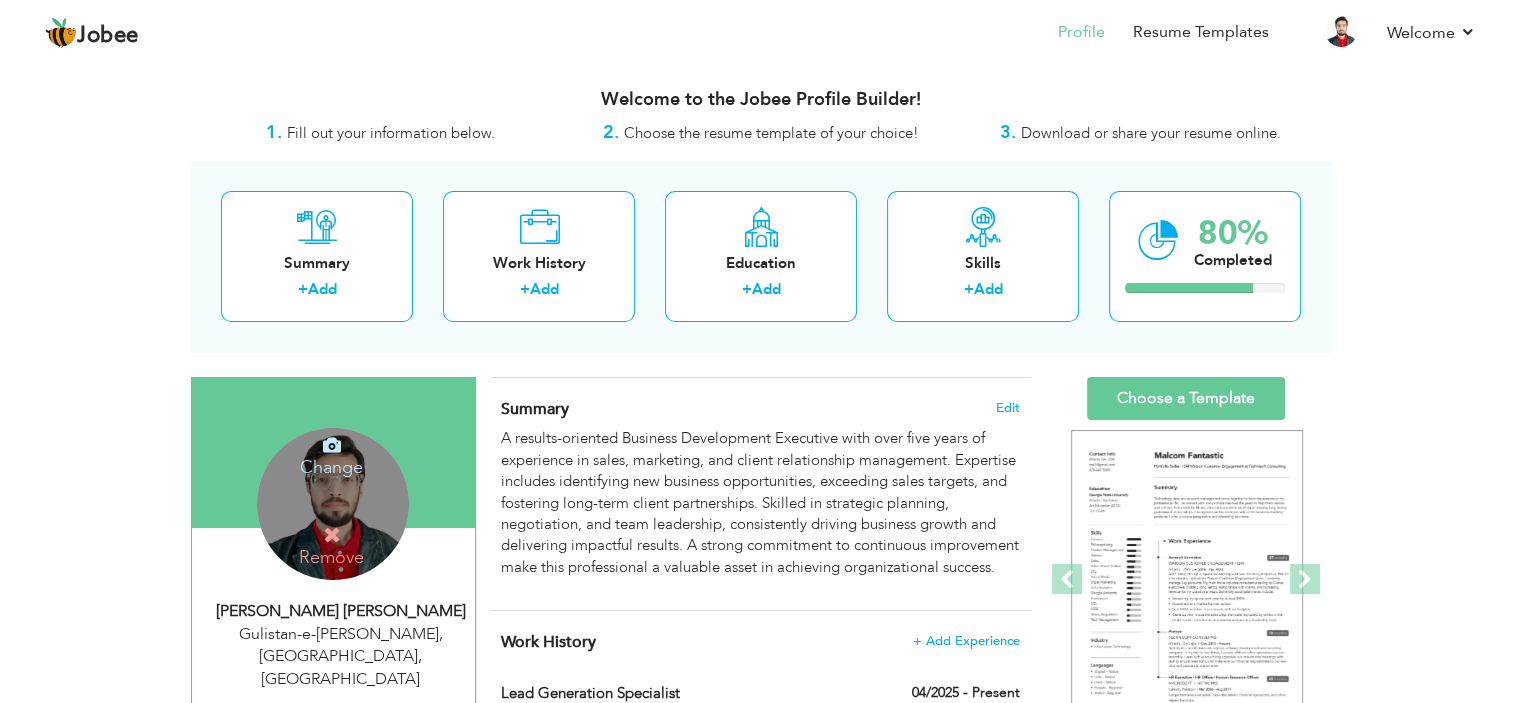 click on "Change" at bounding box center (331, 454) 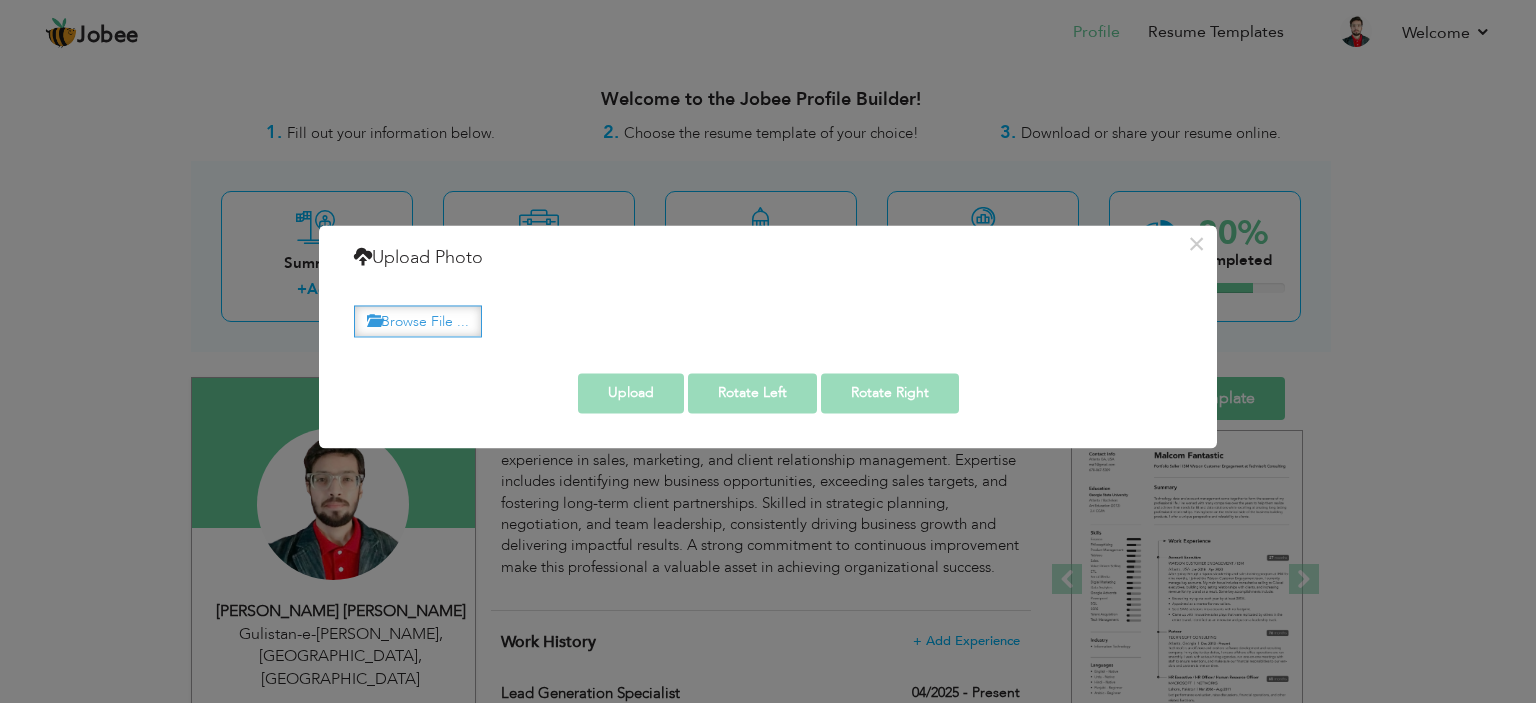 click on "Browse File ..." at bounding box center (418, 321) 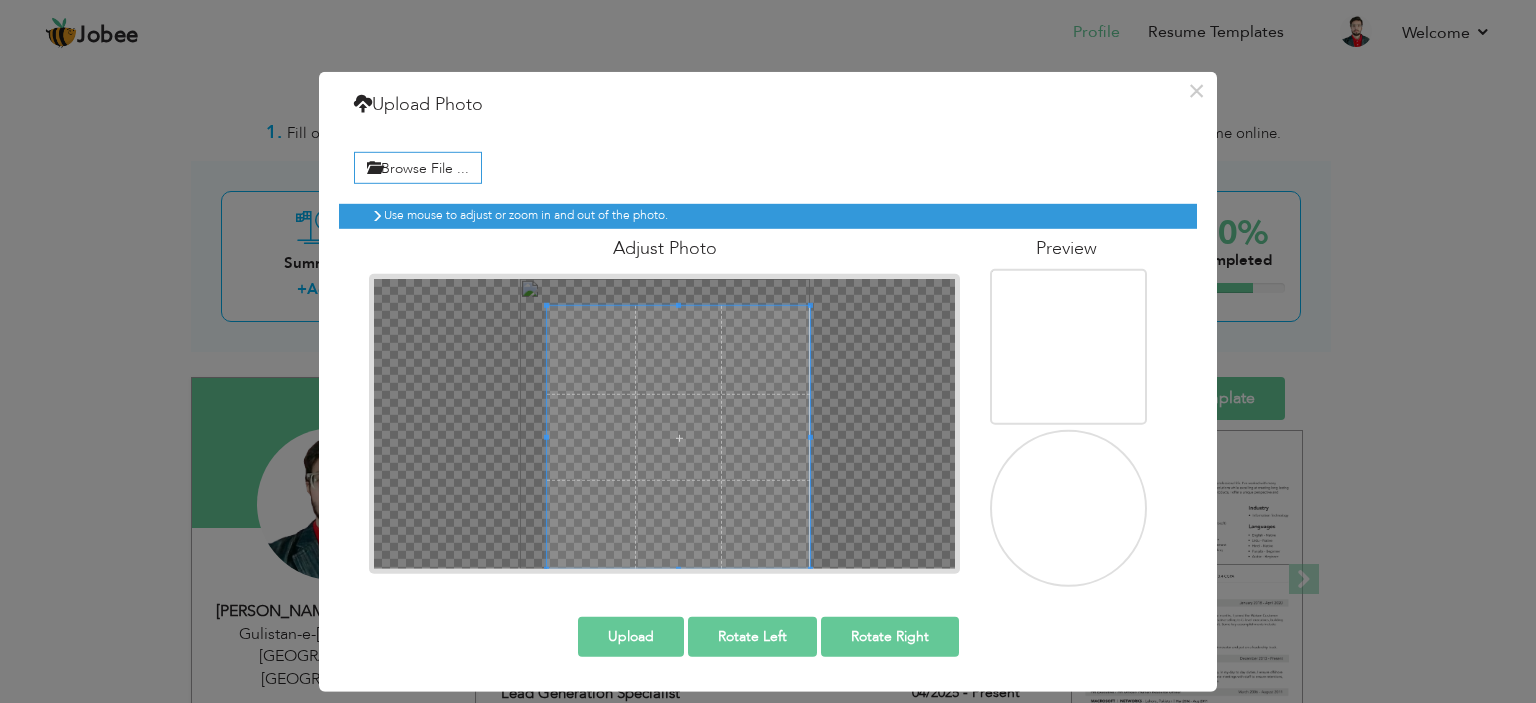 click on "×
Upload Photo
Browse File ...
Adjust Photo Preview Upload  Rotate Left" at bounding box center (768, 381) 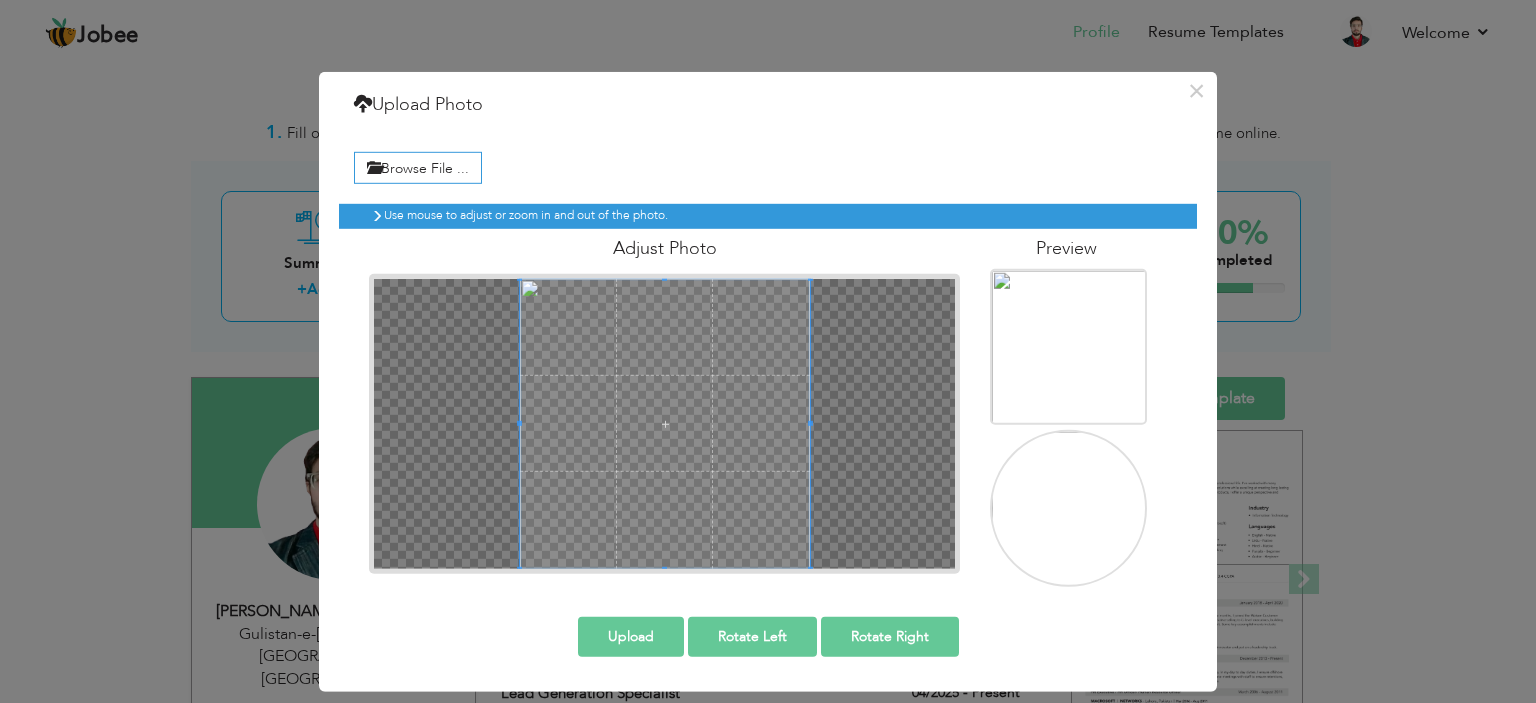 click on "Adjust Photo" at bounding box center [664, 401] 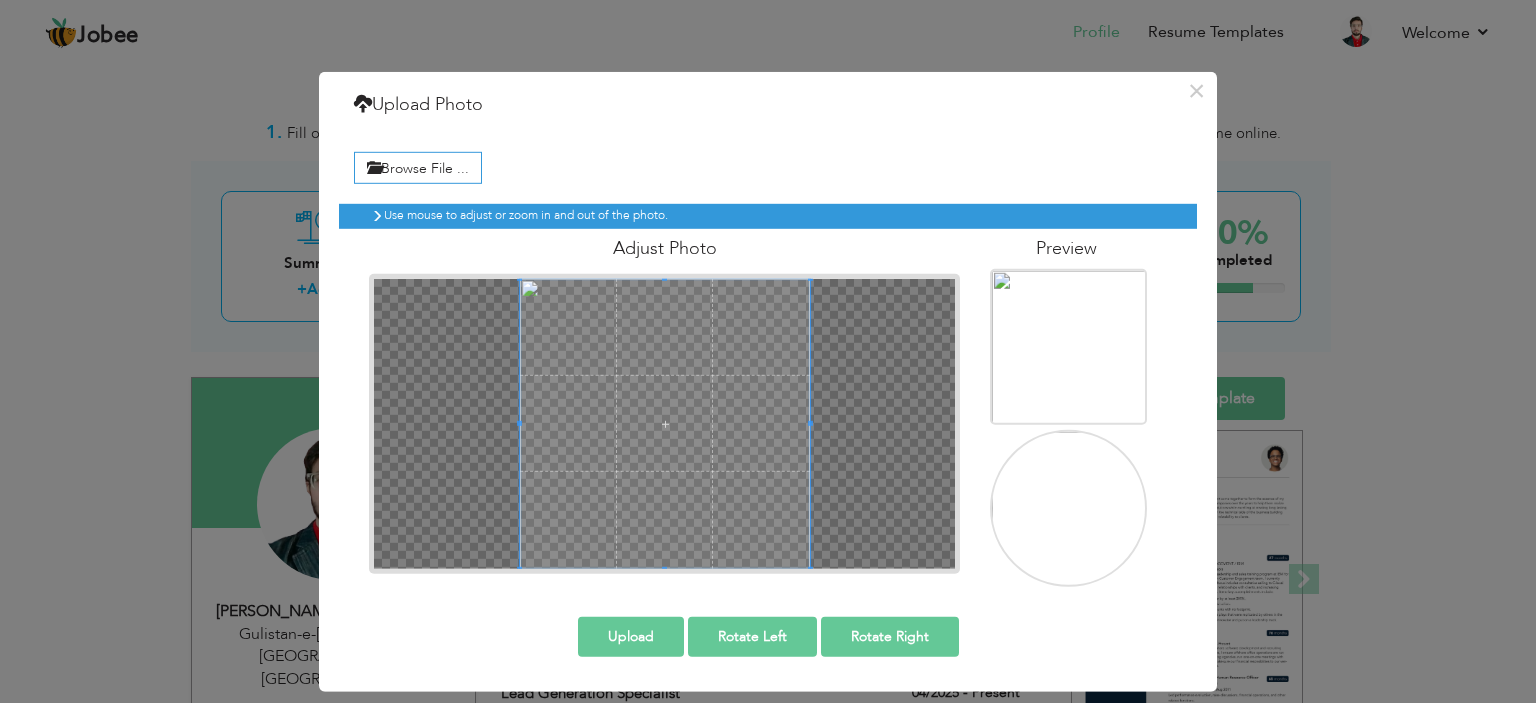 click at bounding box center (665, 423) 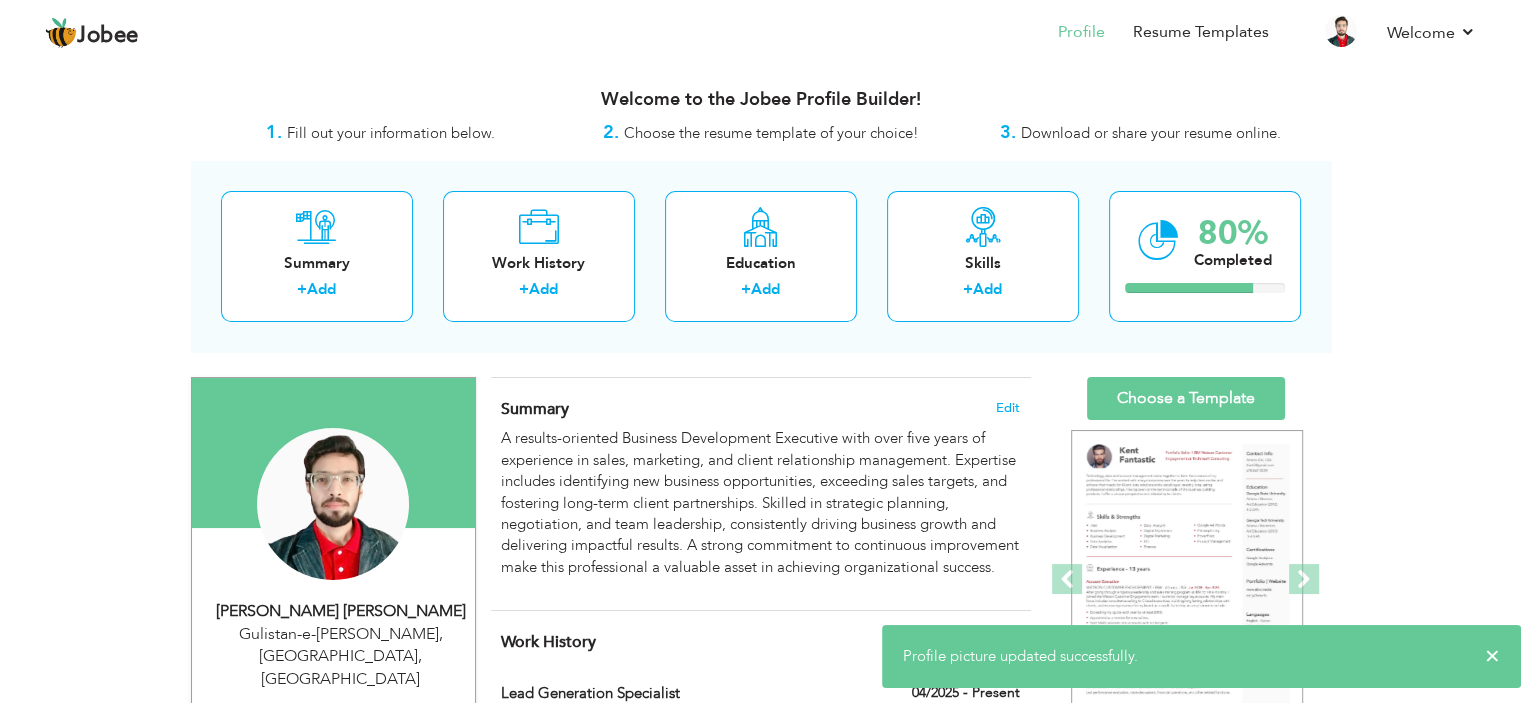 click on "View Resume
Export PDF
Profile
Summary
Public Link
Experience
Education
Awards
Work Histroy
Projects
Certifications
Skills
Preferred Job City" at bounding box center [760, 1224] 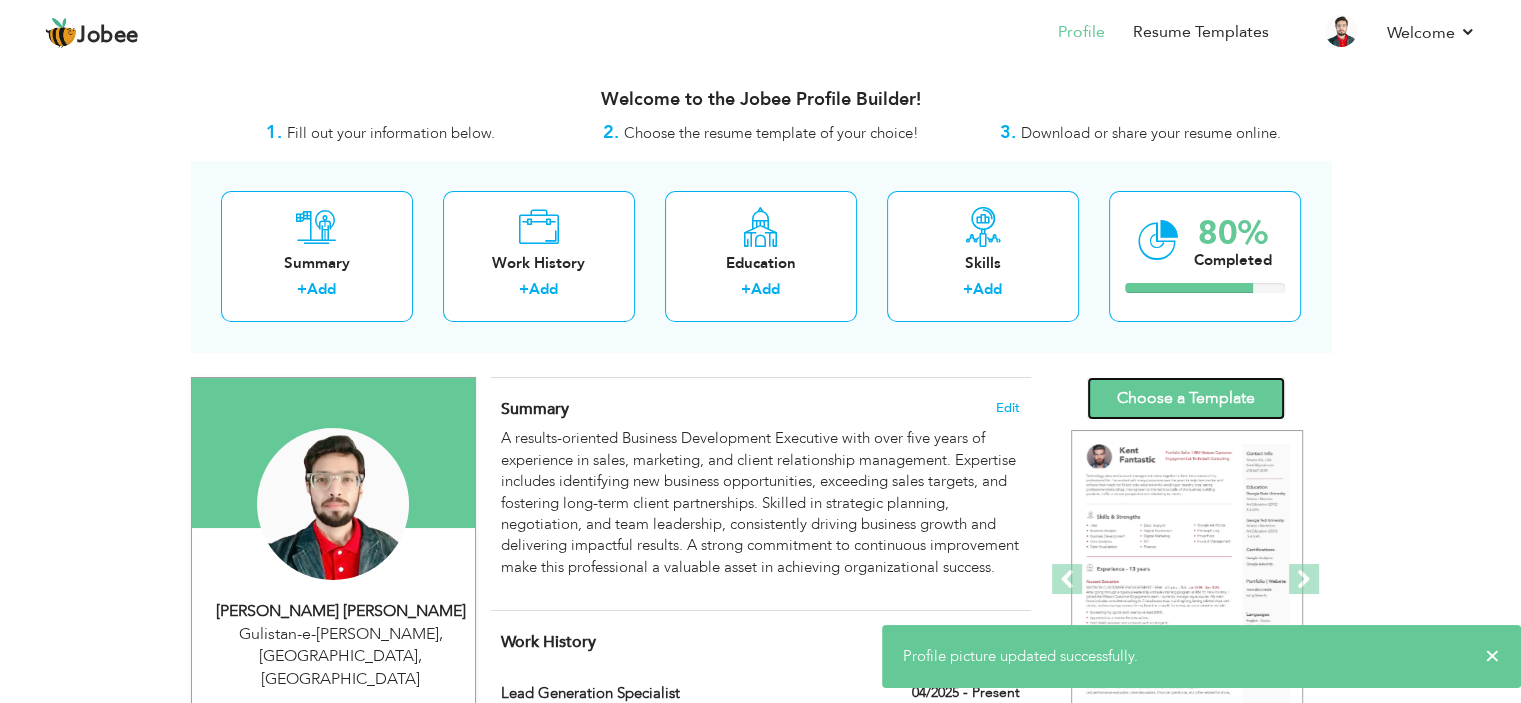 click on "Choose a Template" at bounding box center [1186, 398] 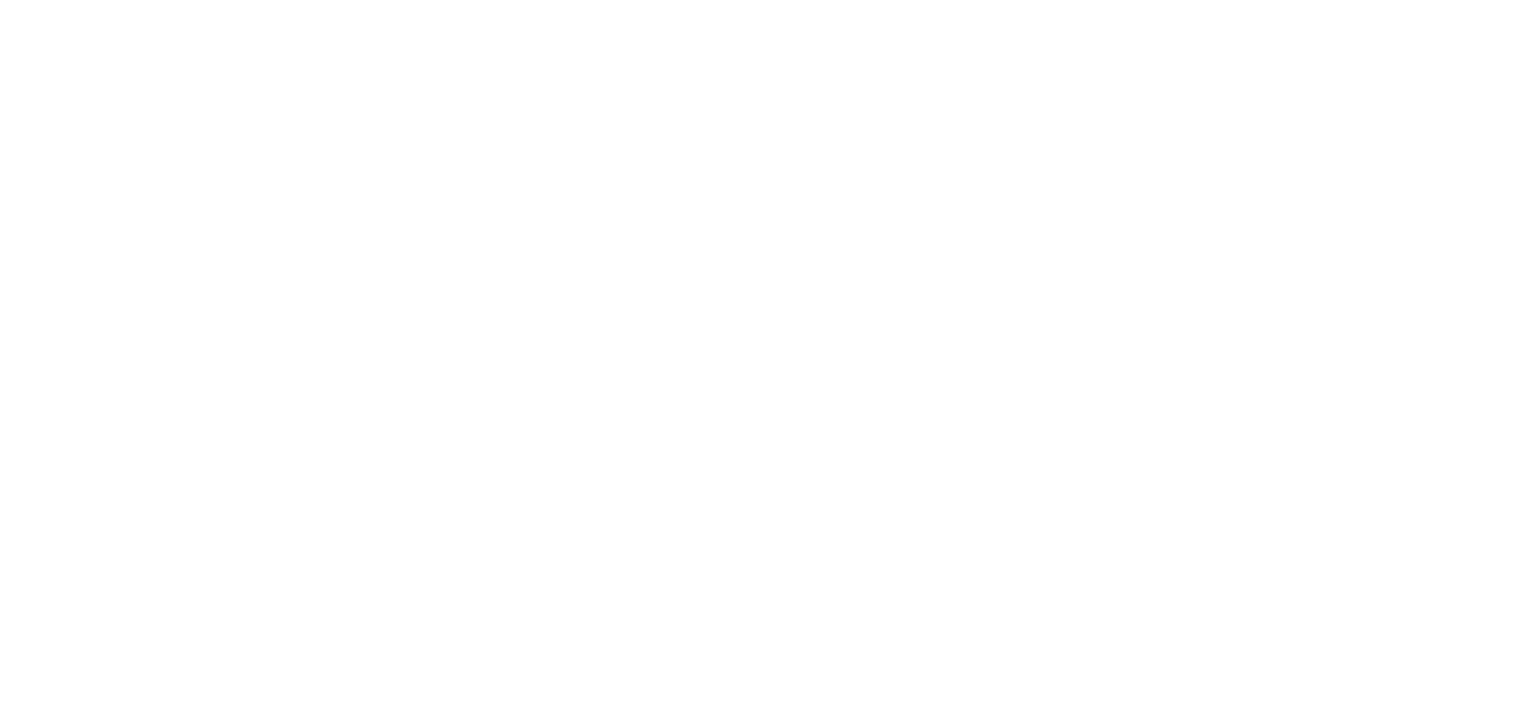 scroll, scrollTop: 0, scrollLeft: 0, axis: both 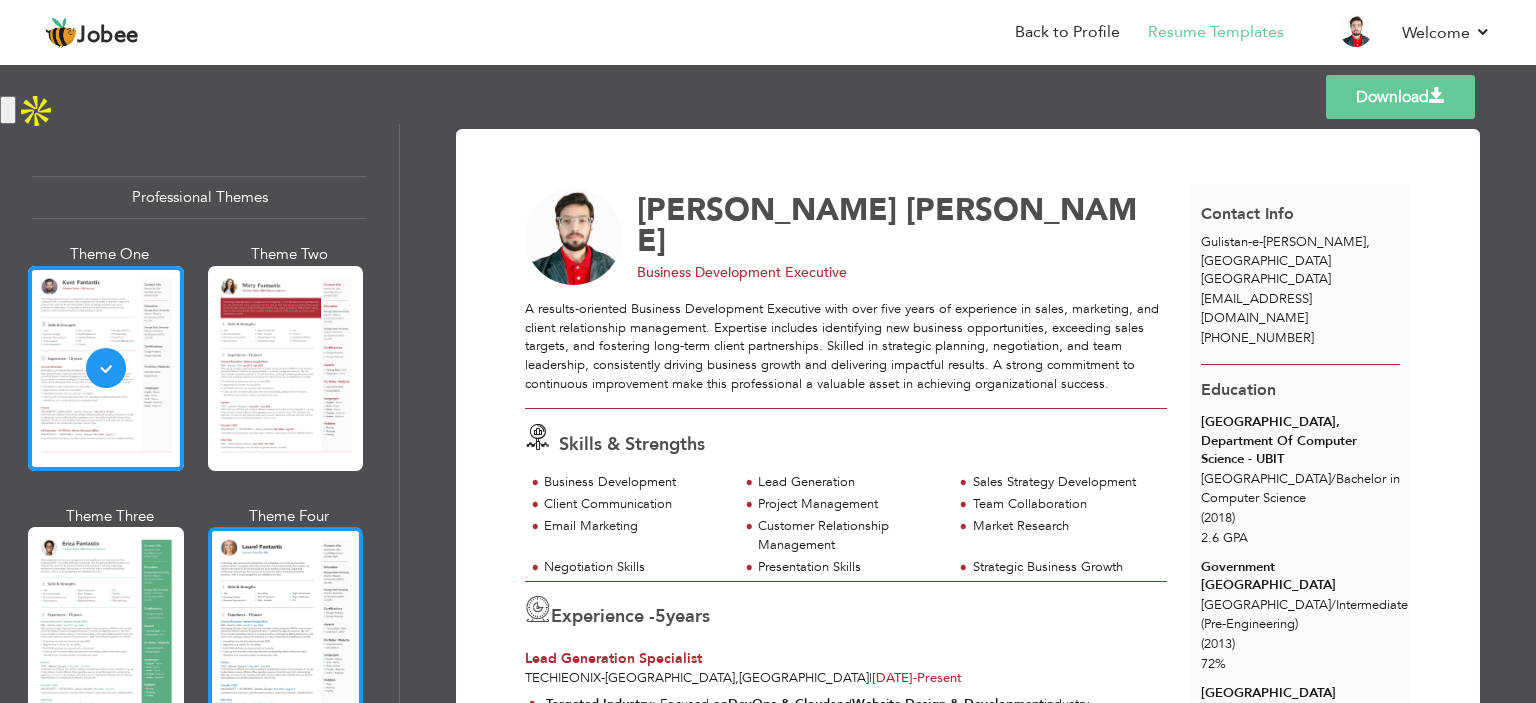 click at bounding box center [286, 629] 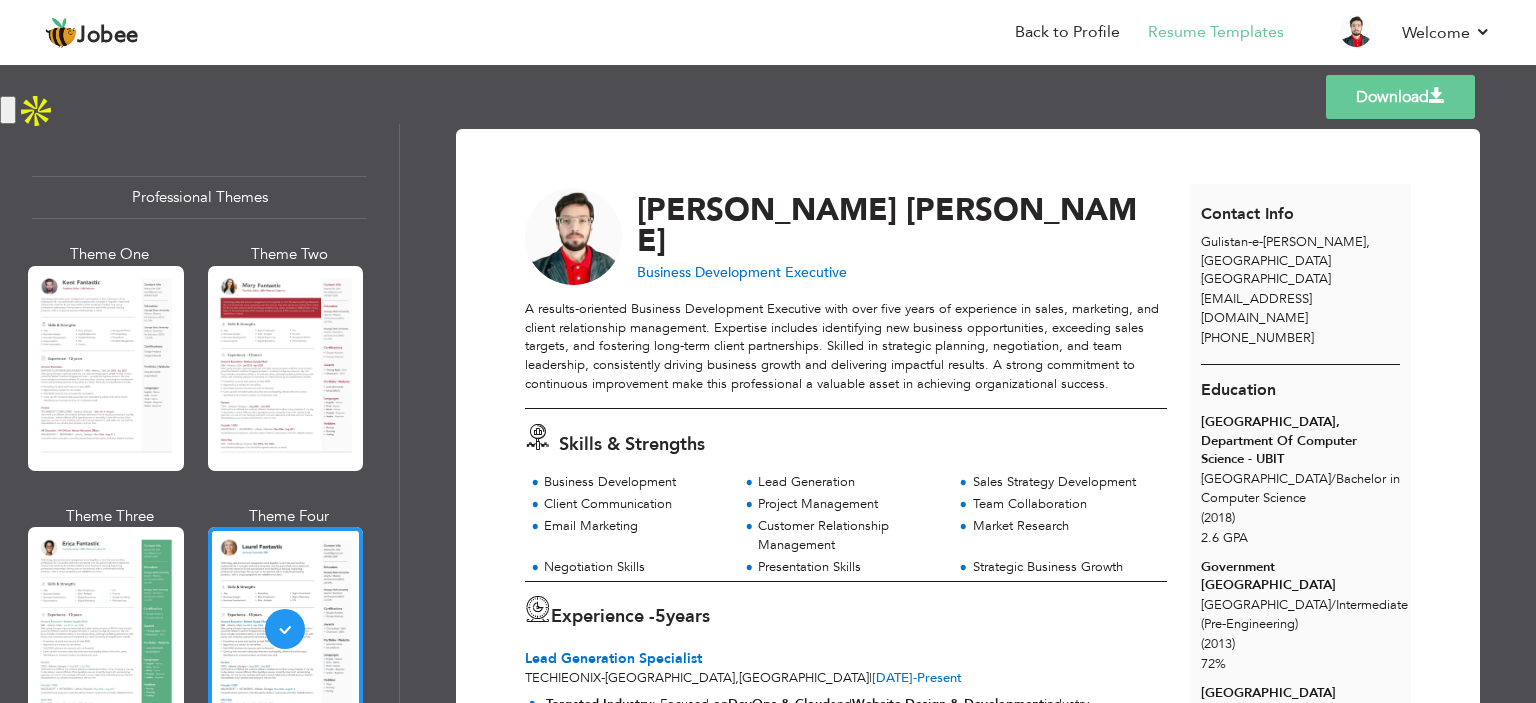 click on "Download" at bounding box center (1400, 97) 